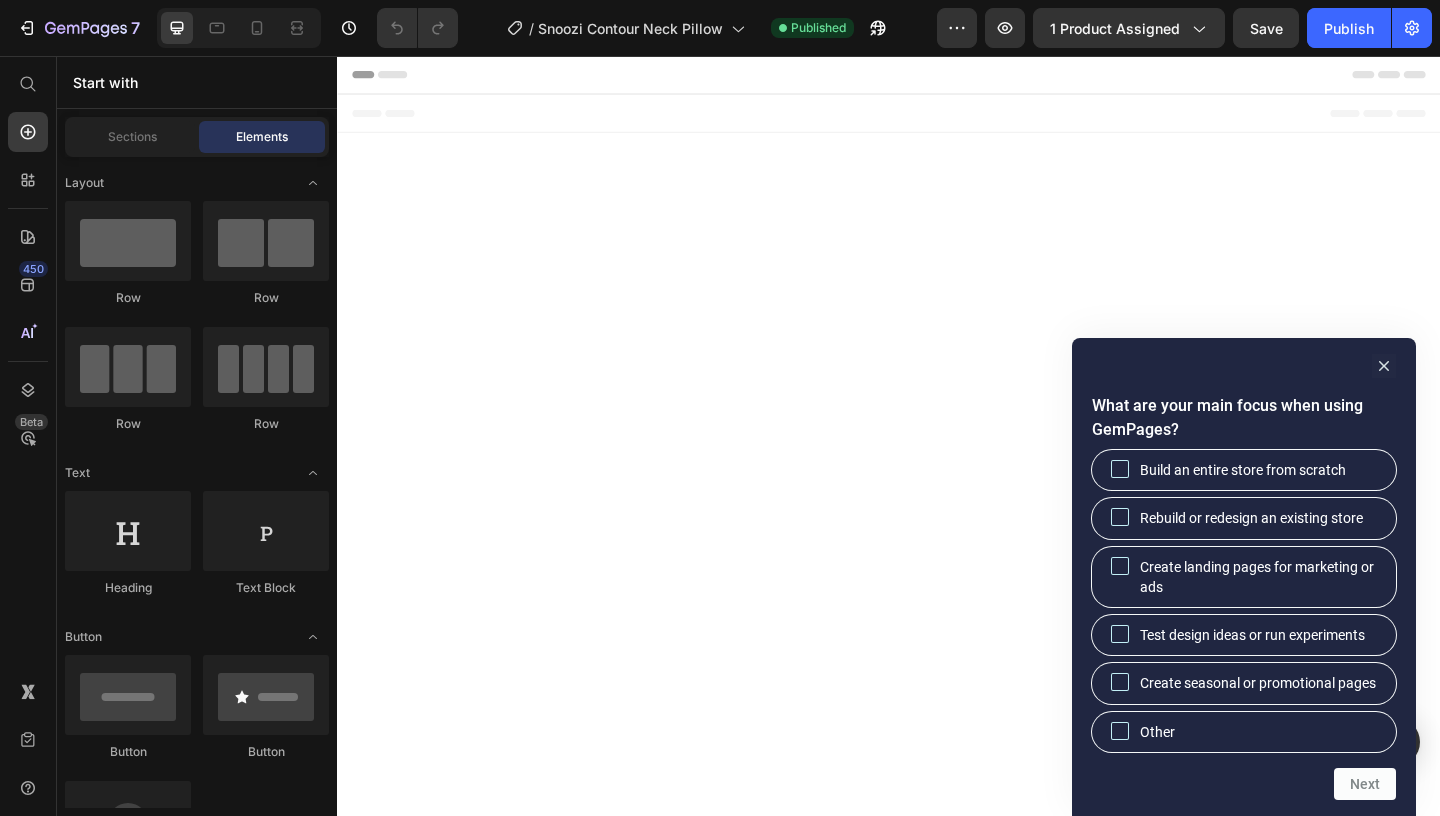 scroll, scrollTop: 0, scrollLeft: 0, axis: both 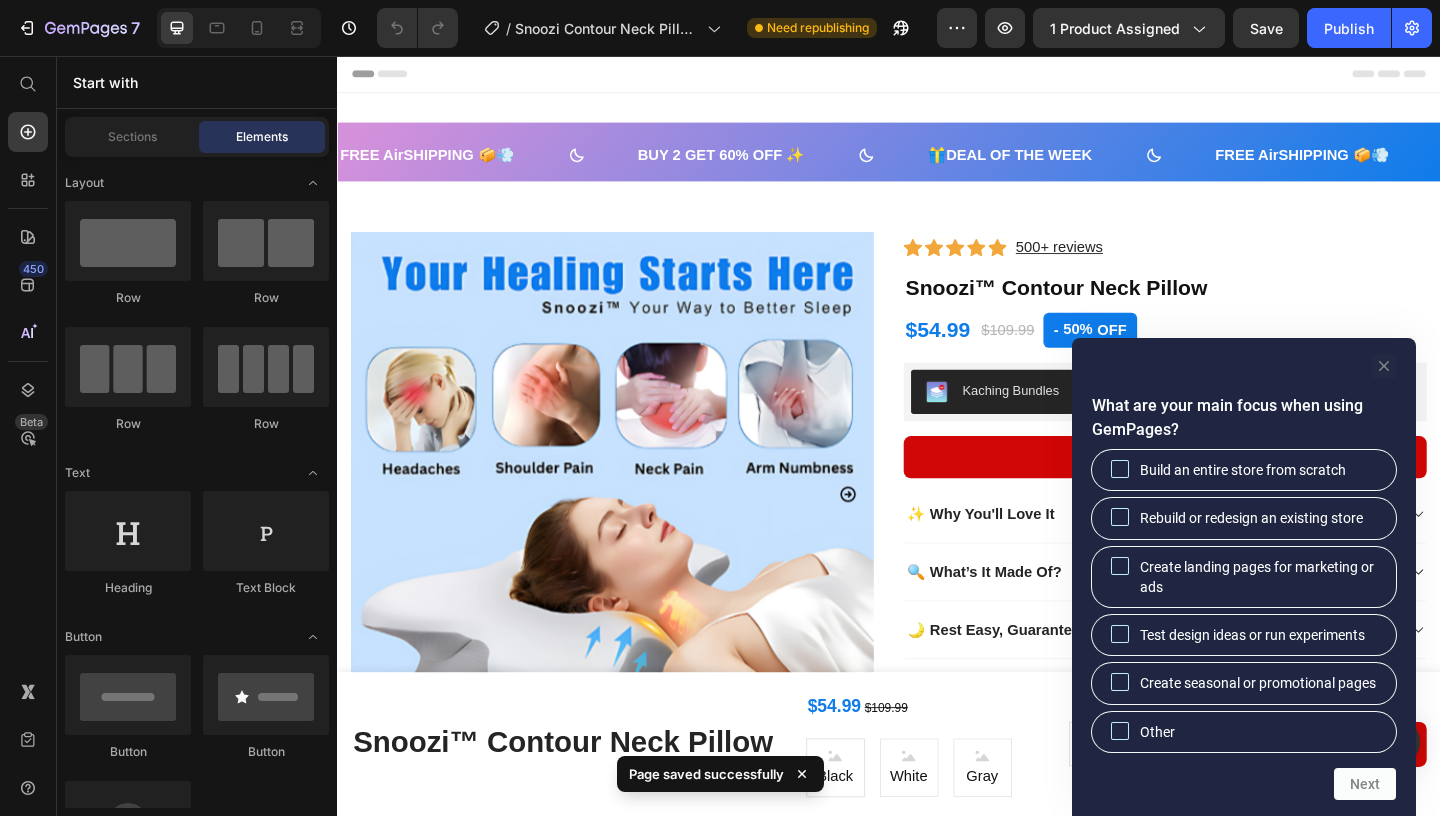 click 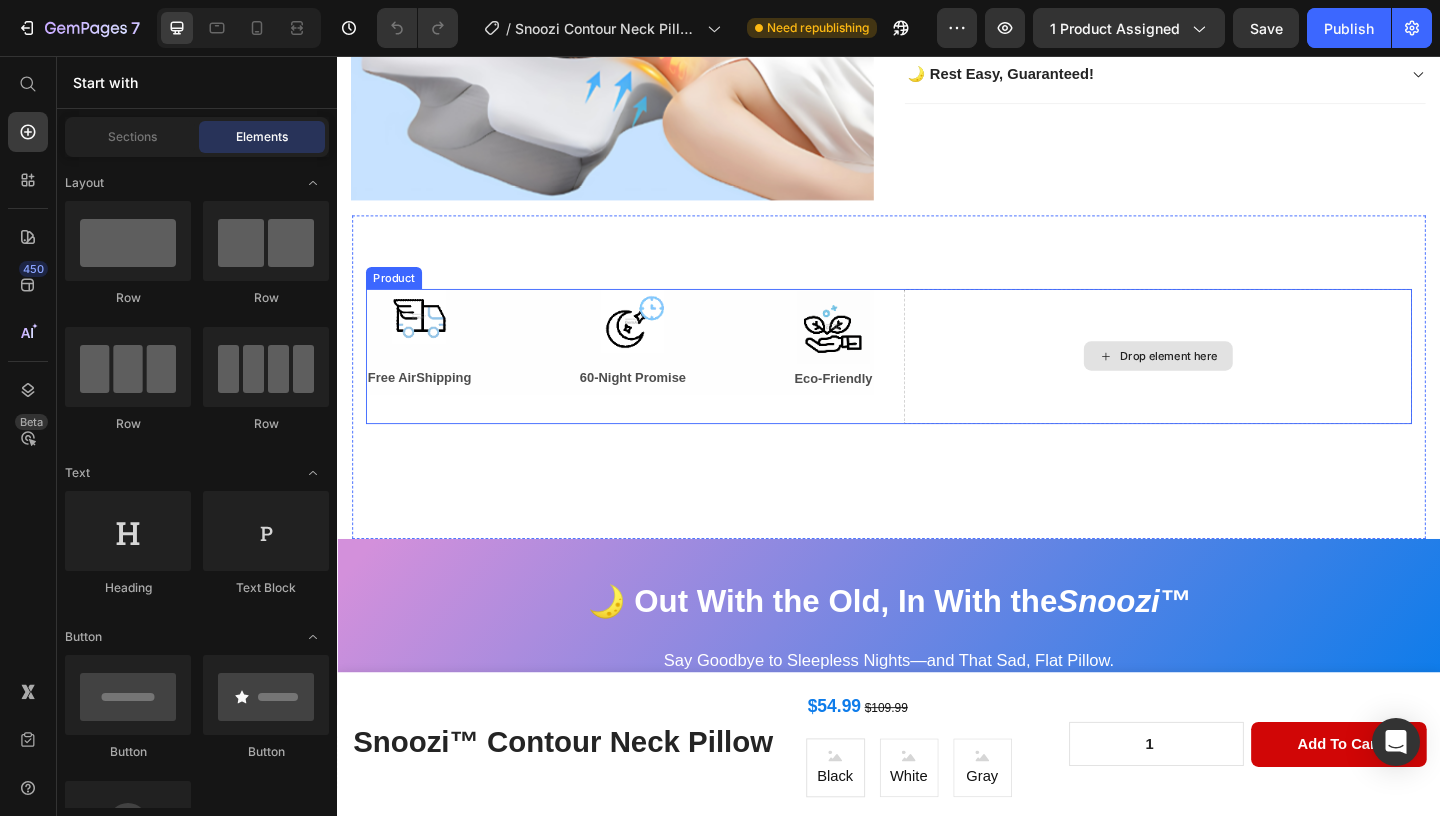 scroll, scrollTop: 603, scrollLeft: 0, axis: vertical 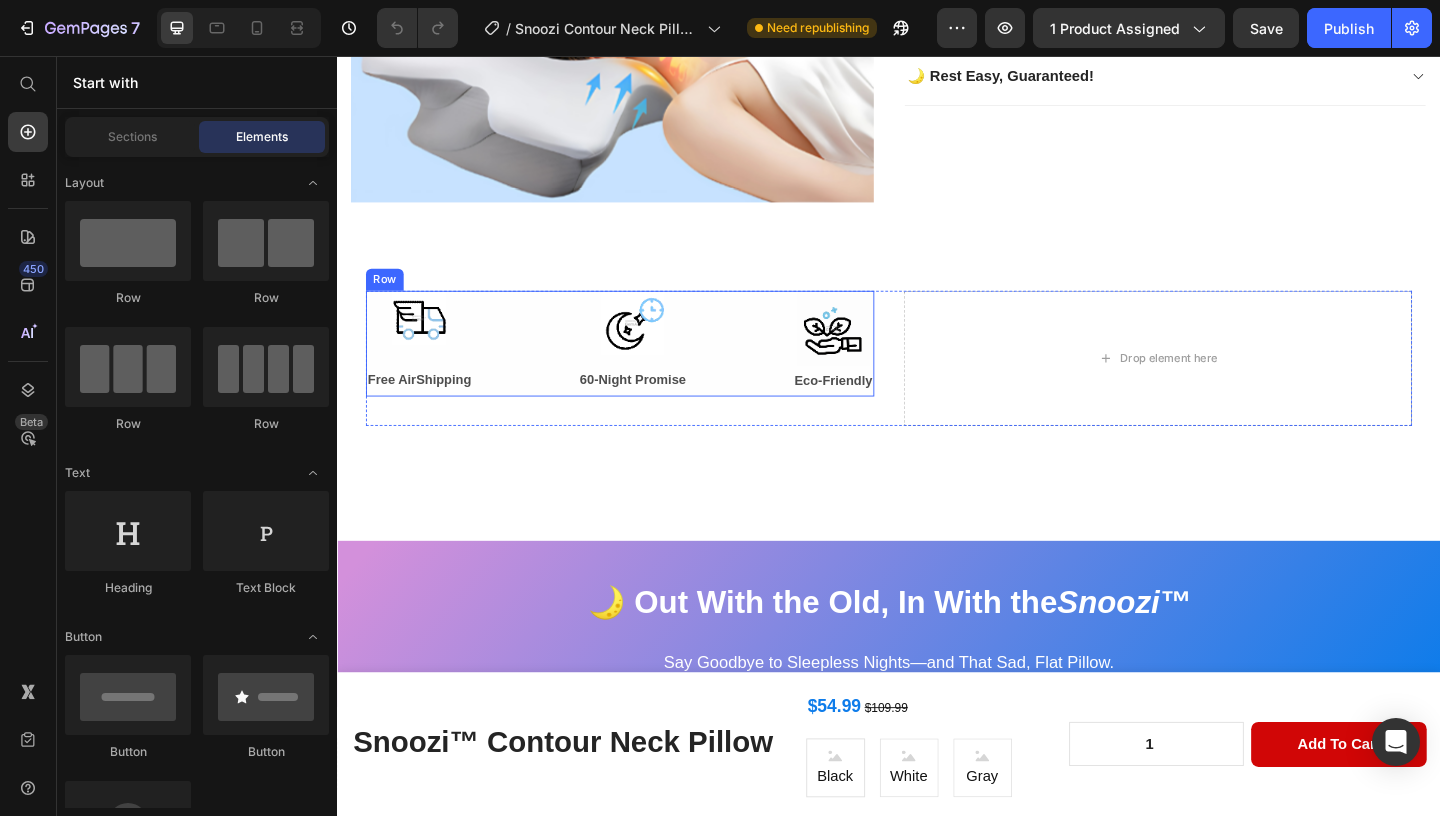 click on "Image Free AirShipping Text Block Image 60-Night Promise Text Block Image Eco-Friendly Text Block Row" at bounding box center (644, 368) 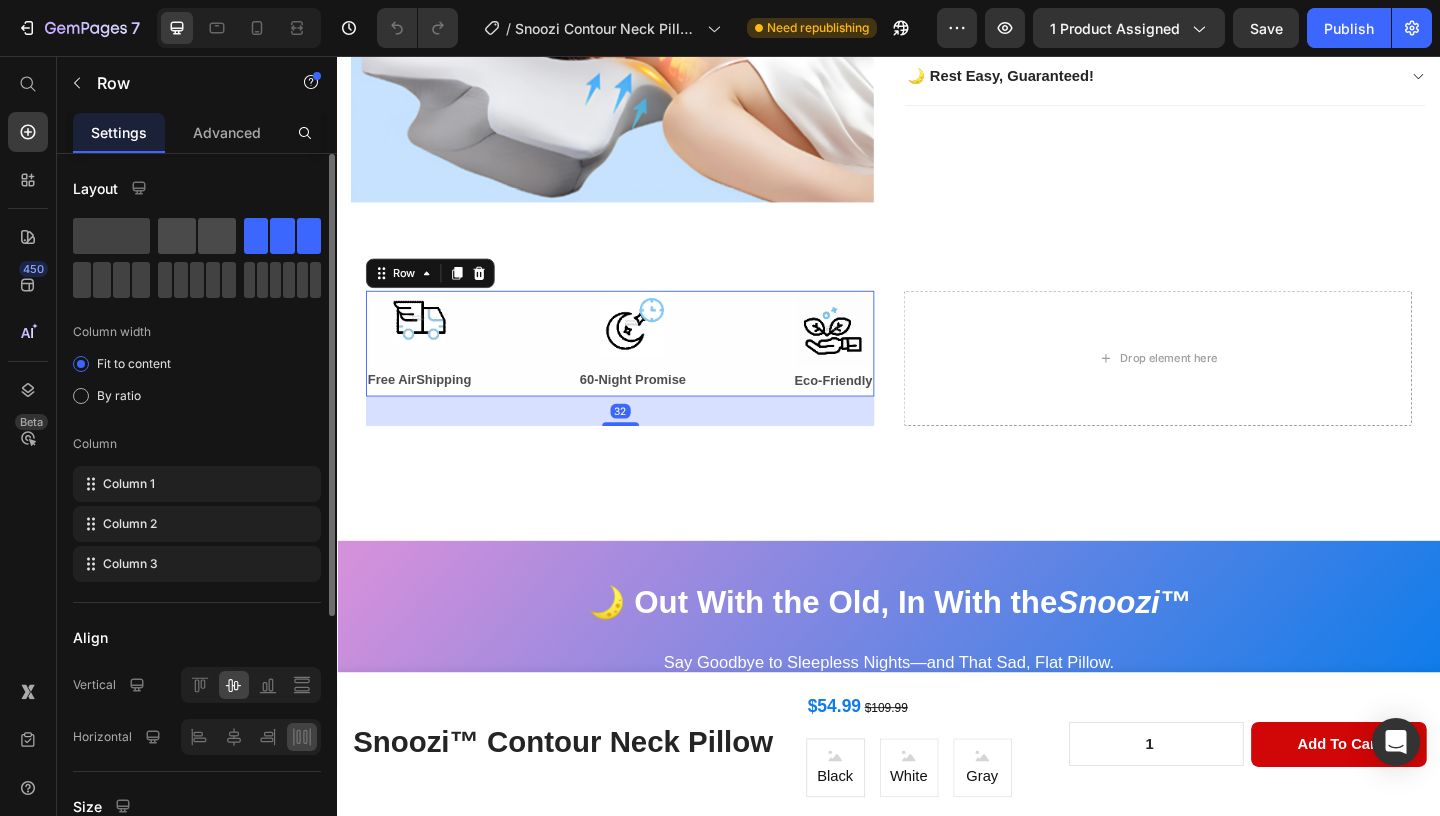 click 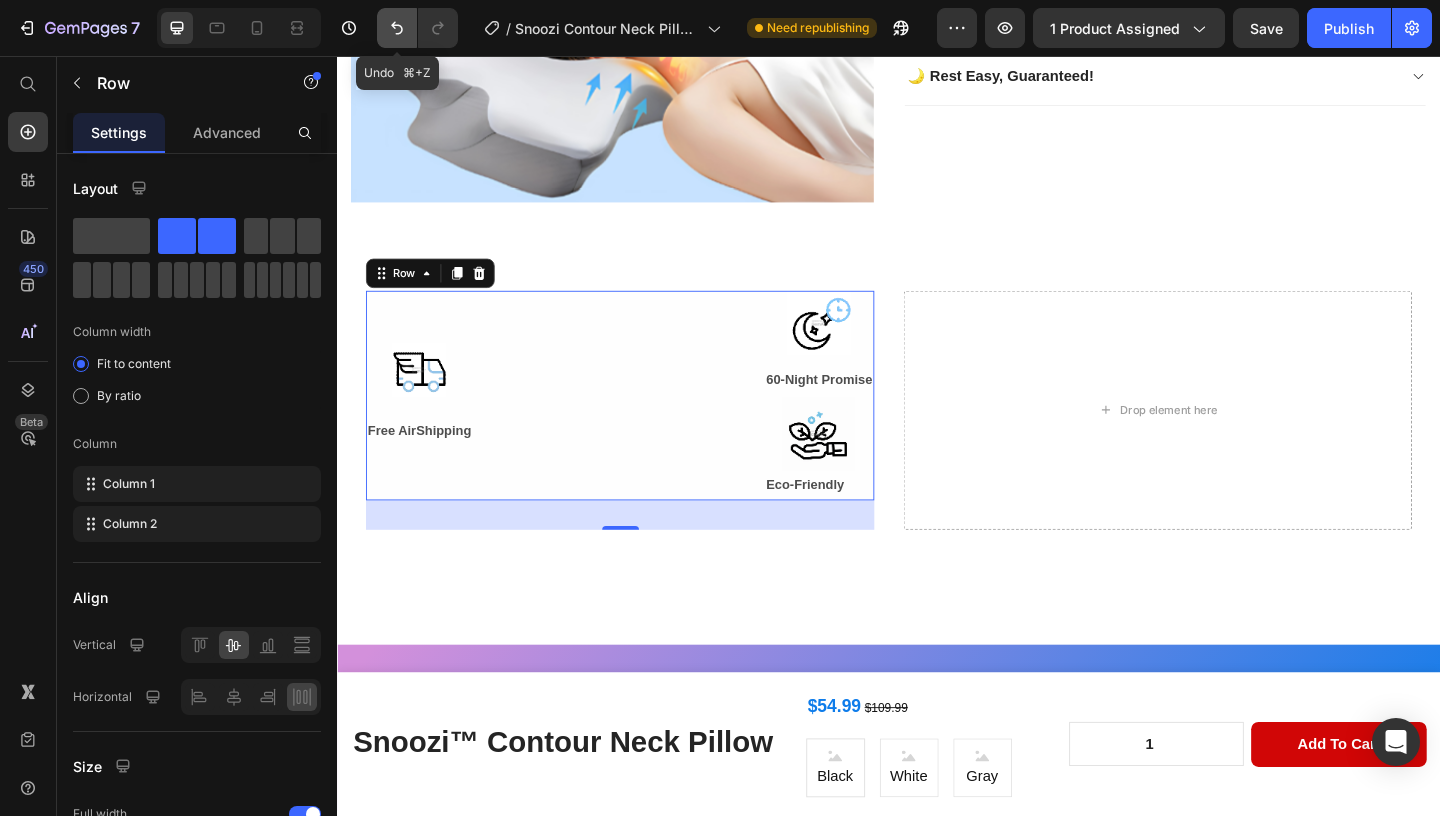 drag, startPoint x: 396, startPoint y: 26, endPoint x: 461, endPoint y: 236, distance: 219.82948 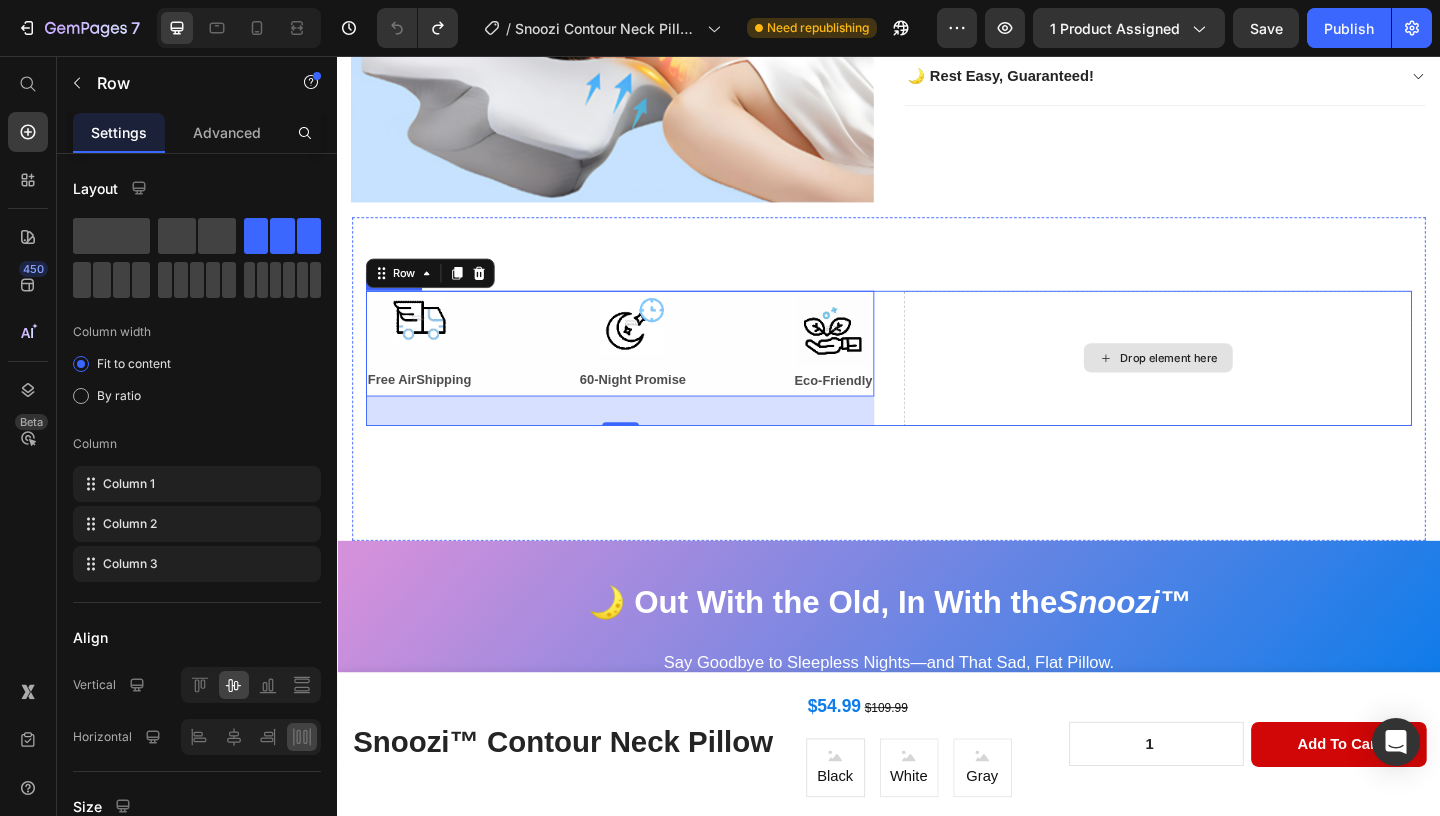 click on "Drop element here" at bounding box center [1229, 384] 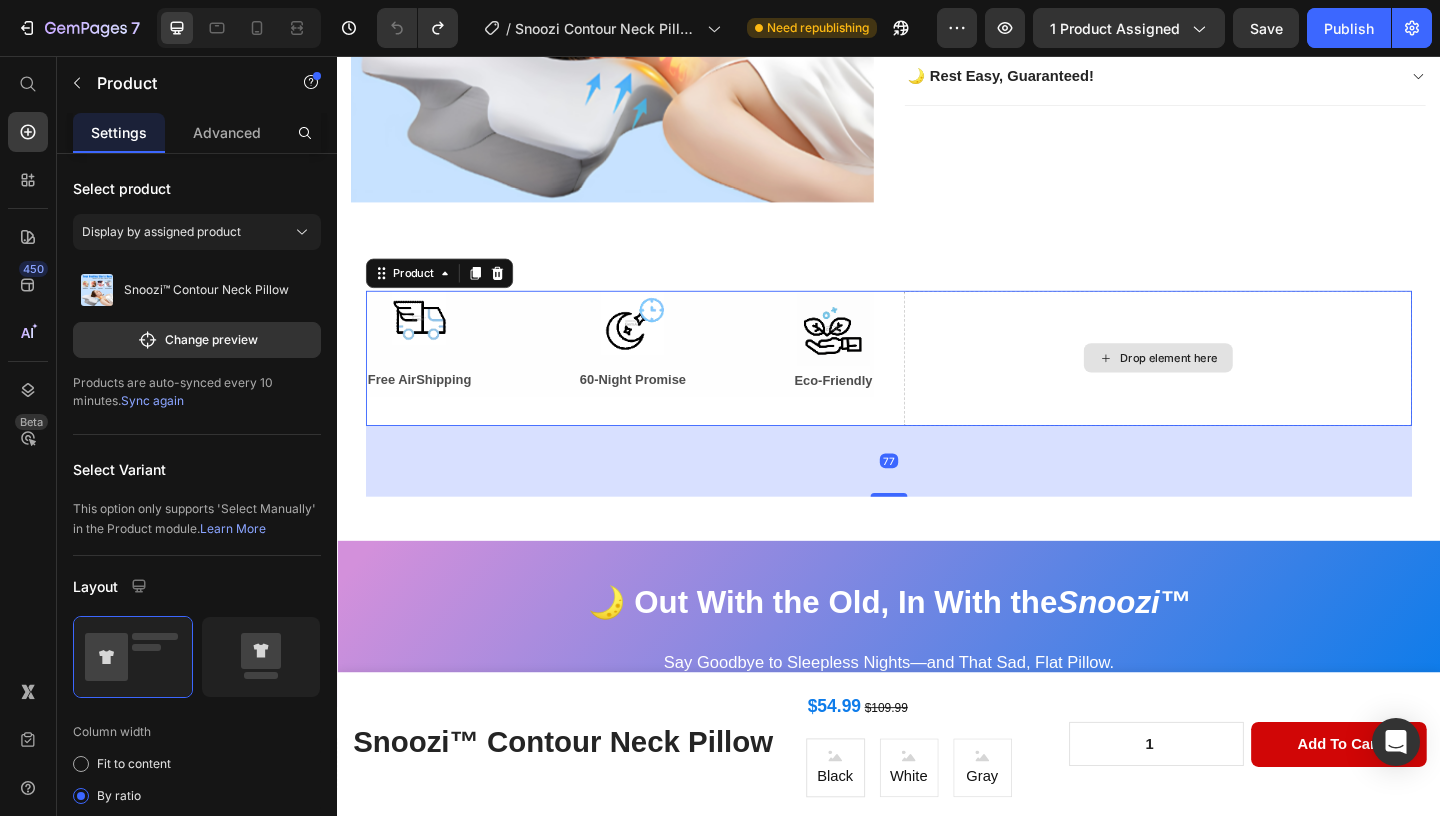 click on "Drop element here" at bounding box center [1229, 384] 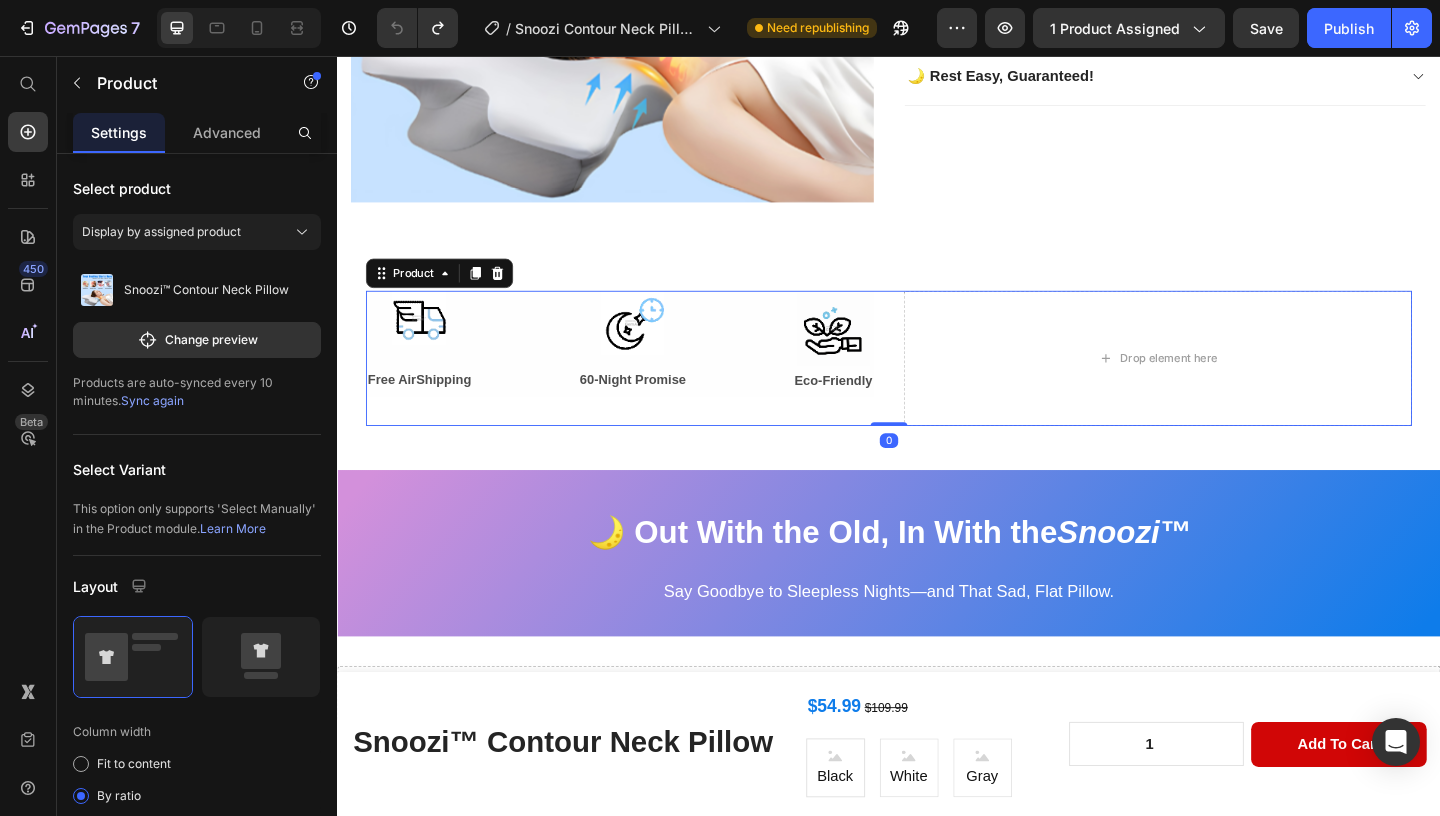 drag, startPoint x: 934, startPoint y: 530, endPoint x: 920, endPoint y: 427, distance: 103.947105 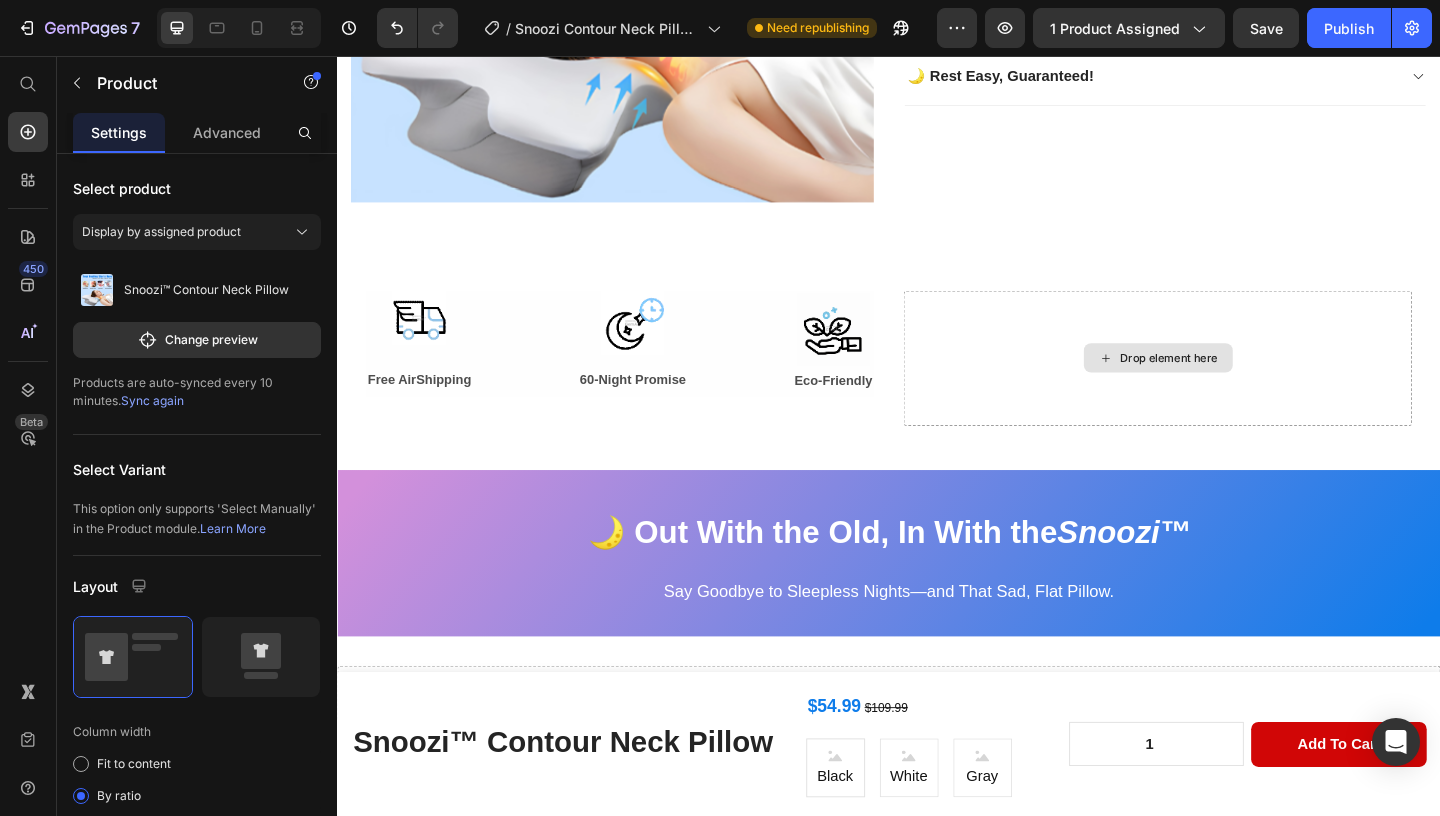click on "Drop element here" at bounding box center (1229, 384) 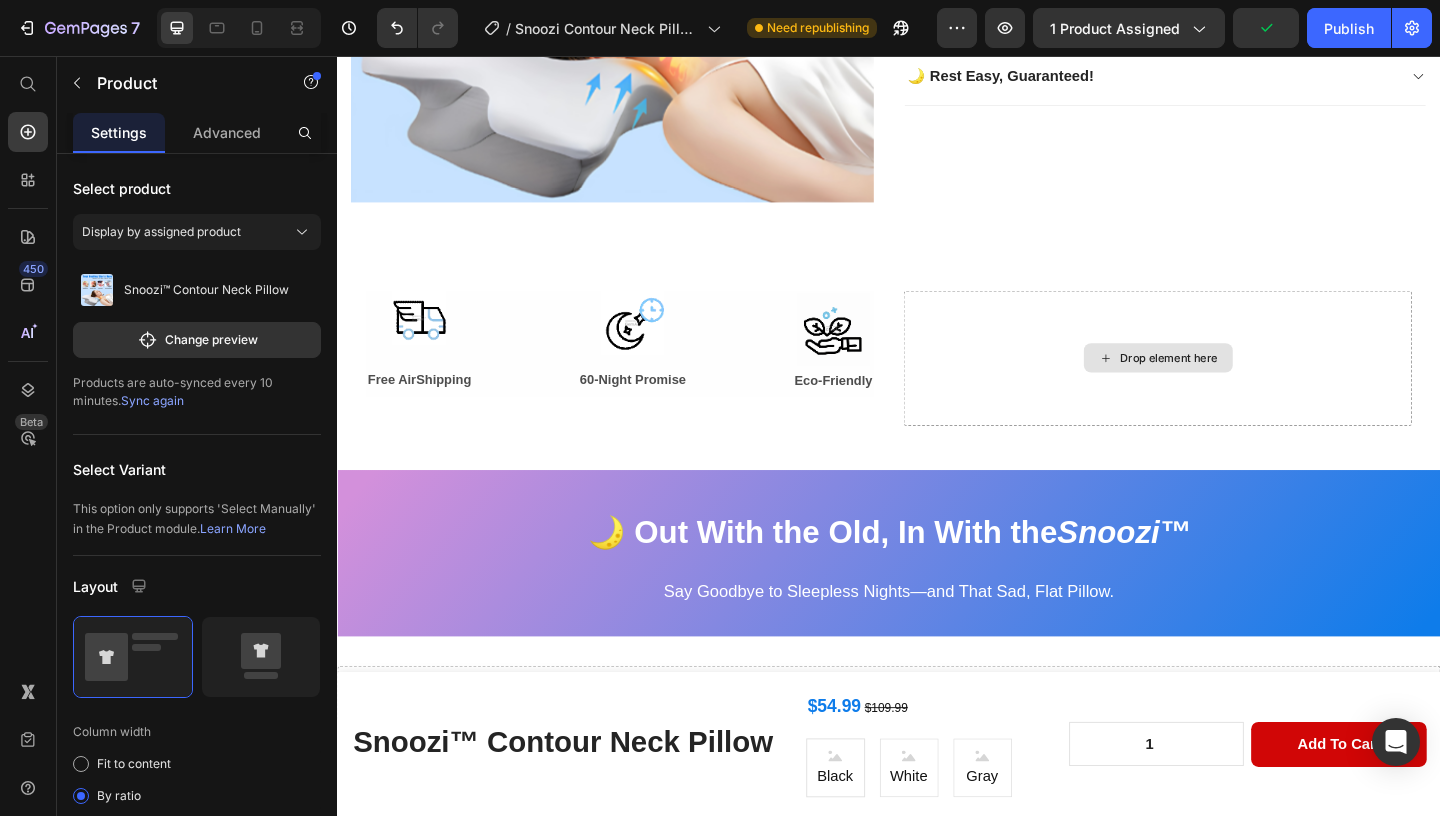 click on "Drop element here" at bounding box center [1229, 384] 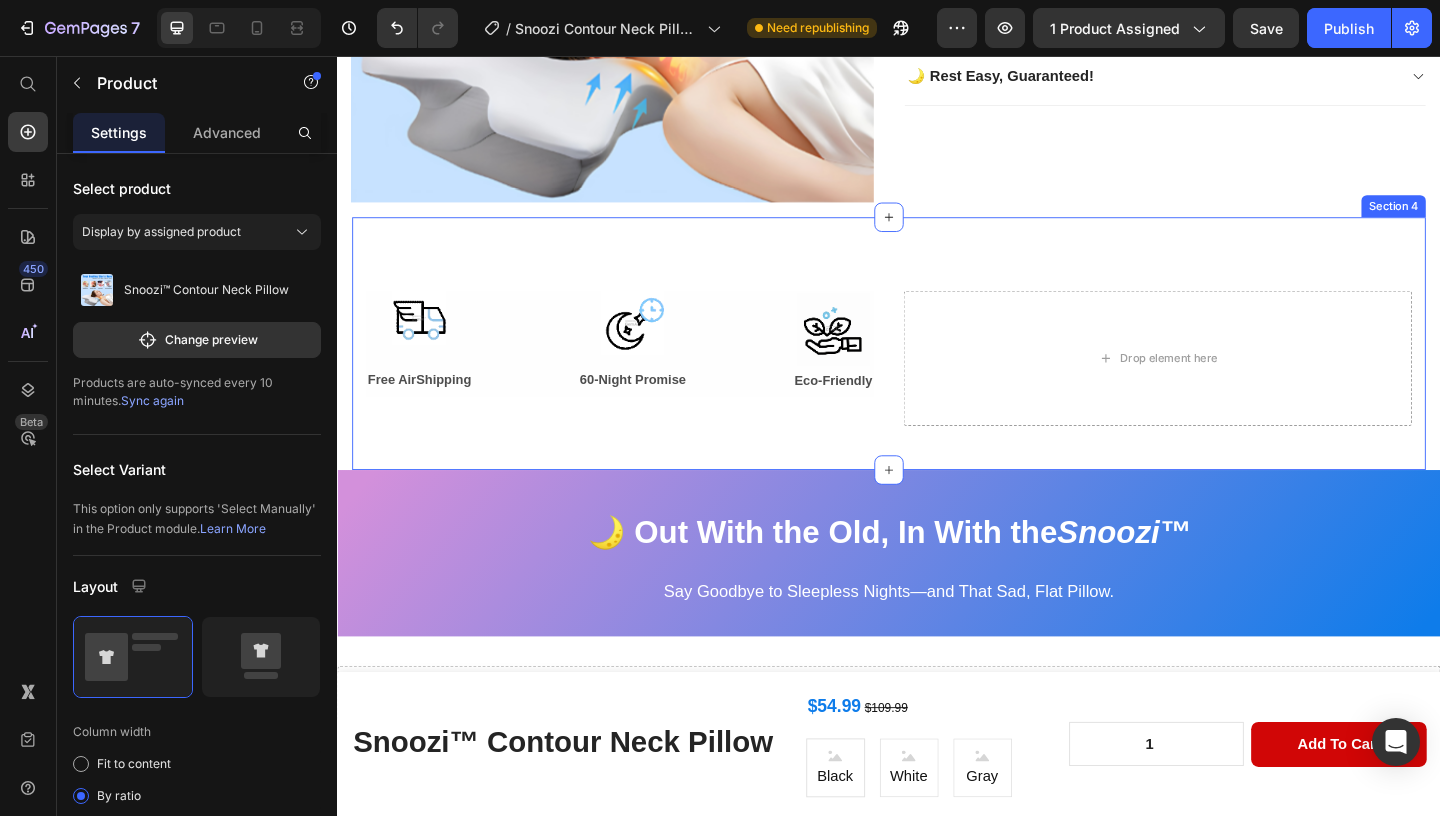 click on "Image Free AirShipping Text Block Image 60-Night Promise Text Block Image Eco-Friendly Text Block Row
Drop element here Product Section 4" at bounding box center (937, 368) 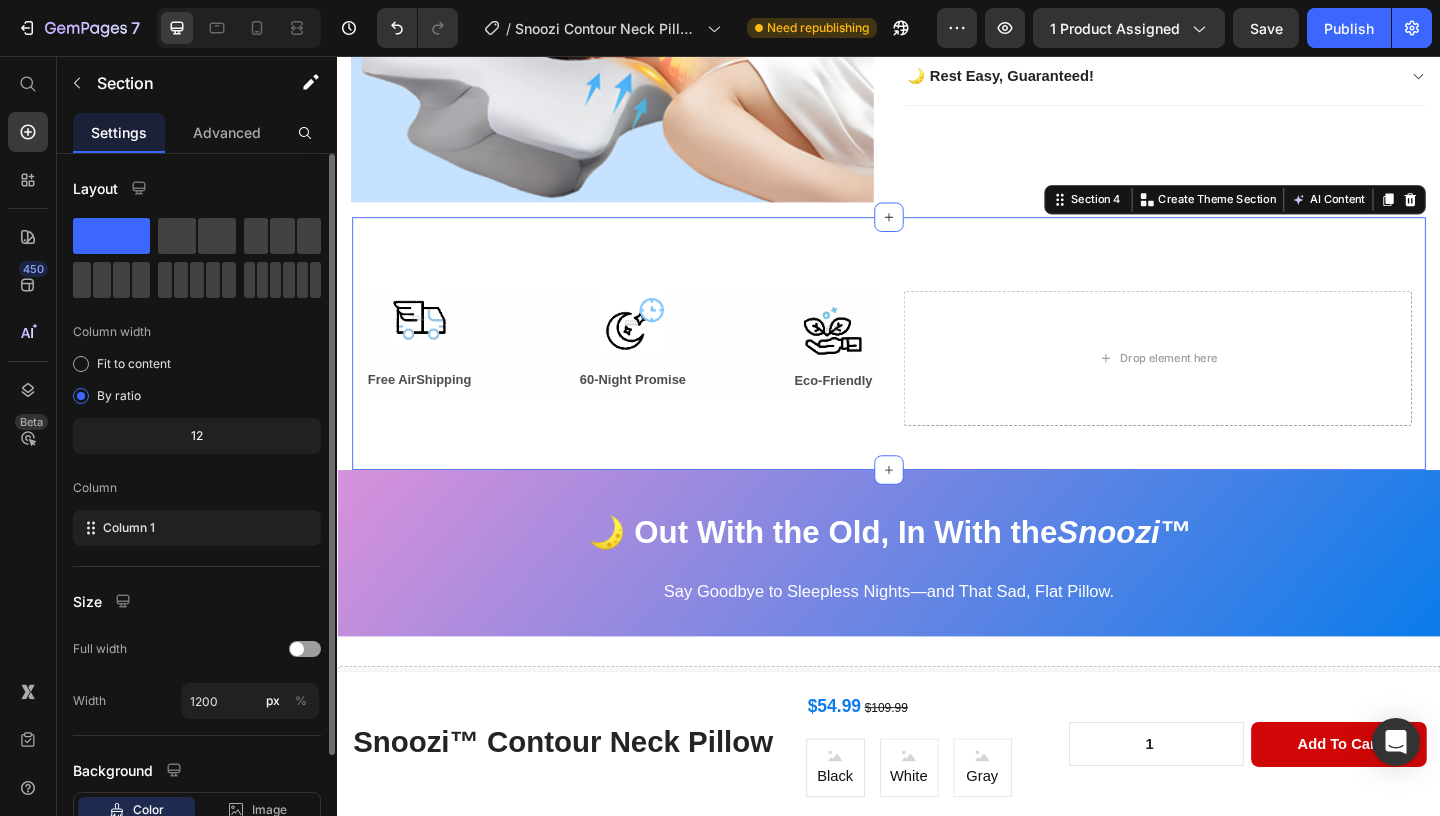 click 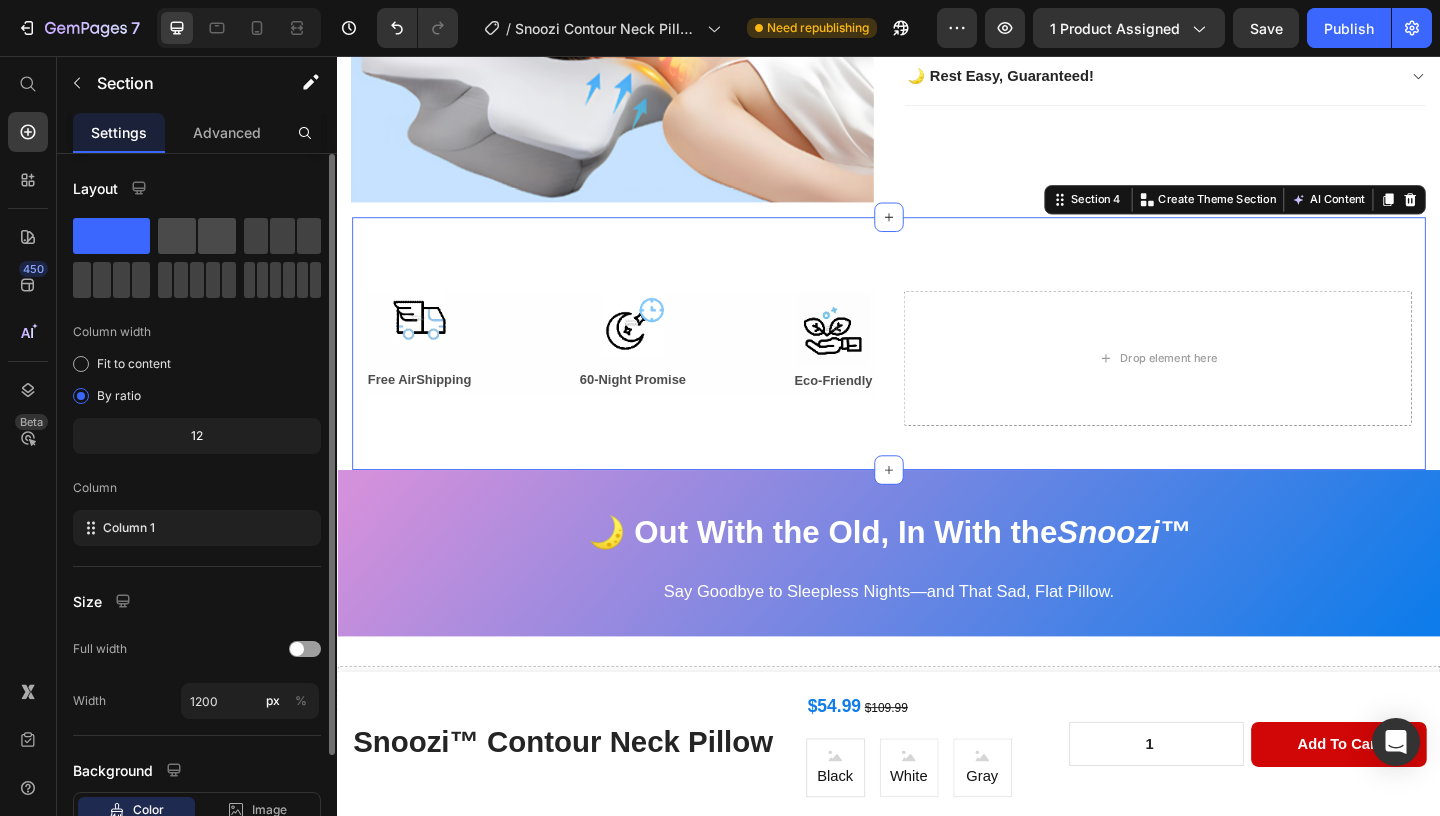 click 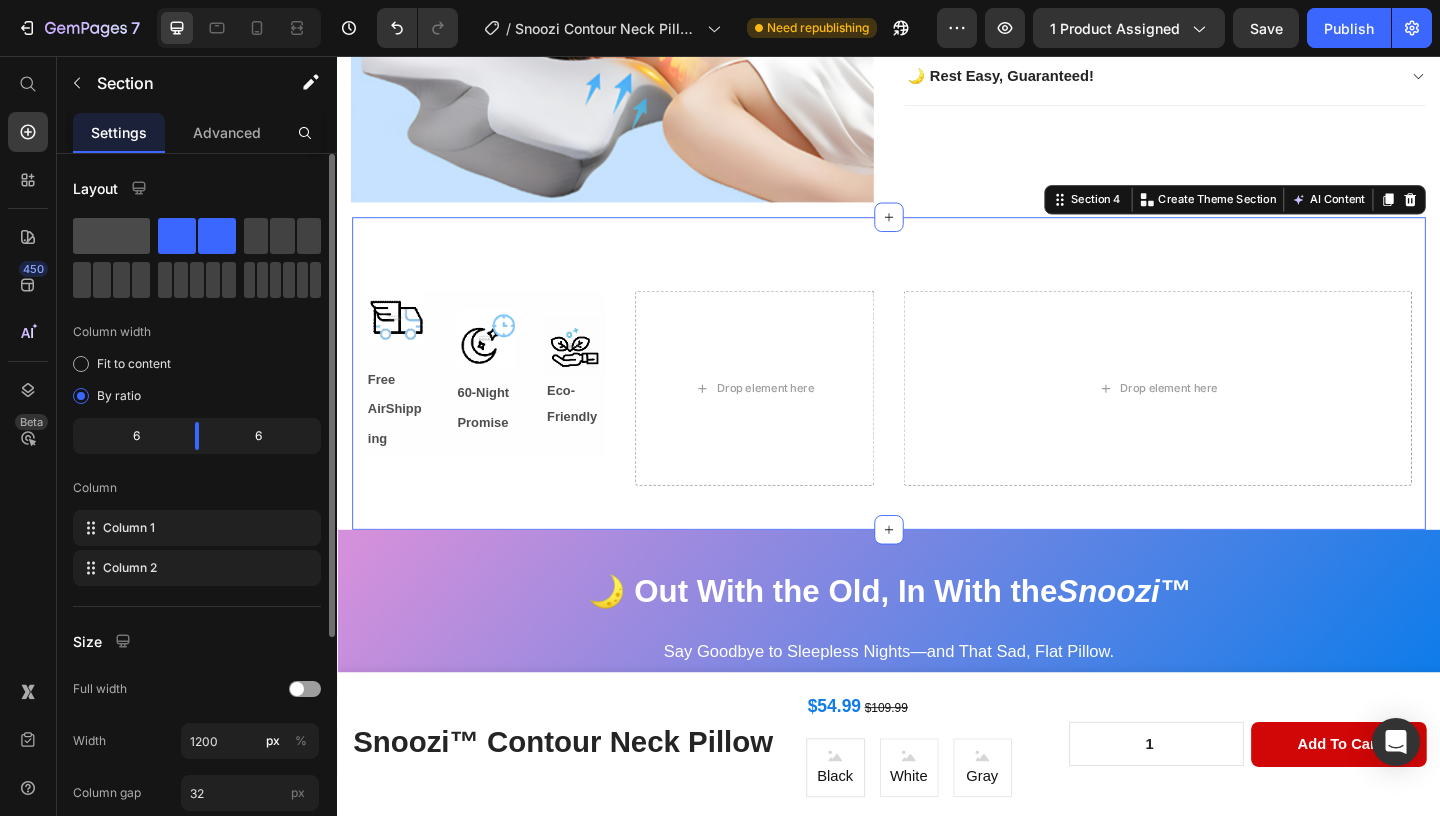 click 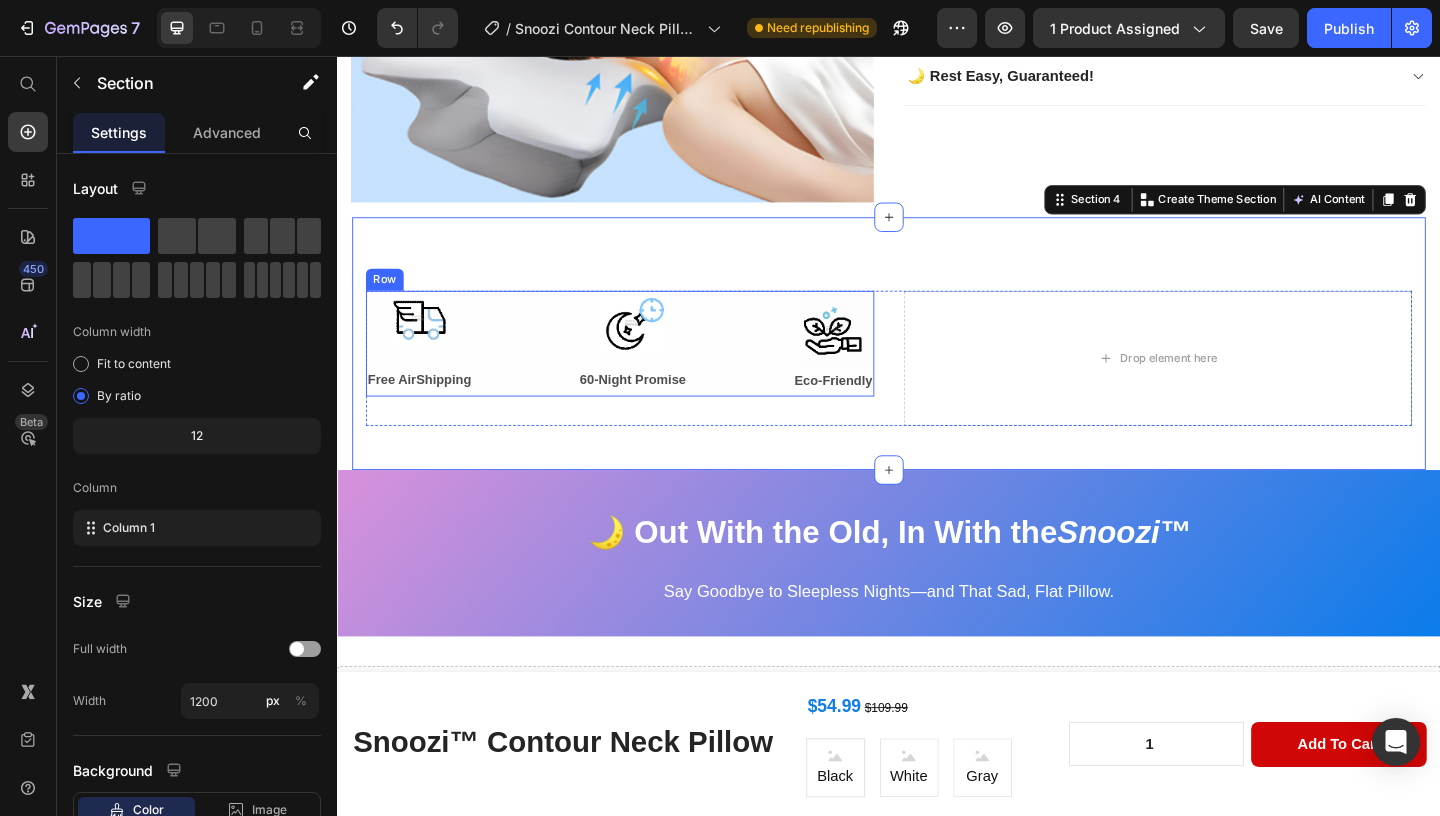 click on "Image Free AirShipping Text Block Image 60-Night Promise Text Block Image Eco-Friendly Text Block Row" at bounding box center [644, 368] 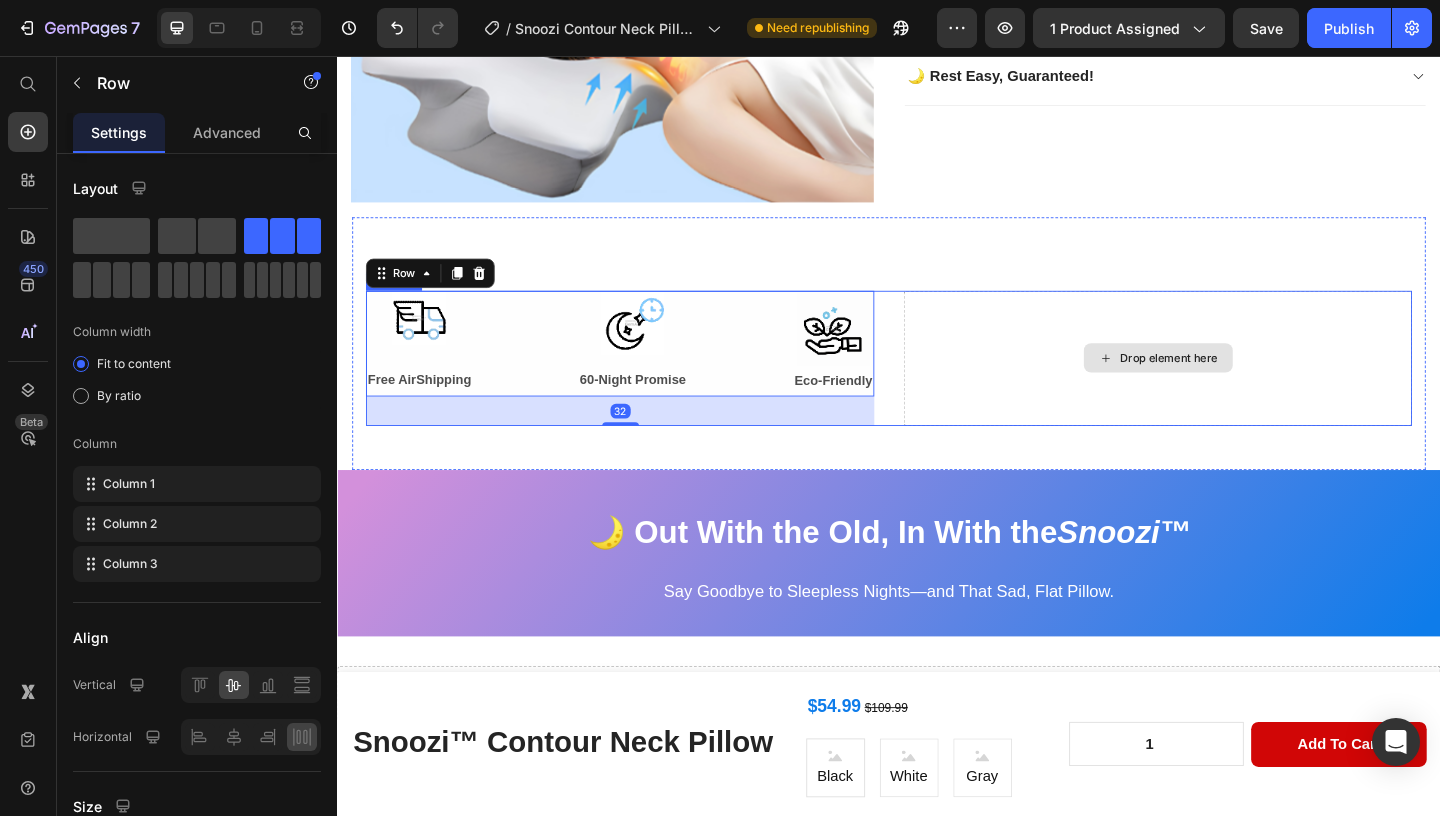 click on "Drop element here" at bounding box center (1229, 384) 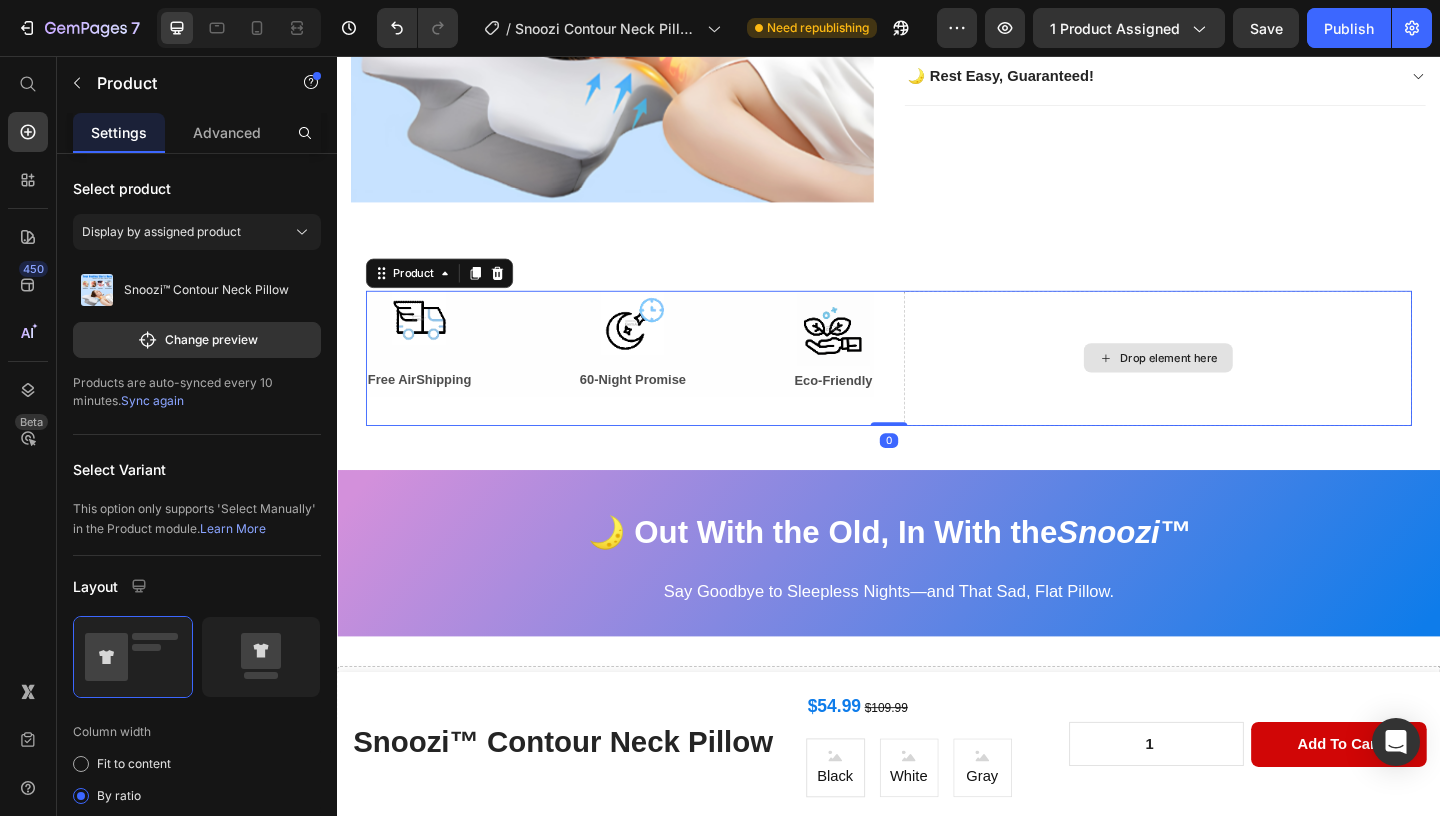 click on "Drop element here" at bounding box center [1229, 384] 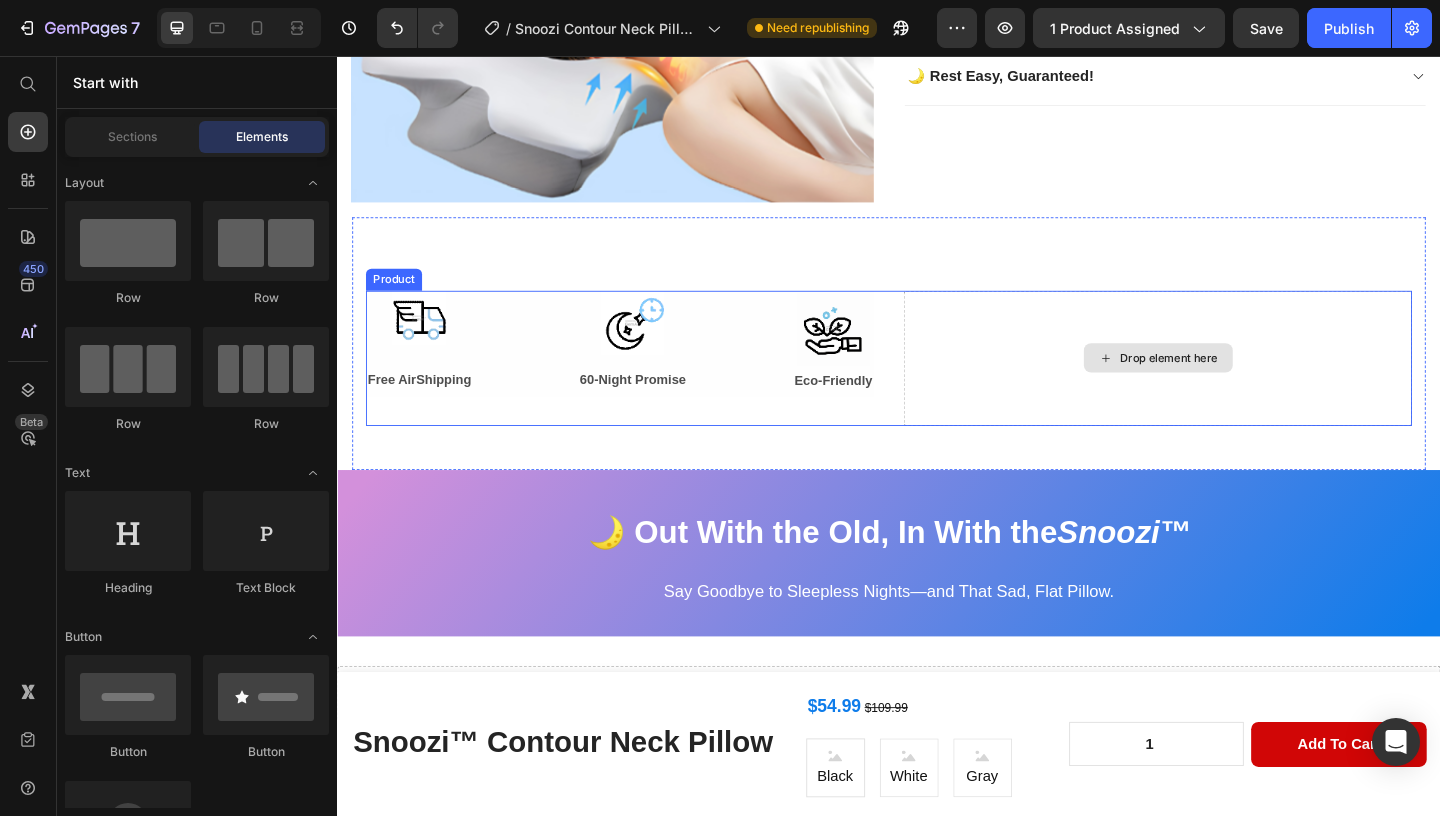click on "Drop element here" at bounding box center (1242, 384) 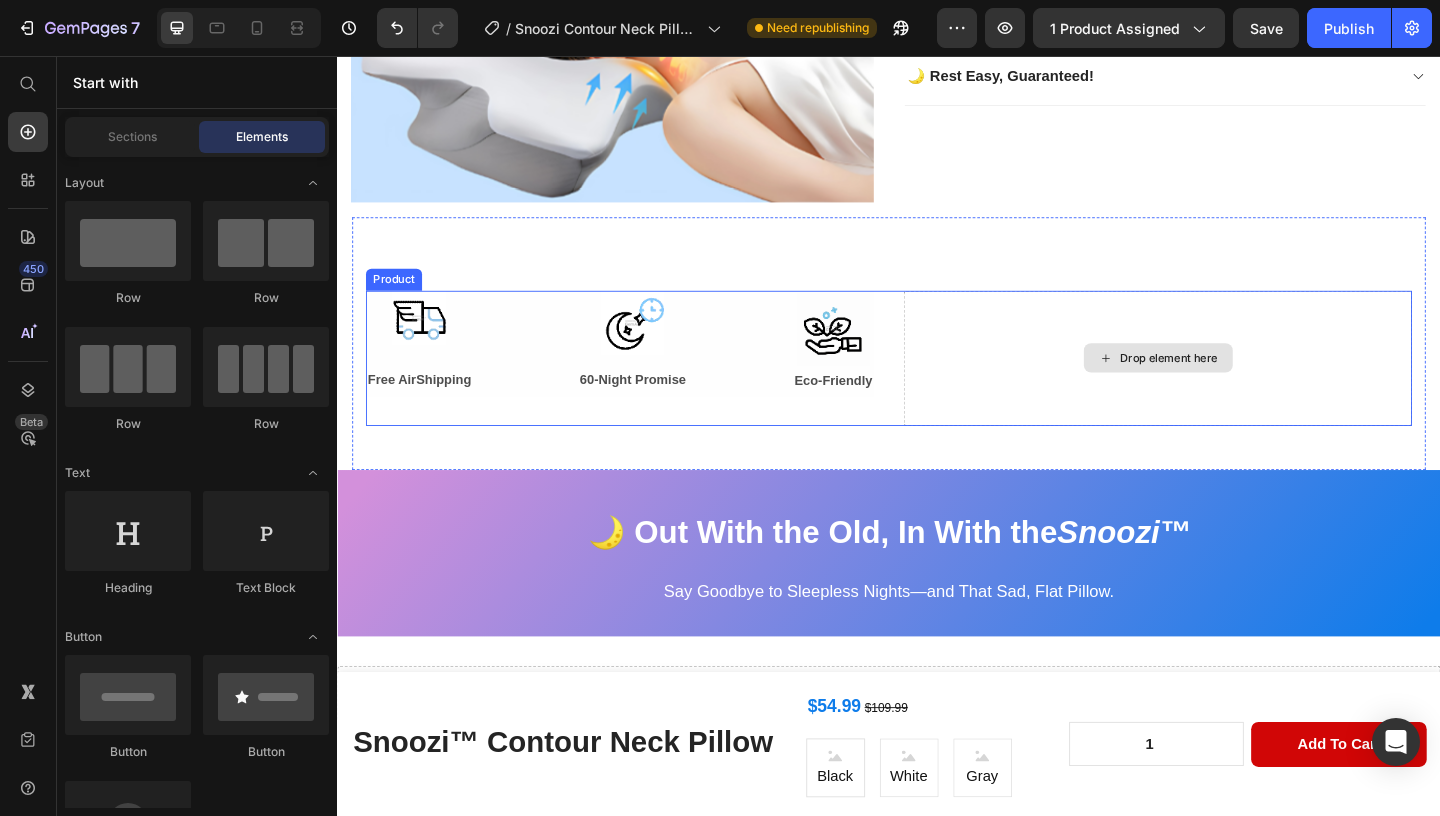 click on "Drop element here" at bounding box center [1229, 384] 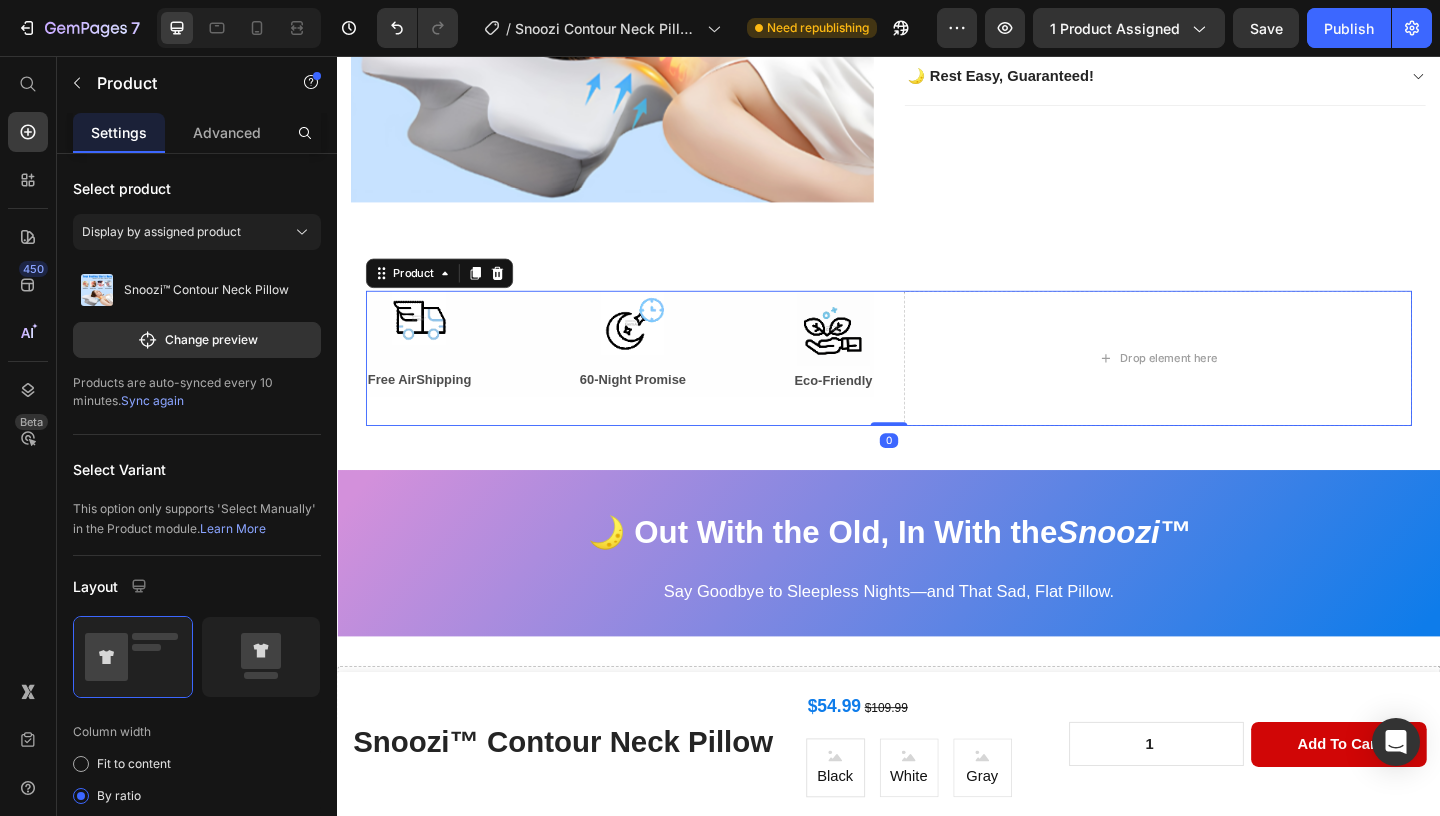 click on "Image Free AirShipping Text Block Image 60-Night Promise Text Block Image Eco-Friendly Text Block Row     Drop element here Product   0" at bounding box center [937, 384] 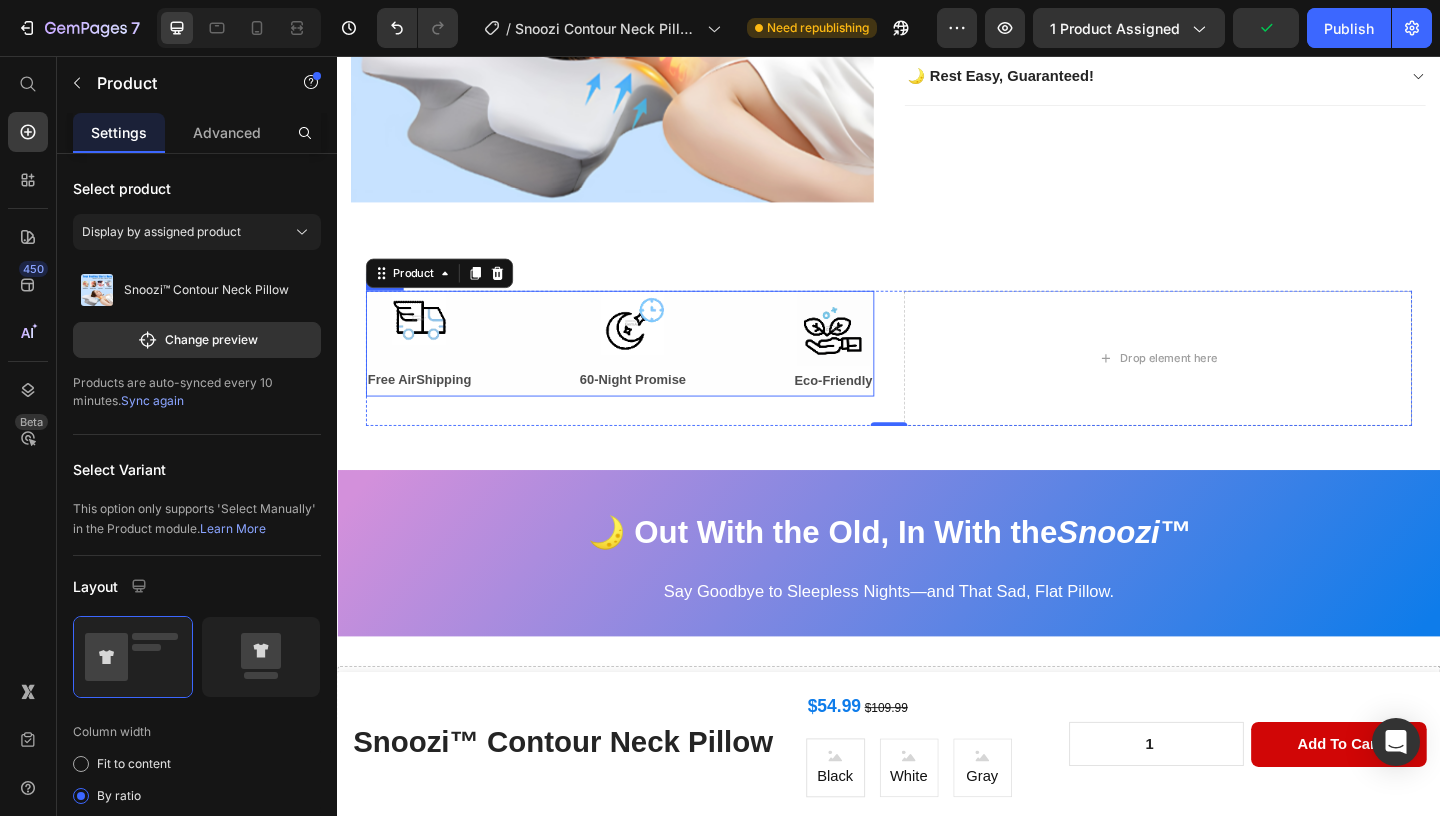 click on "Image Free AirShipping Text Block Image 60-Night Promise Text Block Image Eco-Friendly Text Block Row" at bounding box center (644, 368) 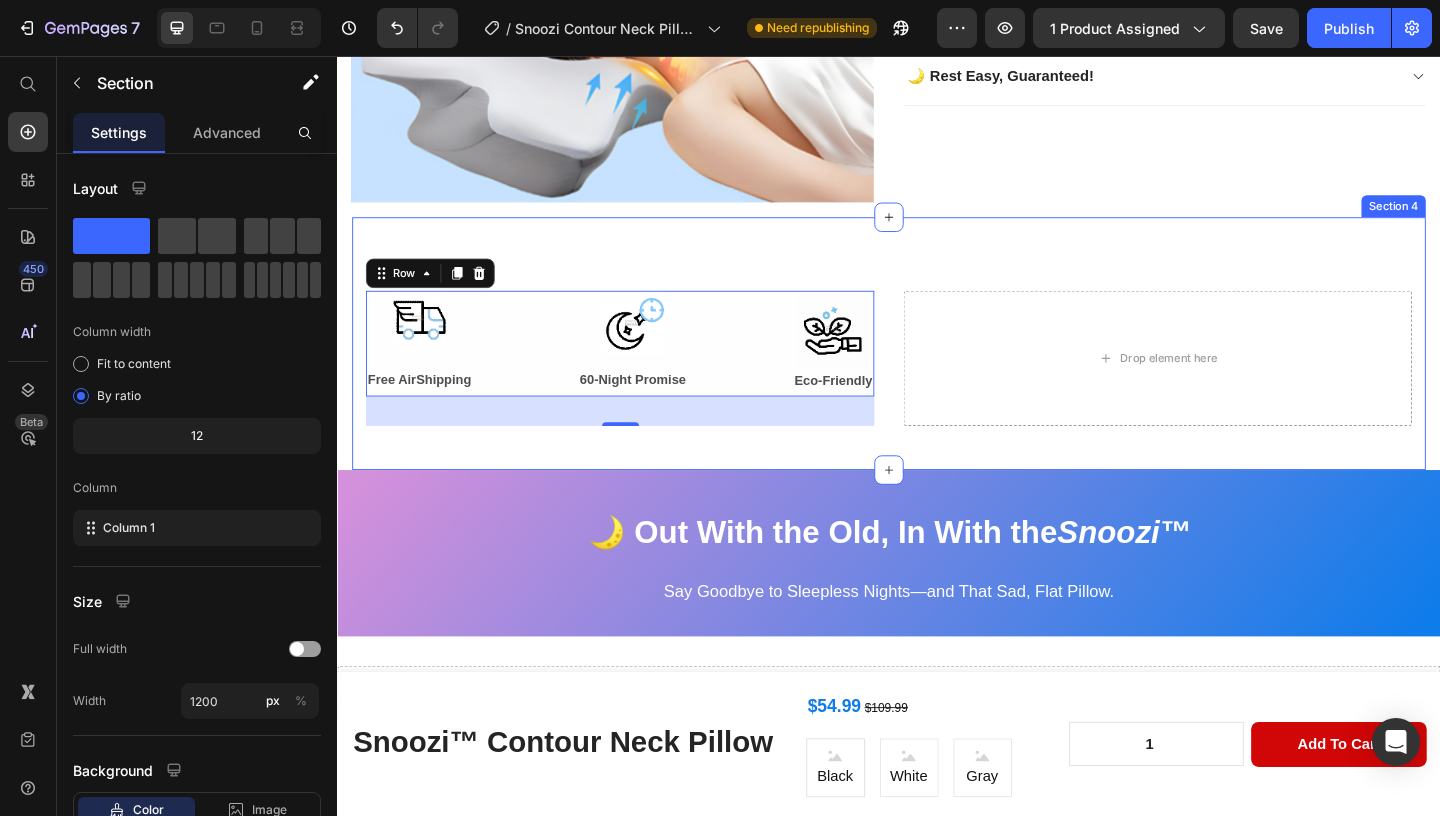 click on "Image Free AirShipping Text Block Image 60-Night Promise Text Block Image Eco-Friendly Text Block Row   32
Drop element here Product Section 4" at bounding box center (937, 368) 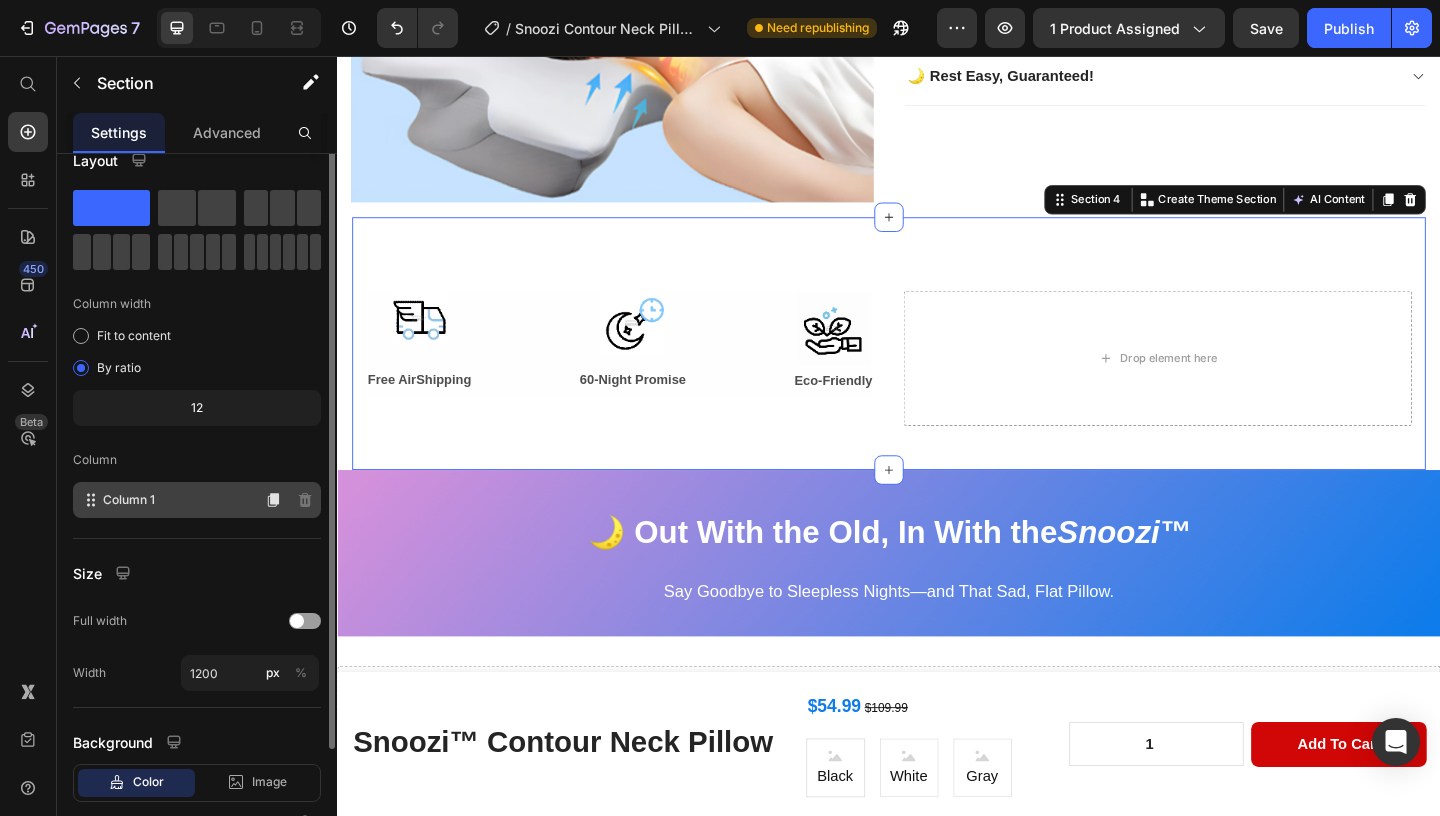 scroll, scrollTop: 0, scrollLeft: 0, axis: both 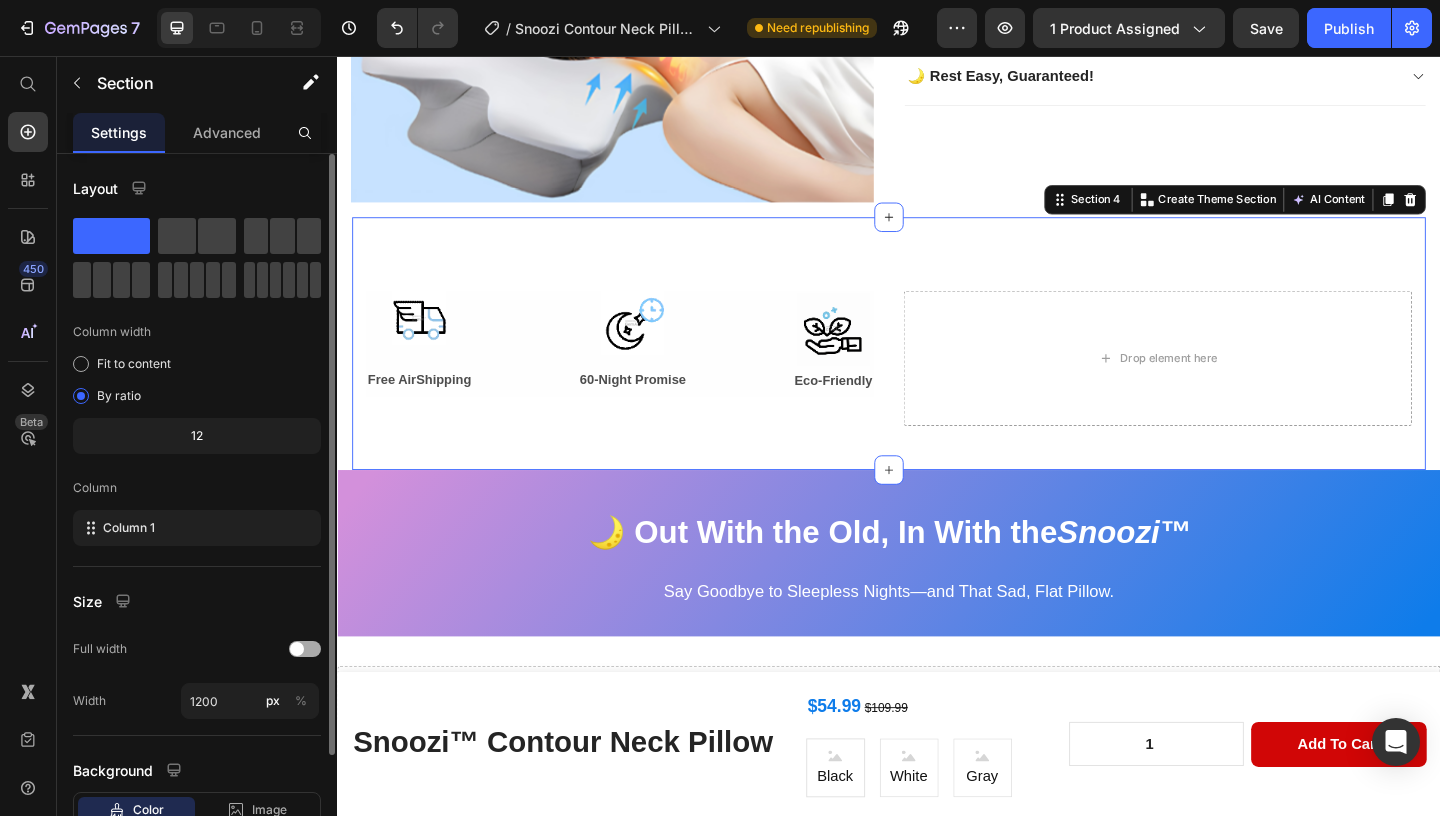 click at bounding box center [297, 649] 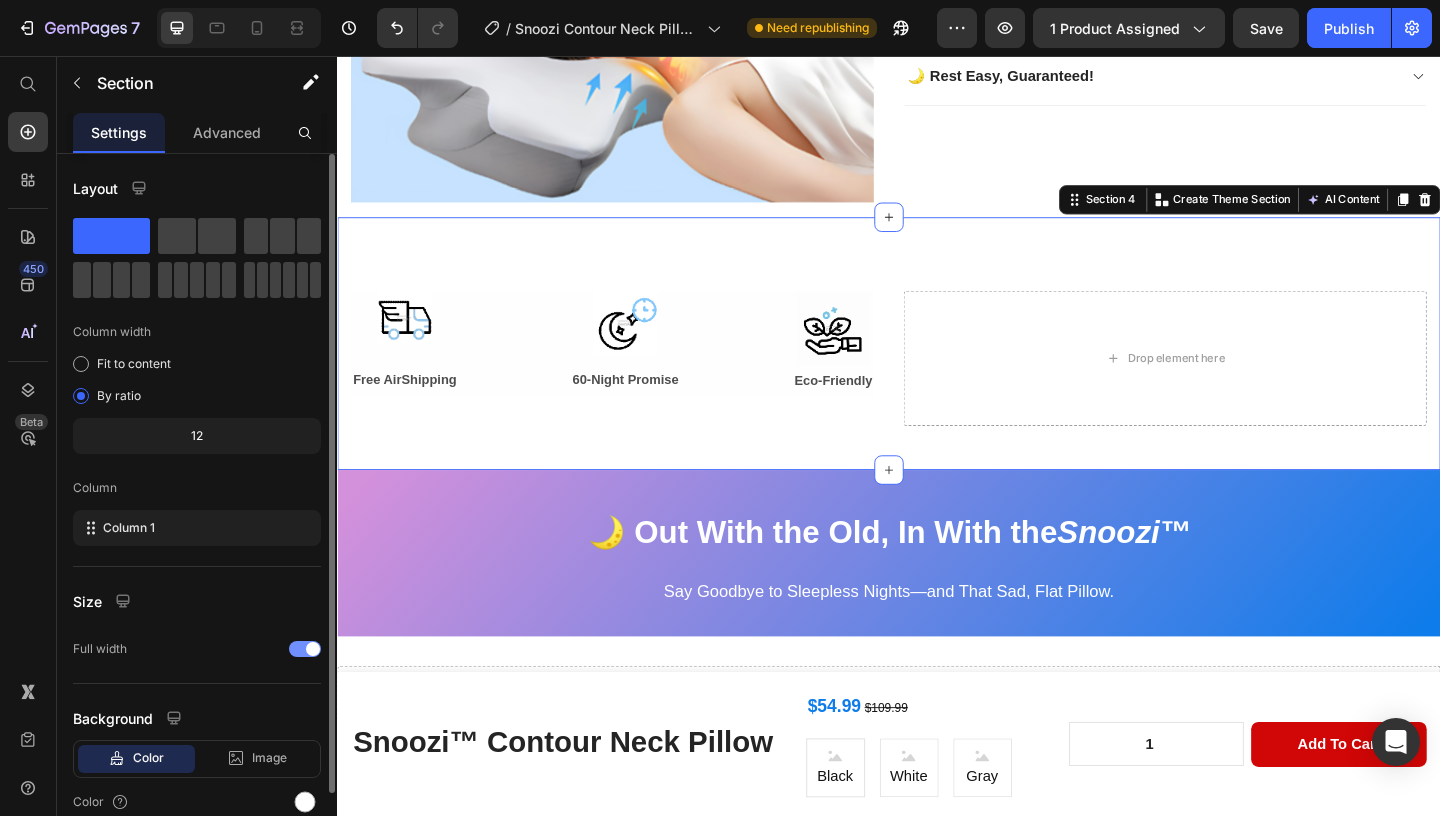 click at bounding box center (305, 649) 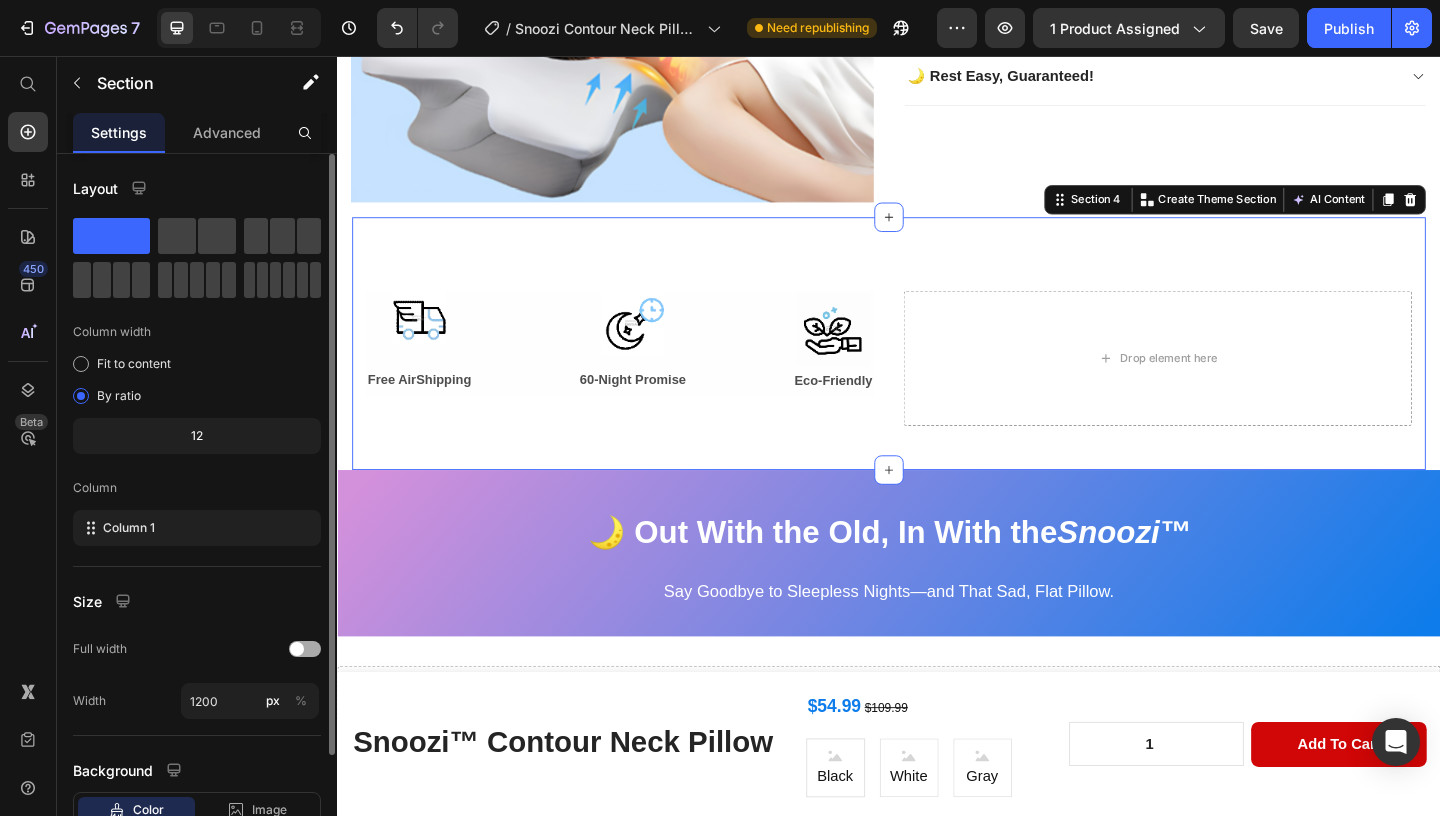 click at bounding box center (297, 649) 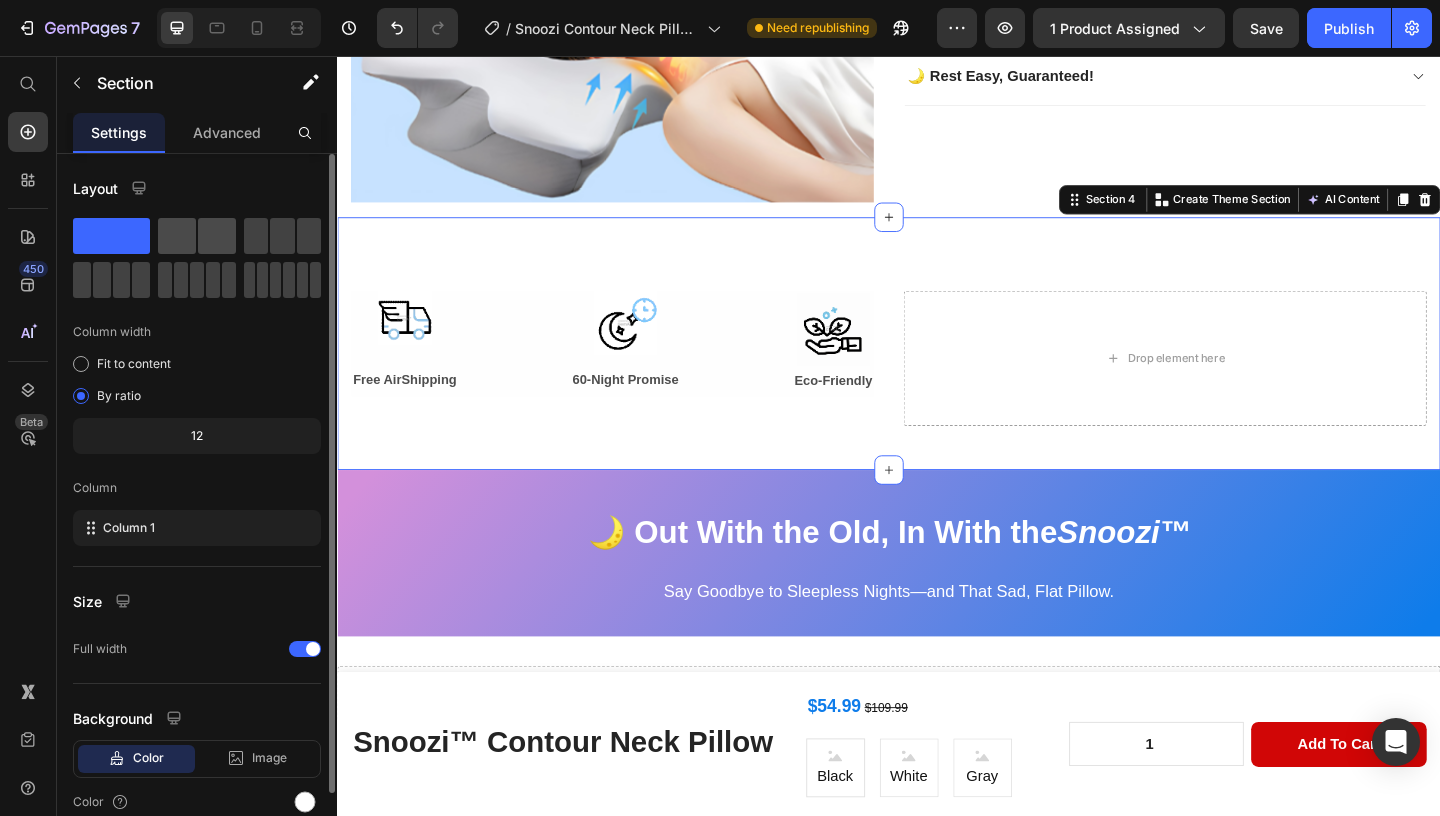 click 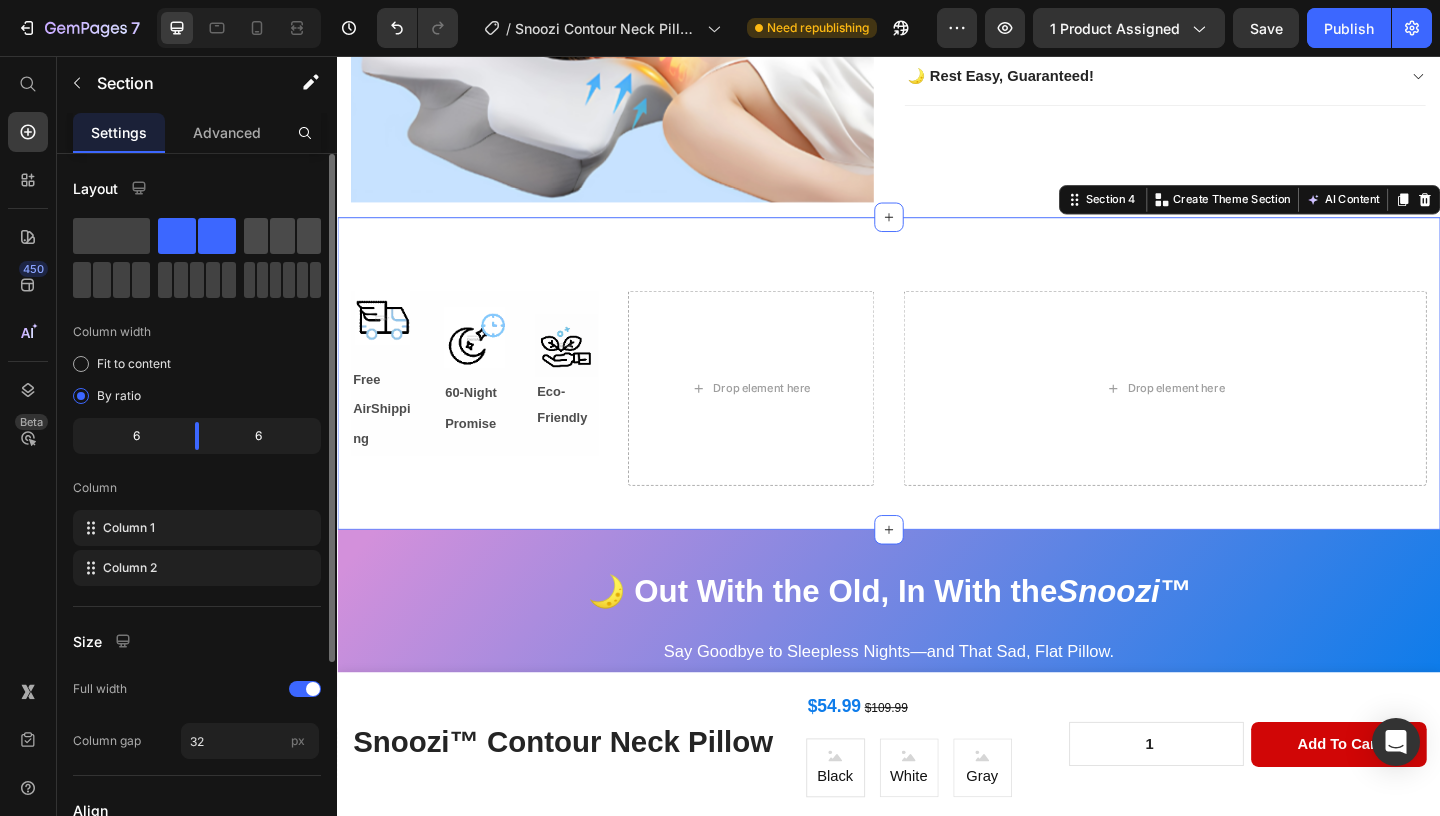 click 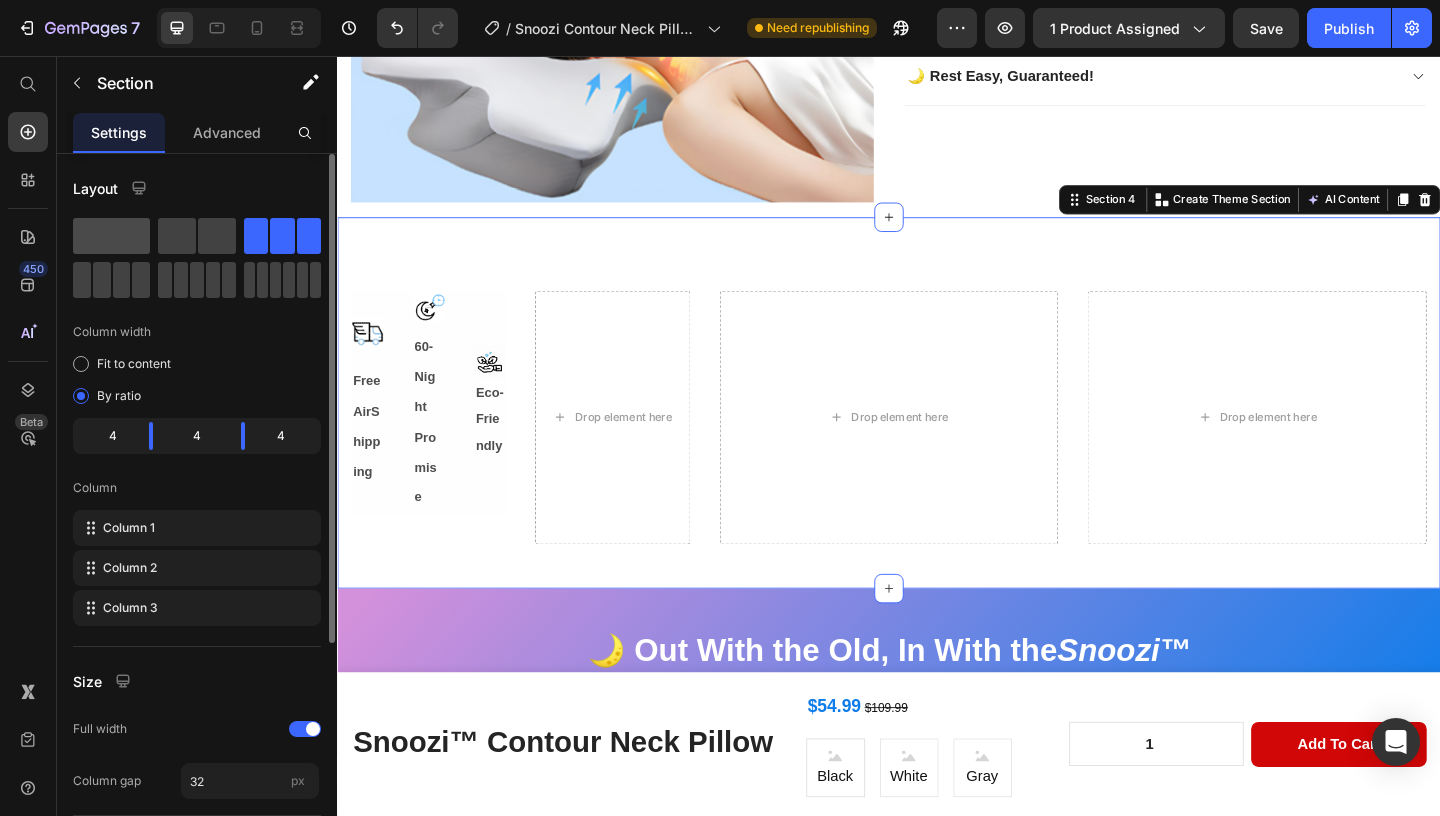 click 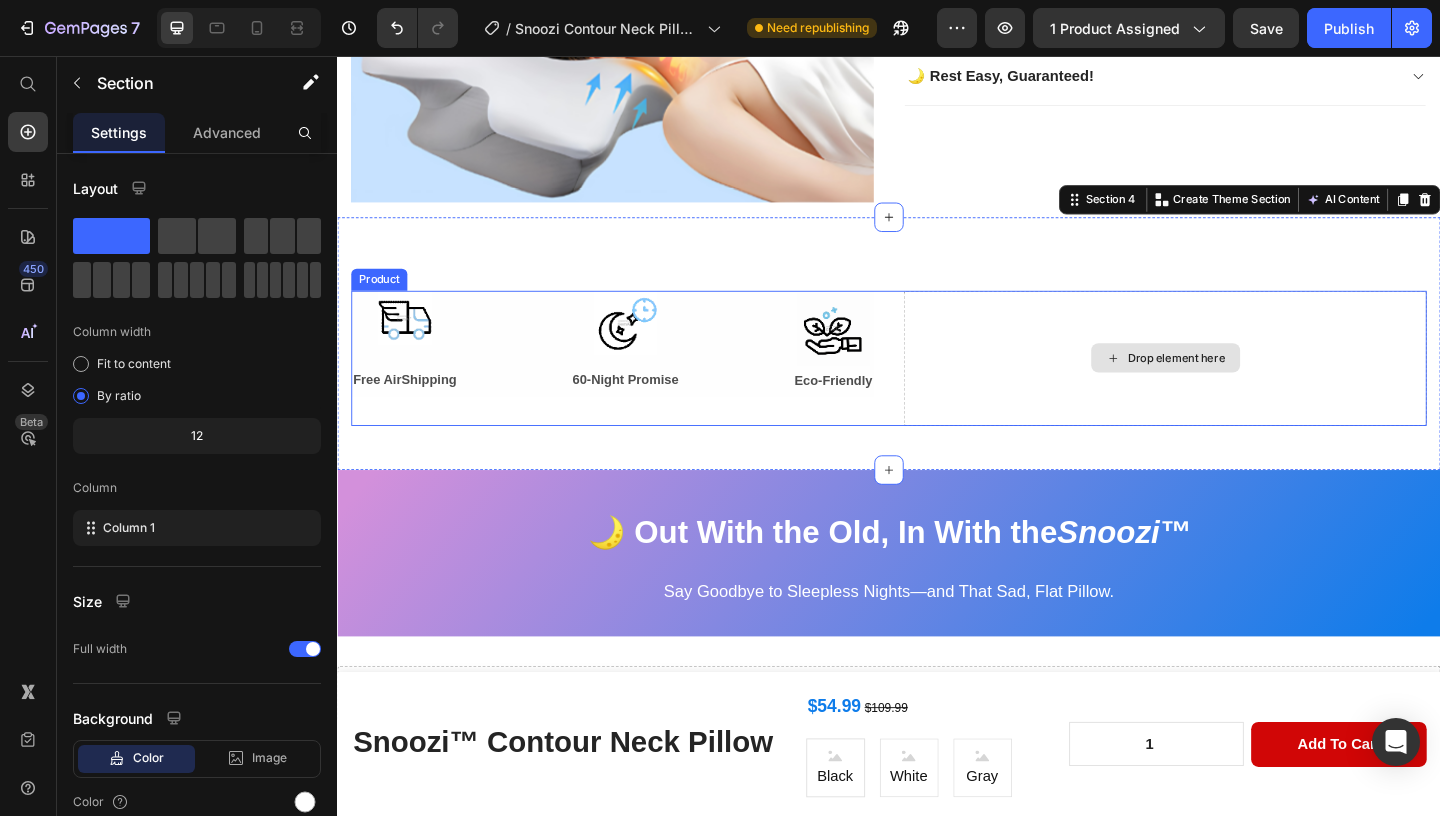 click on "Drop element here" at bounding box center (1237, 384) 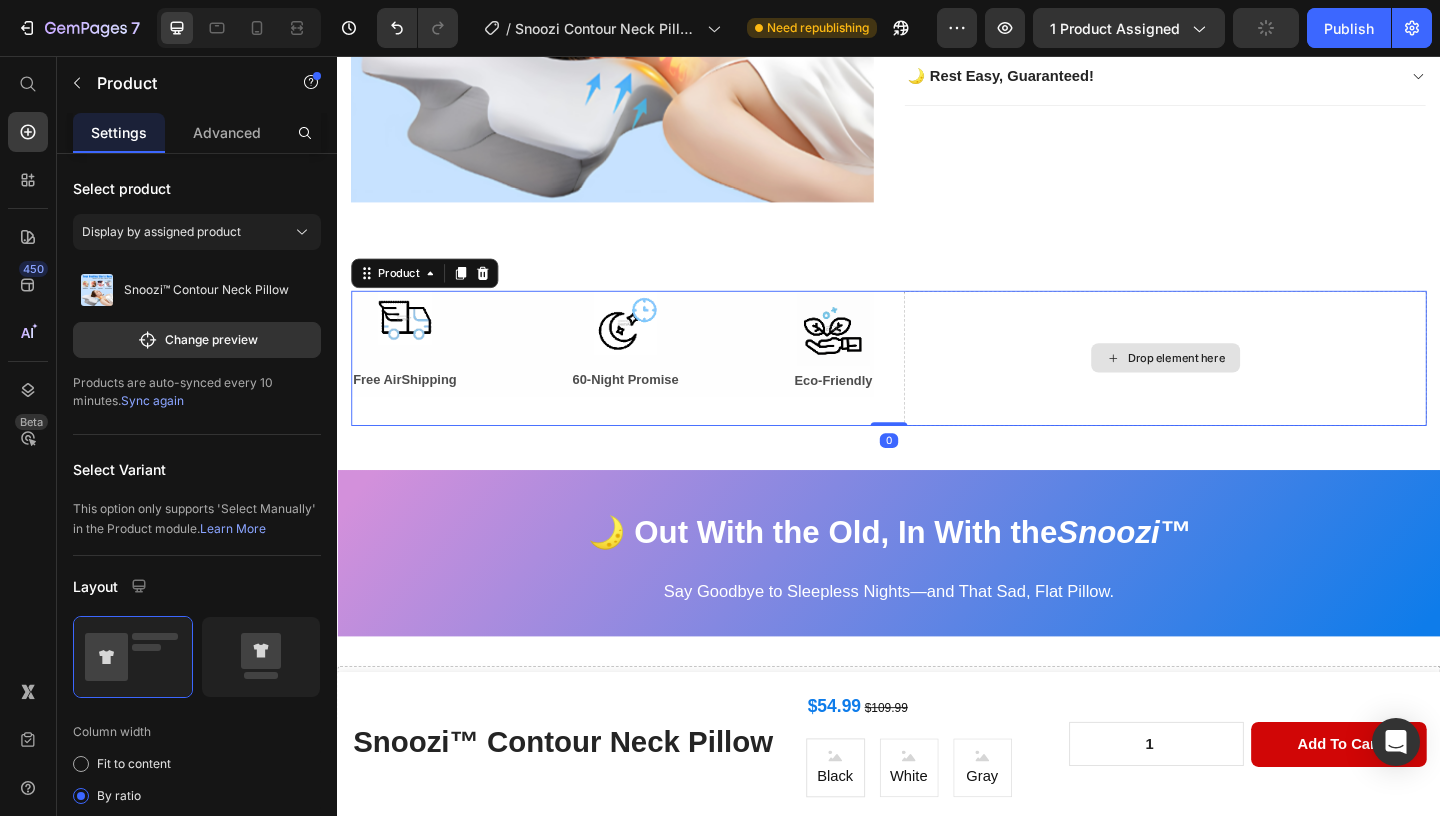 click on "Drop element here" at bounding box center (1237, 384) 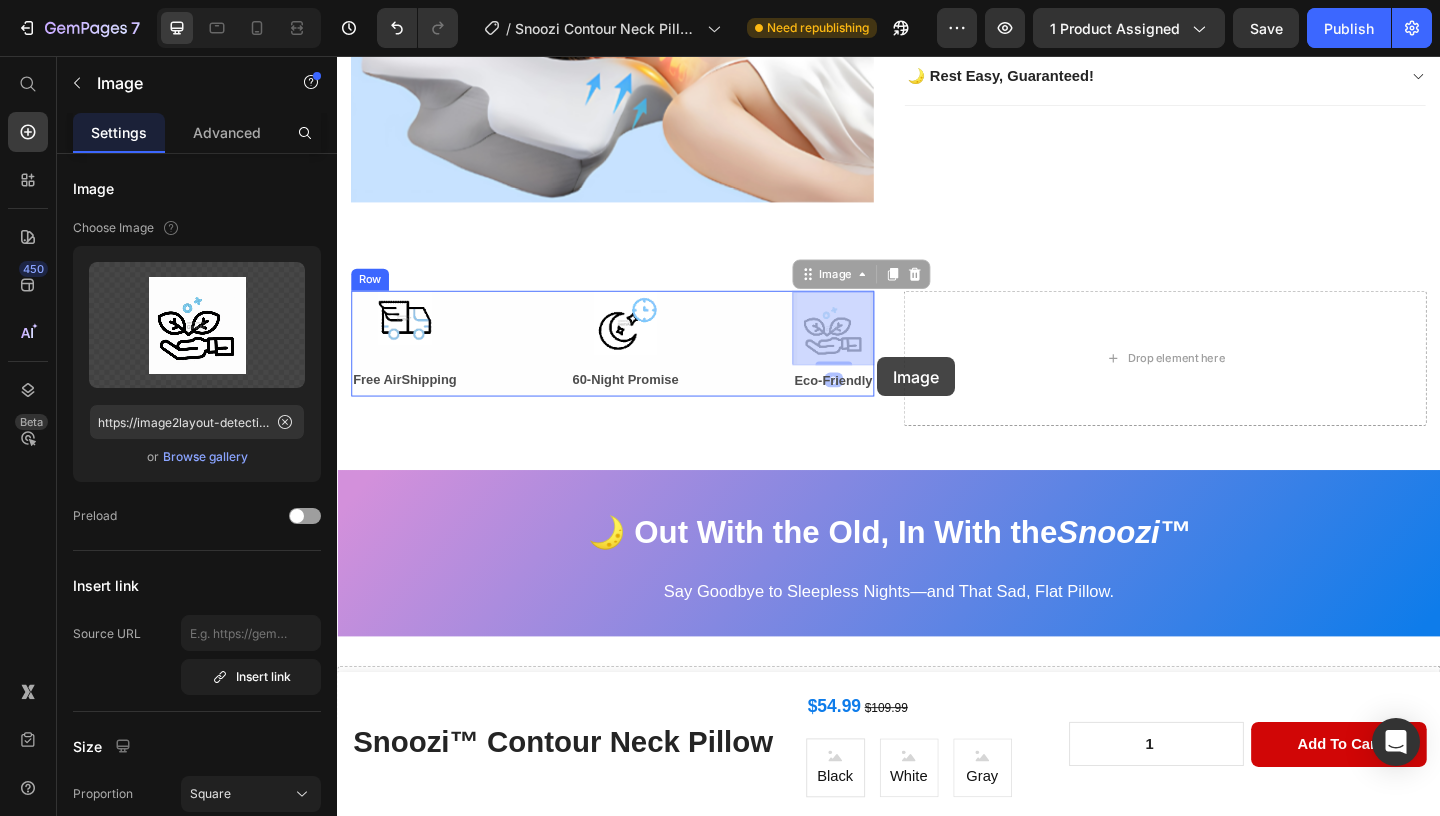 drag, startPoint x: 855, startPoint y: 356, endPoint x: 877, endPoint y: 357, distance: 22.022715 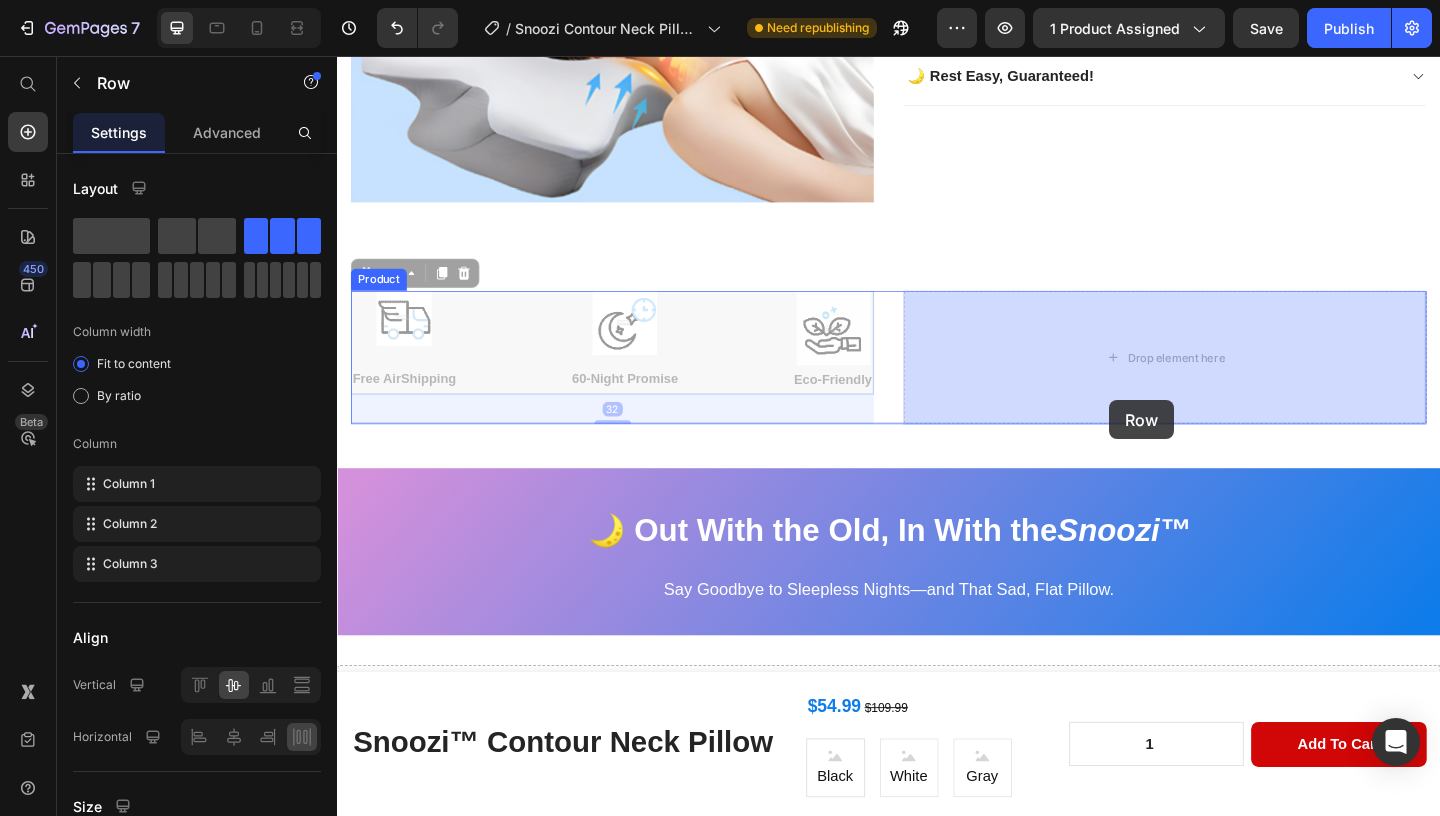 drag, startPoint x: 533, startPoint y: 375, endPoint x: 1109, endPoint y: 400, distance: 576.5423 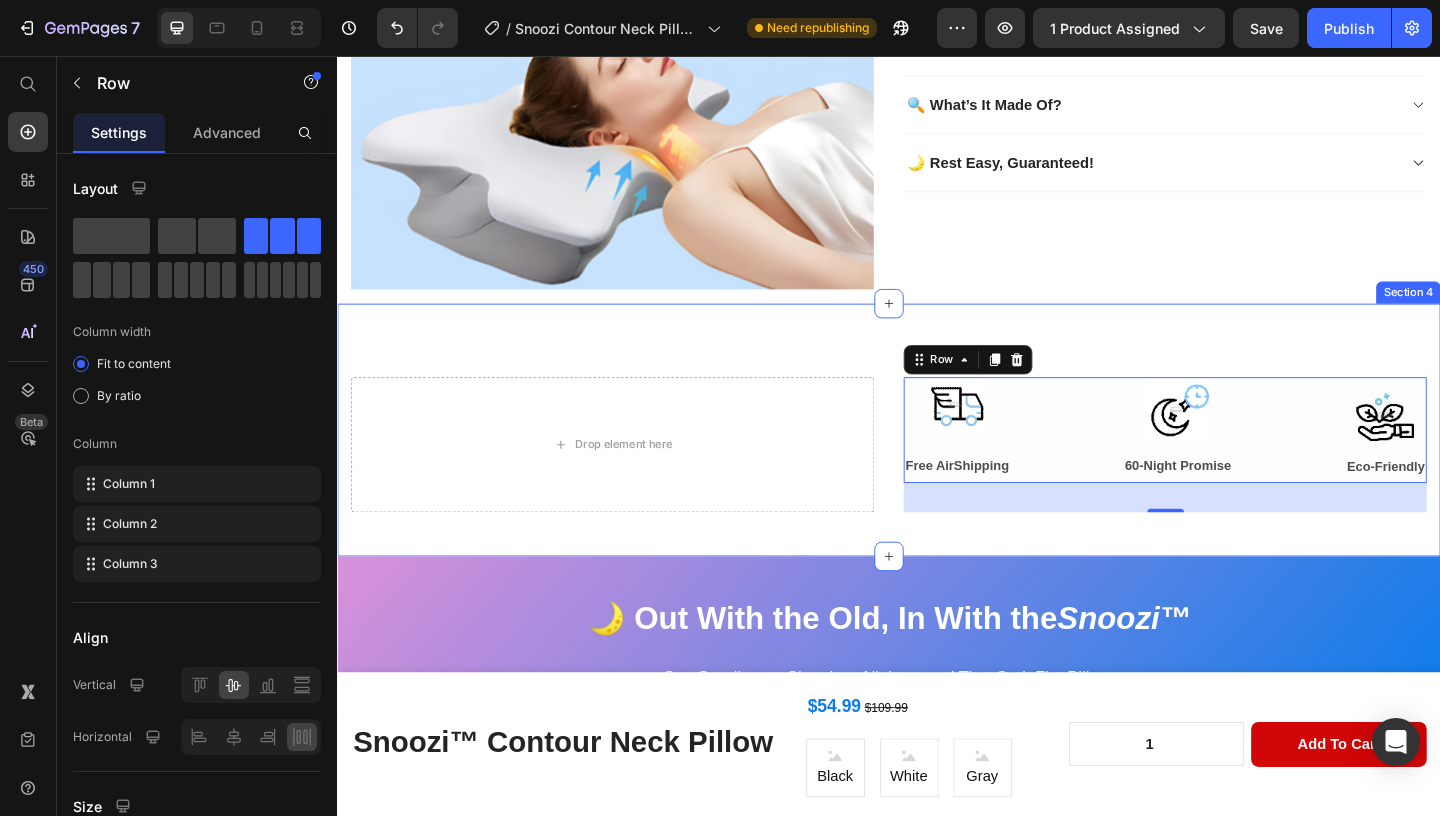 scroll, scrollTop: 466, scrollLeft: 0, axis: vertical 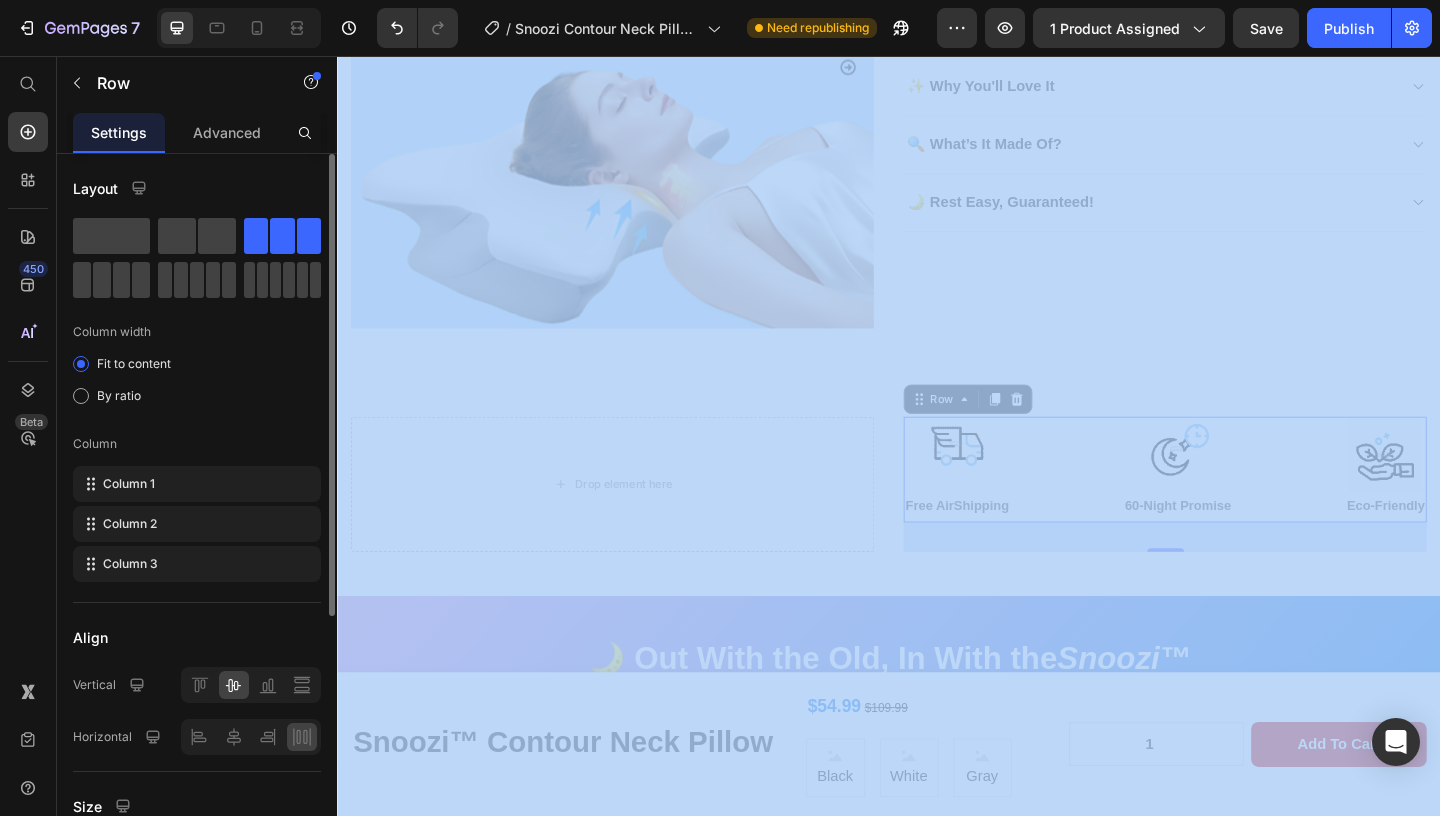drag, startPoint x: 111, startPoint y: 230, endPoint x: 426, endPoint y: 394, distance: 355.1352 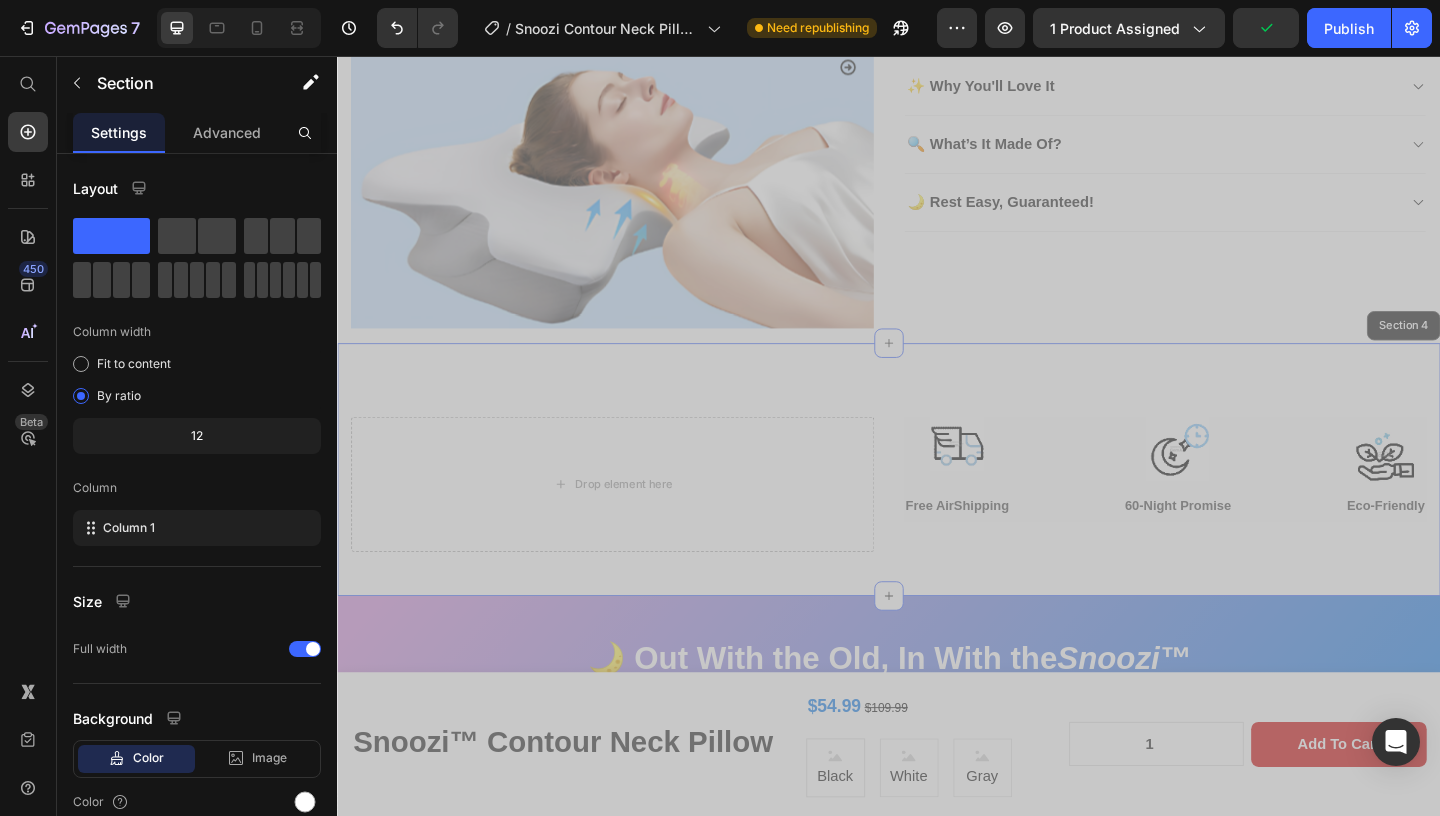 click on "Drop element here Image Free AirShipping Text Block Image 60-Night Promise Text Block Image Eco-Friendly Text Block Row 32 Product Section 4" at bounding box center [937, 505] 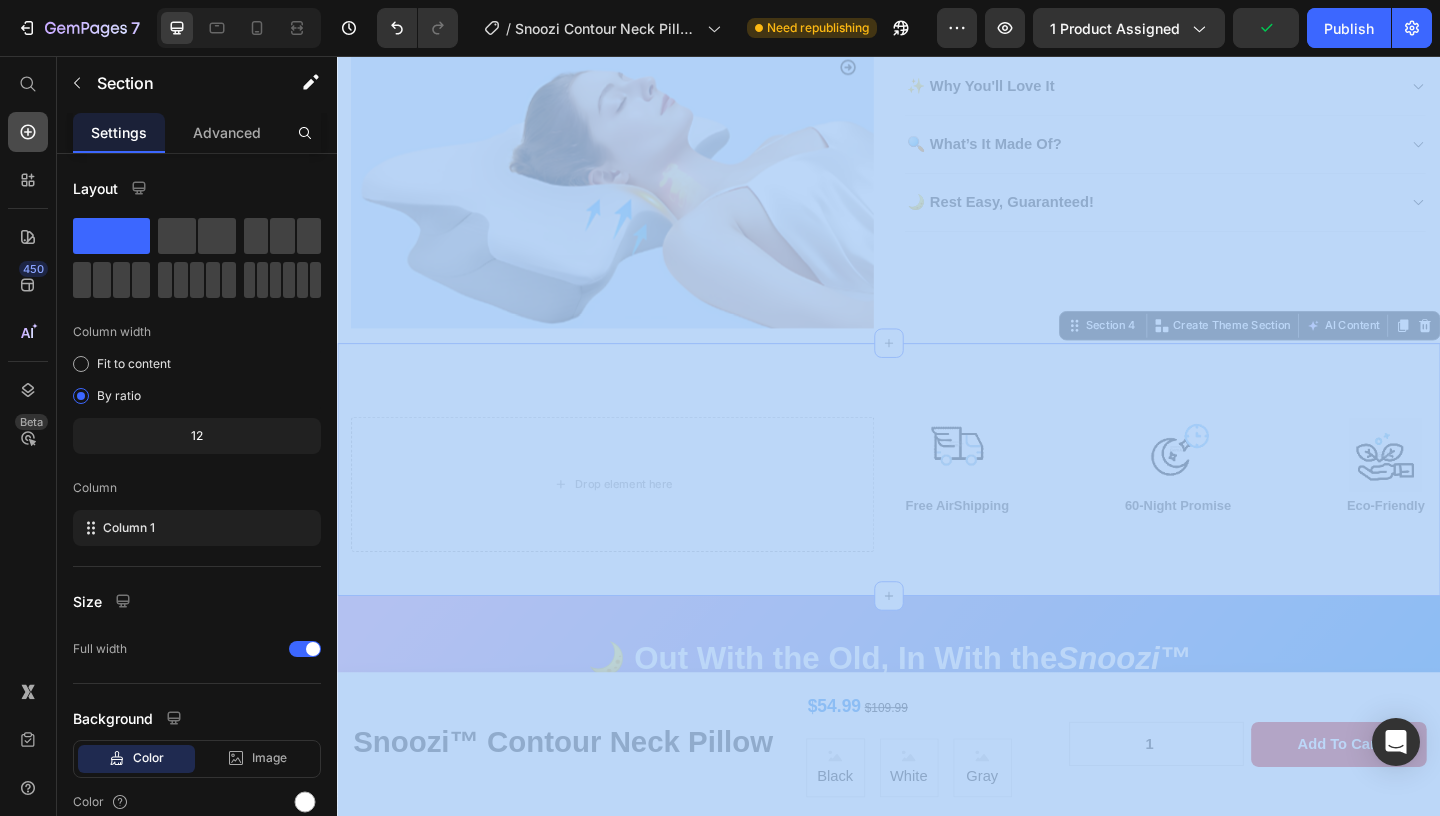 click 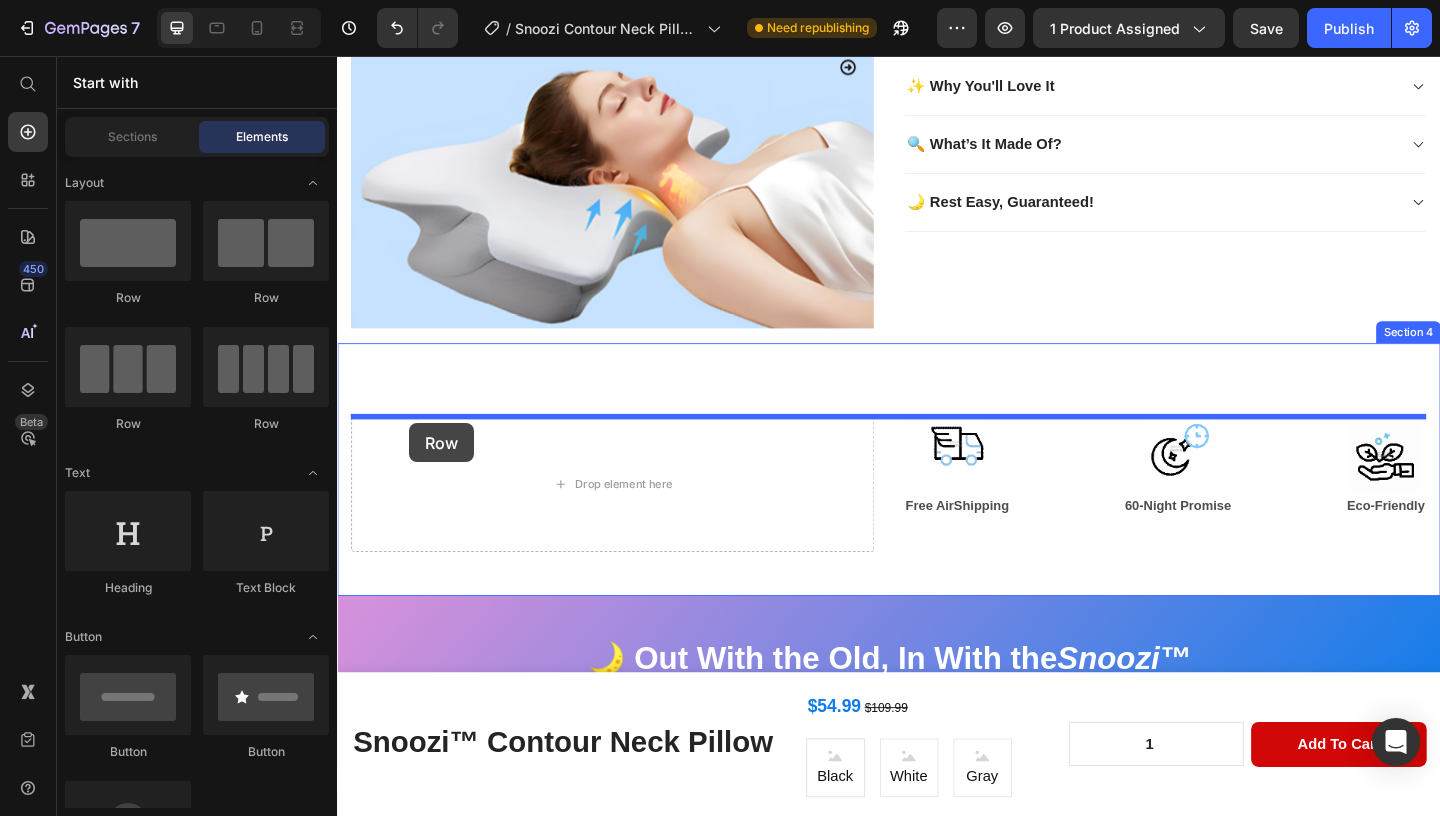 drag, startPoint x: 503, startPoint y: 309, endPoint x: 409, endPoint y: 423, distance: 147.75656 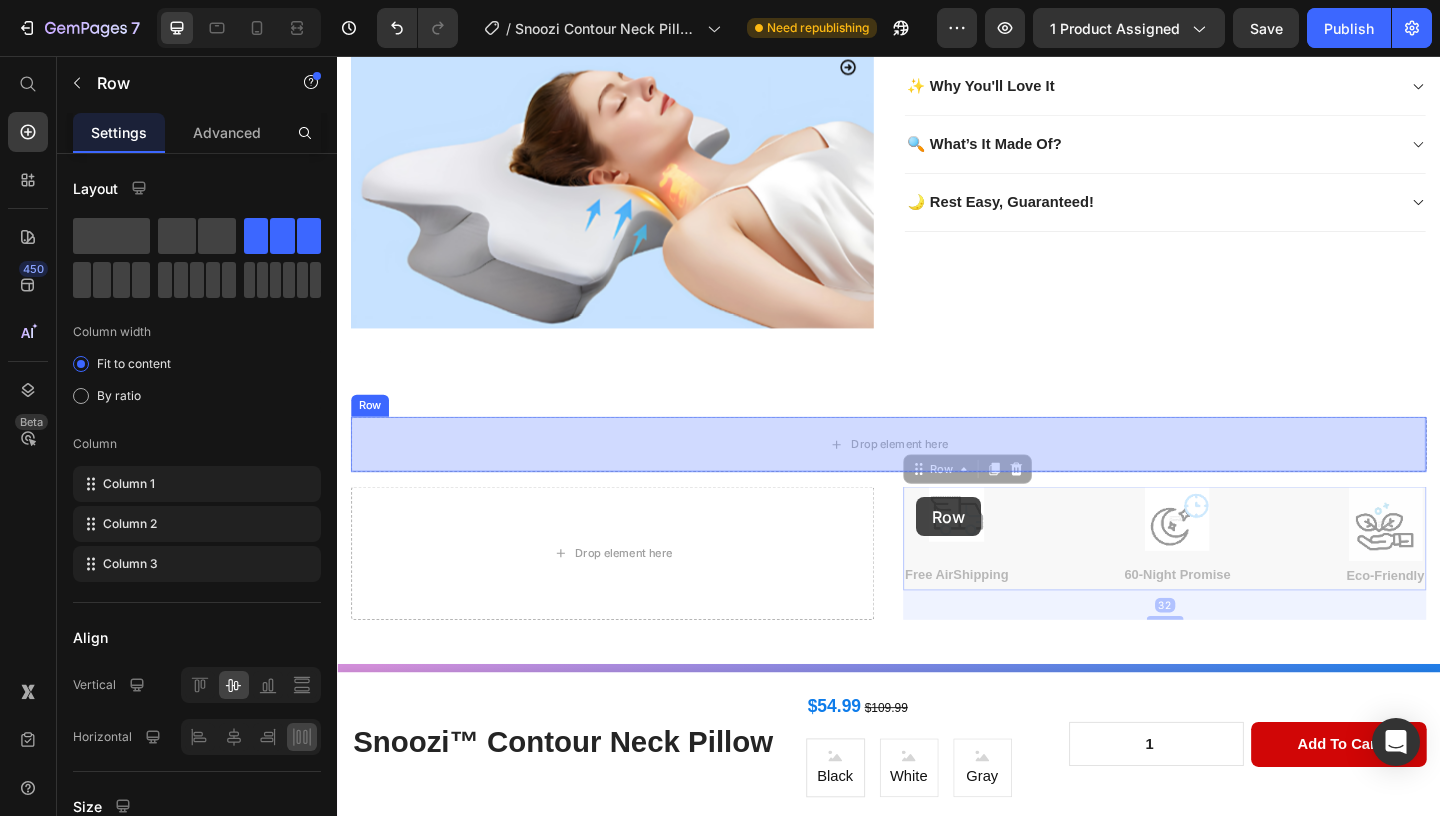 drag, startPoint x: 1104, startPoint y: 584, endPoint x: 915, endPoint y: 495, distance: 208.90668 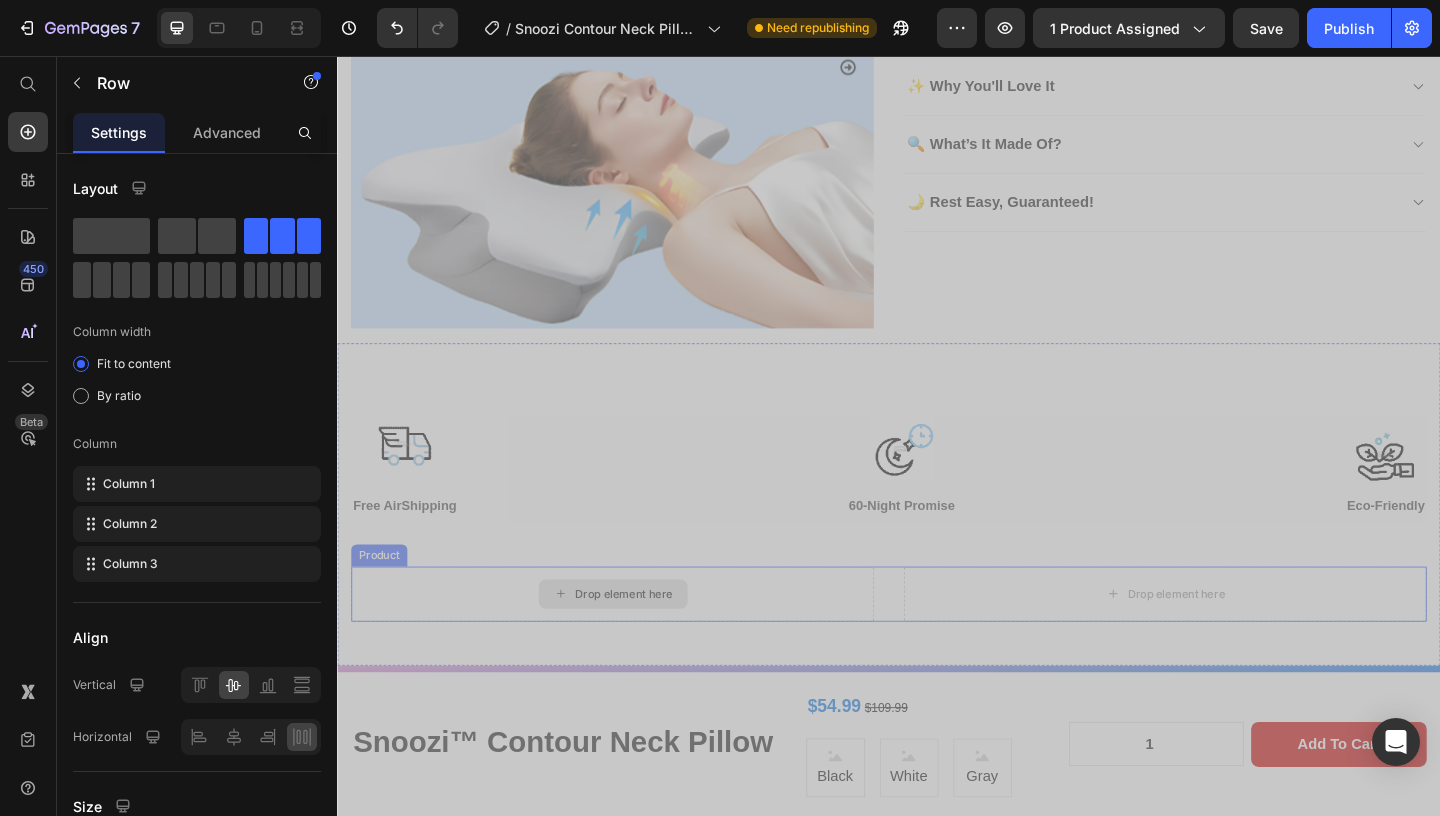 click on "Drop element here" at bounding box center [636, 641] 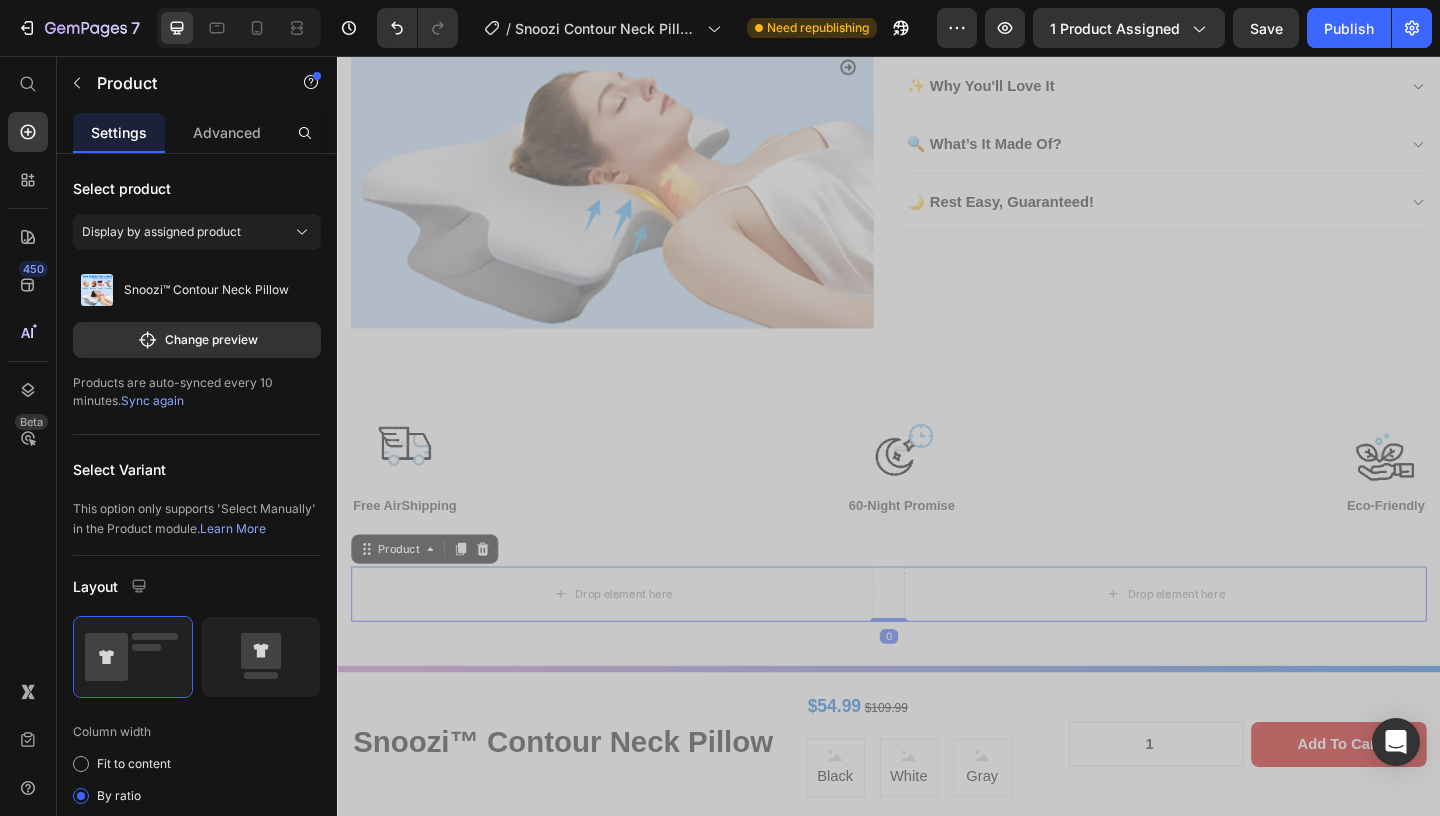 click 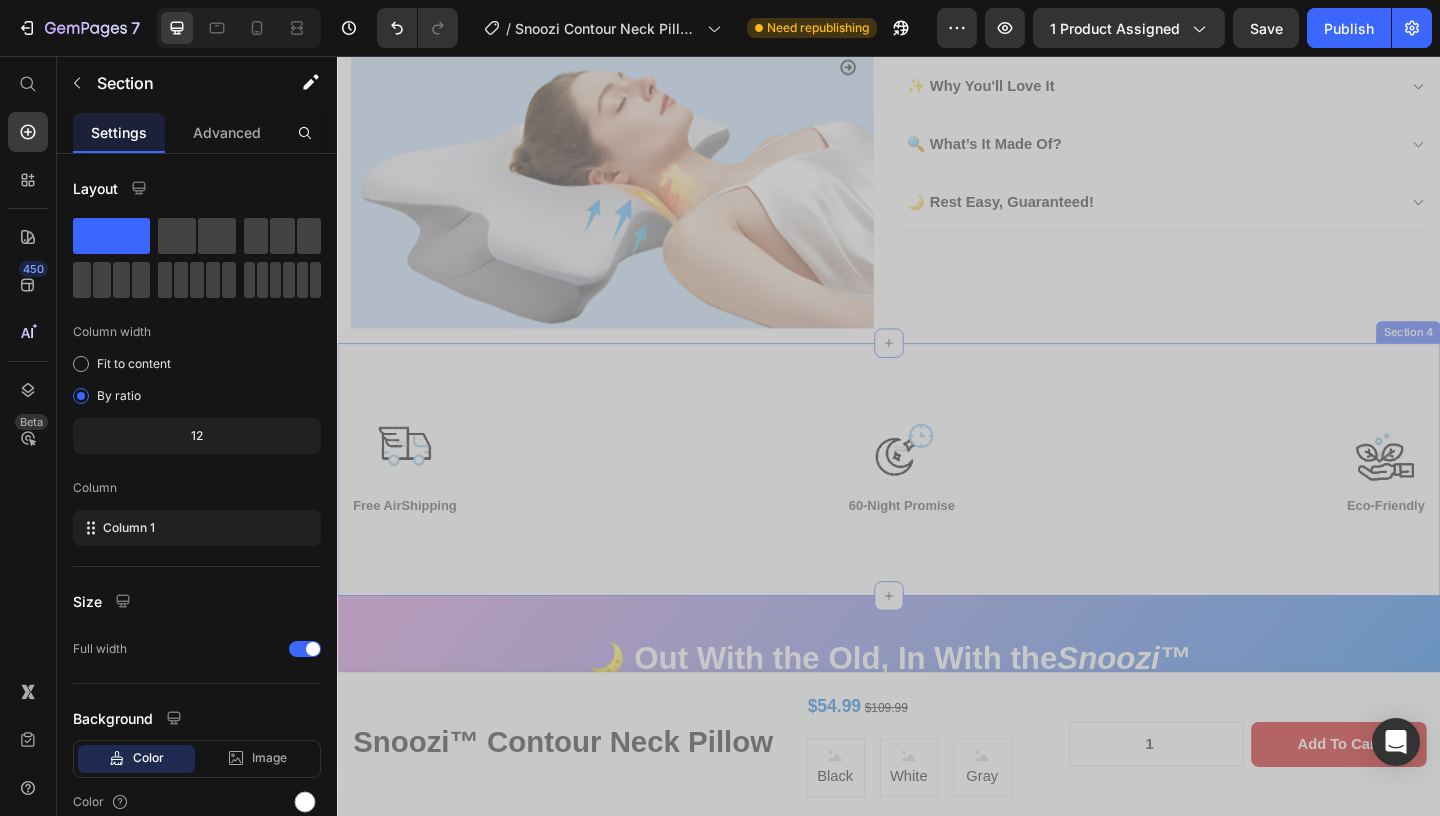 click on "Image Free AirShipping Text Block Image 60-Night Promise Text Block Image Eco-Friendly Text Block Row Row Section 4" at bounding box center (937, 505) 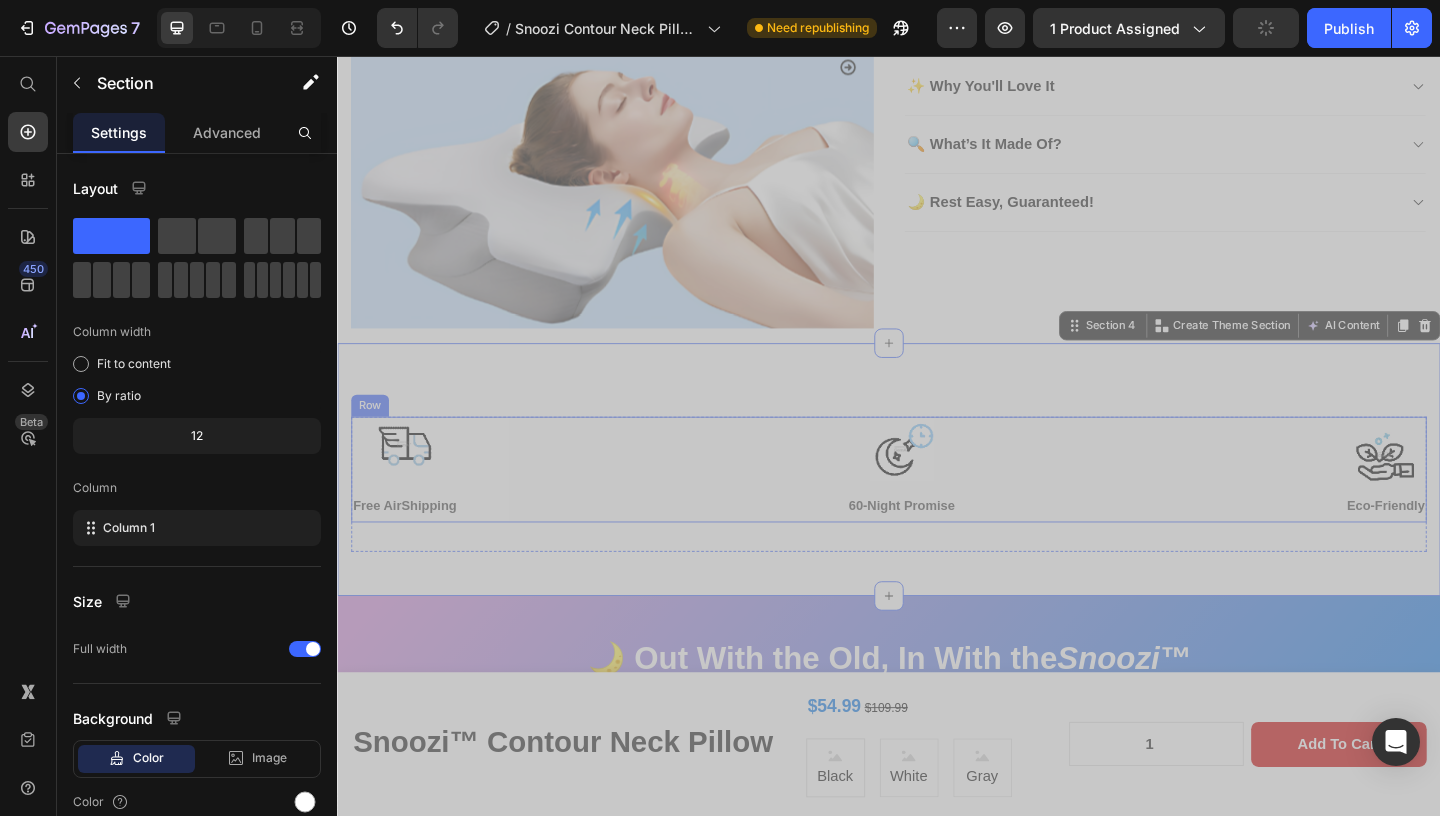 click on "Image Free AirShipping Text Block Image 60-Night Promise Text Block Image Eco-Friendly Text Block Row" at bounding box center [937, 505] 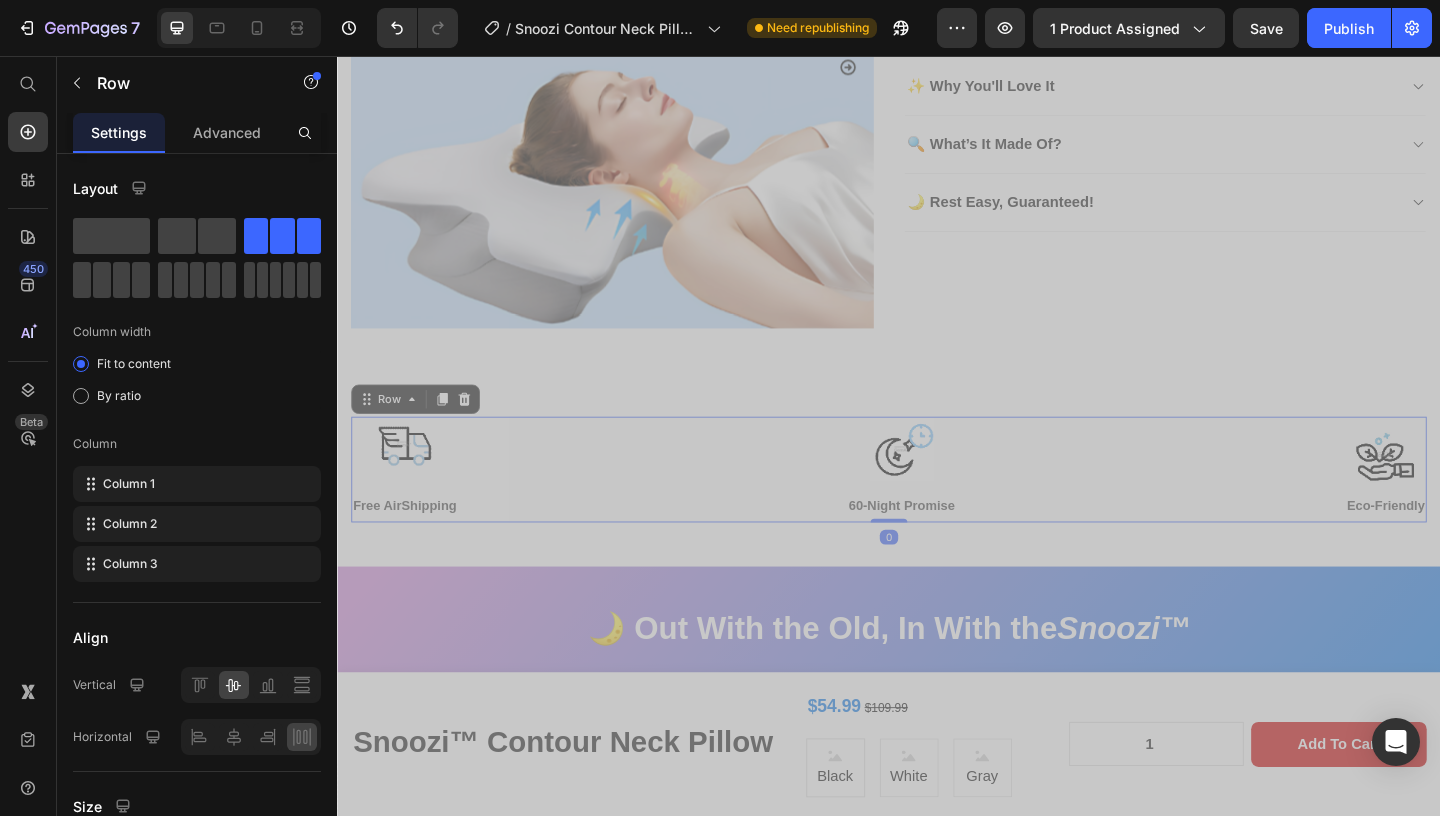 drag, startPoint x: 940, startPoint y: 587, endPoint x: 935, endPoint y: 510, distance: 77.16217 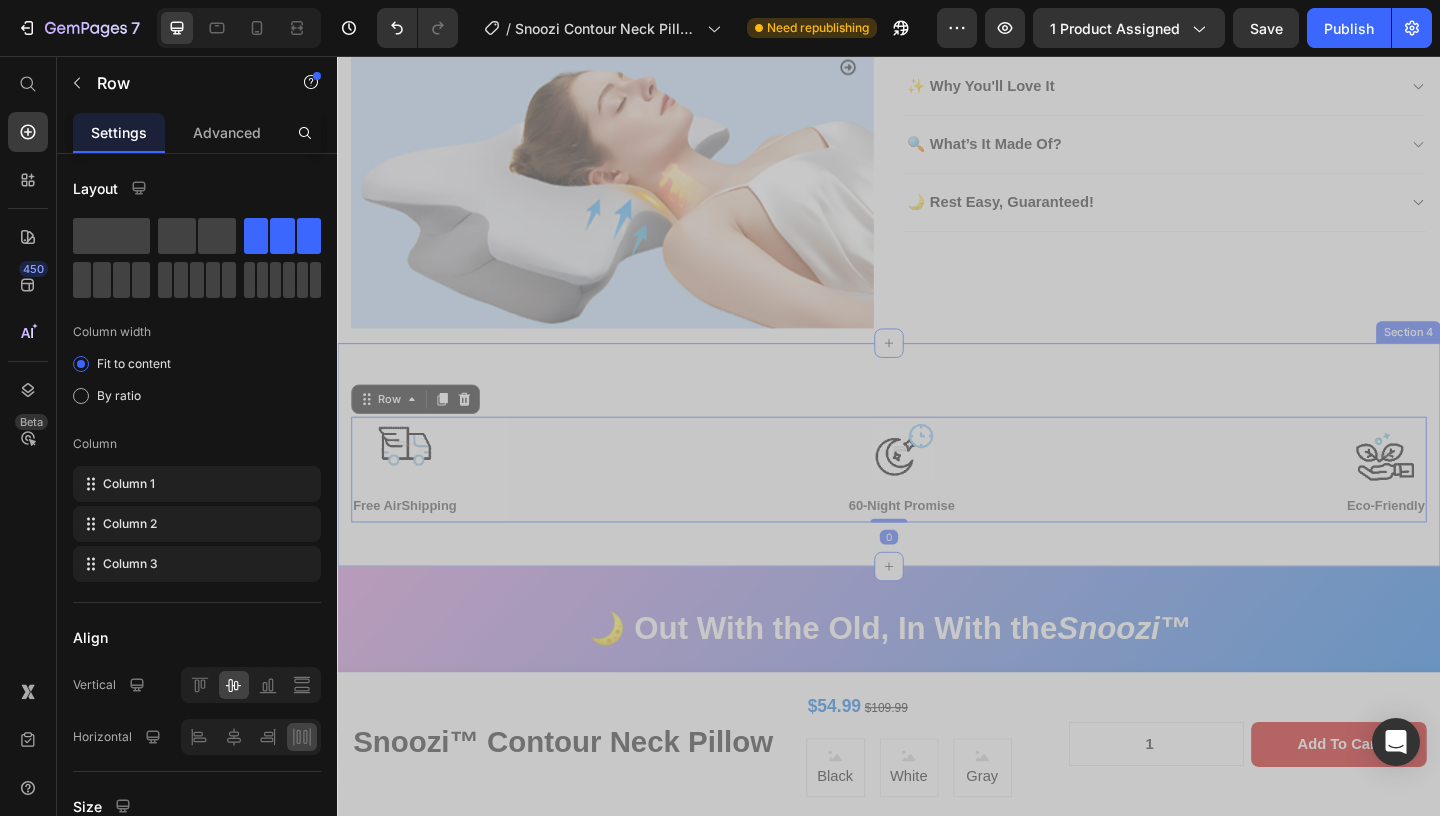 click on "Image Free AirShipping Text Block Image 60-Night Promise Text Block Image Eco-Friendly Text Block Row   0 Row Section 4" at bounding box center (937, 489) 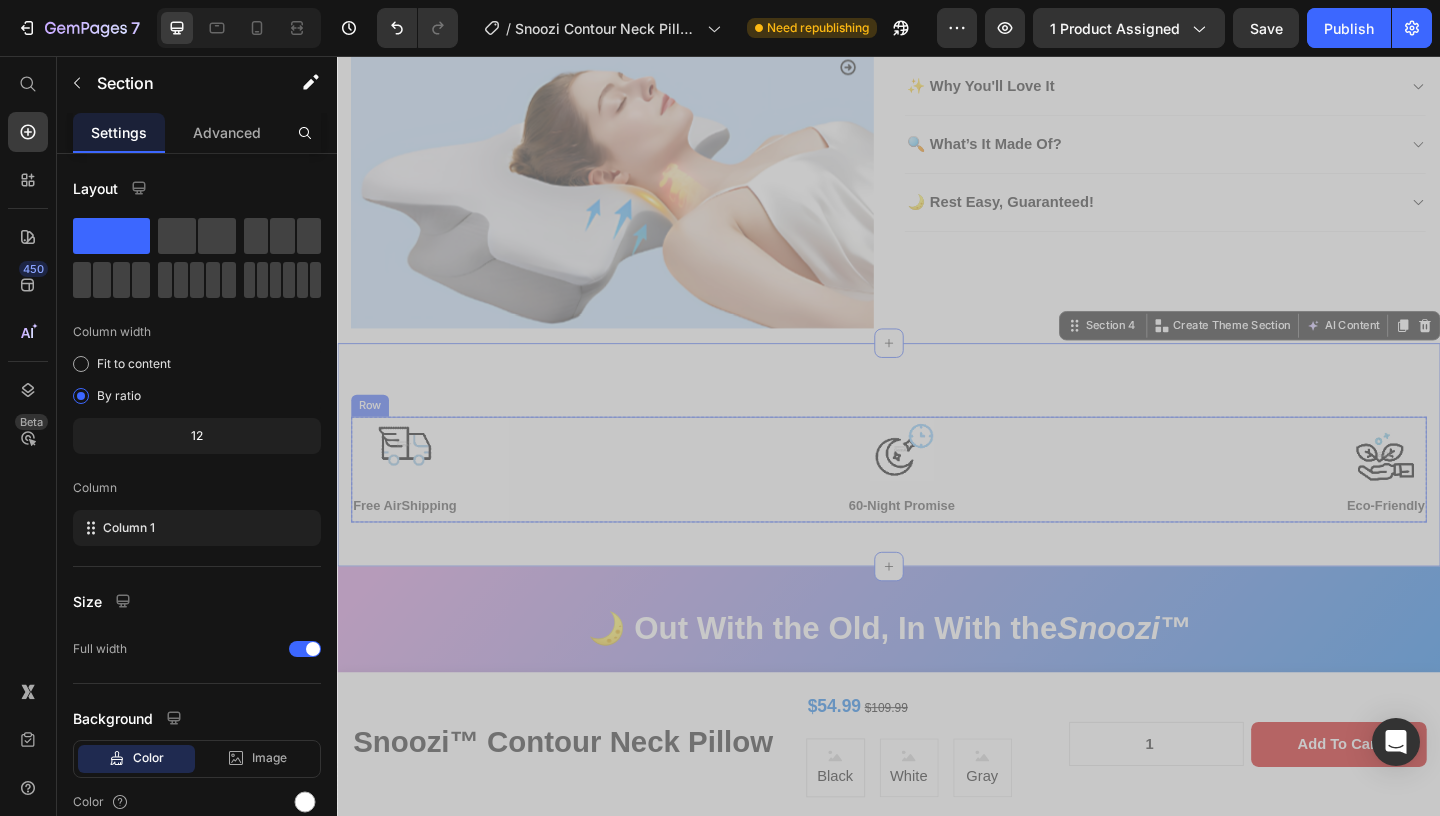 click on "Image Free AirShipping Text Block Image 60-Night Promise Text Block Image Eco-Friendly Text Block Row" at bounding box center [937, 505] 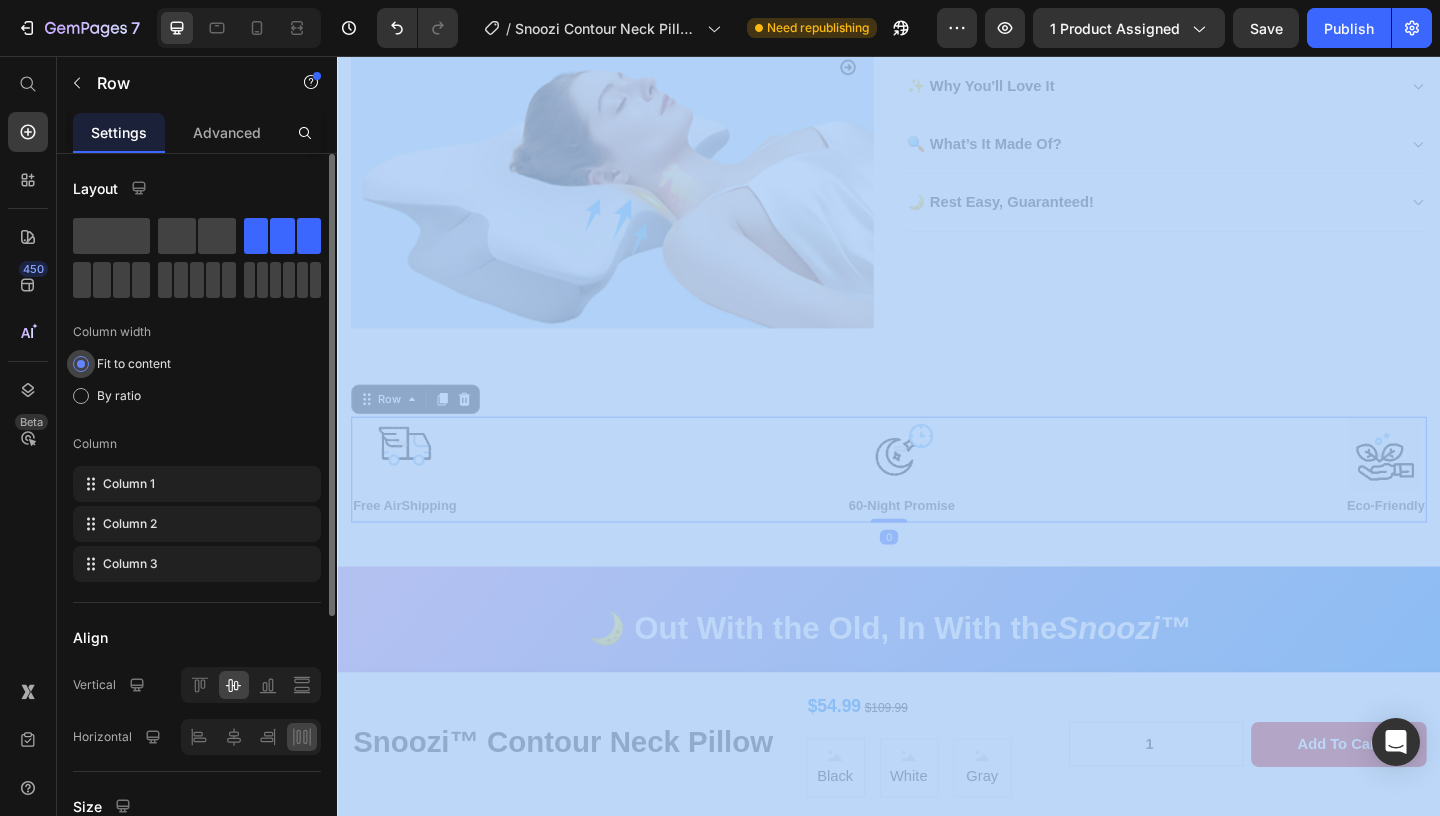 click on "Fit to content" 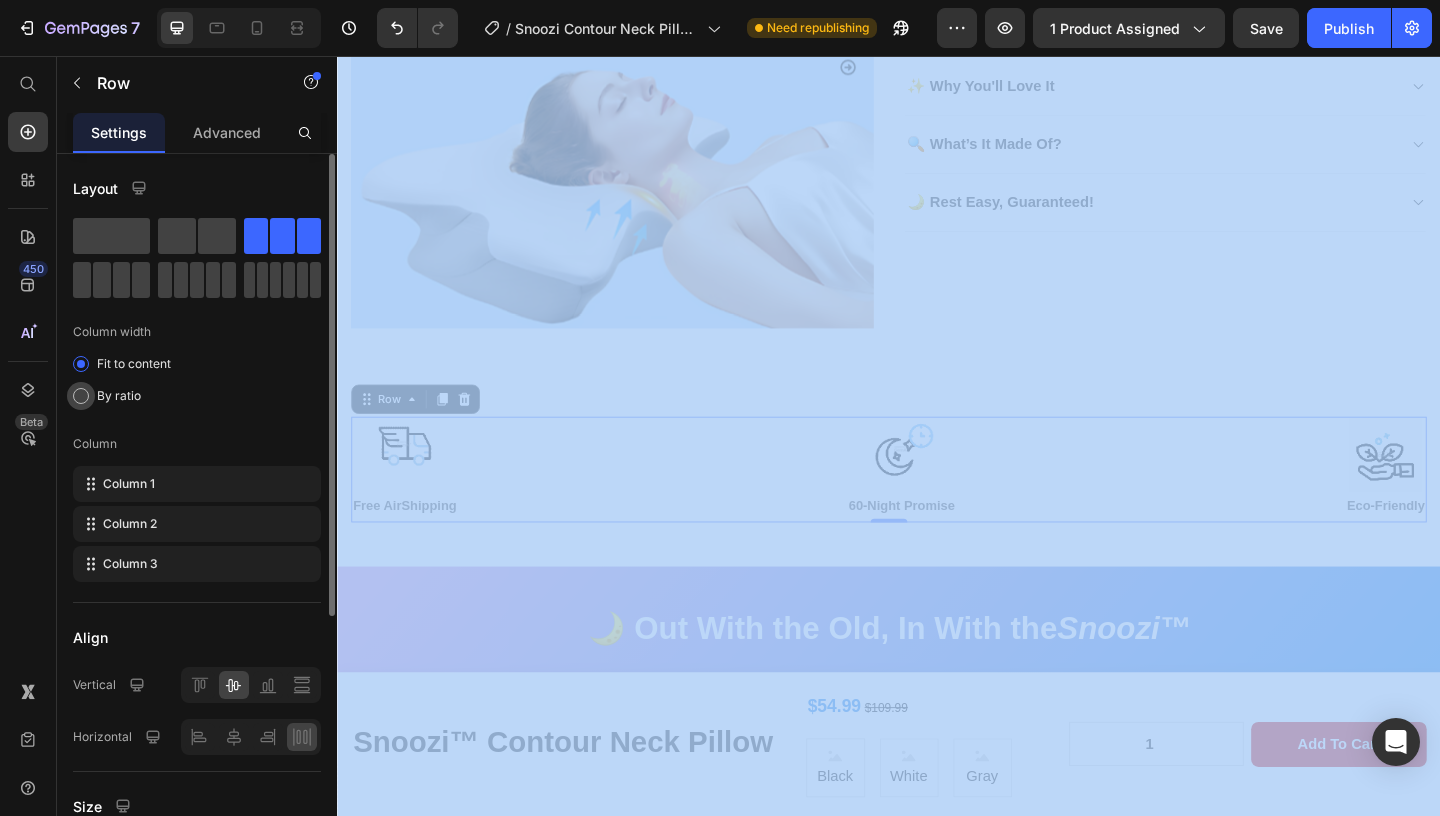 click at bounding box center [81, 396] 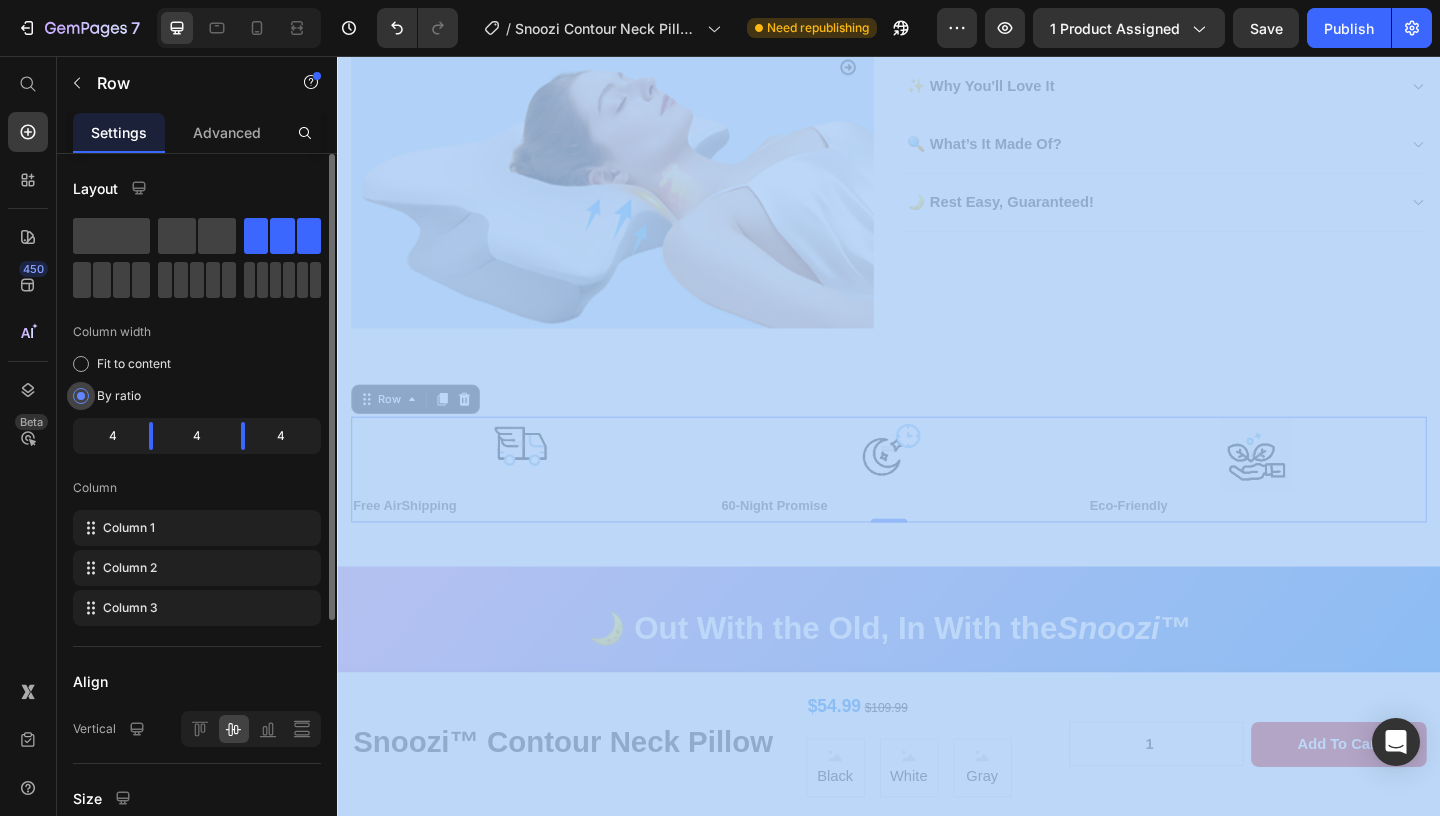 click on "By ratio" 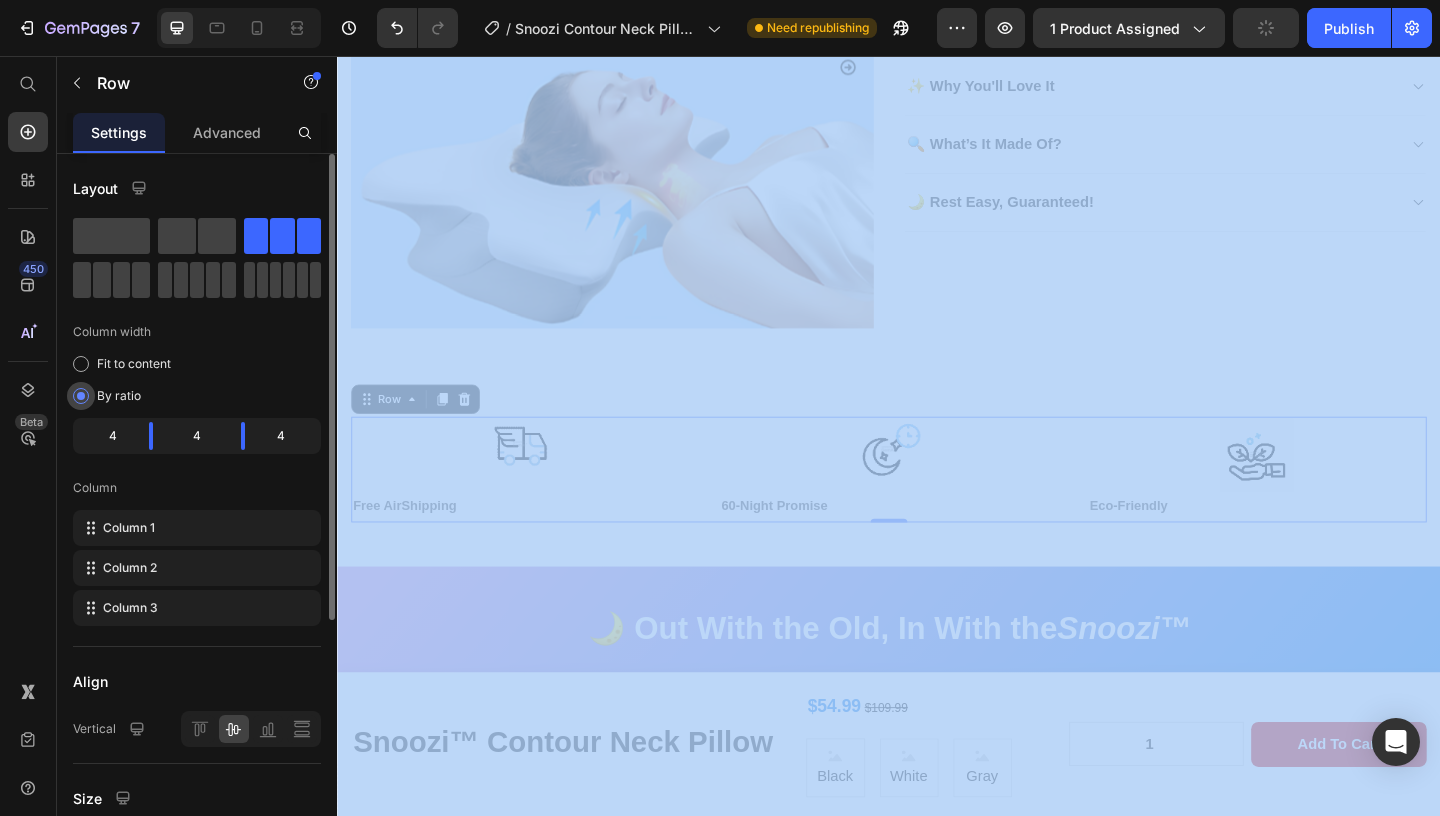 click at bounding box center [81, 396] 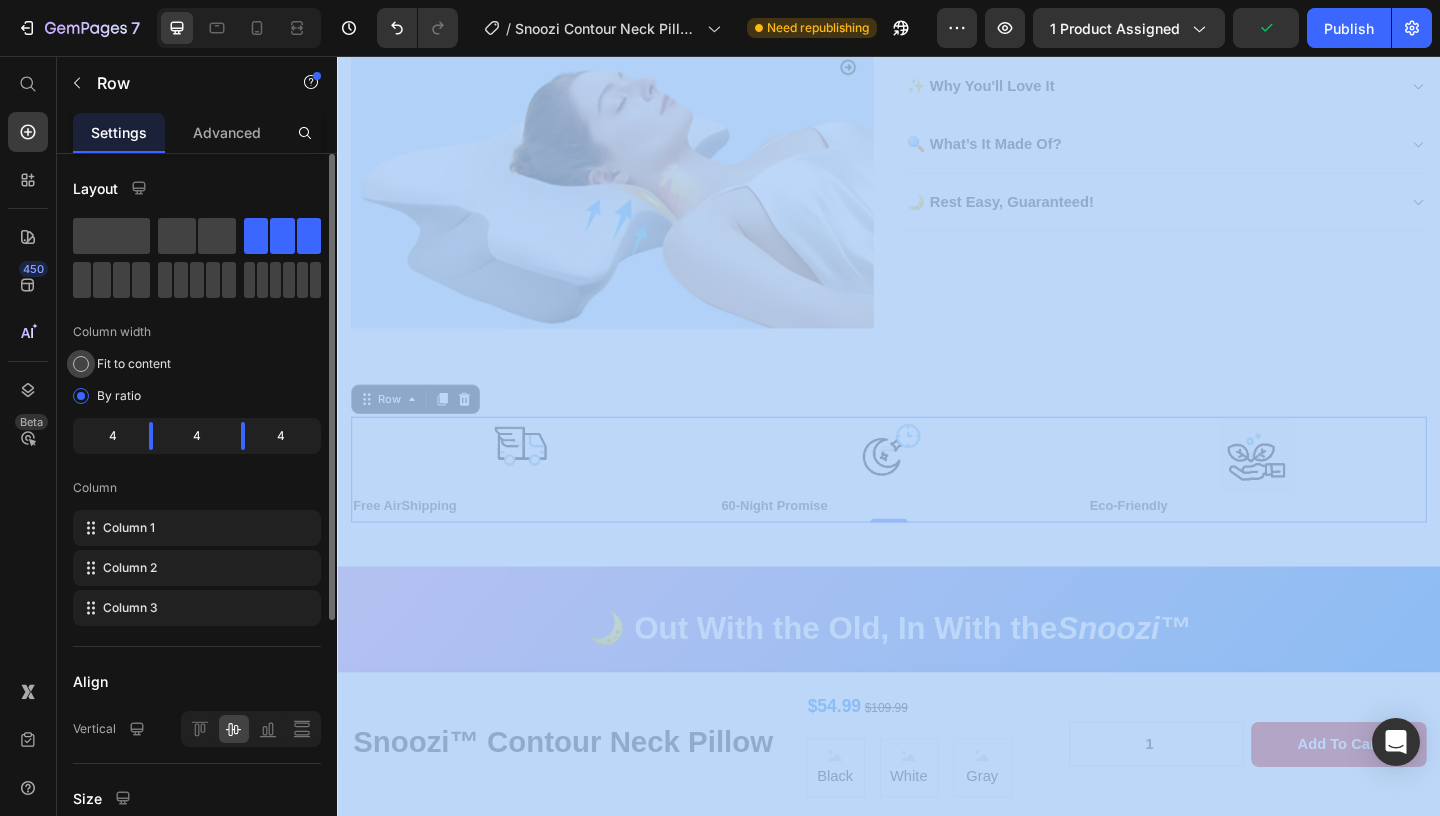 click at bounding box center [81, 364] 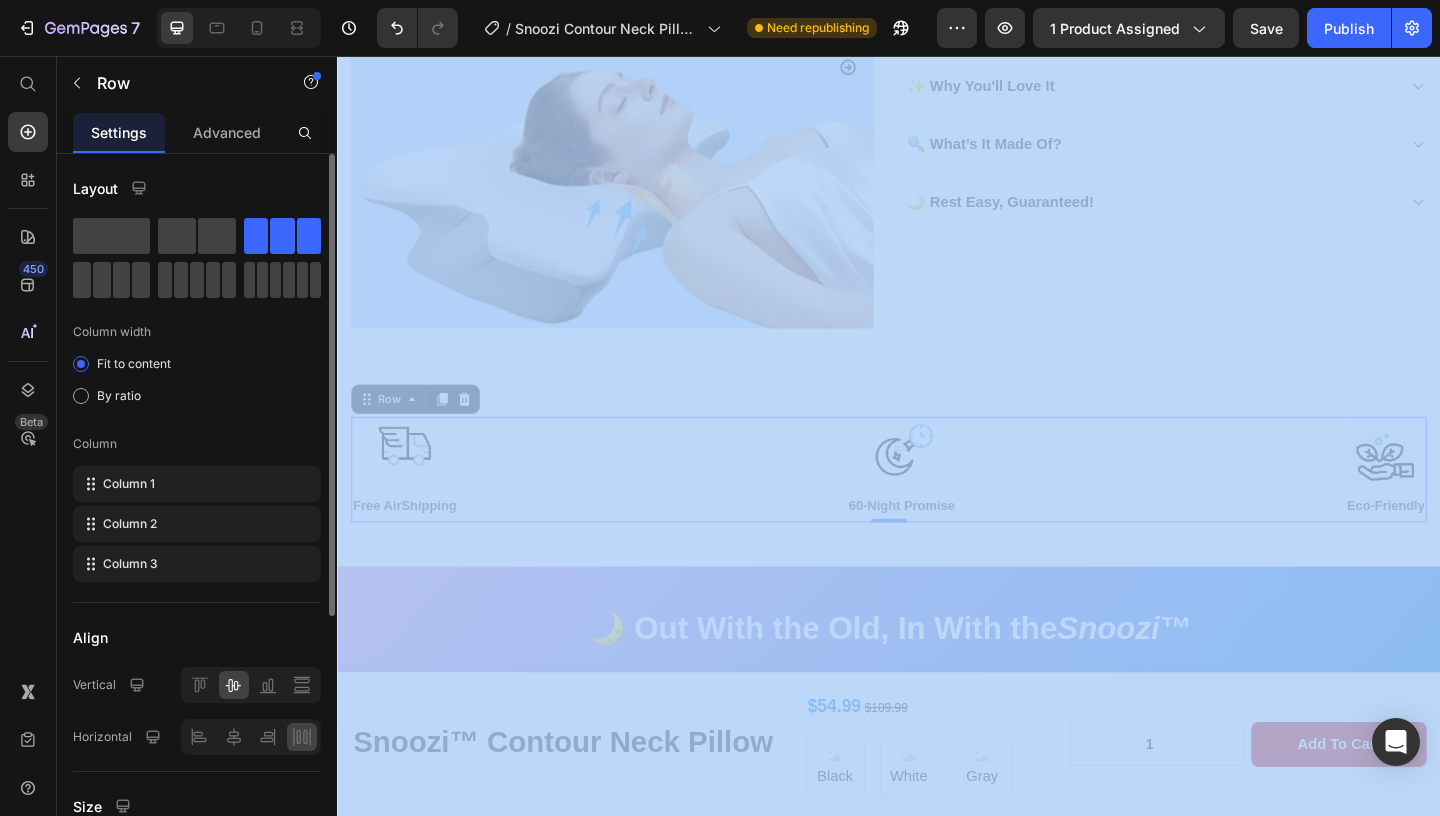 click on "Column width" at bounding box center (197, 332) 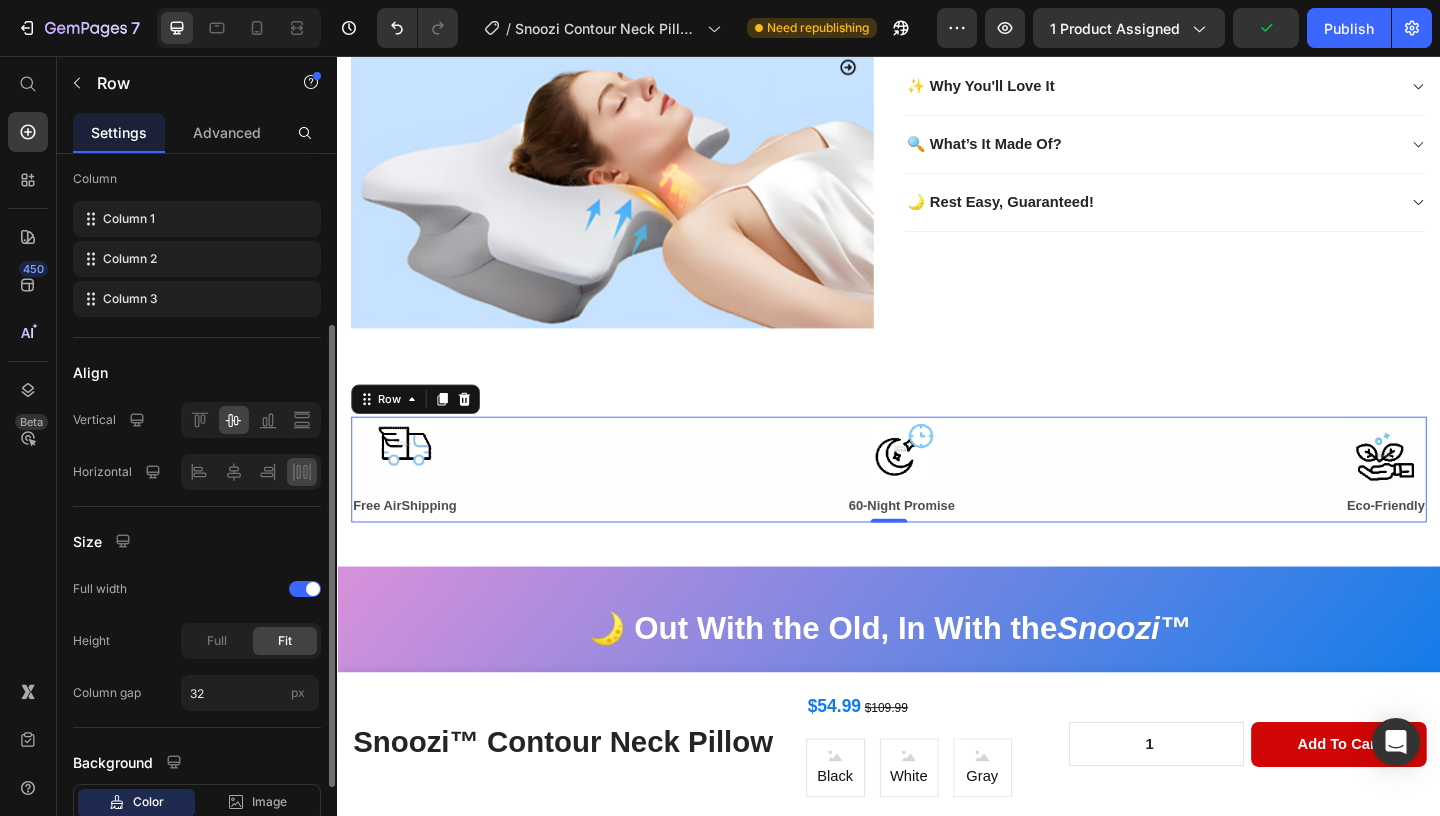 scroll, scrollTop: 274, scrollLeft: 0, axis: vertical 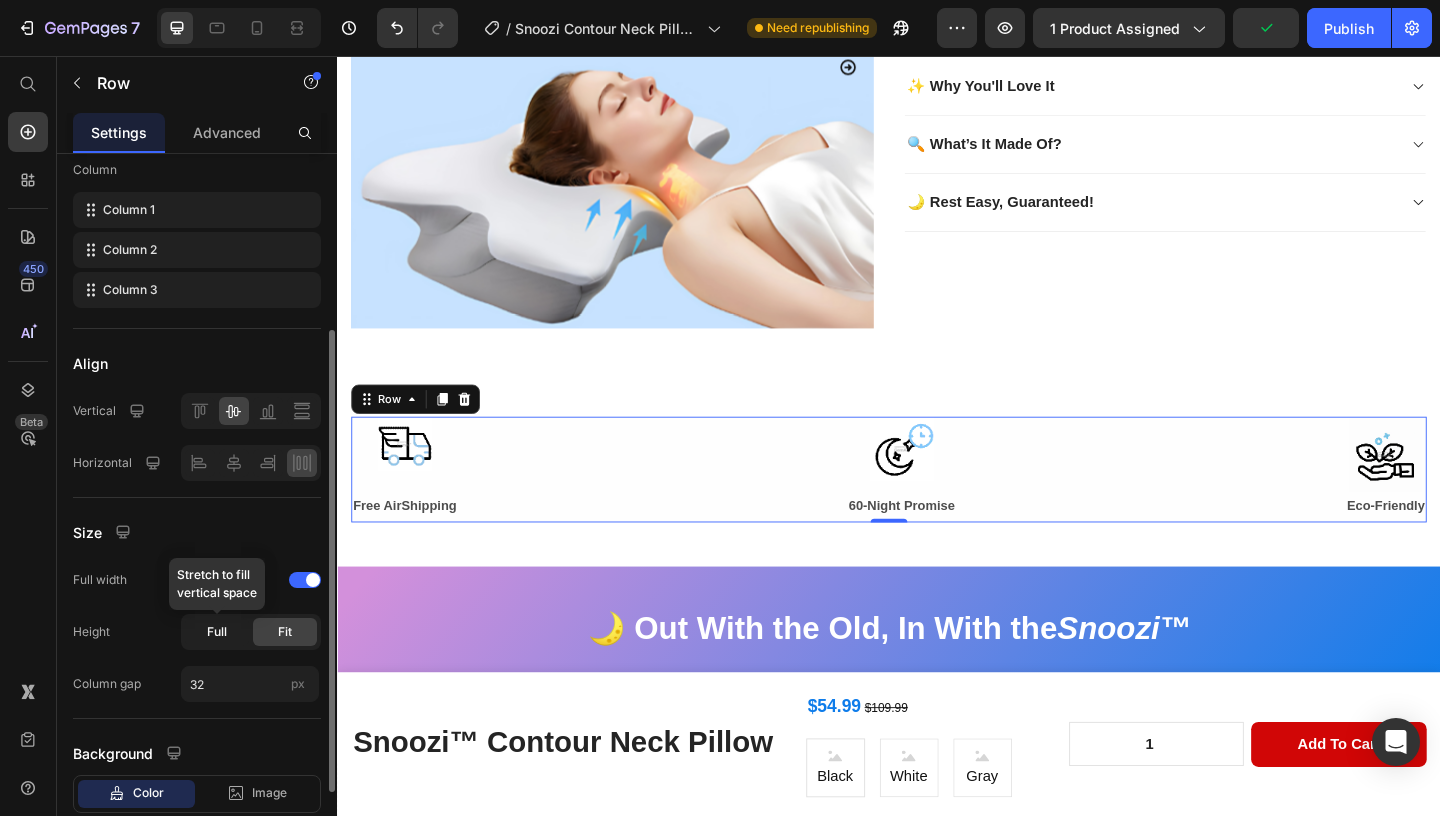 click on "Full" 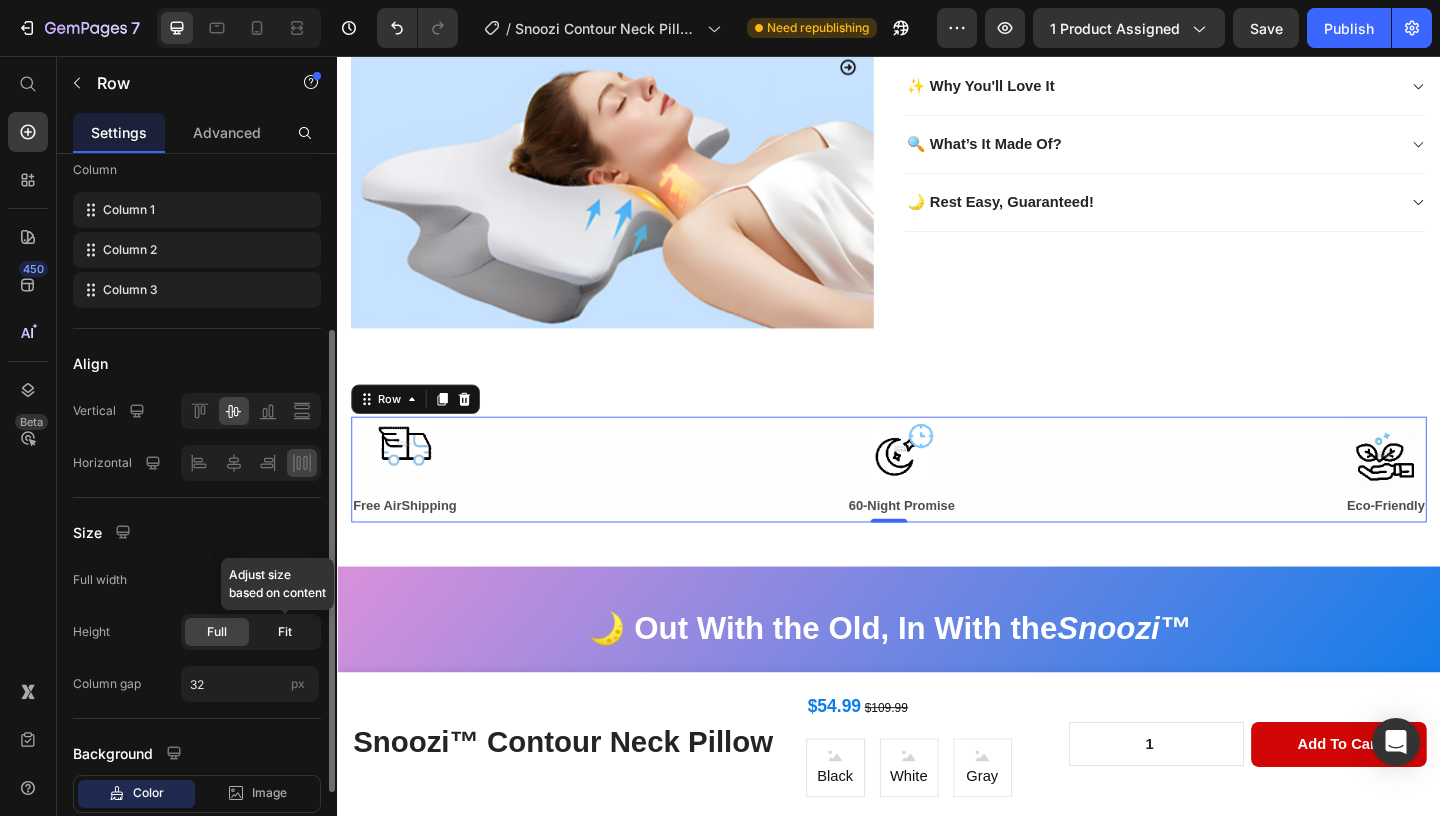 click on "Fit" 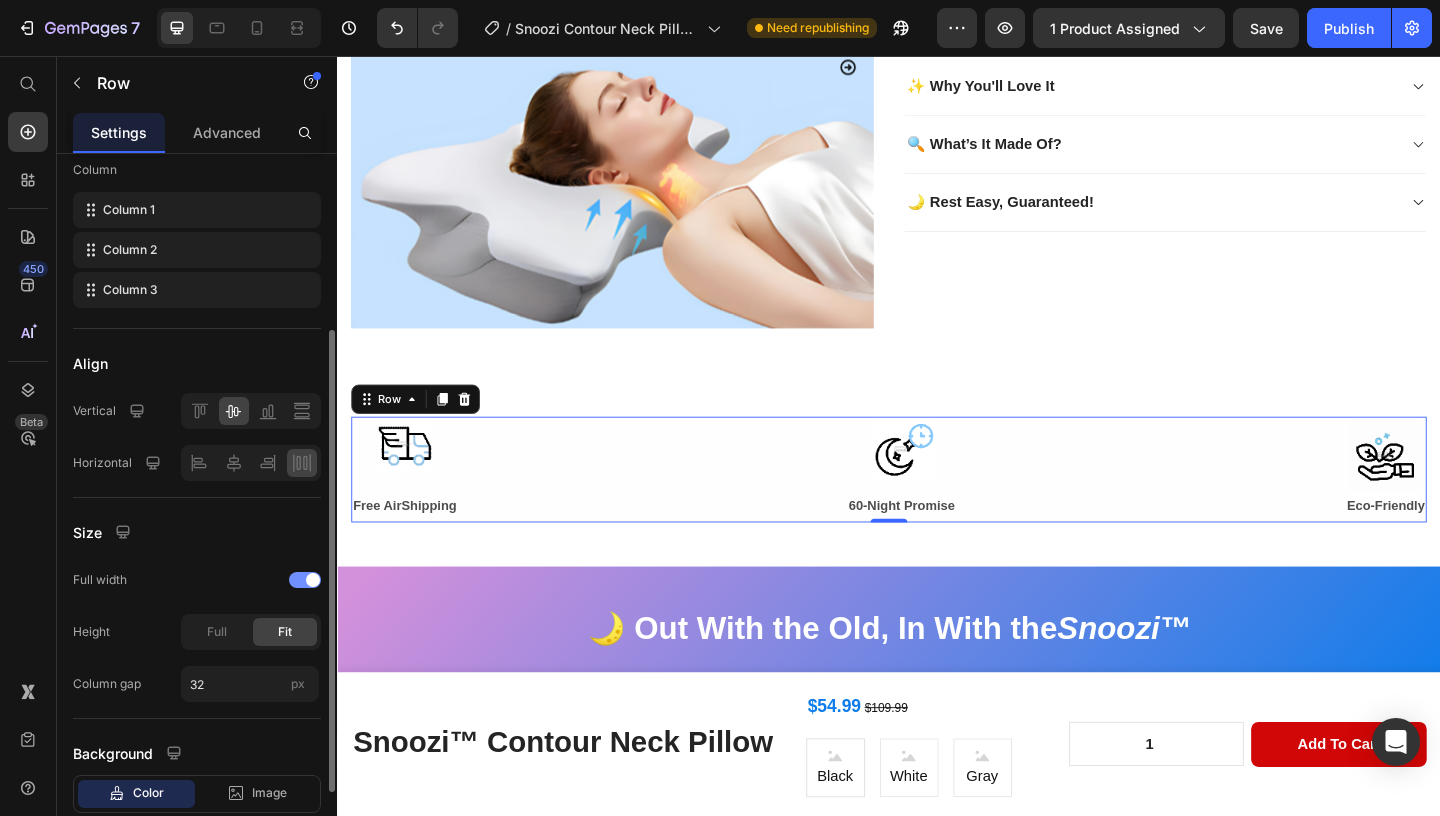 click at bounding box center [313, 580] 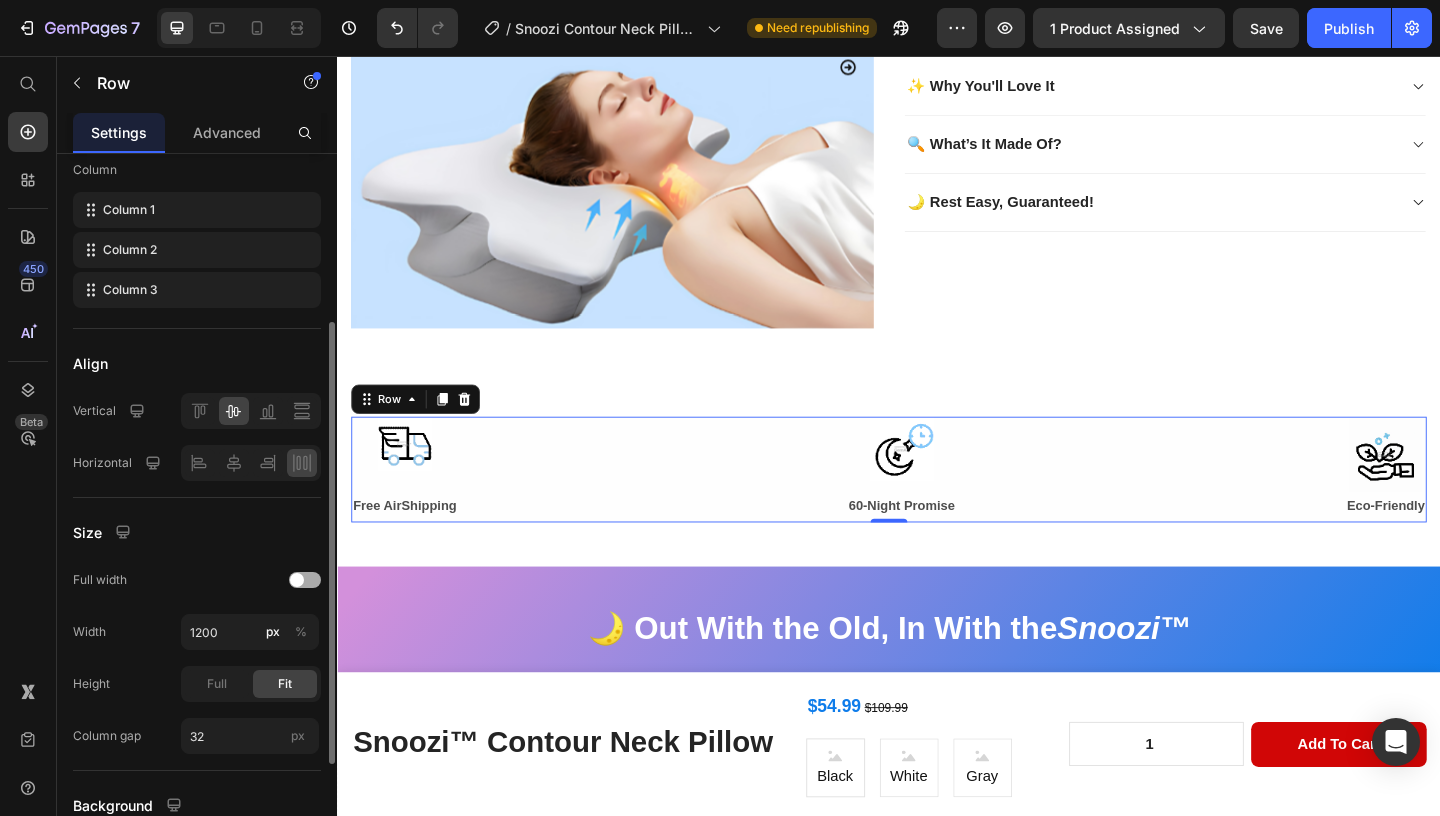 click on "Full width" 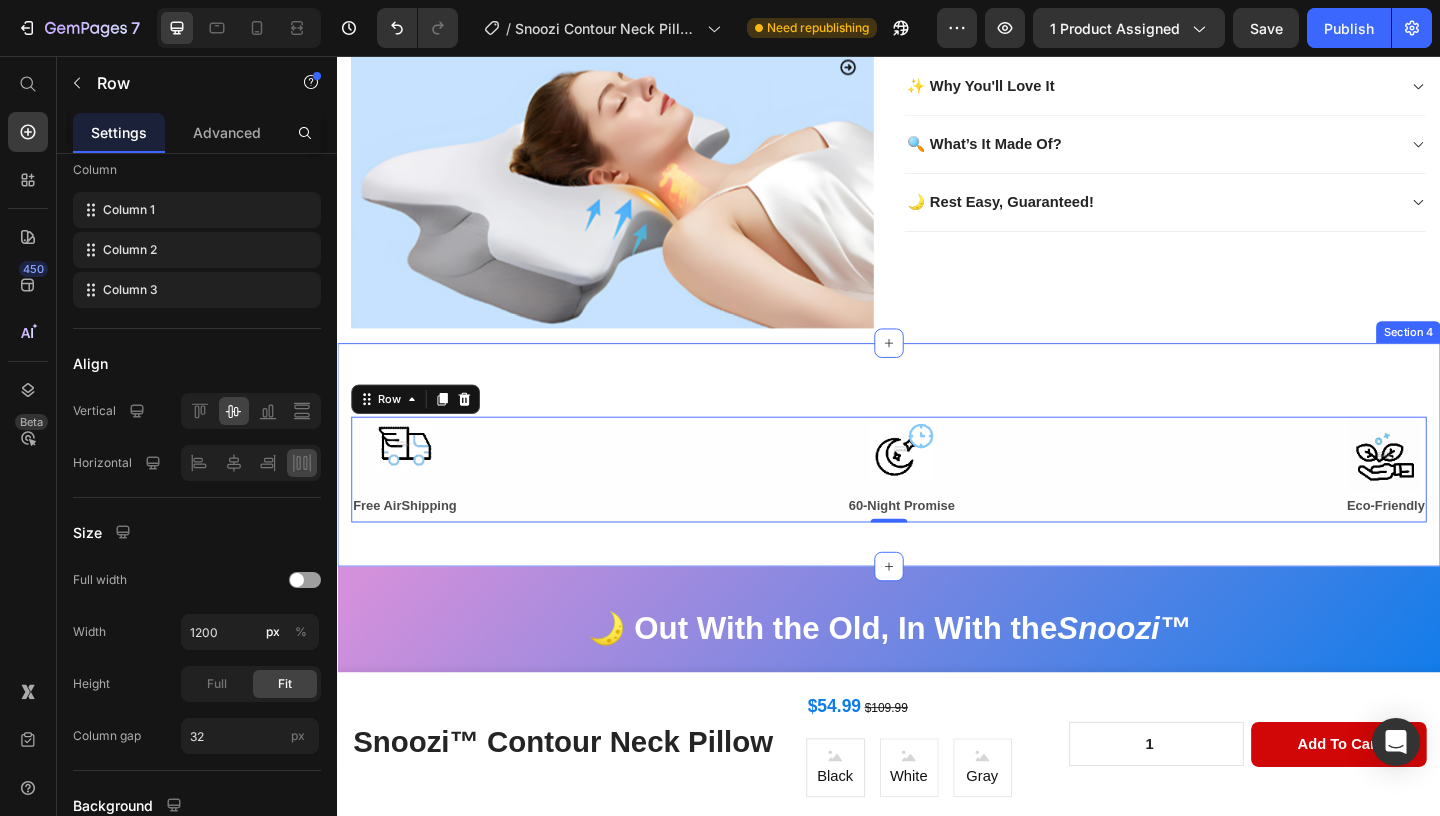 click on "Image Free AirShipping Text Block Image 60-Night Promise Text Block Image Eco-Friendly Text Block Row   0 Row Section 4" at bounding box center [937, 489] 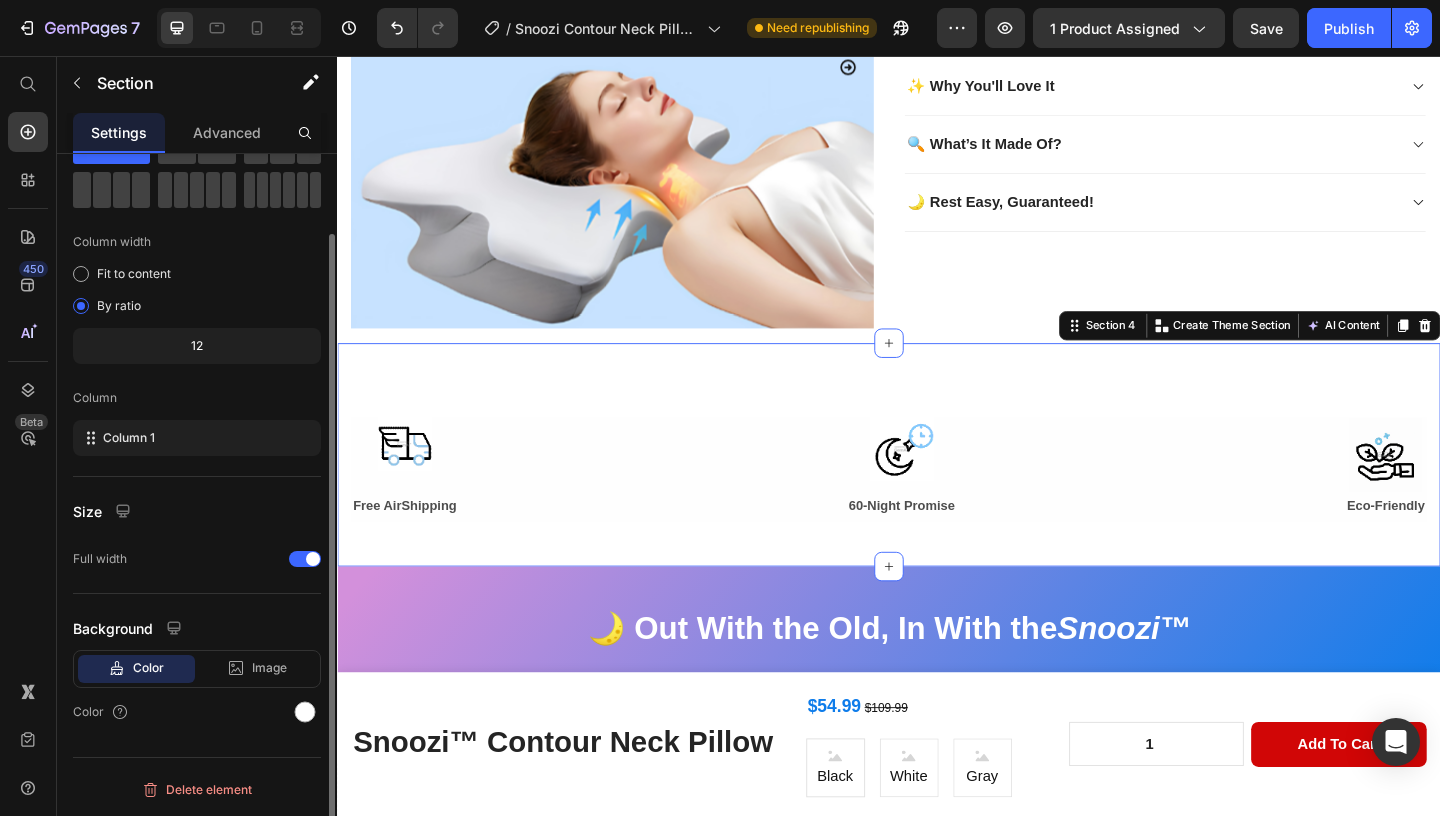 scroll, scrollTop: 0, scrollLeft: 0, axis: both 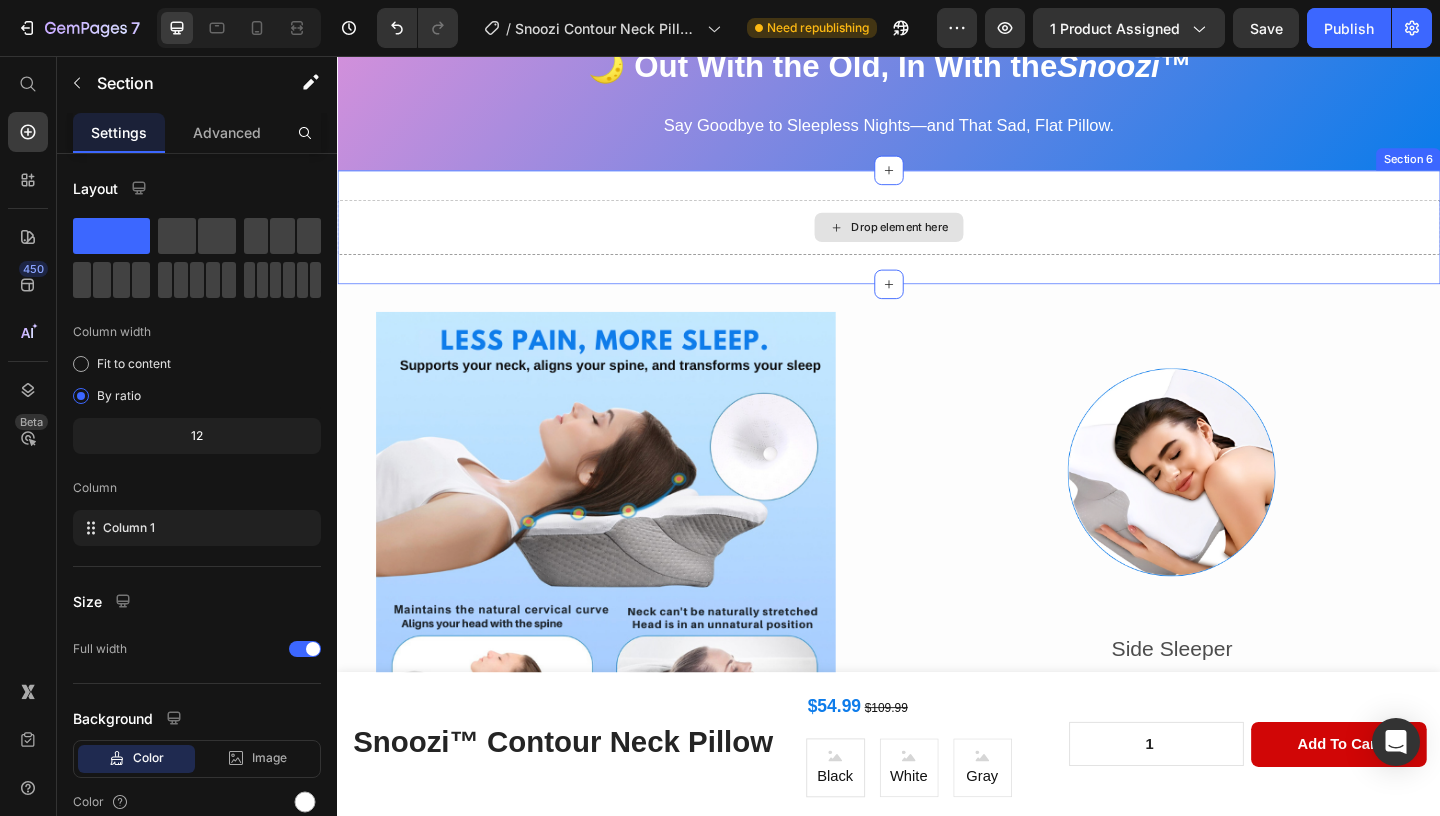 click on "Drop element here" at bounding box center [937, 242] 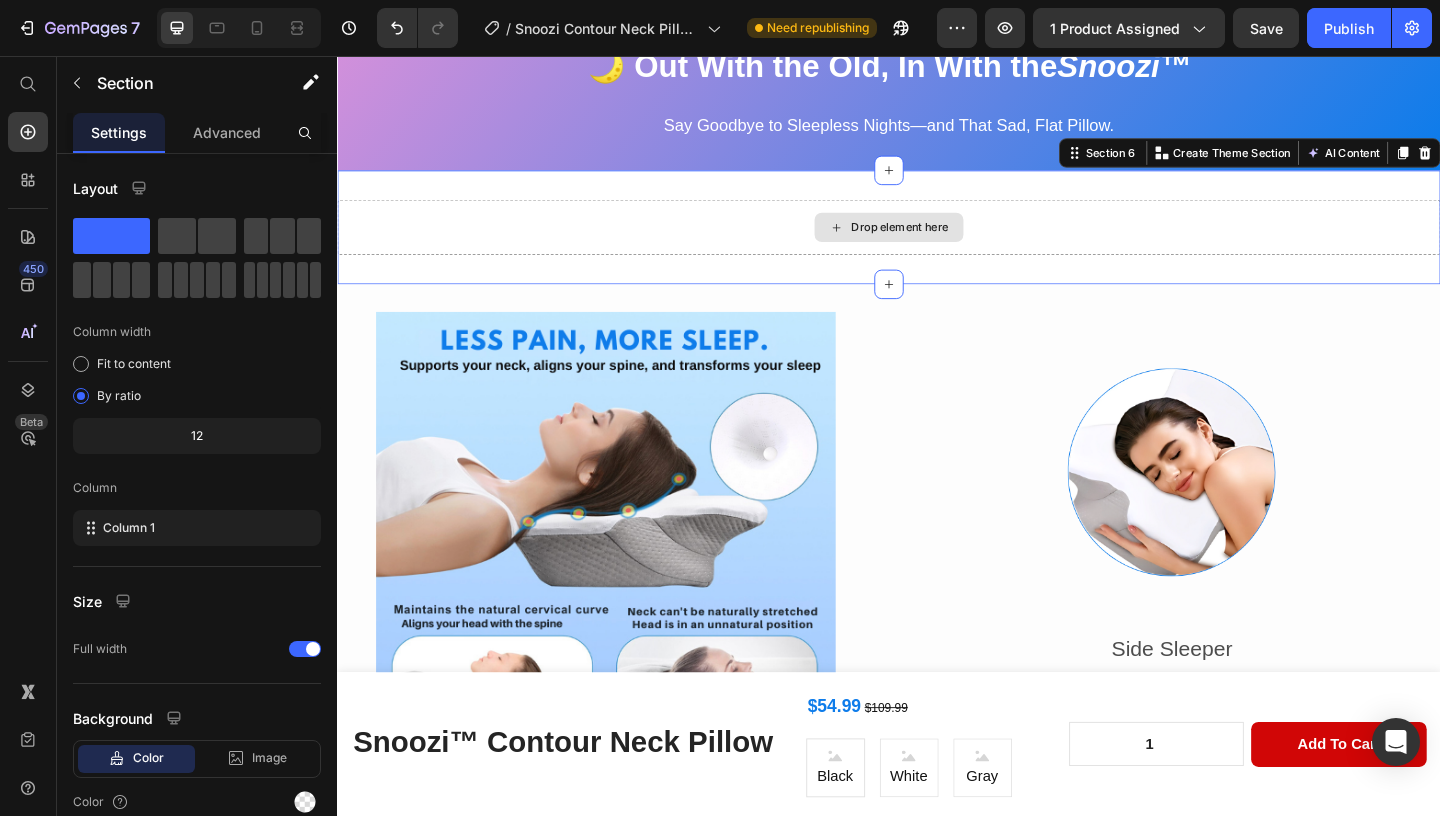click on "Drop element here" at bounding box center (937, 242) 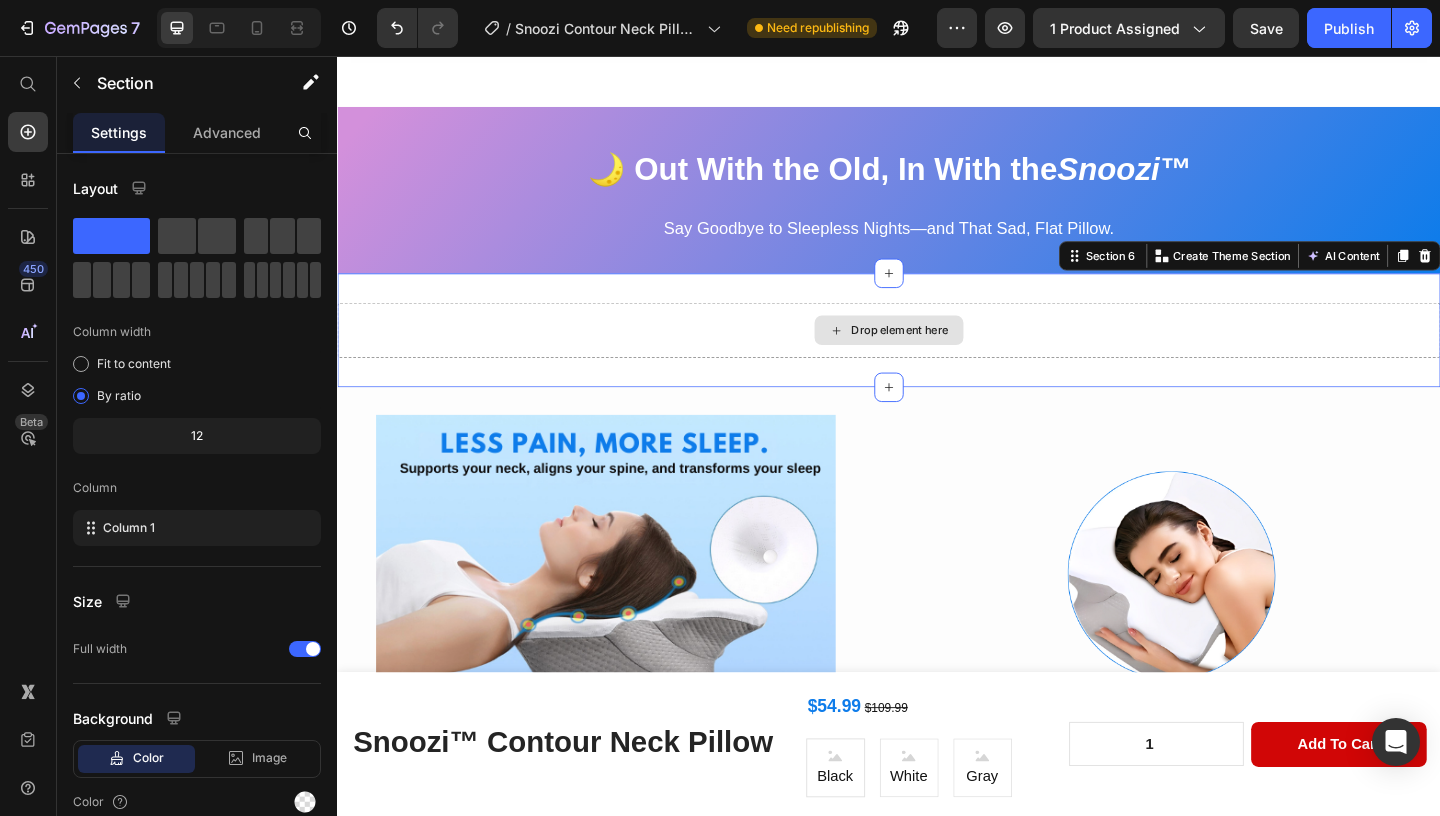 scroll, scrollTop: 949, scrollLeft: 0, axis: vertical 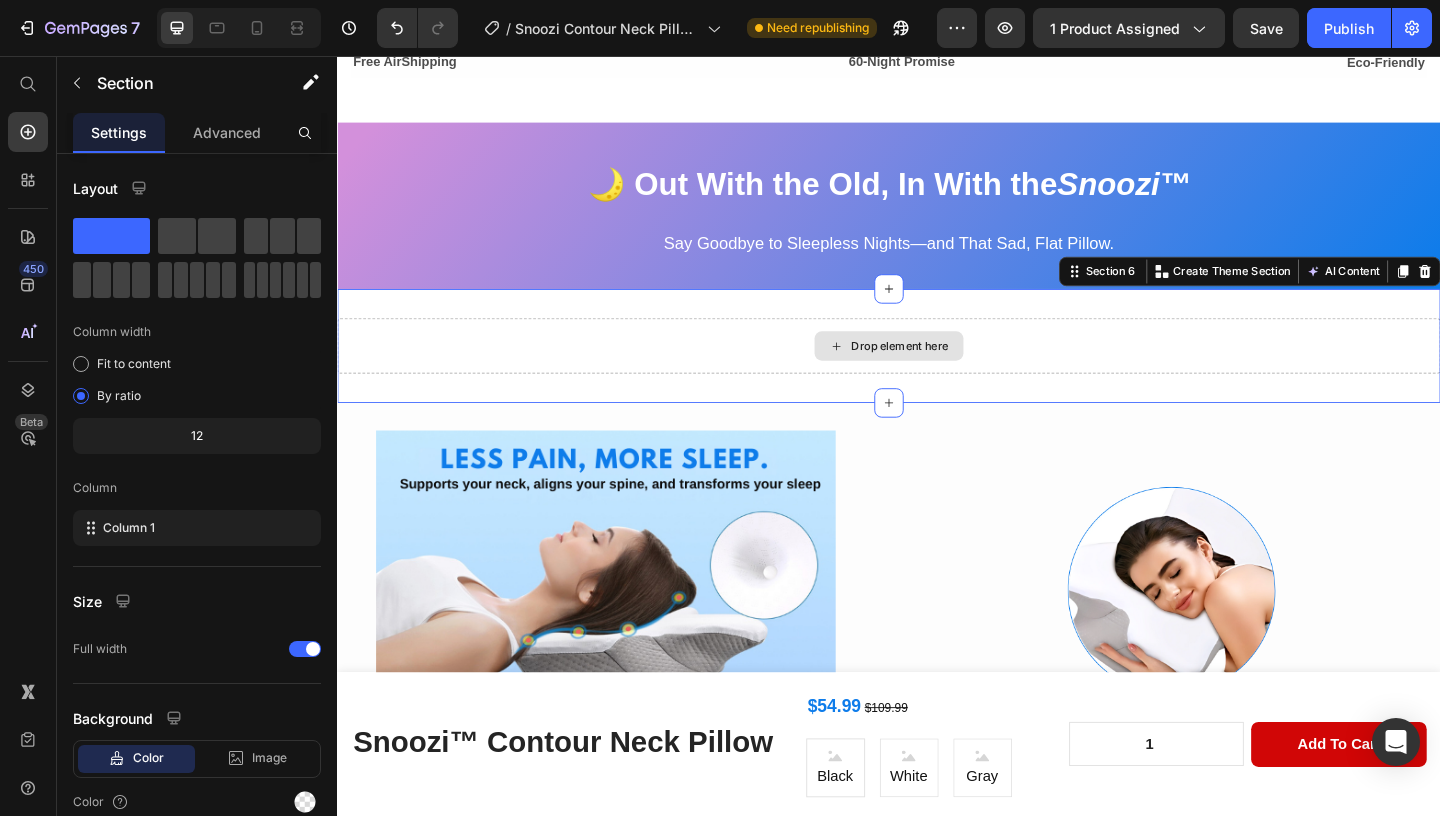 click on "Drop element here" at bounding box center (937, 371) 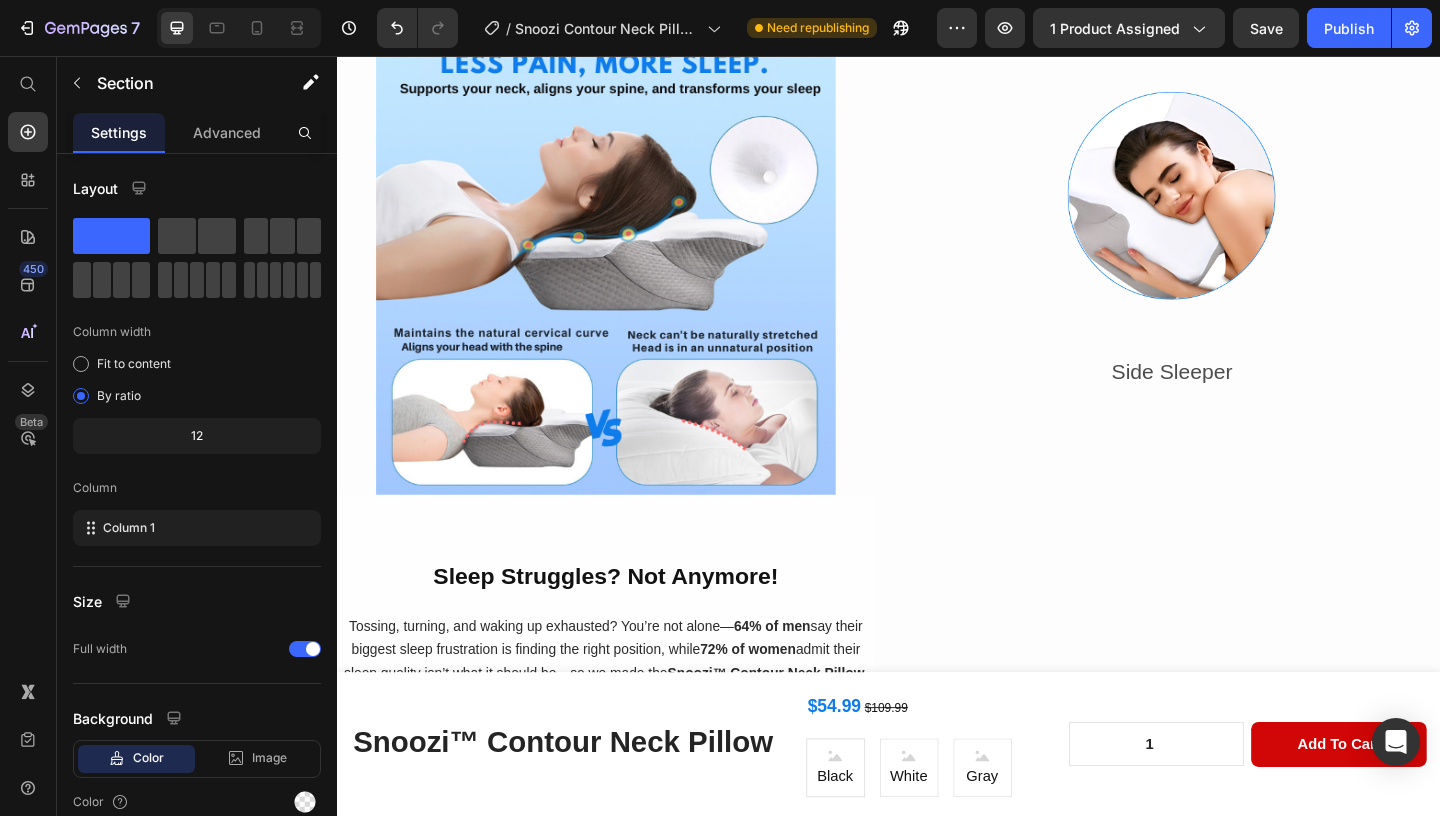 scroll, scrollTop: 1076, scrollLeft: 0, axis: vertical 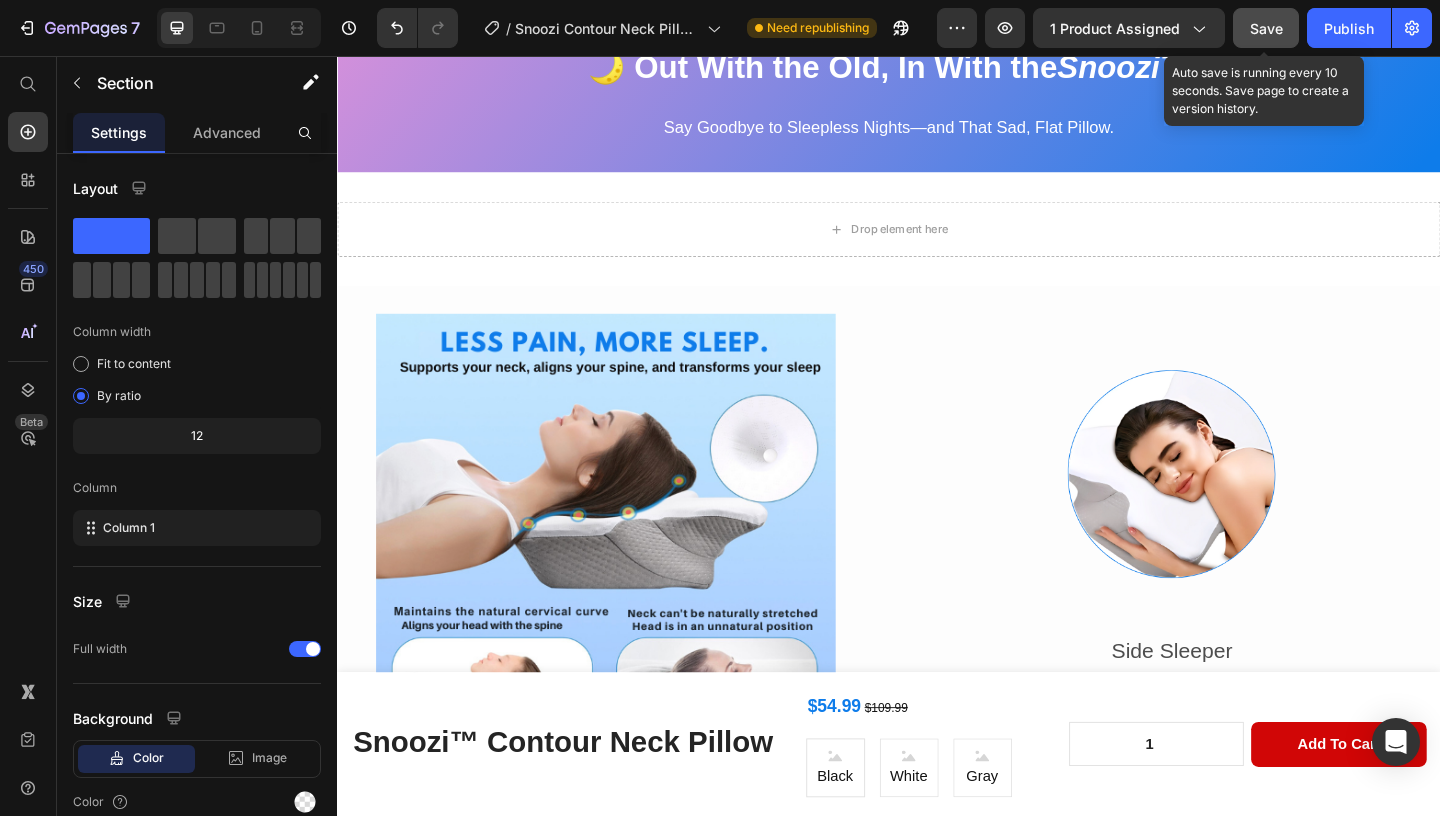 click on "Save" at bounding box center (1266, 28) 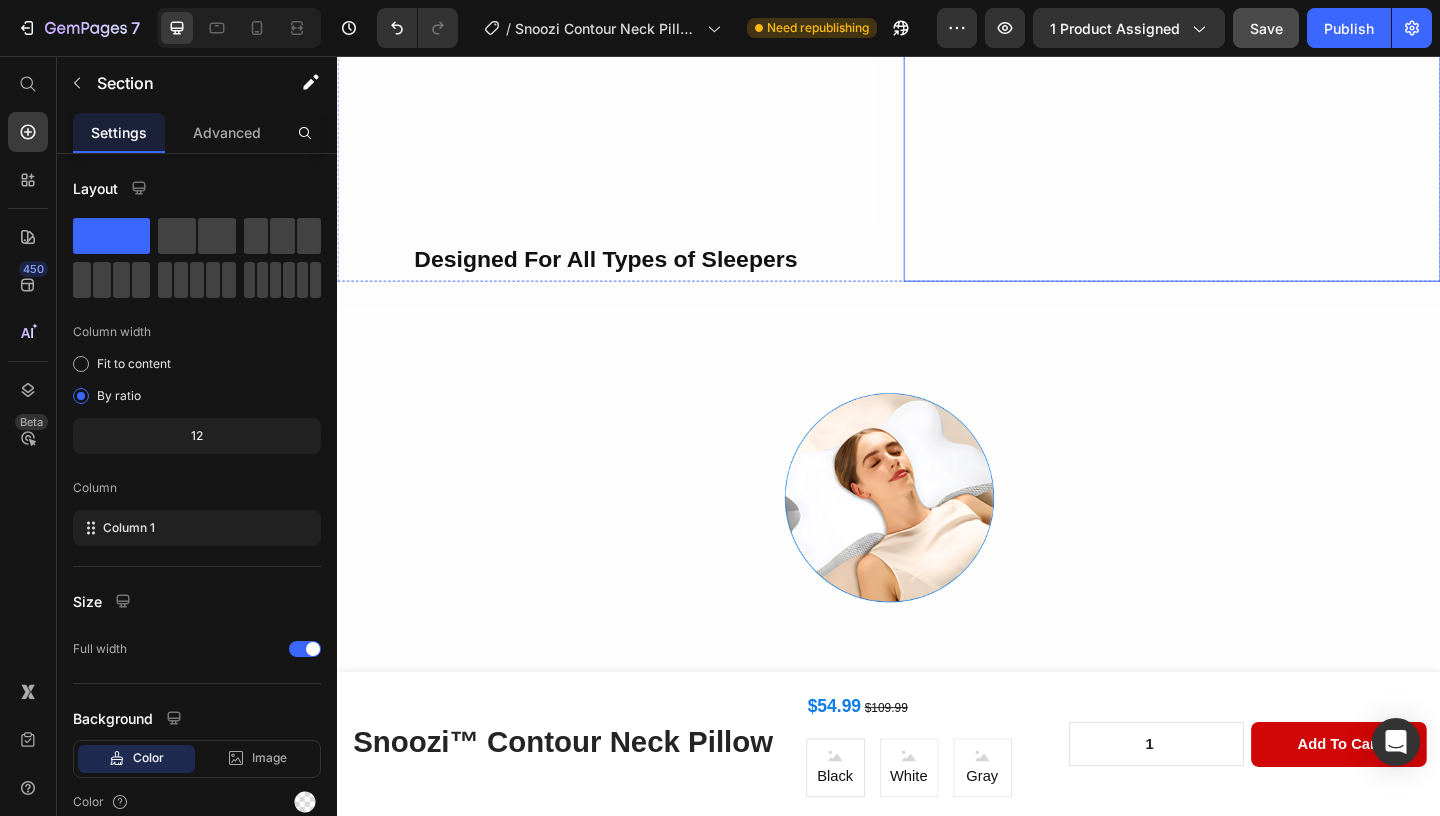 scroll, scrollTop: 2817, scrollLeft: 0, axis: vertical 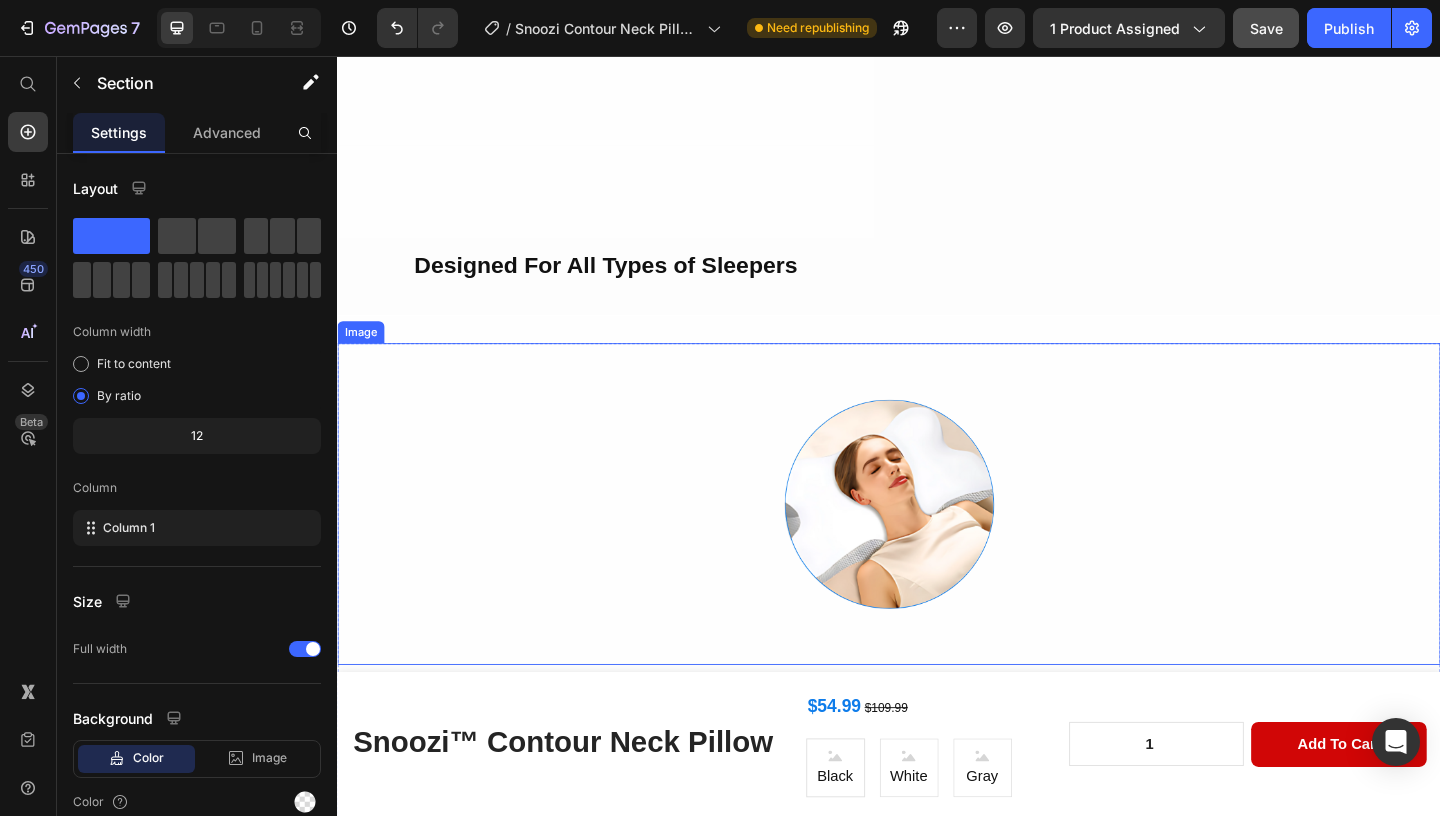 click at bounding box center [937, 543] 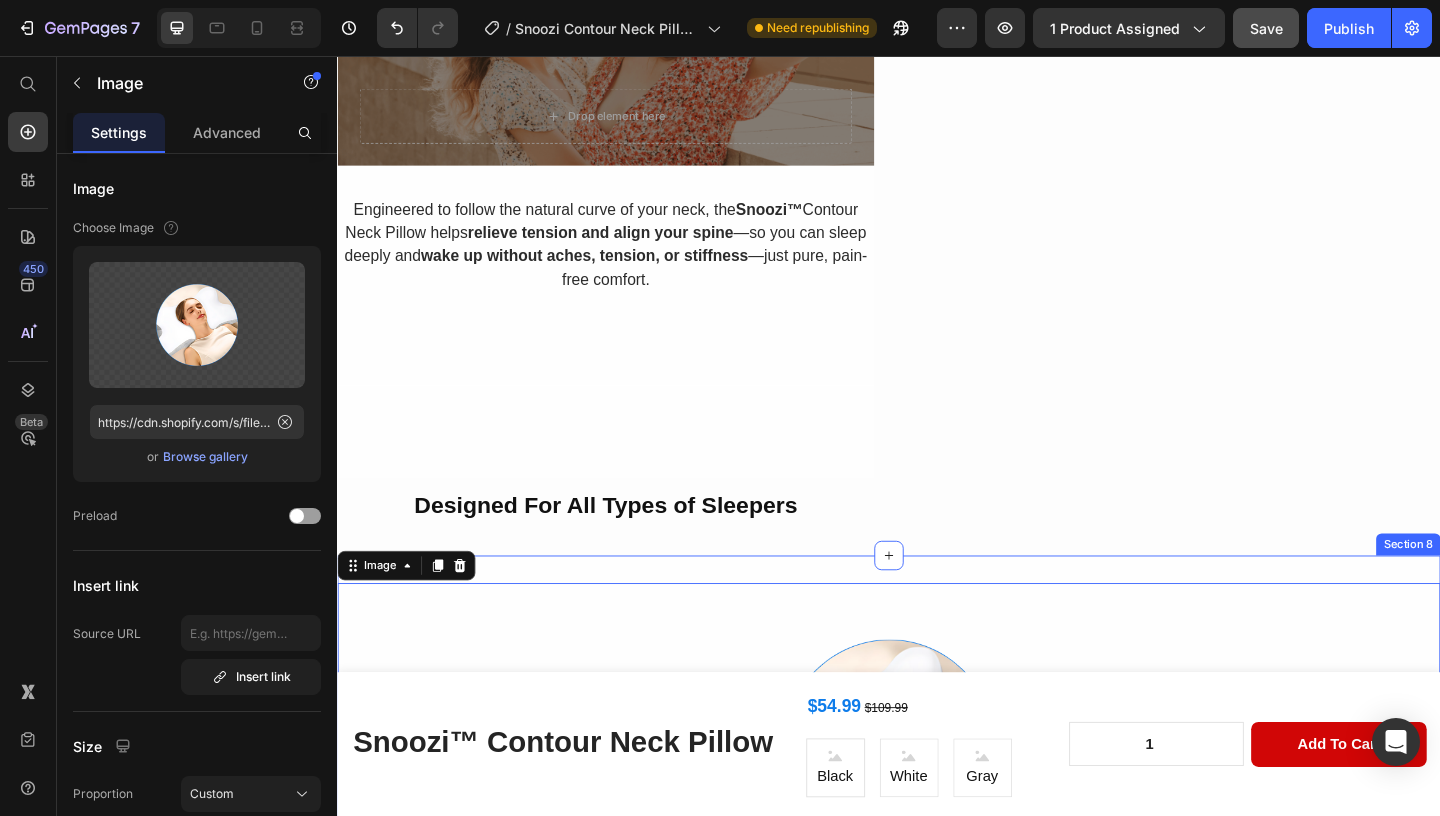 scroll, scrollTop: 2539, scrollLeft: 0, axis: vertical 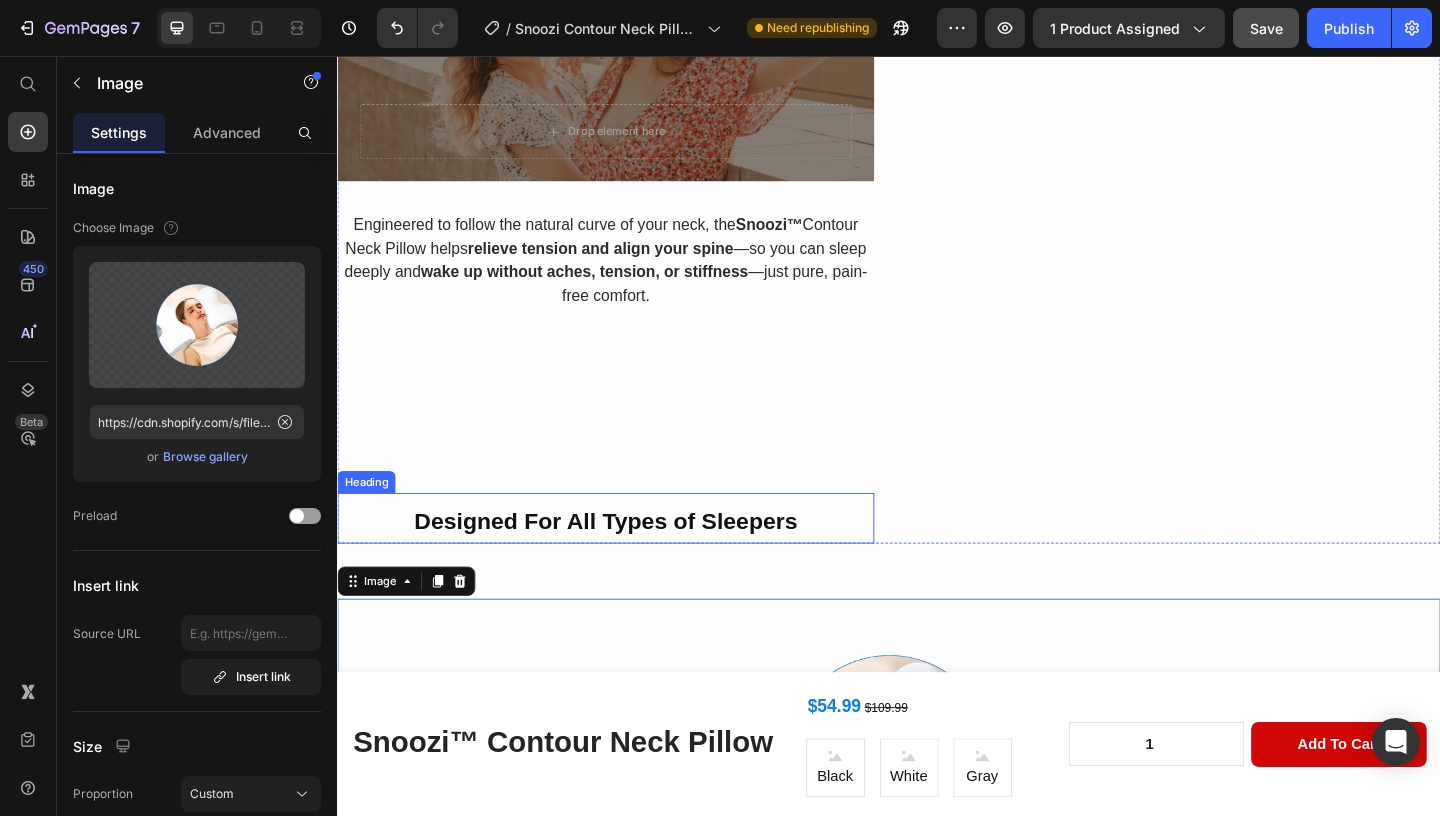 click on "Designed For All Types of Sleepers" at bounding box center [629, 561] 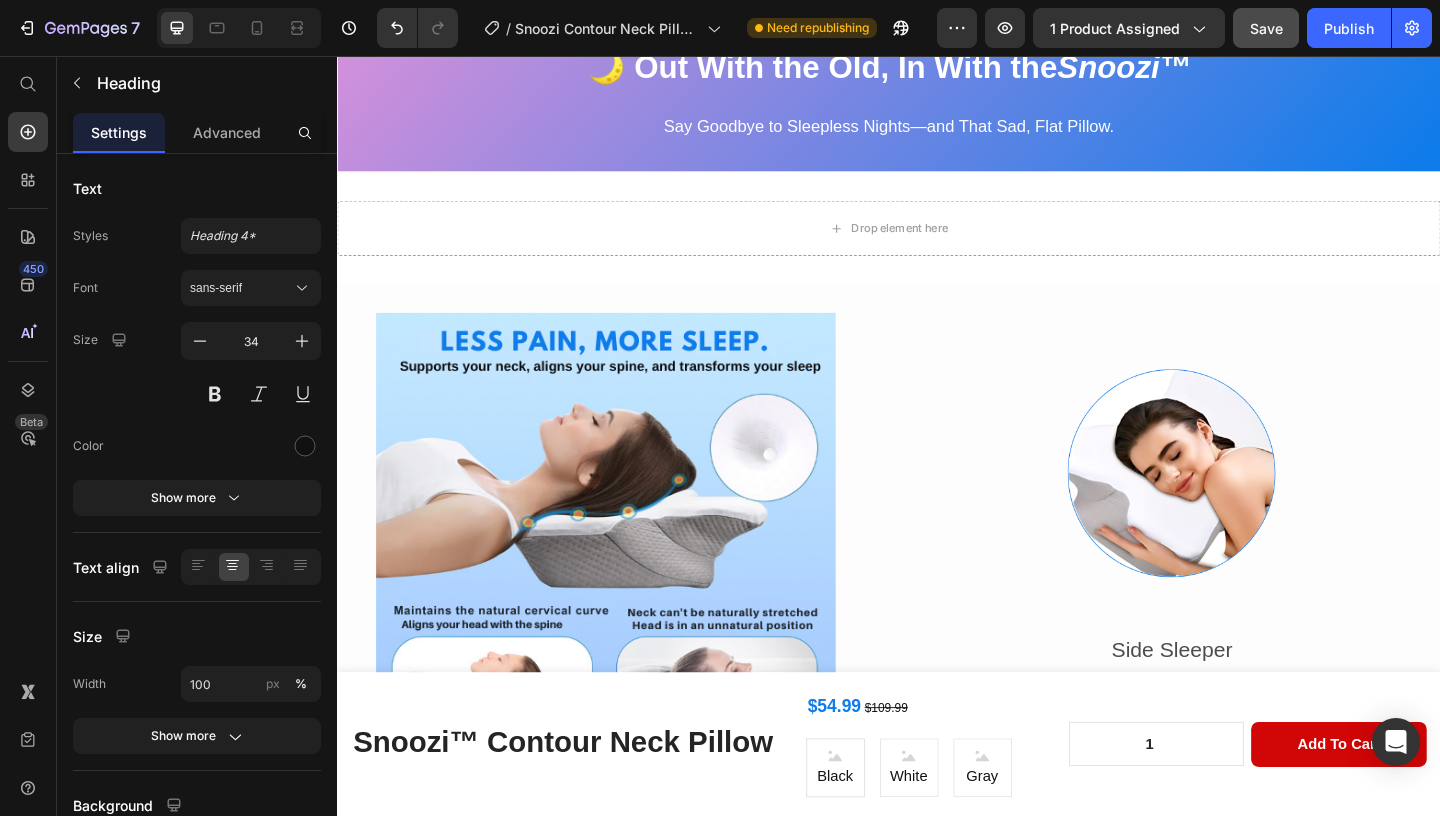 scroll, scrollTop: 1075, scrollLeft: 0, axis: vertical 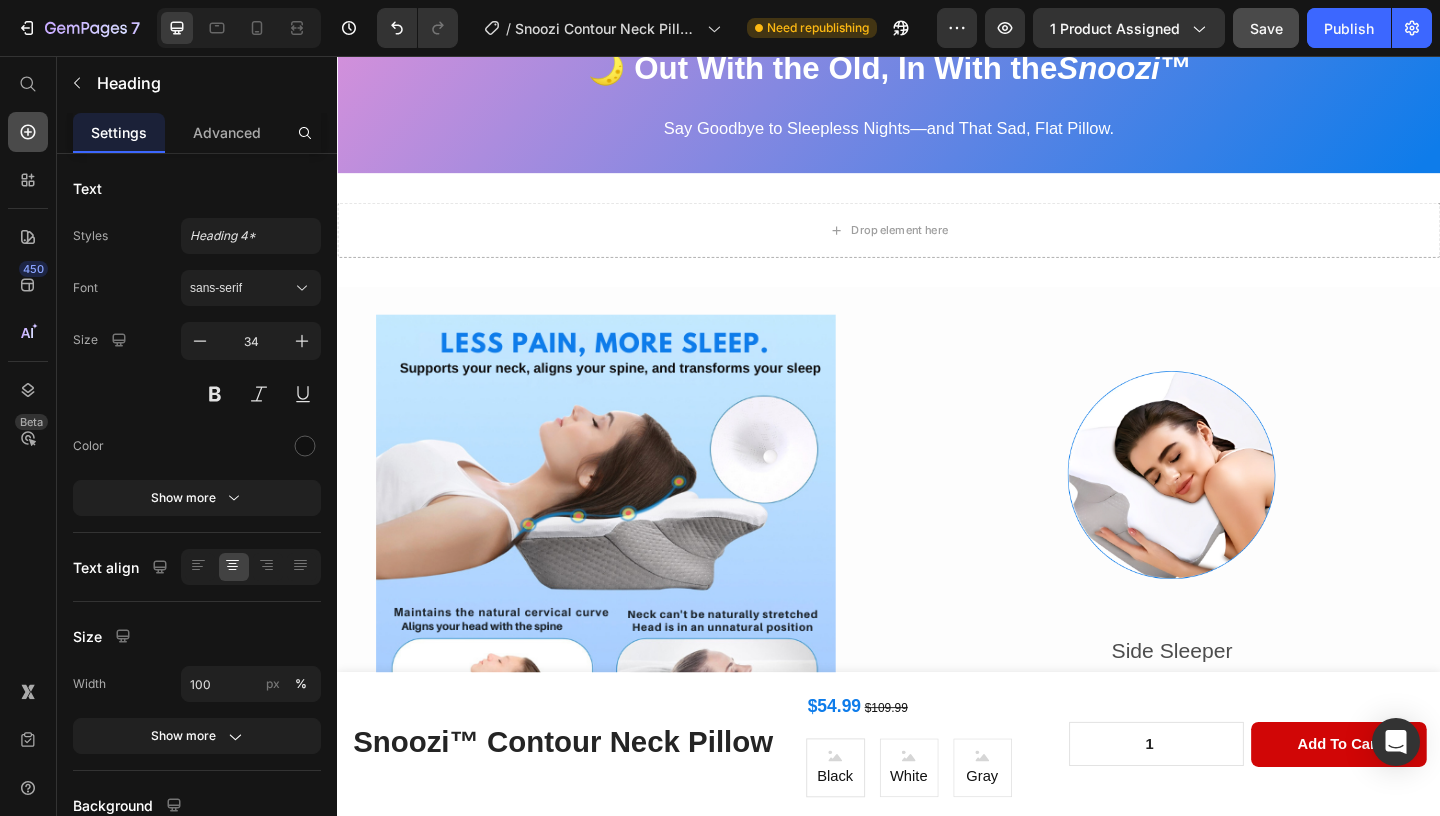 click 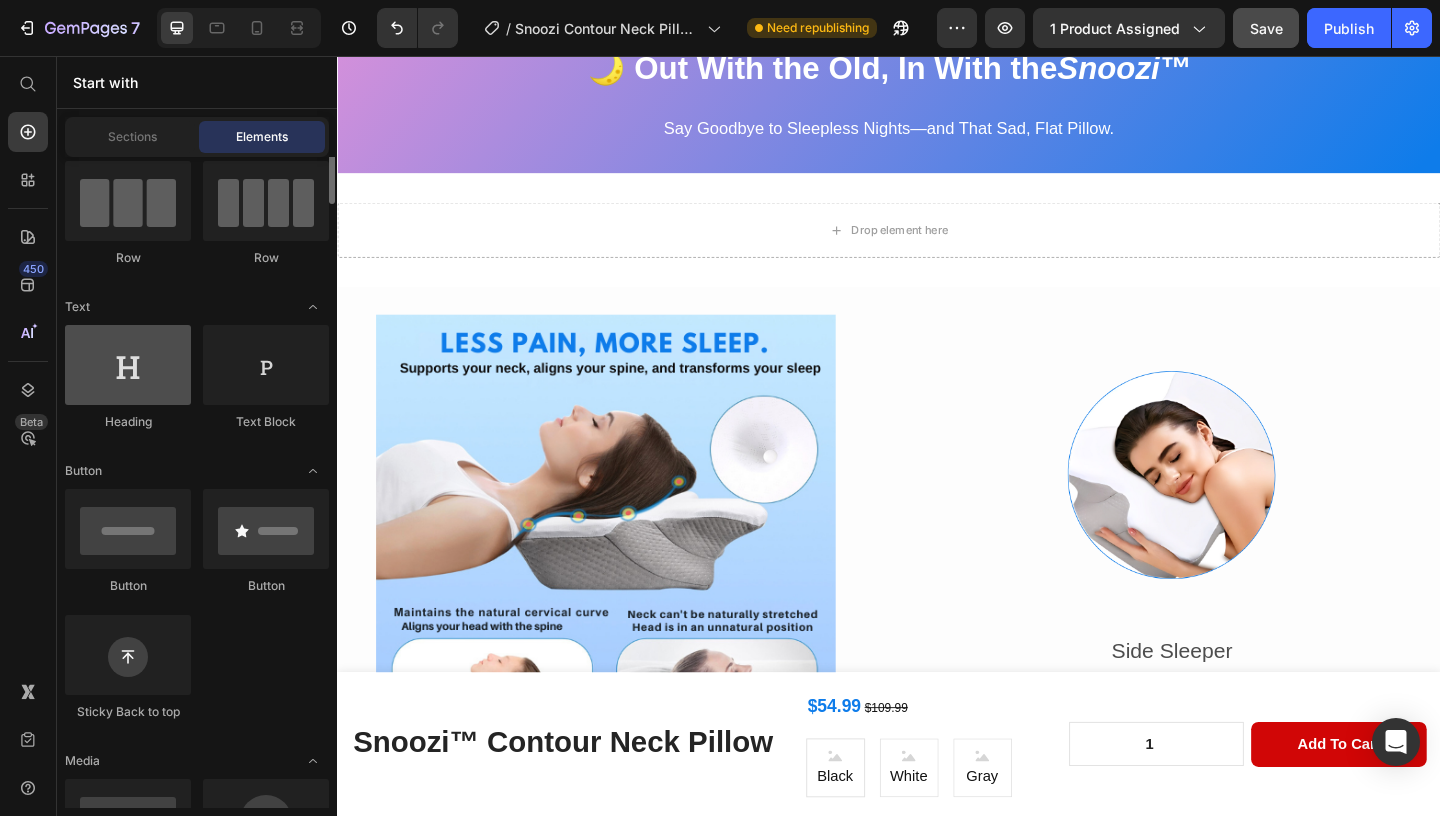 scroll, scrollTop: 171, scrollLeft: 0, axis: vertical 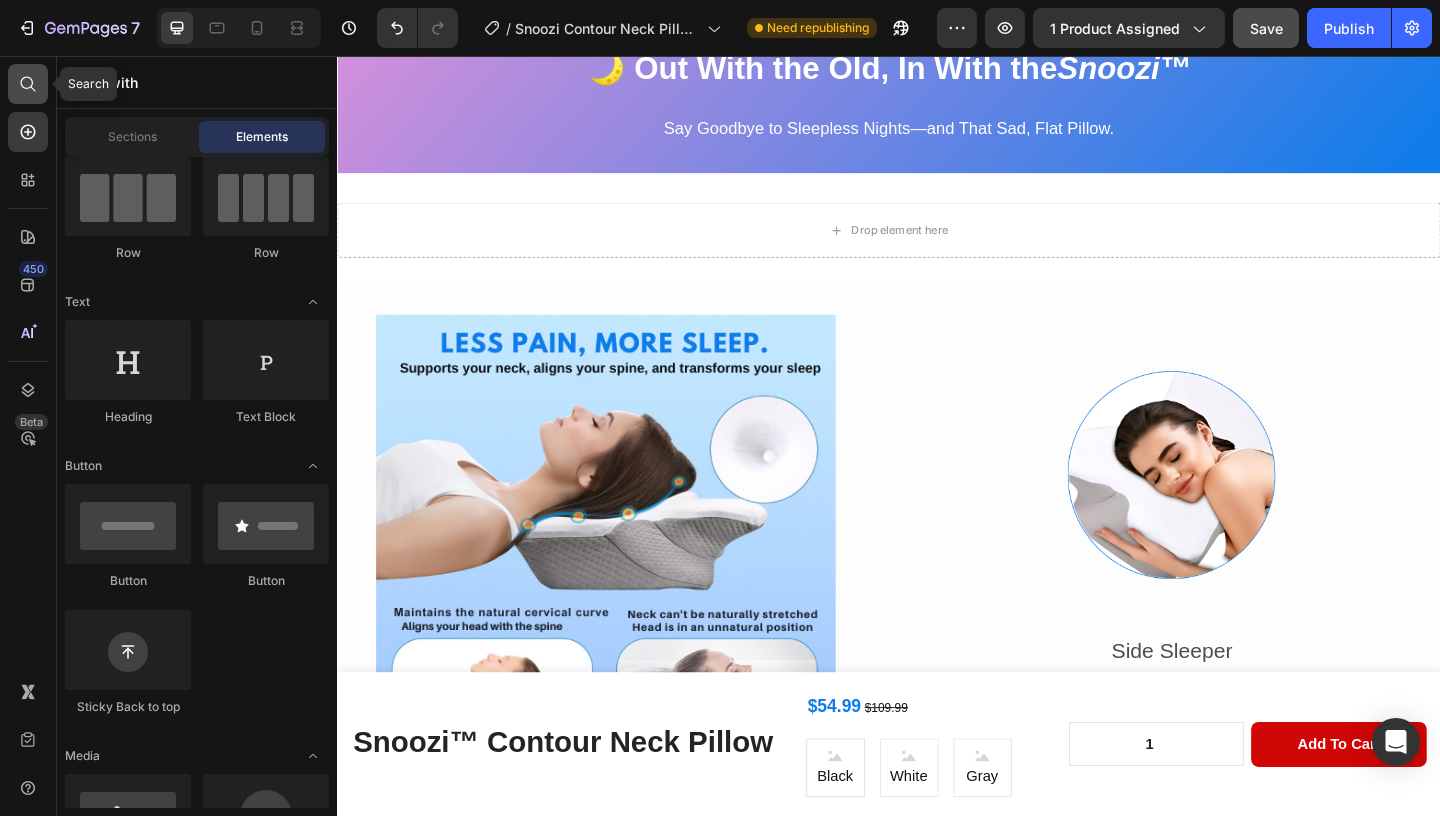 click 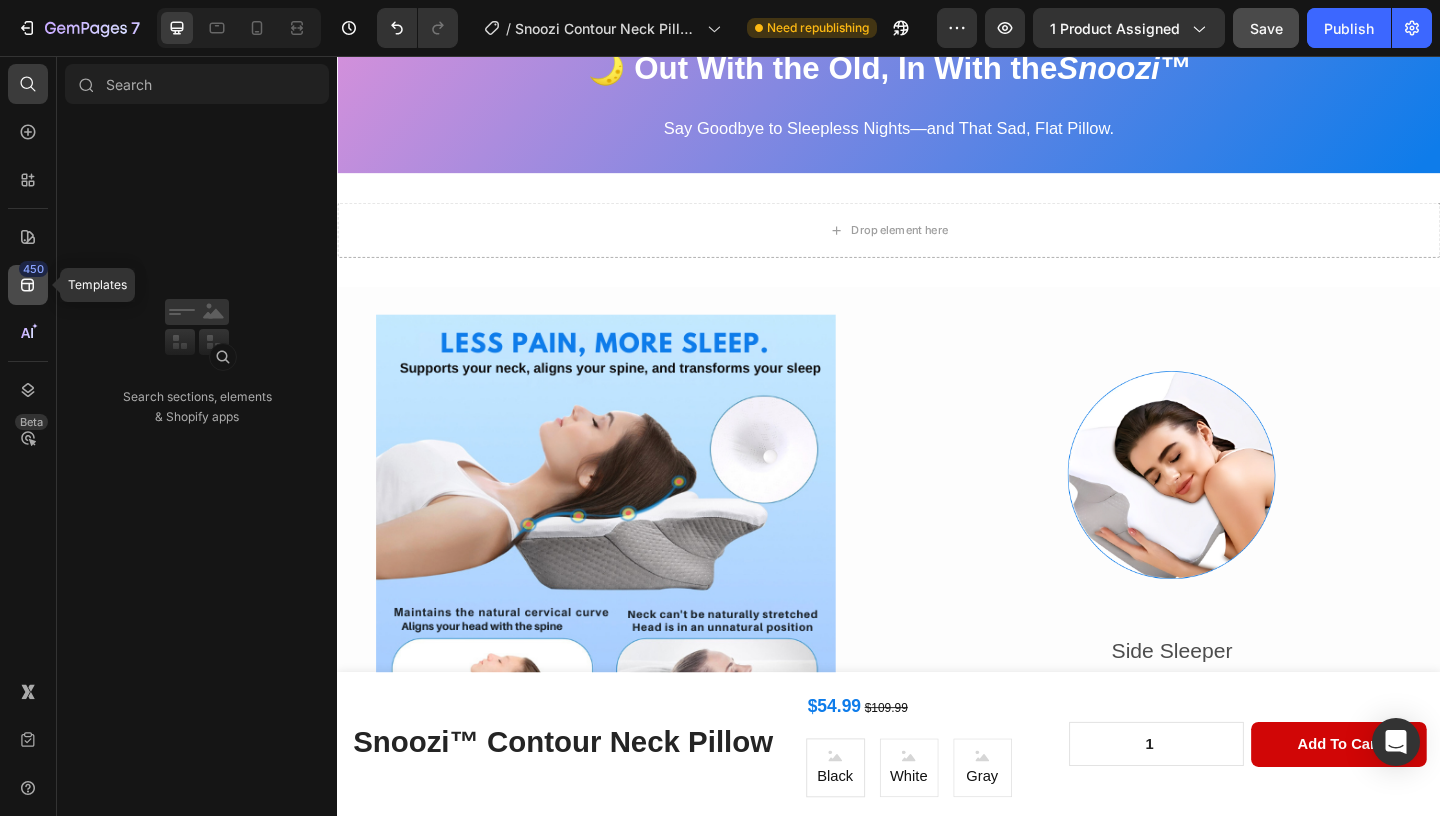 click 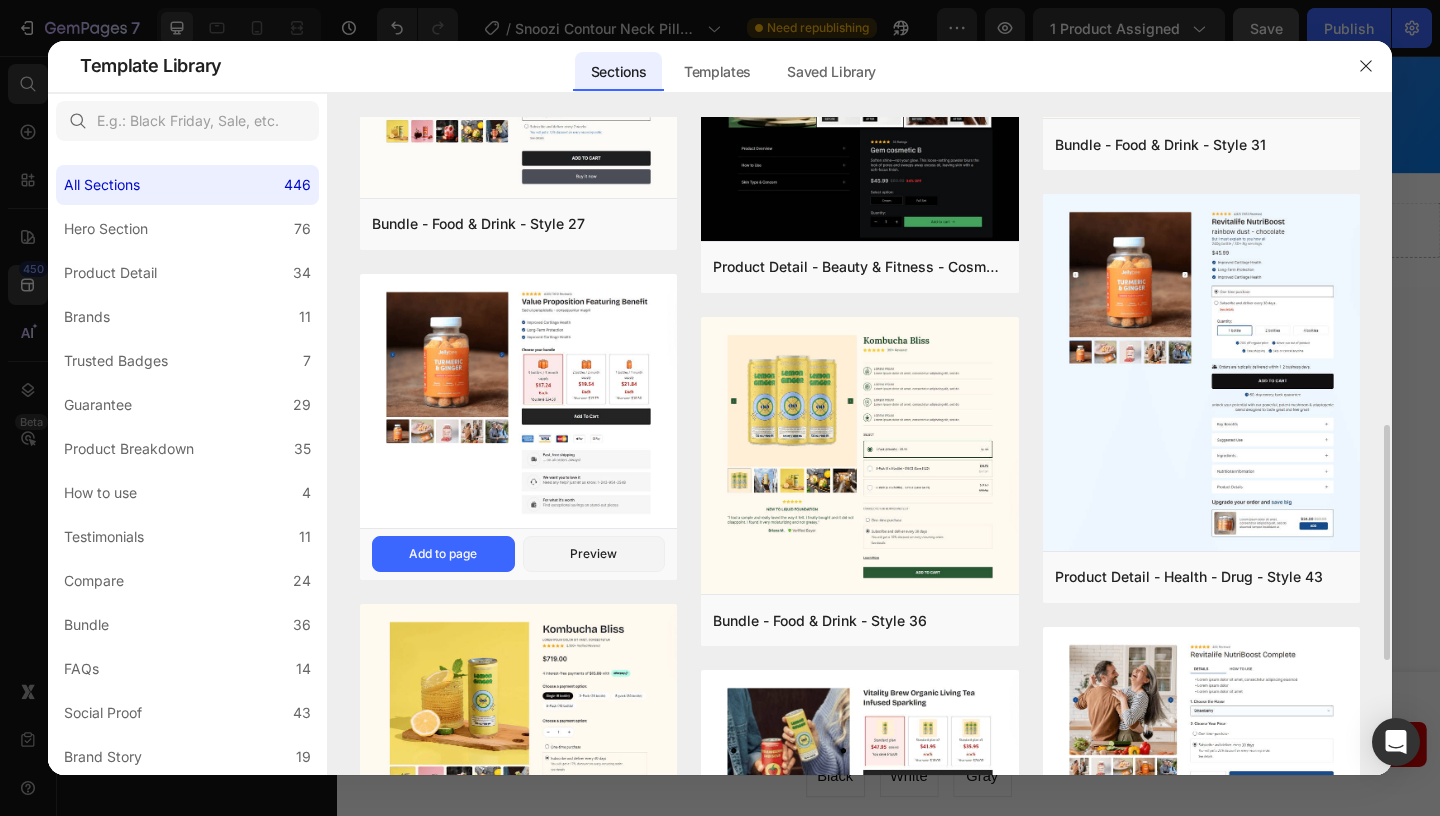 scroll, scrollTop: 1023, scrollLeft: 0, axis: vertical 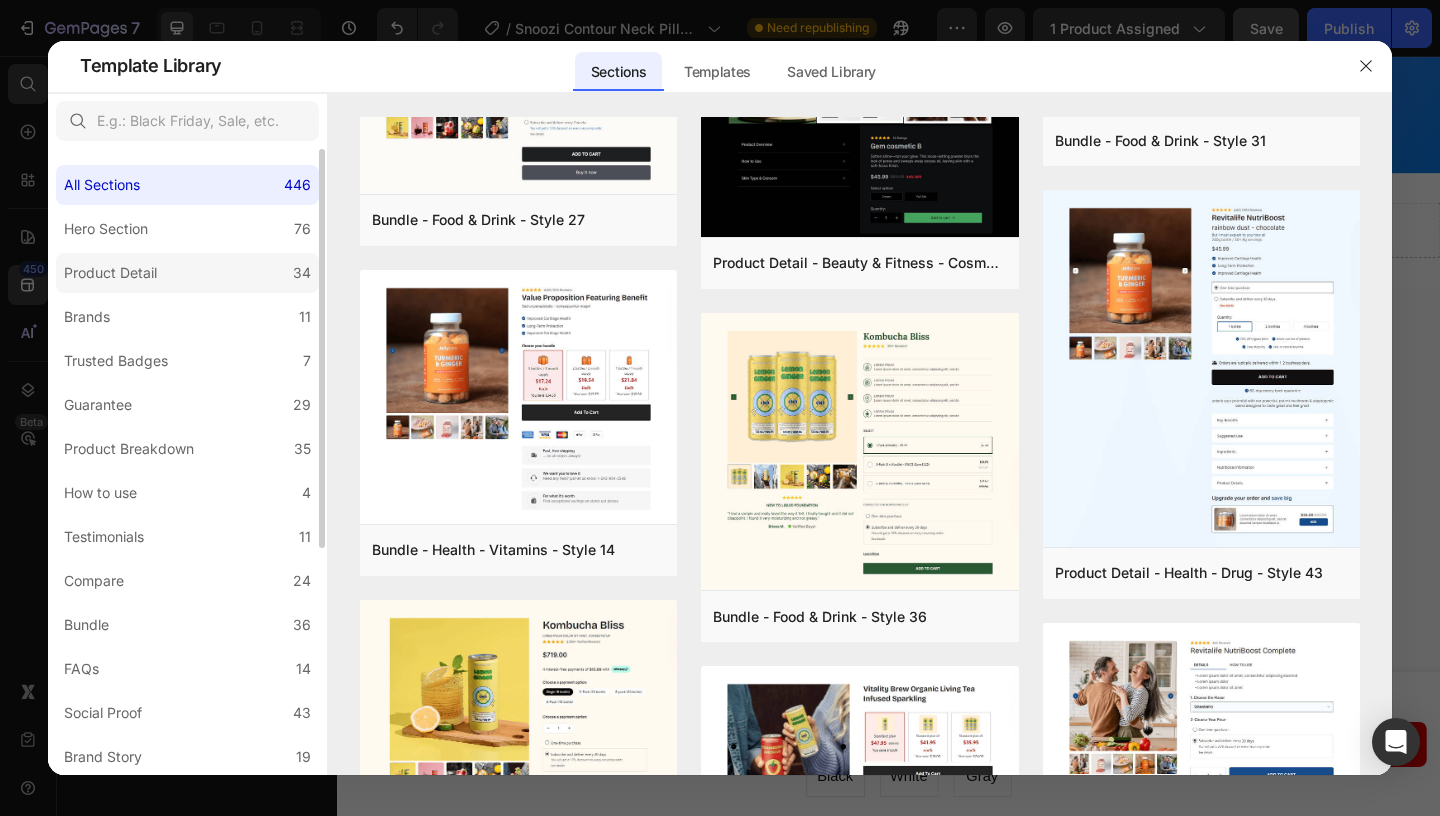 click on "Product Detail" at bounding box center [114, 273] 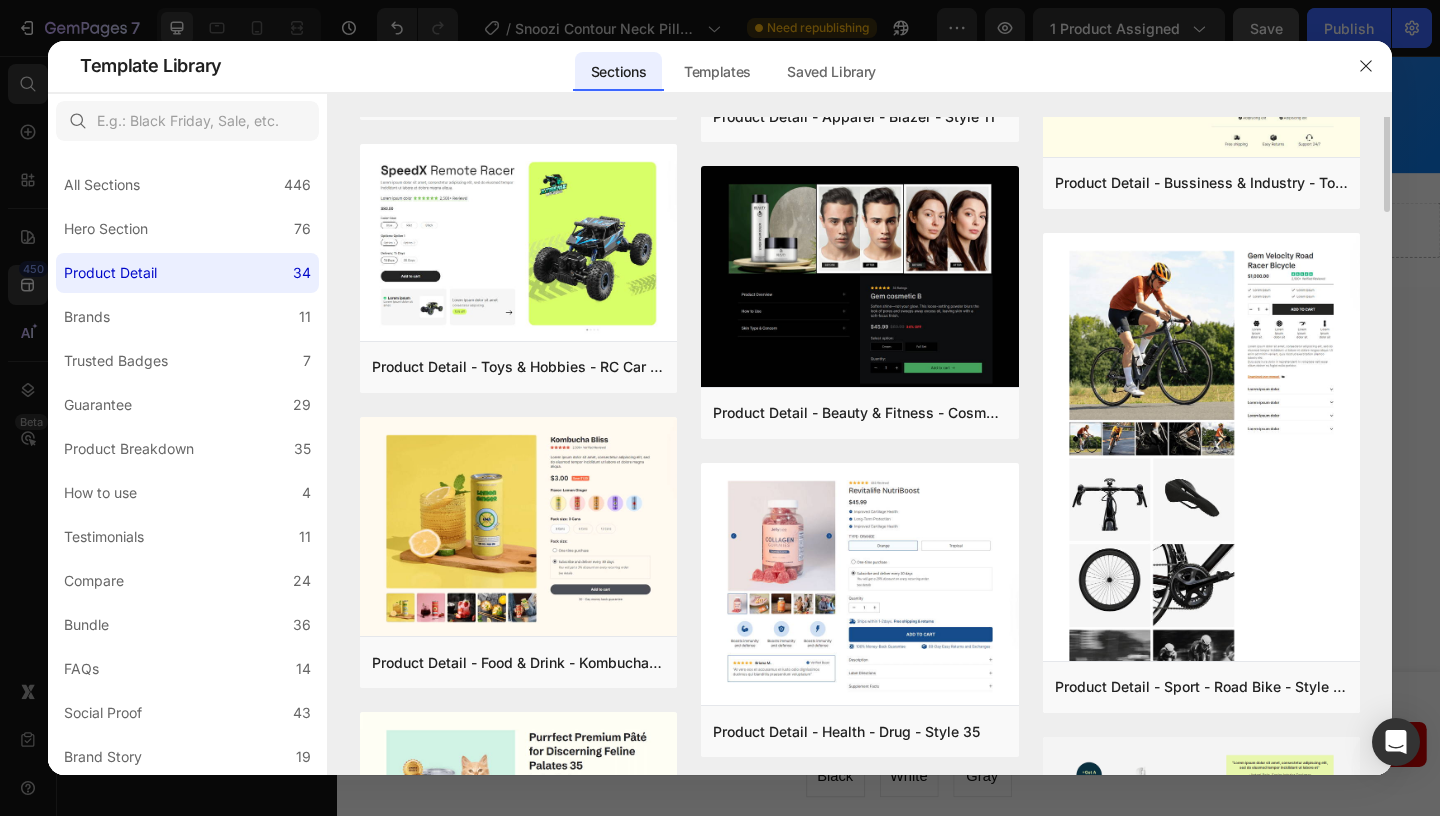 scroll, scrollTop: 404, scrollLeft: 0, axis: vertical 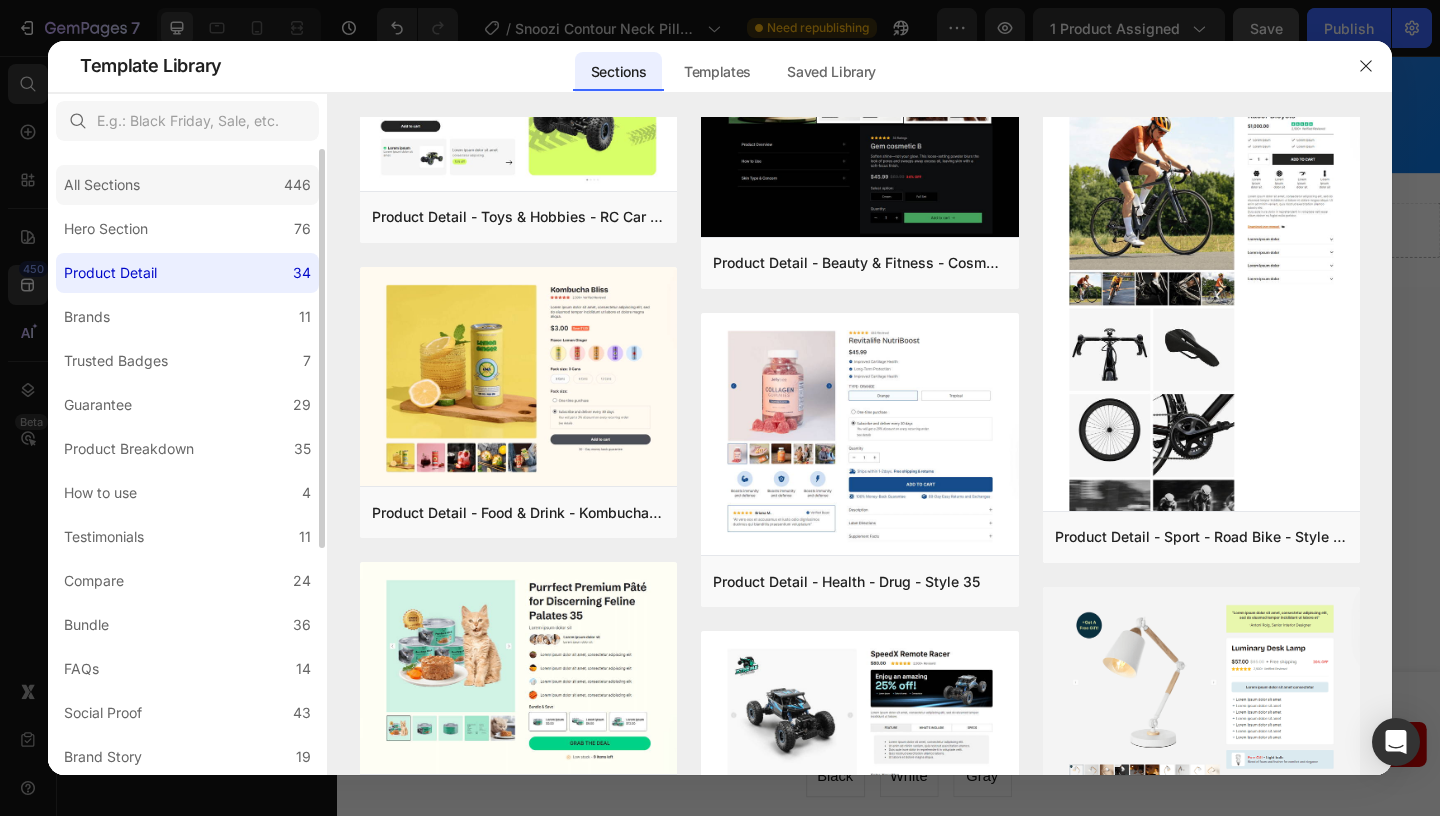 click on "All Sections 446" 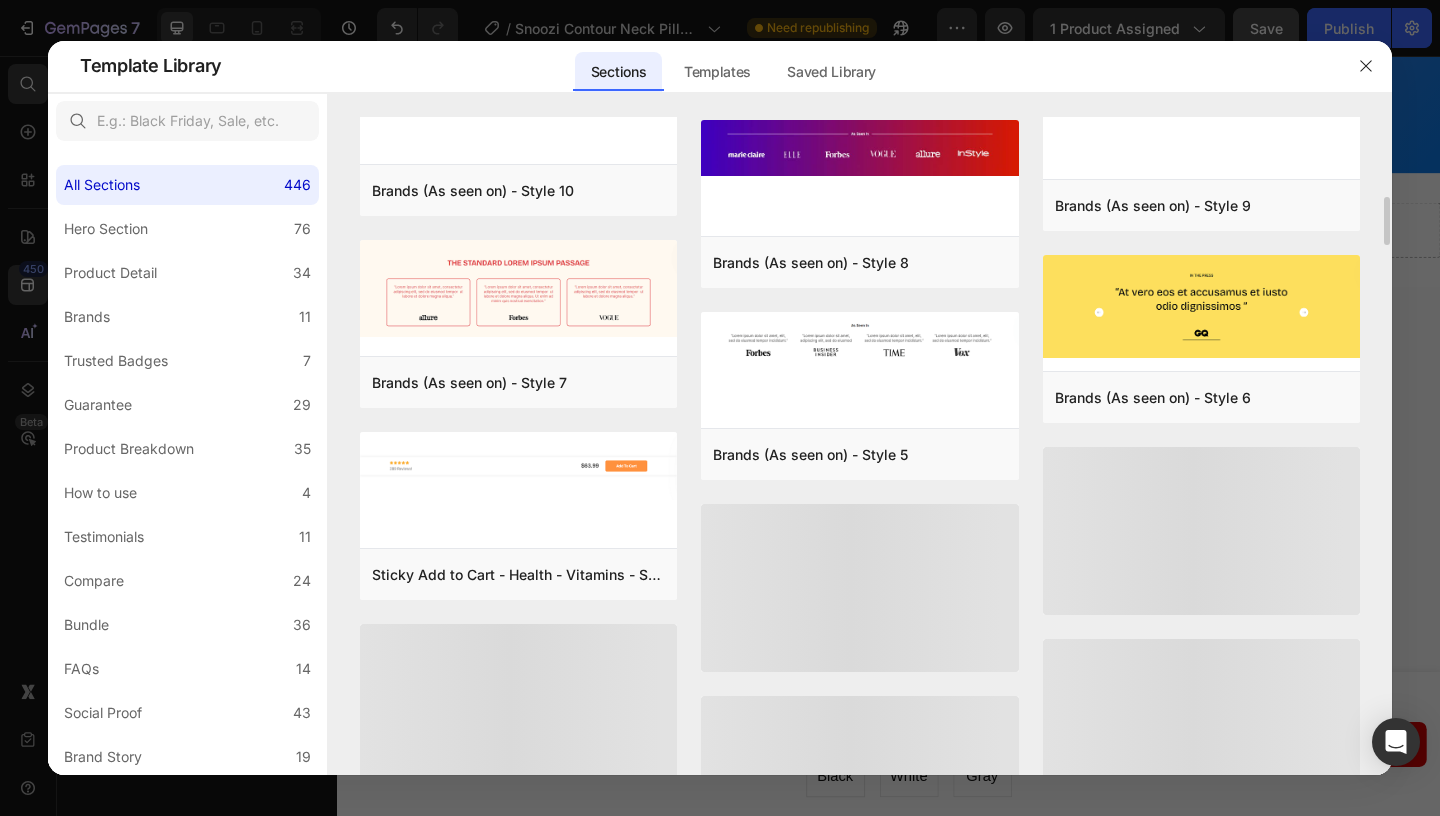 scroll, scrollTop: 6501, scrollLeft: 0, axis: vertical 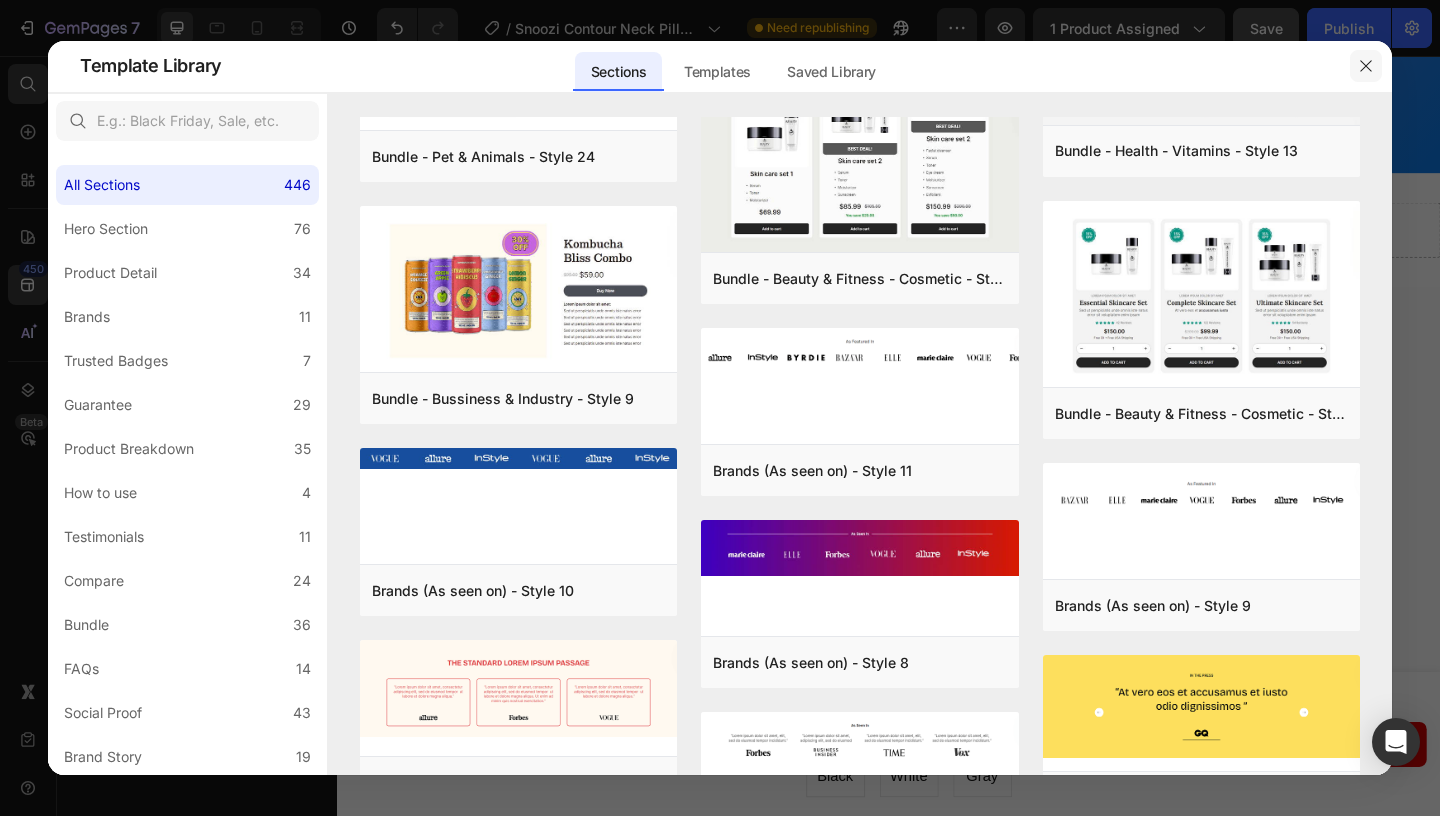 click 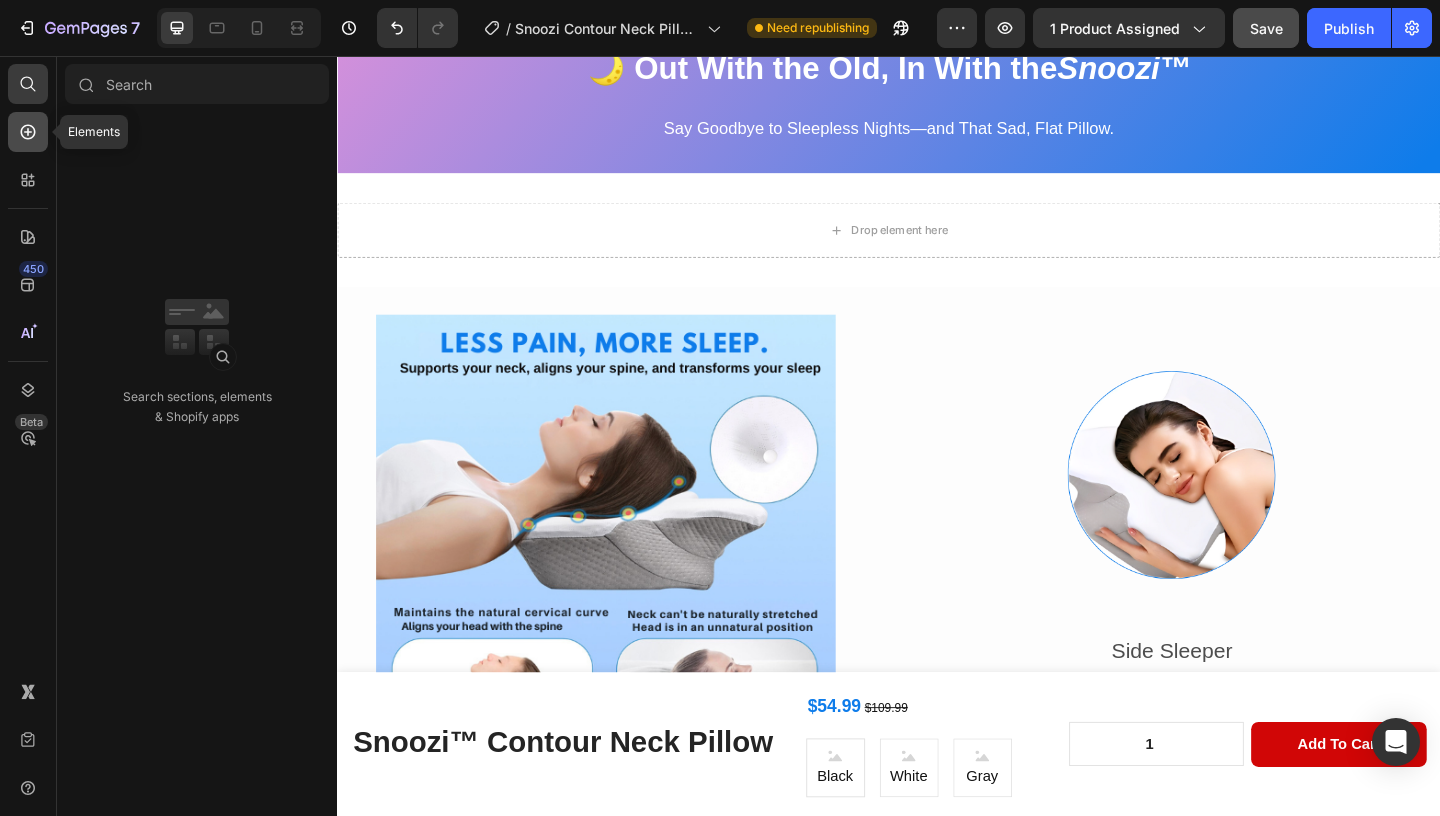 click 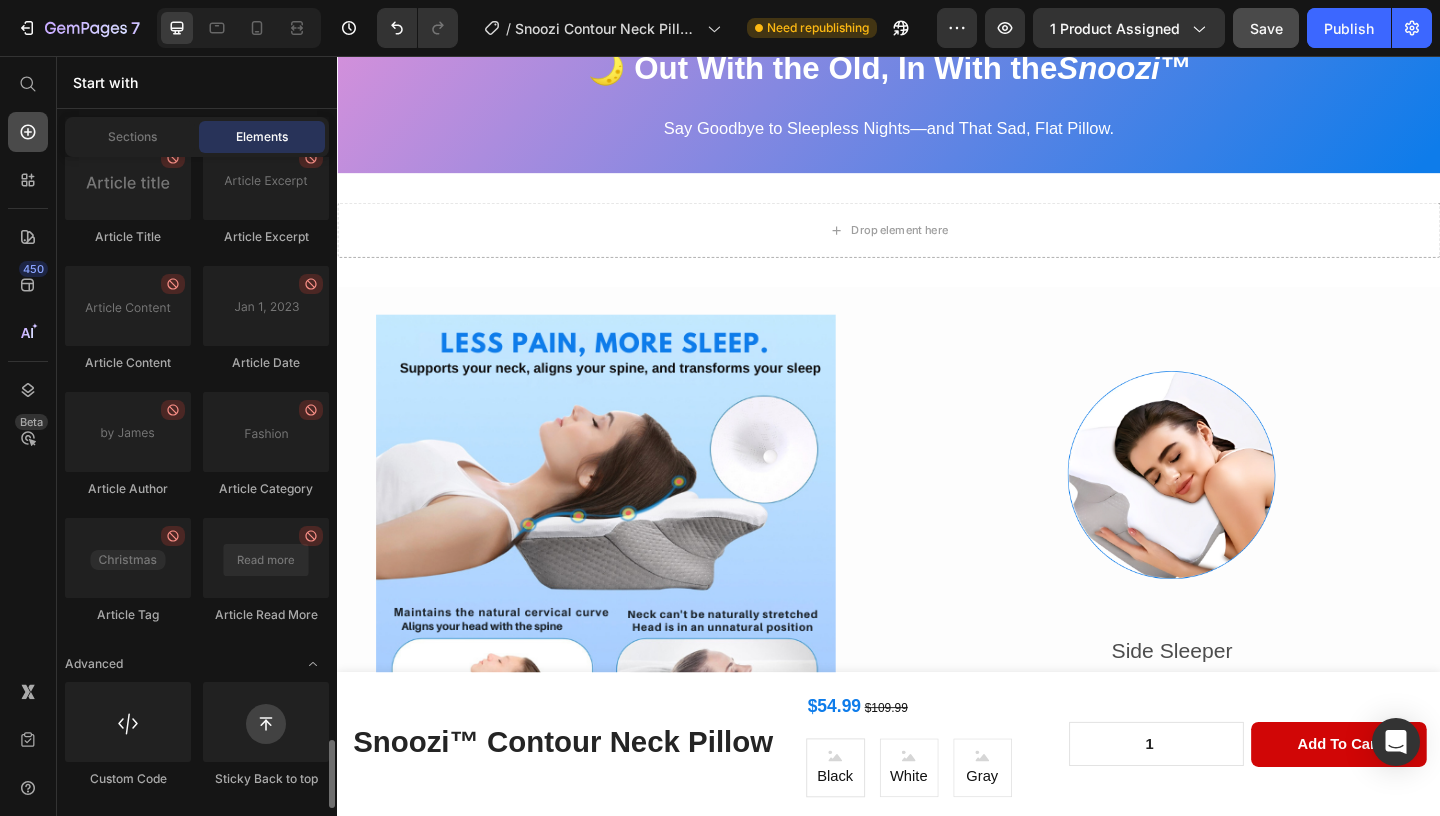 scroll, scrollTop: 5535, scrollLeft: 0, axis: vertical 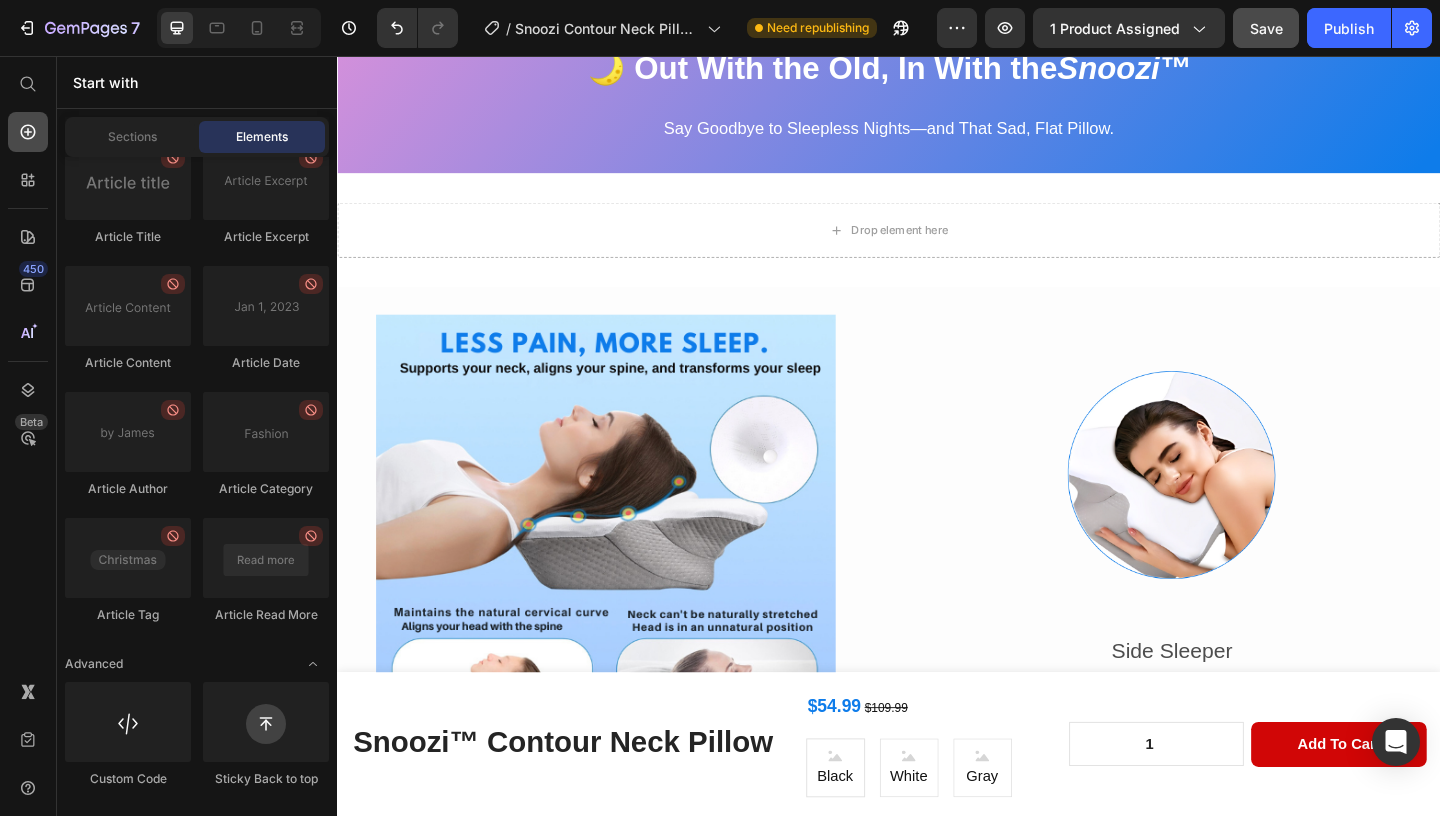 click 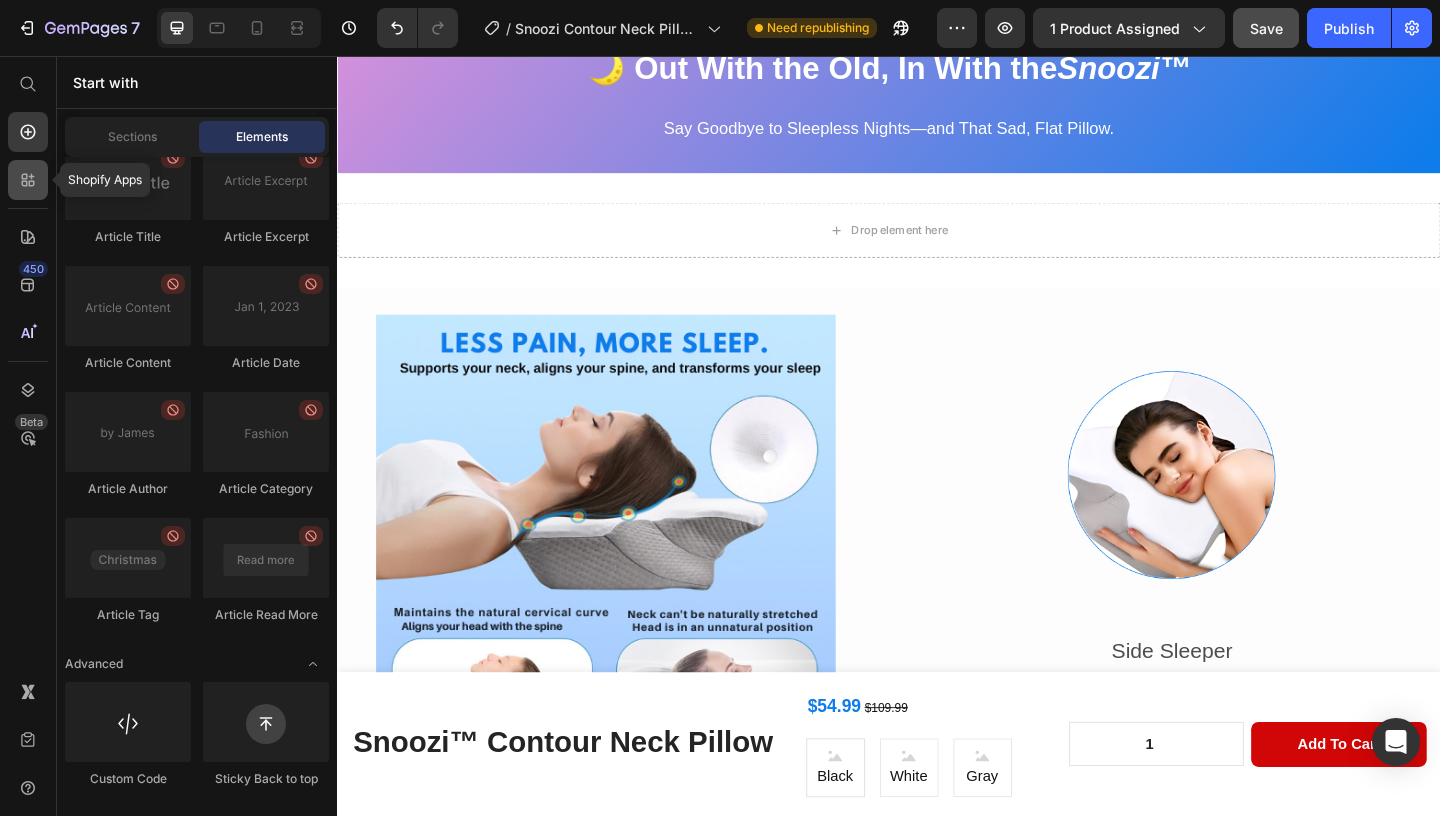 click 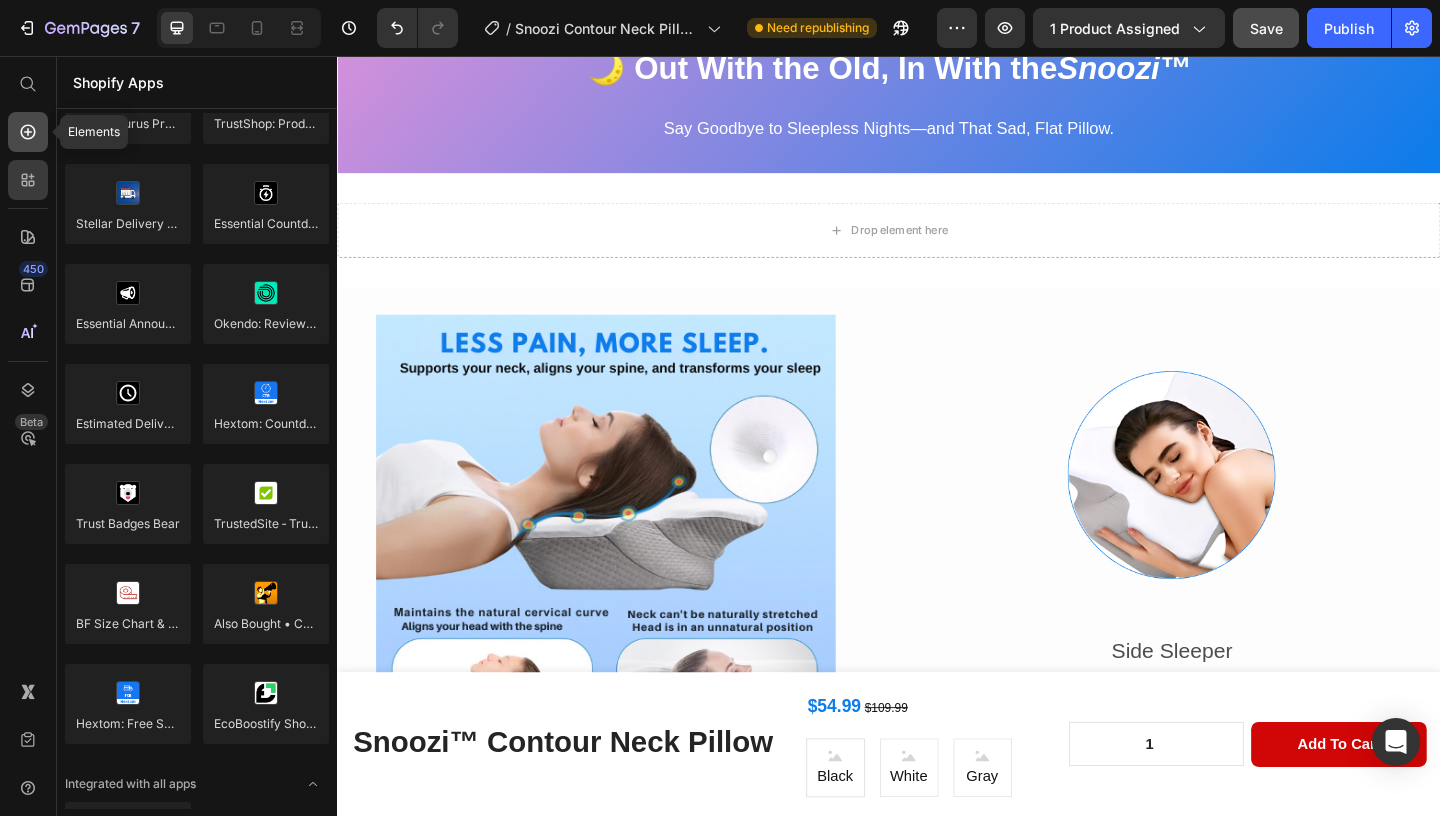 scroll, scrollTop: 5535, scrollLeft: 0, axis: vertical 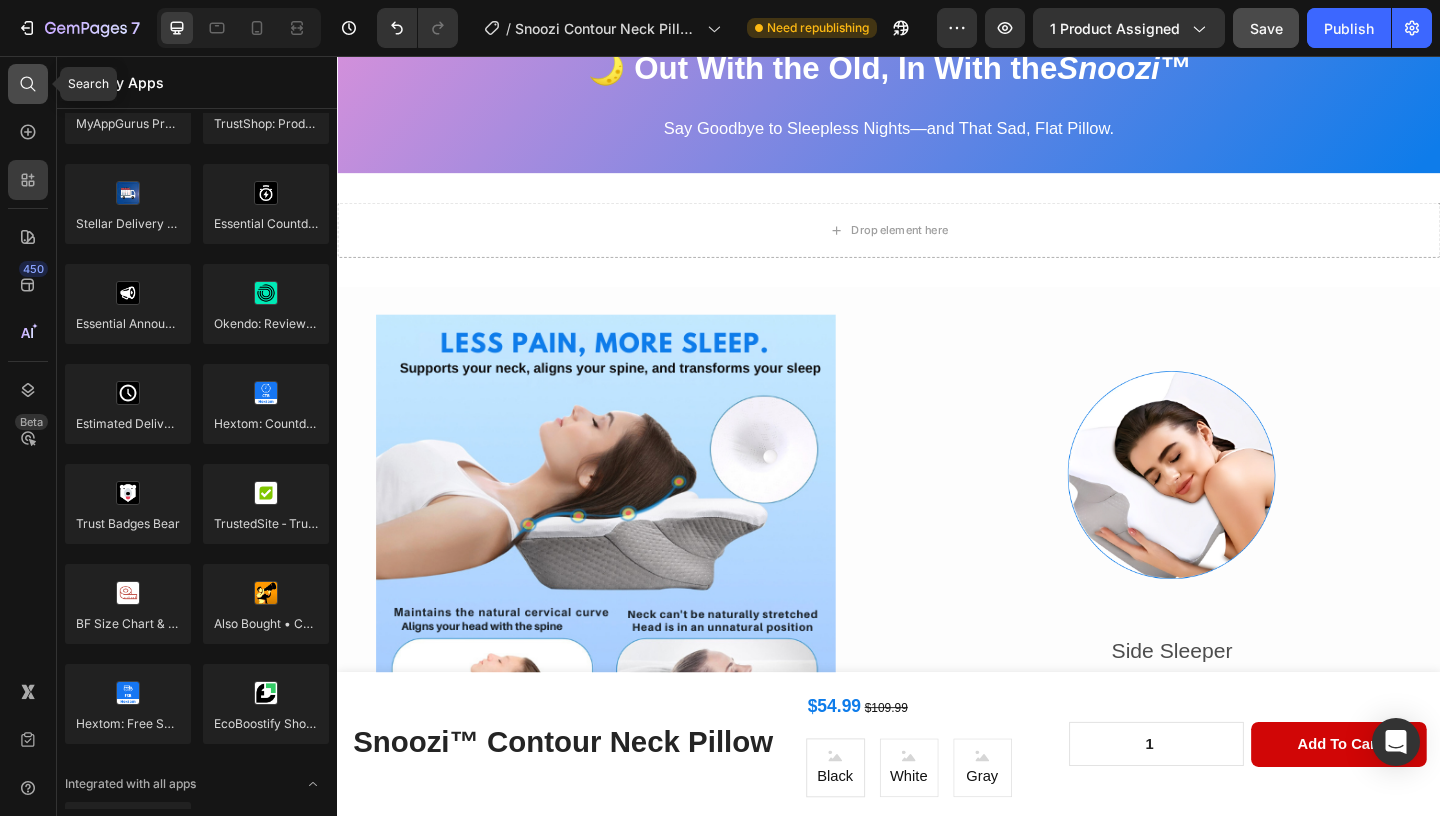 click 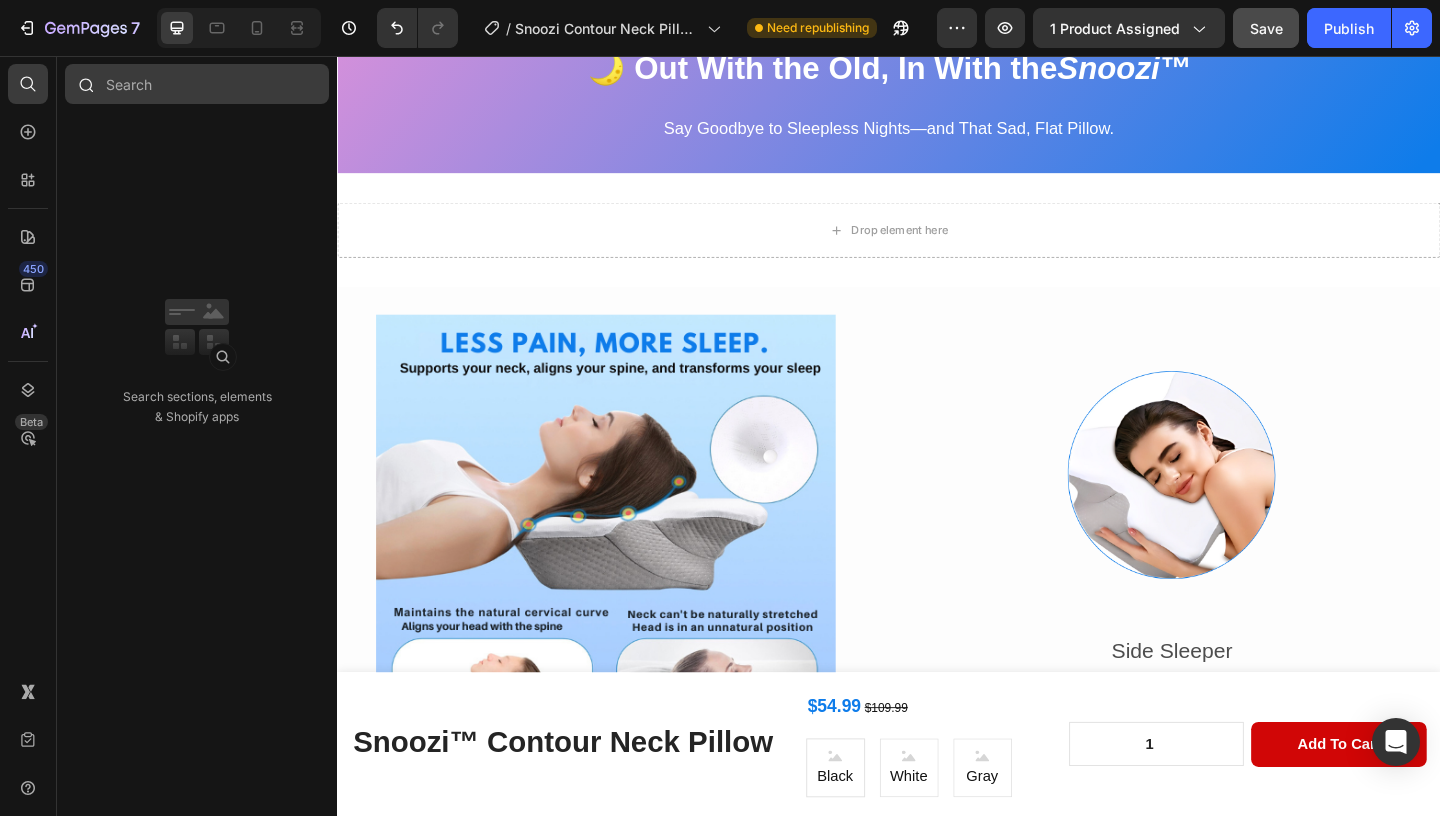 click at bounding box center [197, 84] 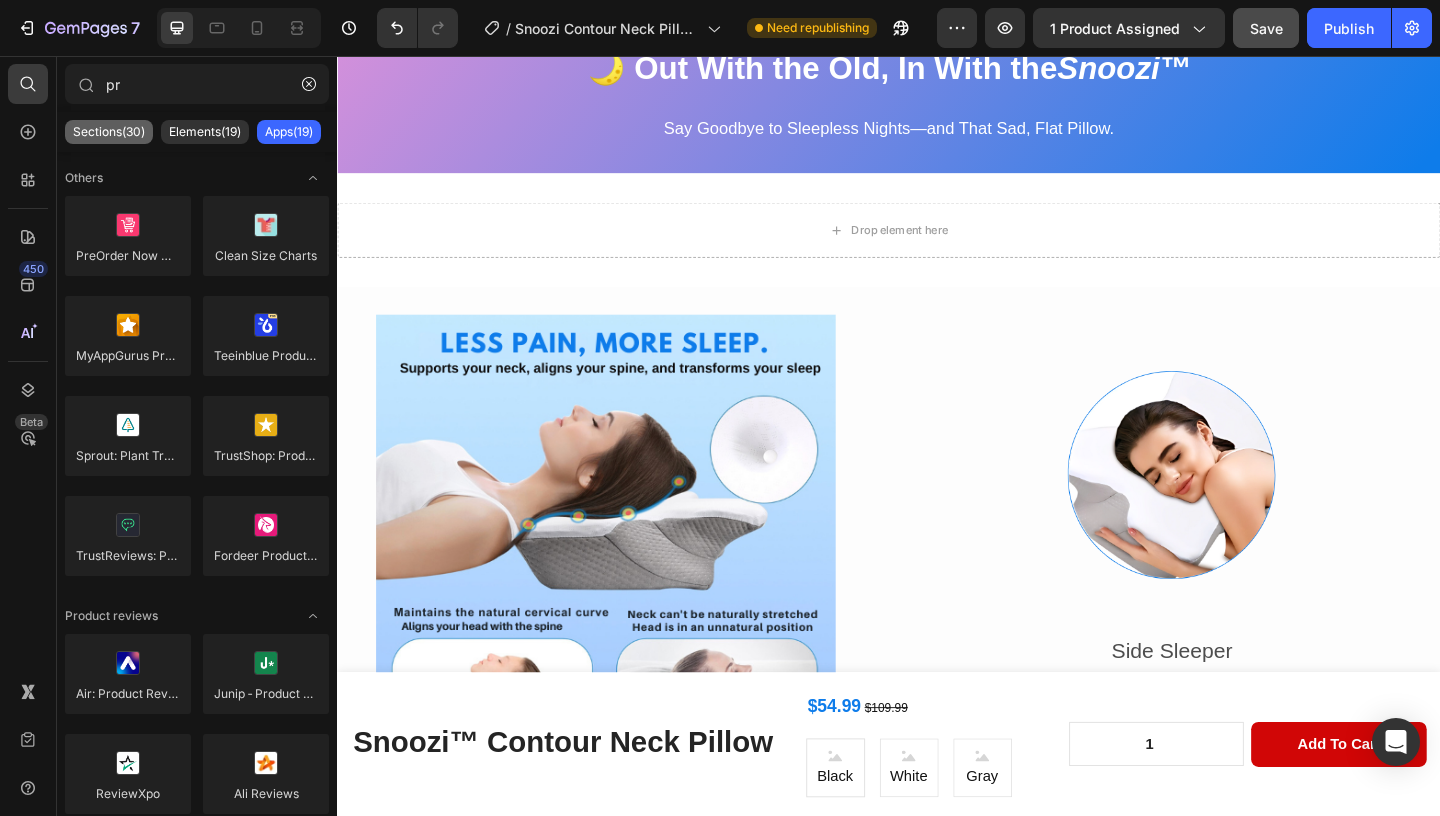 type on "pr" 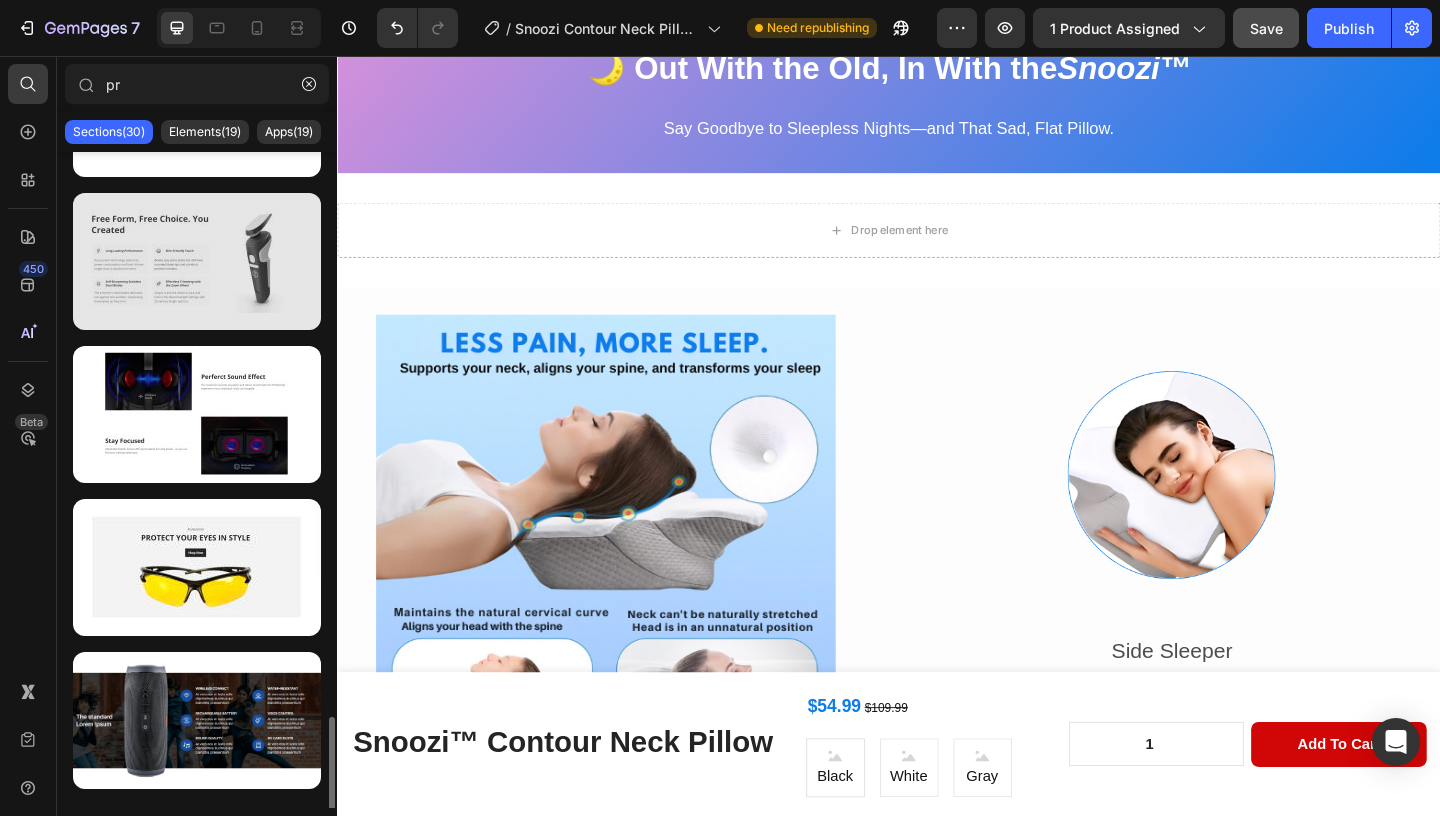 scroll, scrollTop: 3947, scrollLeft: 0, axis: vertical 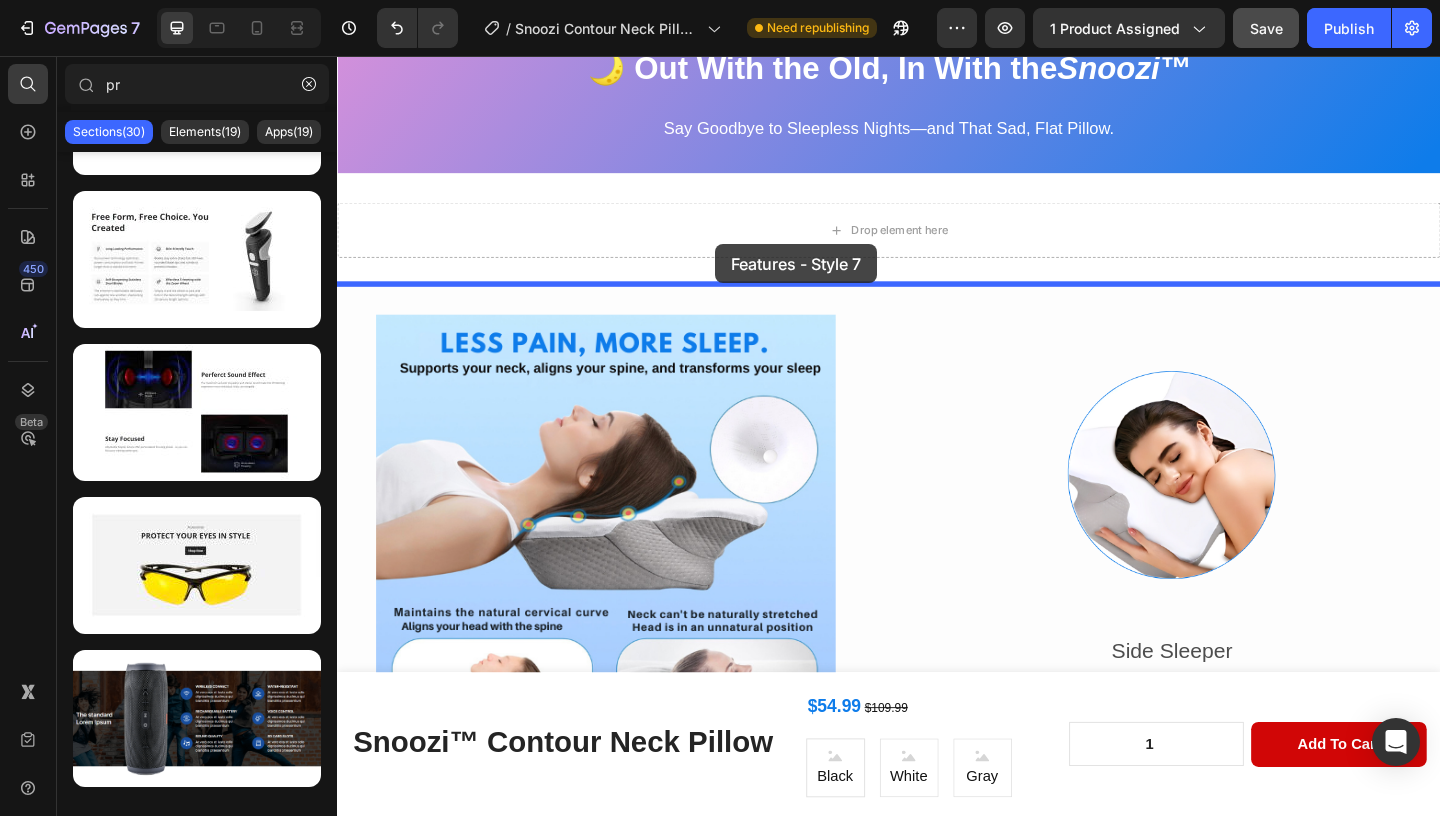 drag, startPoint x: 553, startPoint y: 500, endPoint x: 715, endPoint y: 244, distance: 302.95215 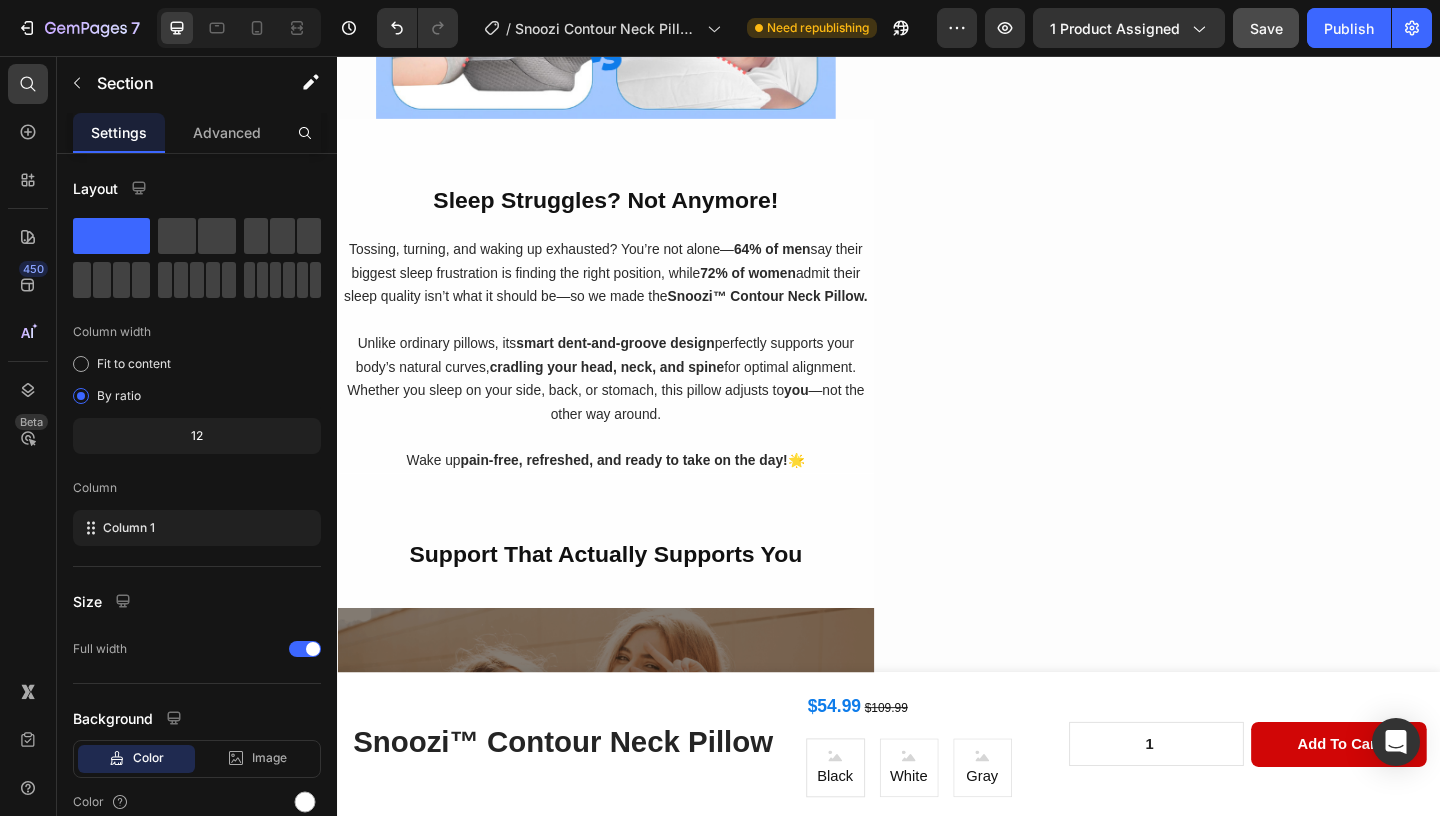 scroll, scrollTop: 2256, scrollLeft: 0, axis: vertical 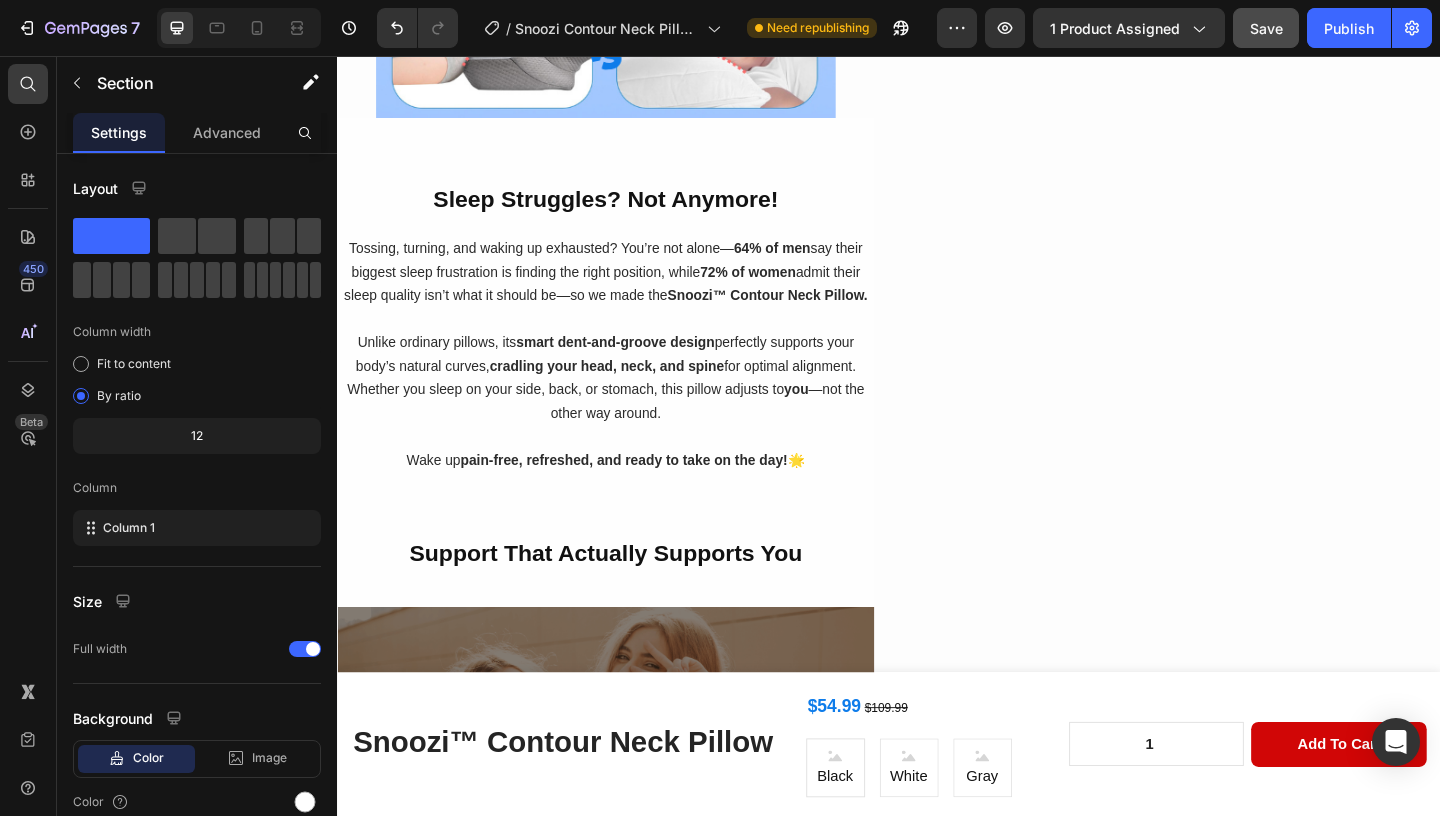 click at bounding box center (629, -127) 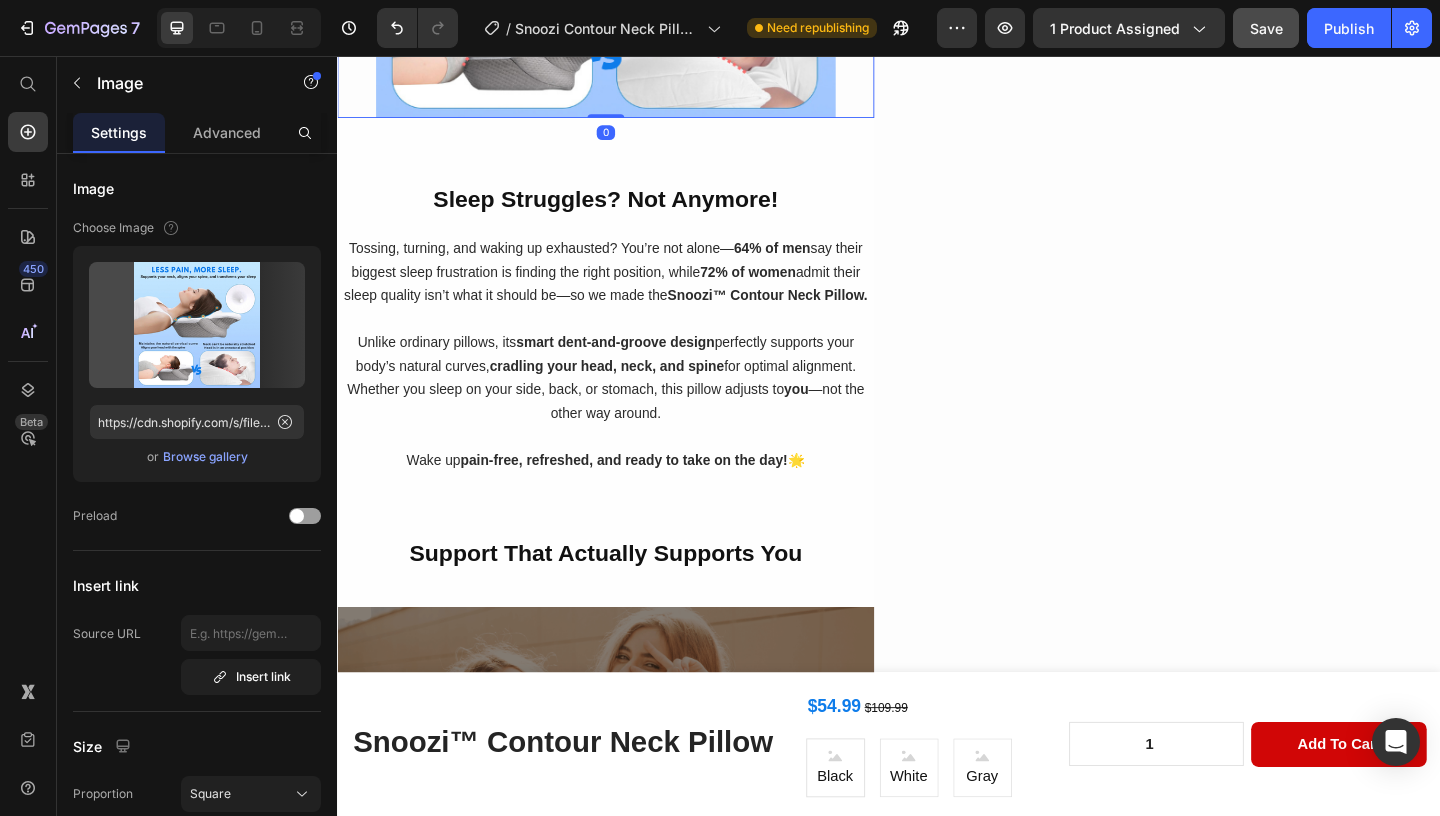 click at bounding box center [629, -127] 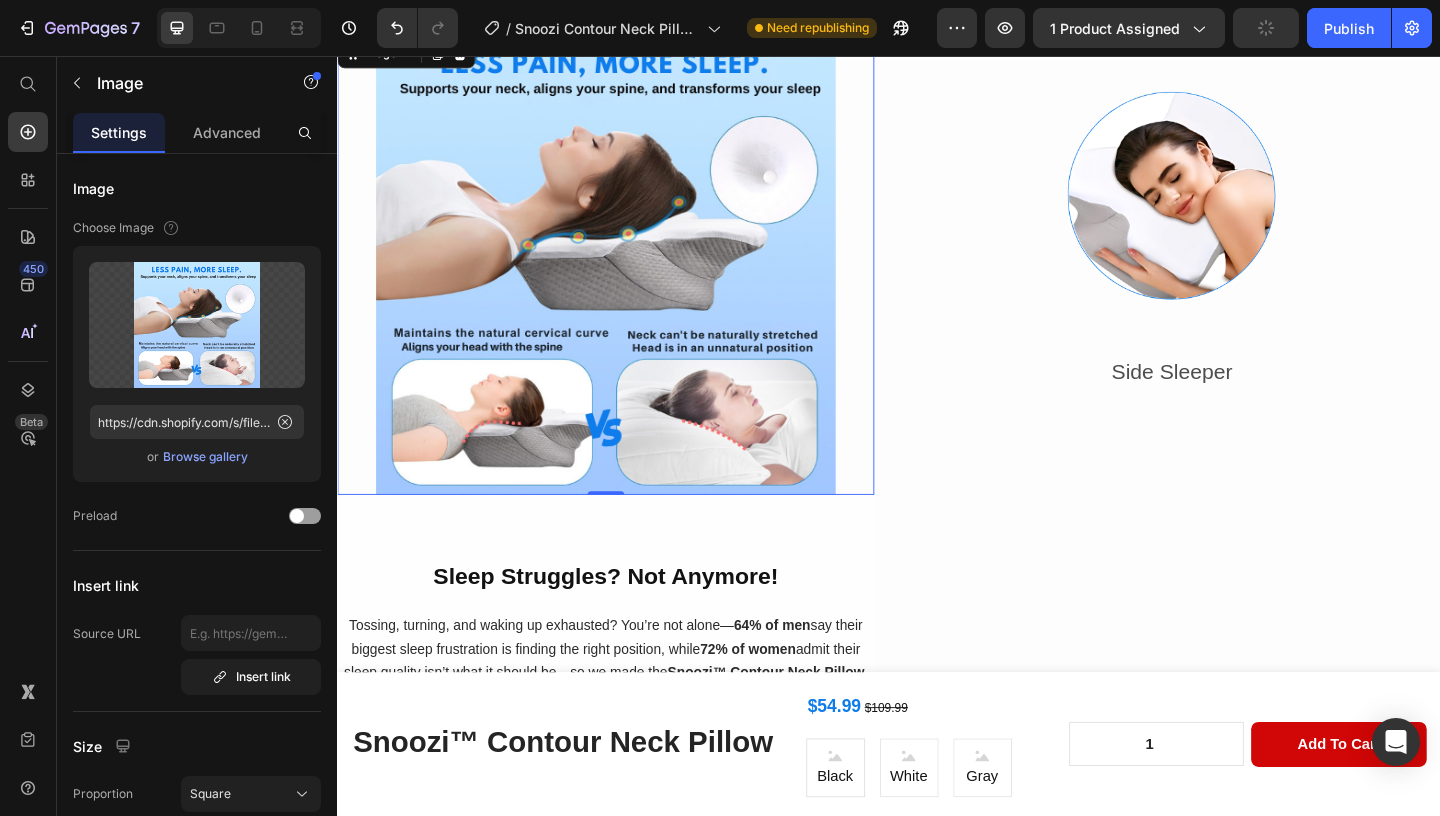 scroll, scrollTop: 1815, scrollLeft: 0, axis: vertical 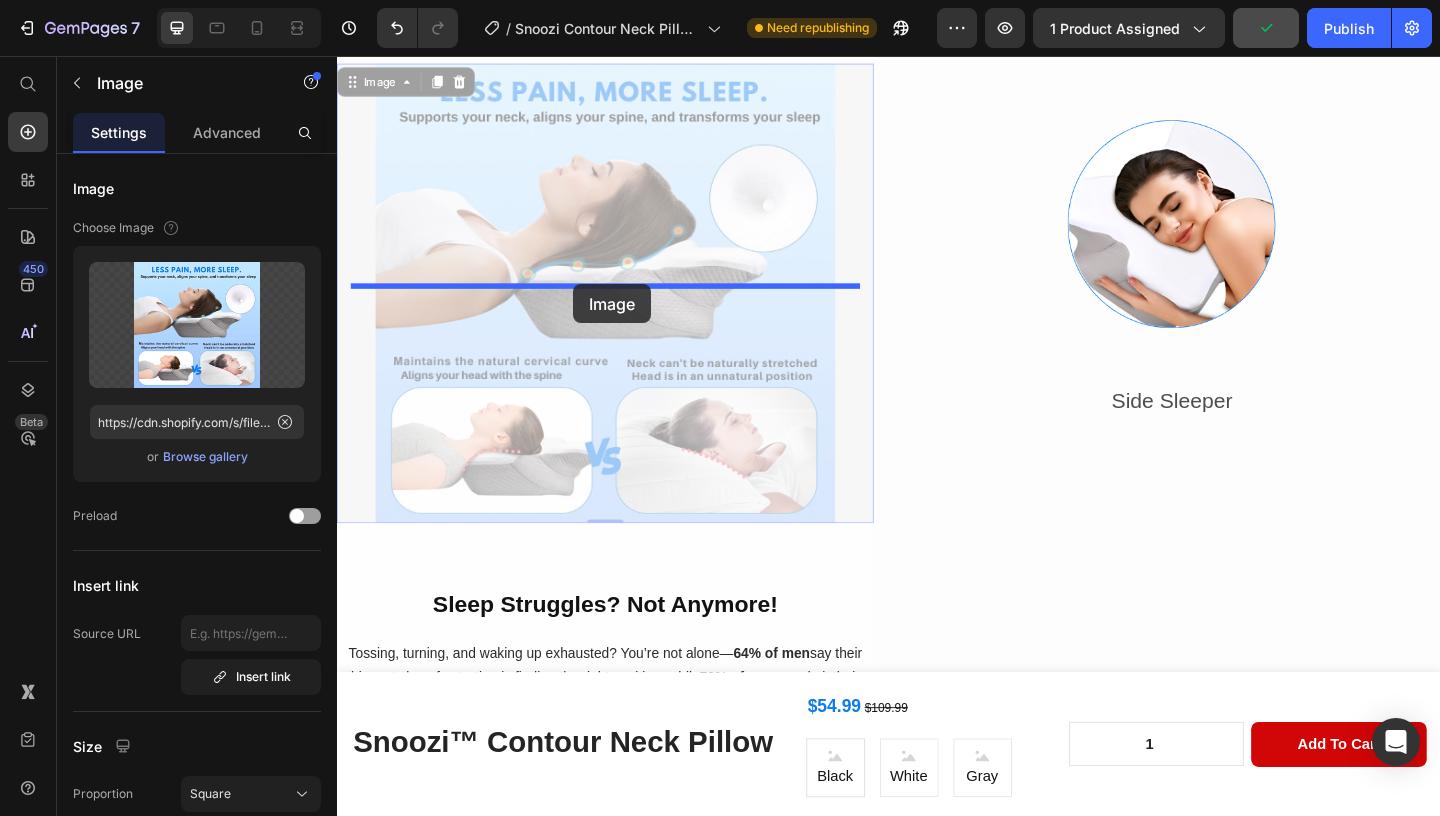 drag, startPoint x: 583, startPoint y: 547, endPoint x: 573, endPoint y: 284, distance: 263.19003 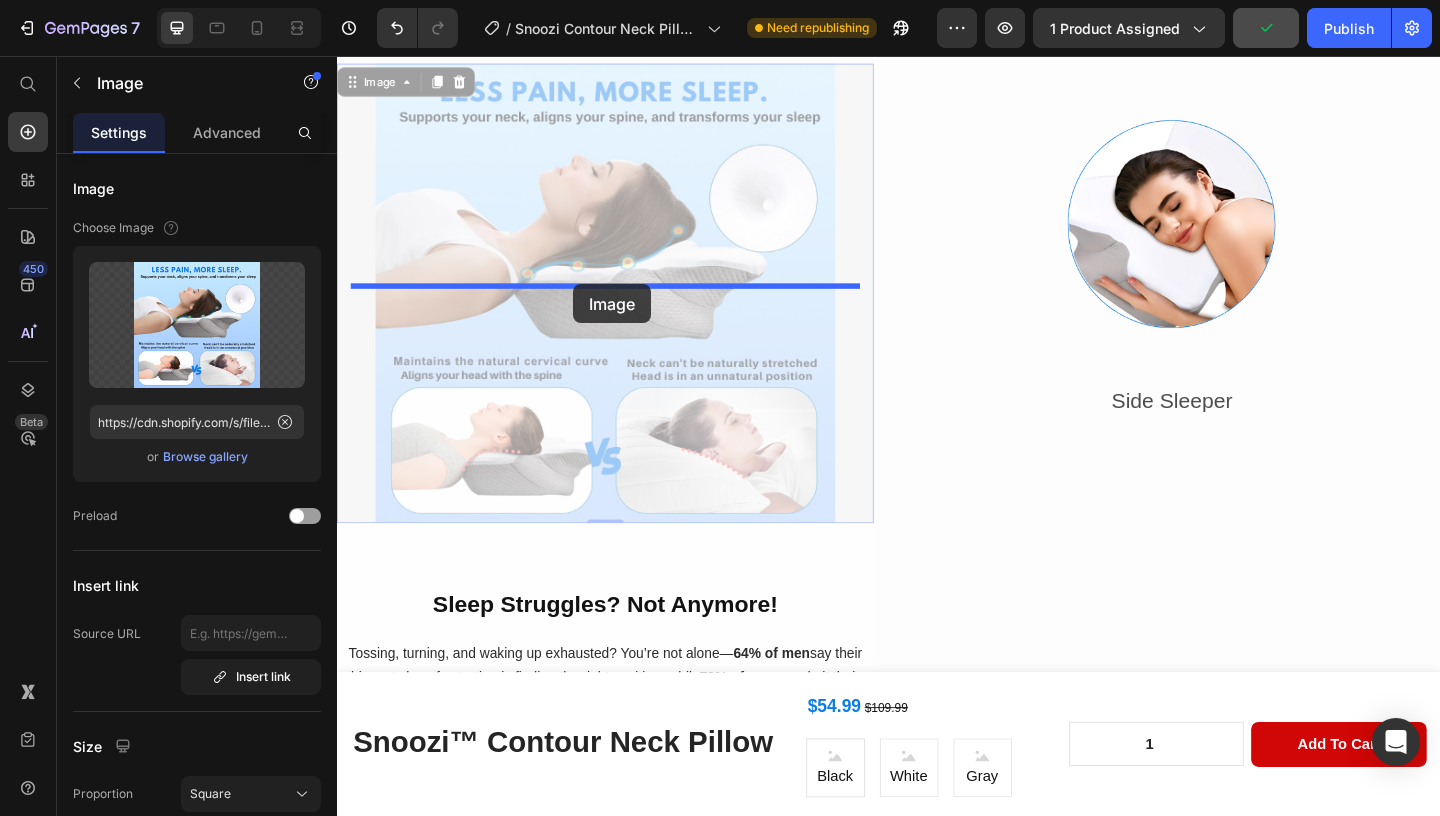 click on "Header Snoozi™ Contour Neck Pillow Product Title $[PRICE] $[PRICE] Text Block Black Black Black White White White Gray Gray Gray Product Variants & Swatches 1 Product Quantity add to cart Product Cart Button Row Row Product Sticky Drop element here Section 6 Image Perferct Sound Effect Heading The maximum acoustic insulation and stereo sound make the VR listening experience more individual, lively, and tangible. Text block Row Stay Focused Heading Adjustable diopter lenses offer personalized focusing power - so you can find your viewing sweet spot. Text block Image Row Section 7 Image 0 Image 0 Sleep Struggles? Not Anymore! Heading Tossing, turning, and waking up exhausted? You’re not alone— 64% of men say their biggest sleep frustration is finding the right position, while 72% of women admit their sleep quality isn’t what it should be—so we made the Snoozi™ Contour Neck Pillow. Unlike ordinary pillows, its smart dent-and-groove design you —not the other way around." at bounding box center [937, 3945] 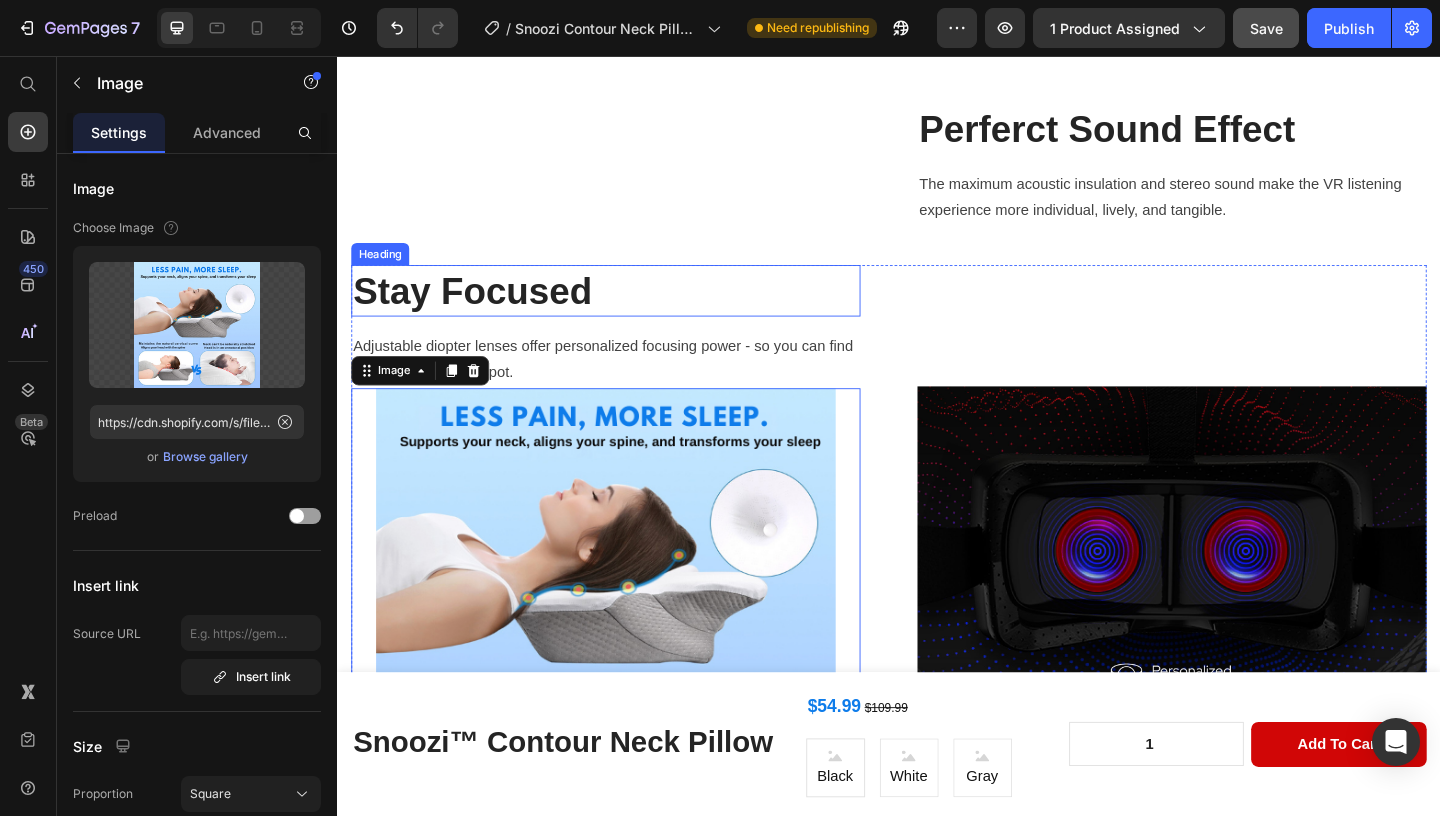 scroll, scrollTop: 1341, scrollLeft: 0, axis: vertical 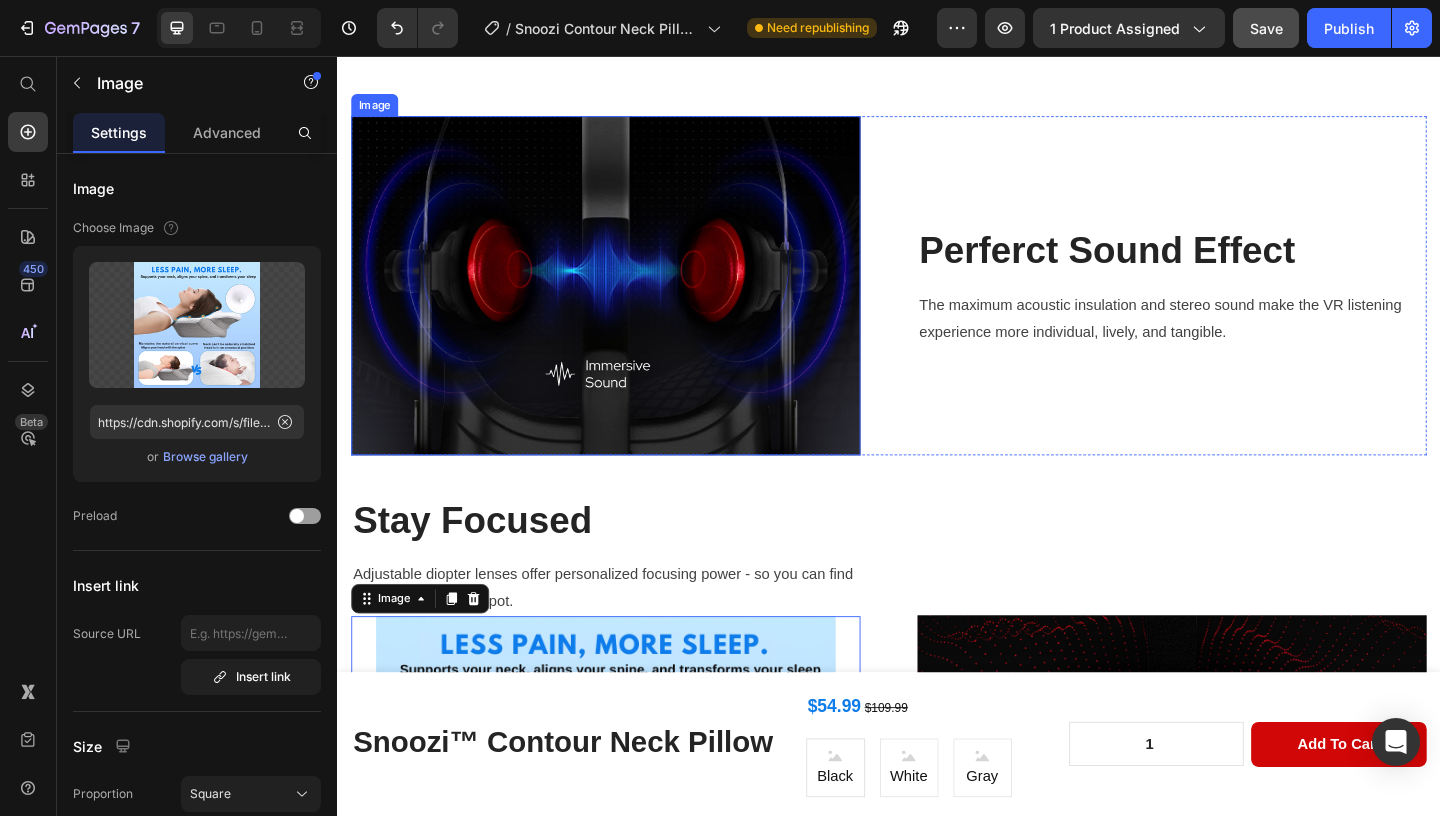 click at bounding box center [629, 305] 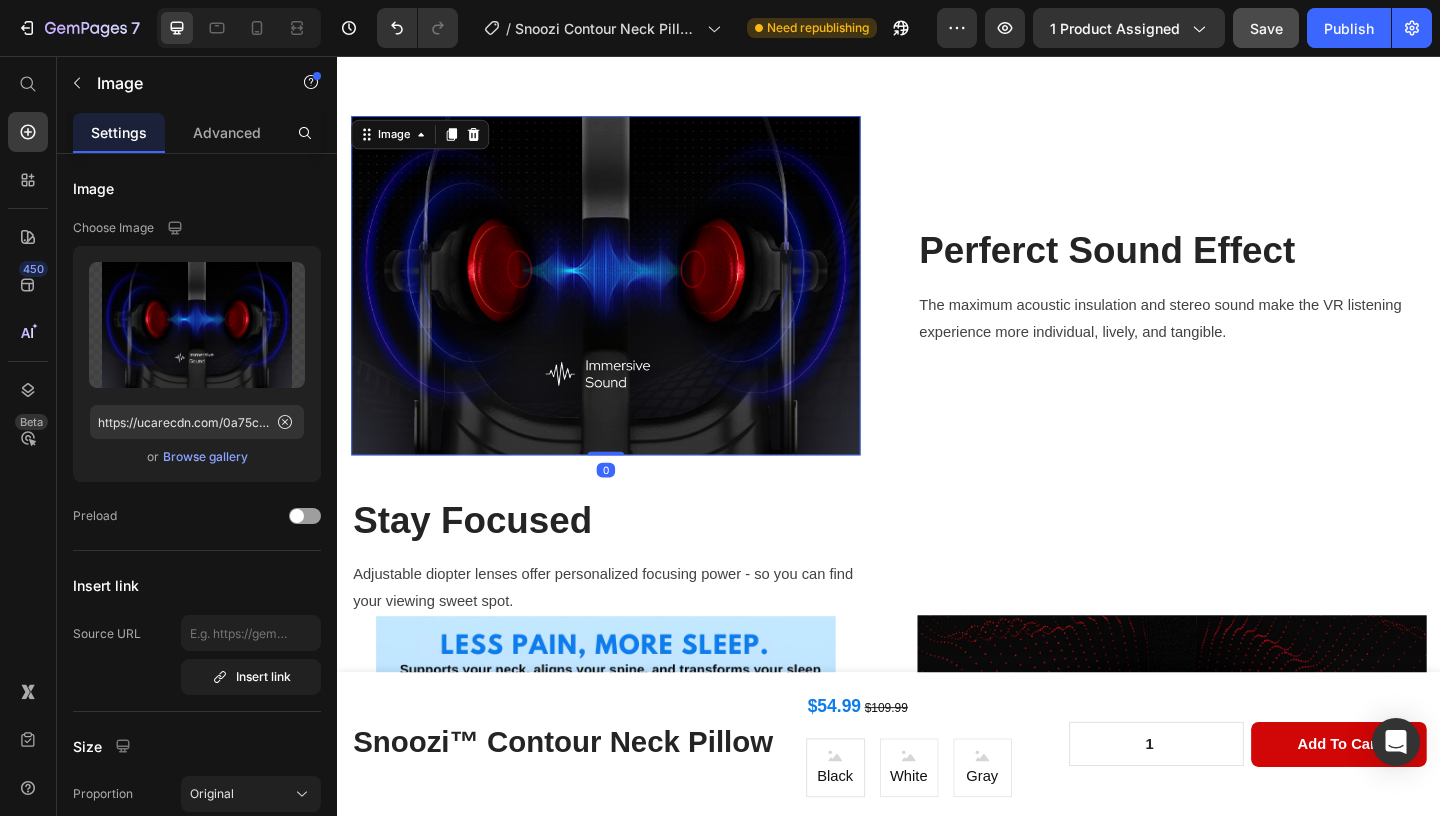 click at bounding box center (629, 305) 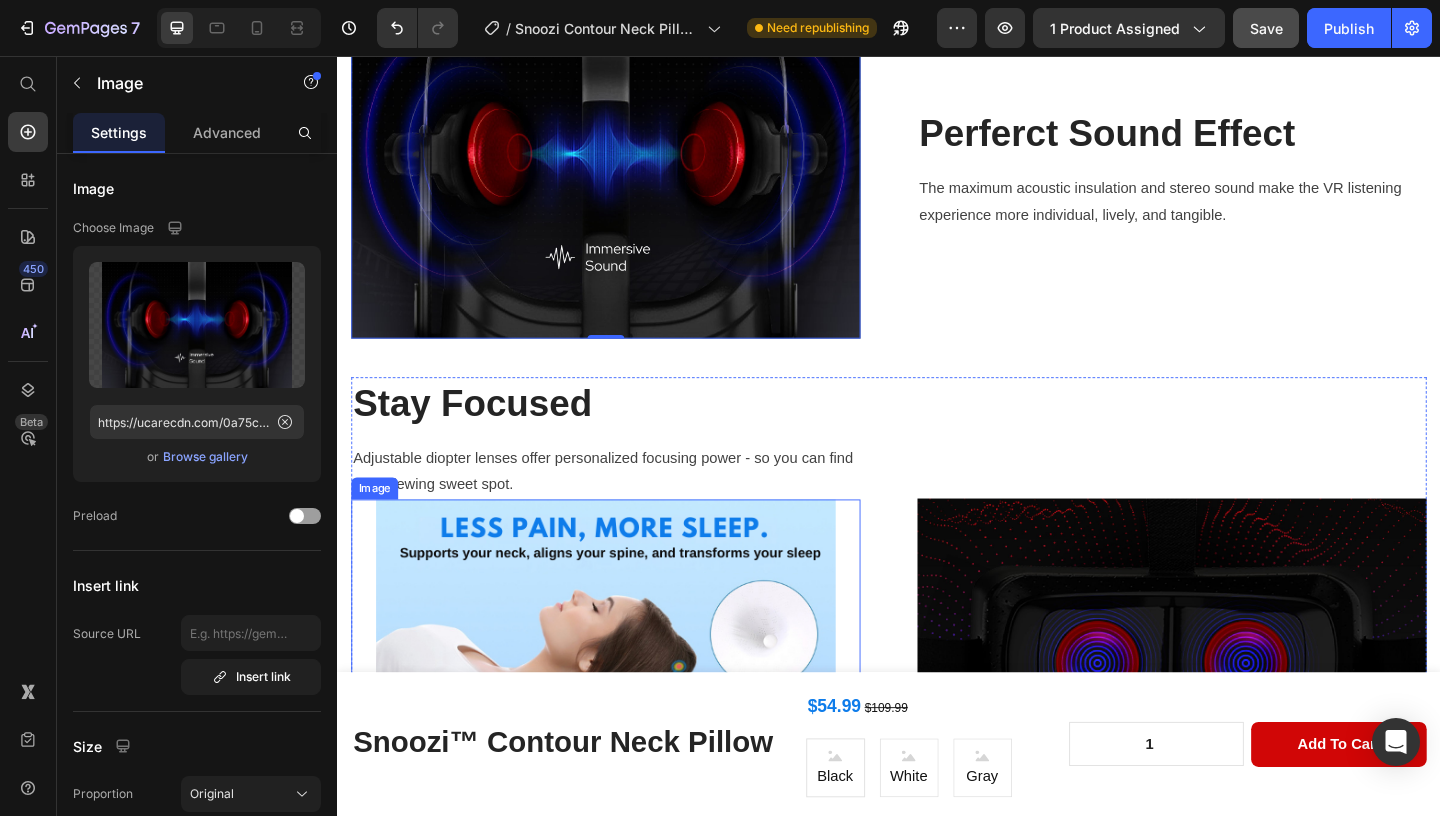 scroll, scrollTop: 1476, scrollLeft: 0, axis: vertical 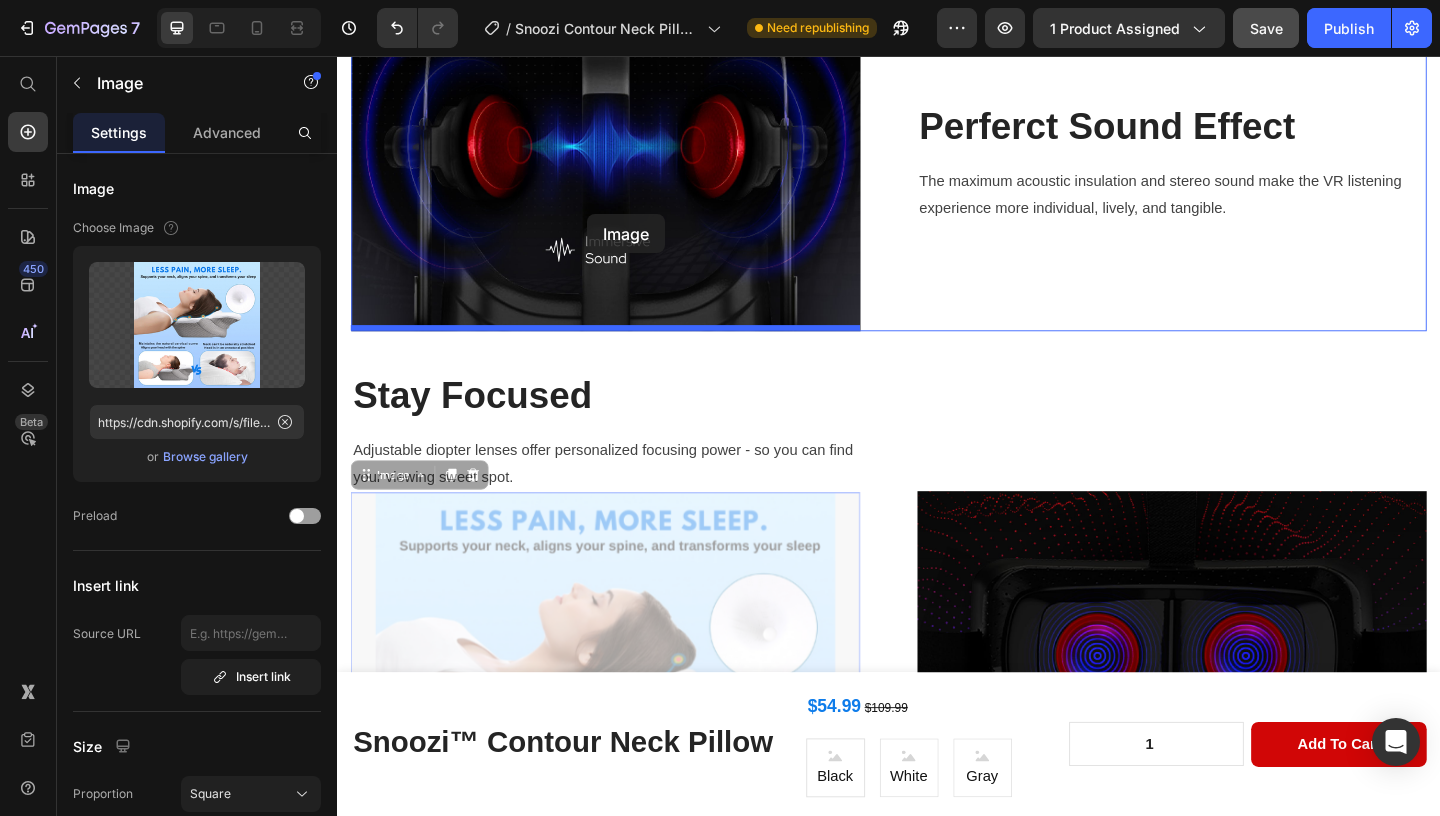 drag, startPoint x: 581, startPoint y: 609, endPoint x: 587, endPoint y: 214, distance: 395.04556 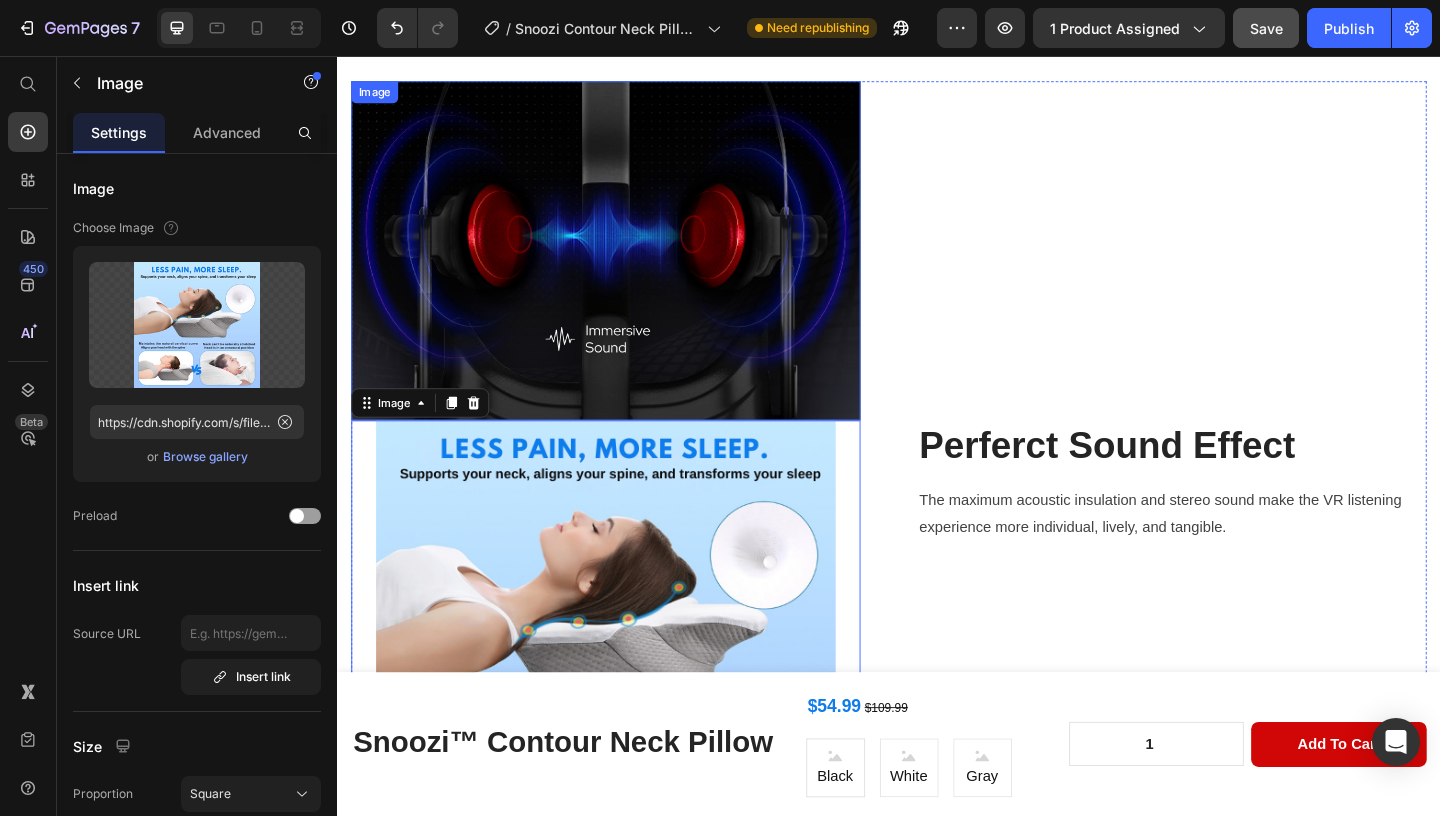 scroll, scrollTop: 1313, scrollLeft: 0, axis: vertical 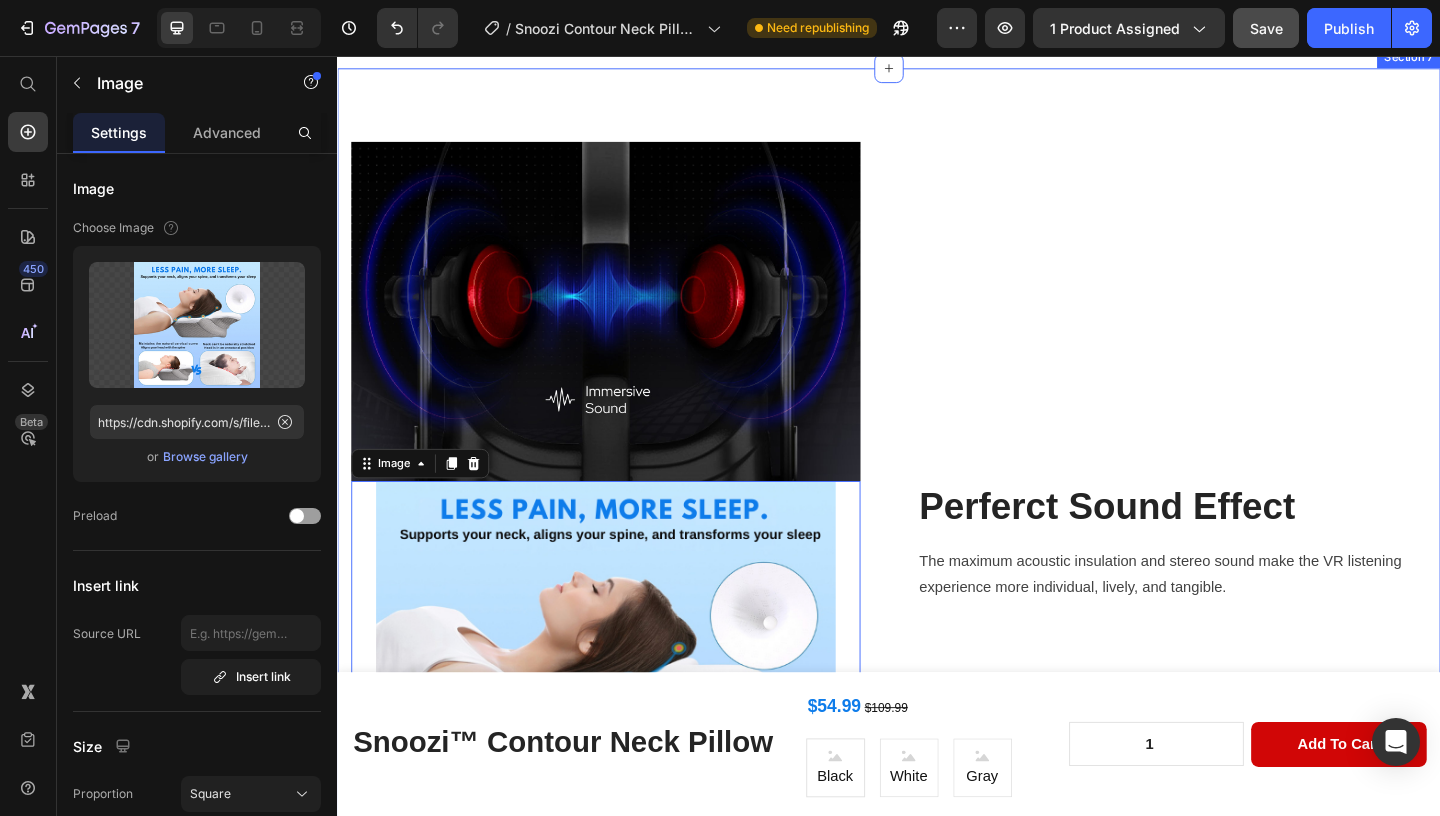 click at bounding box center [629, 333] 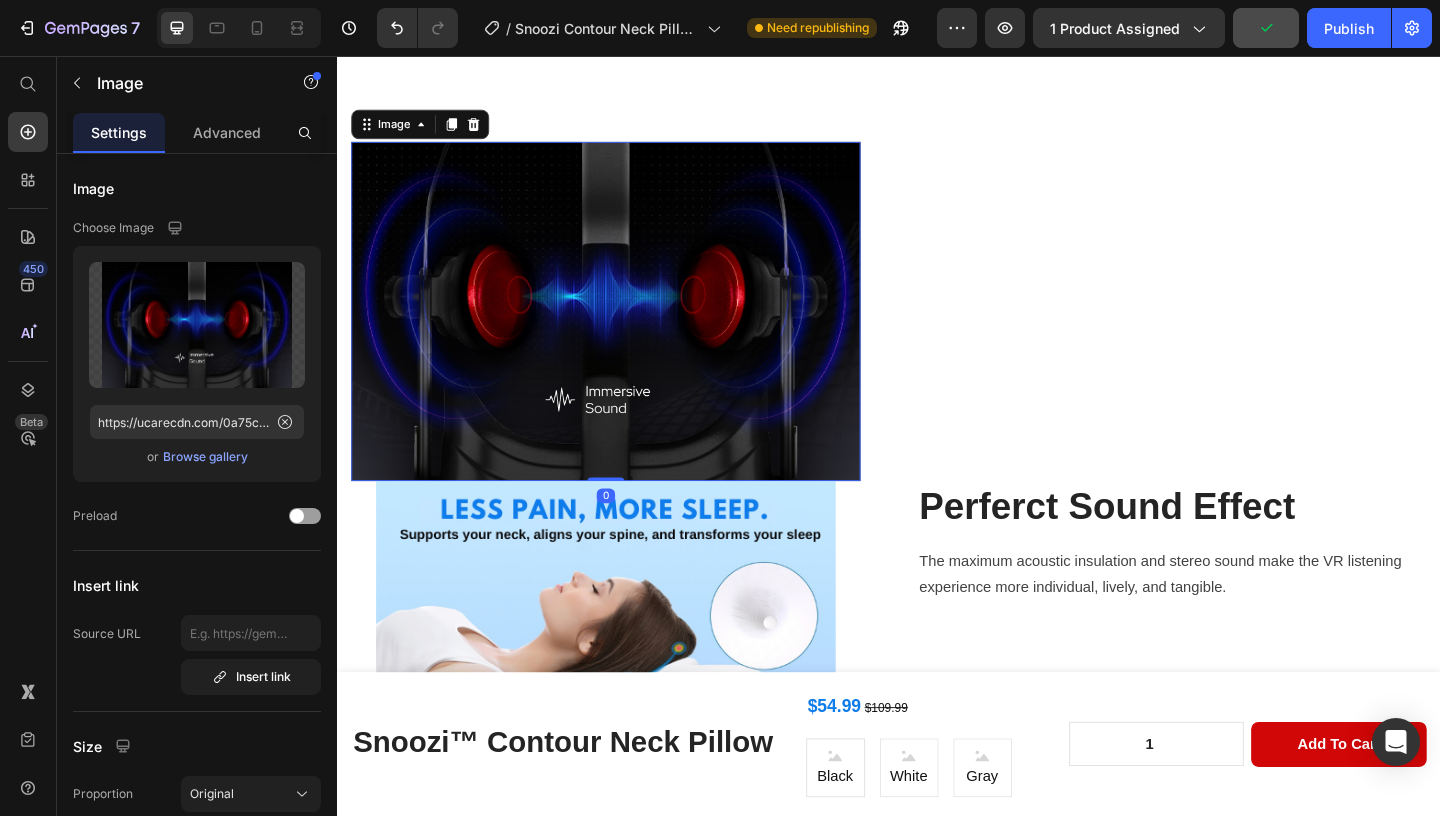 scroll, scrollTop: 1193, scrollLeft: 0, axis: vertical 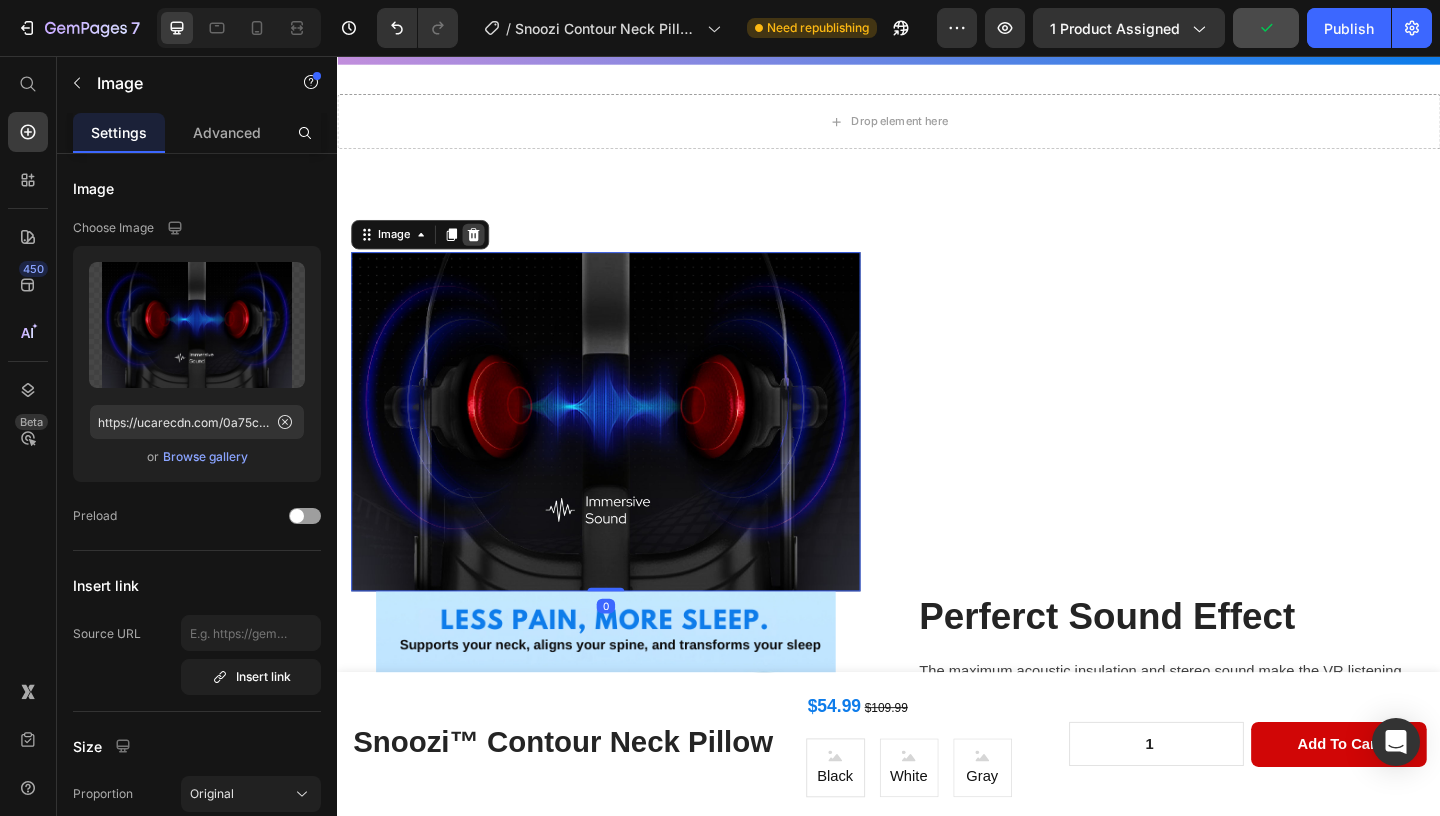 click 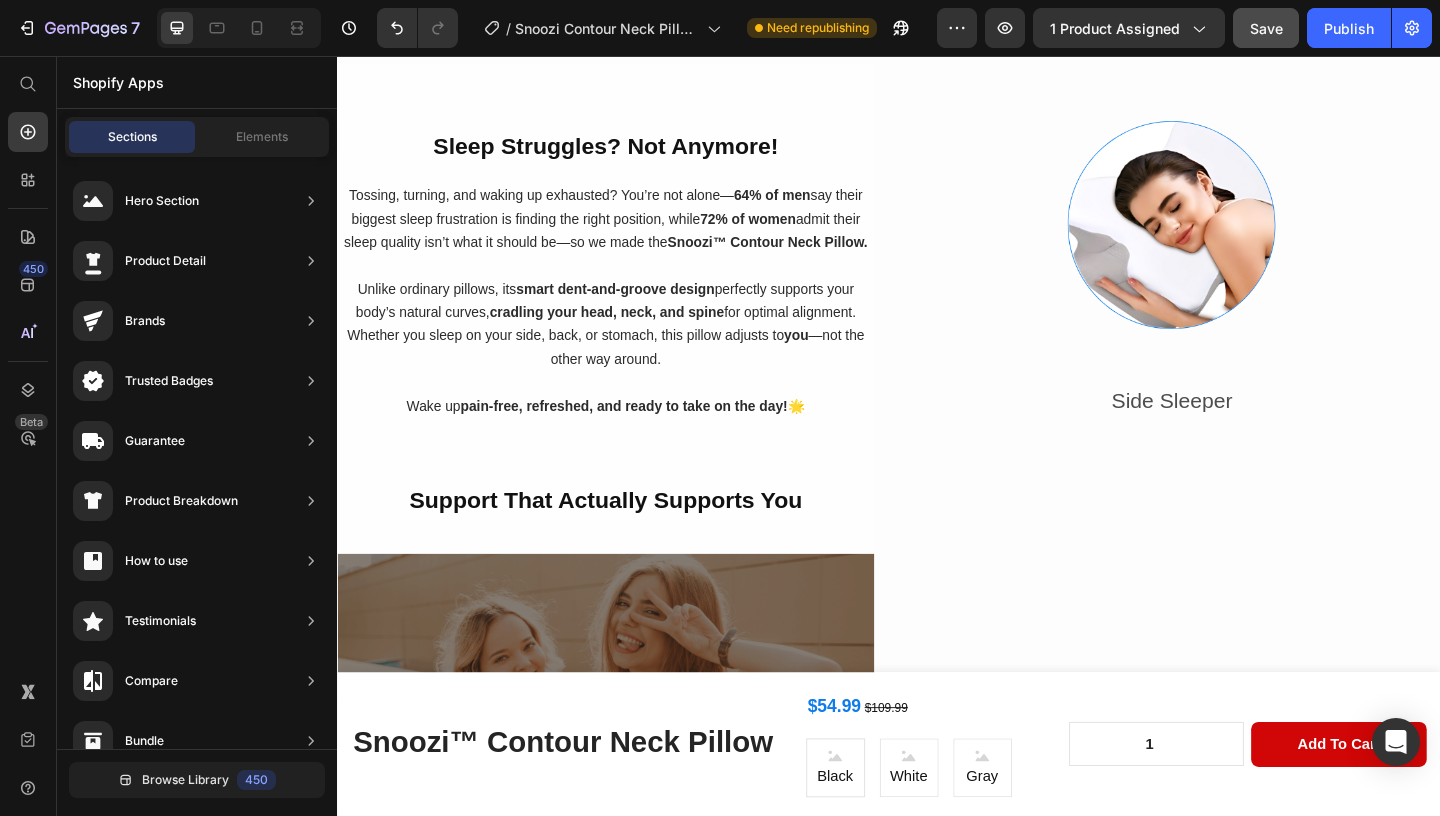 scroll, scrollTop: 2396, scrollLeft: 0, axis: vertical 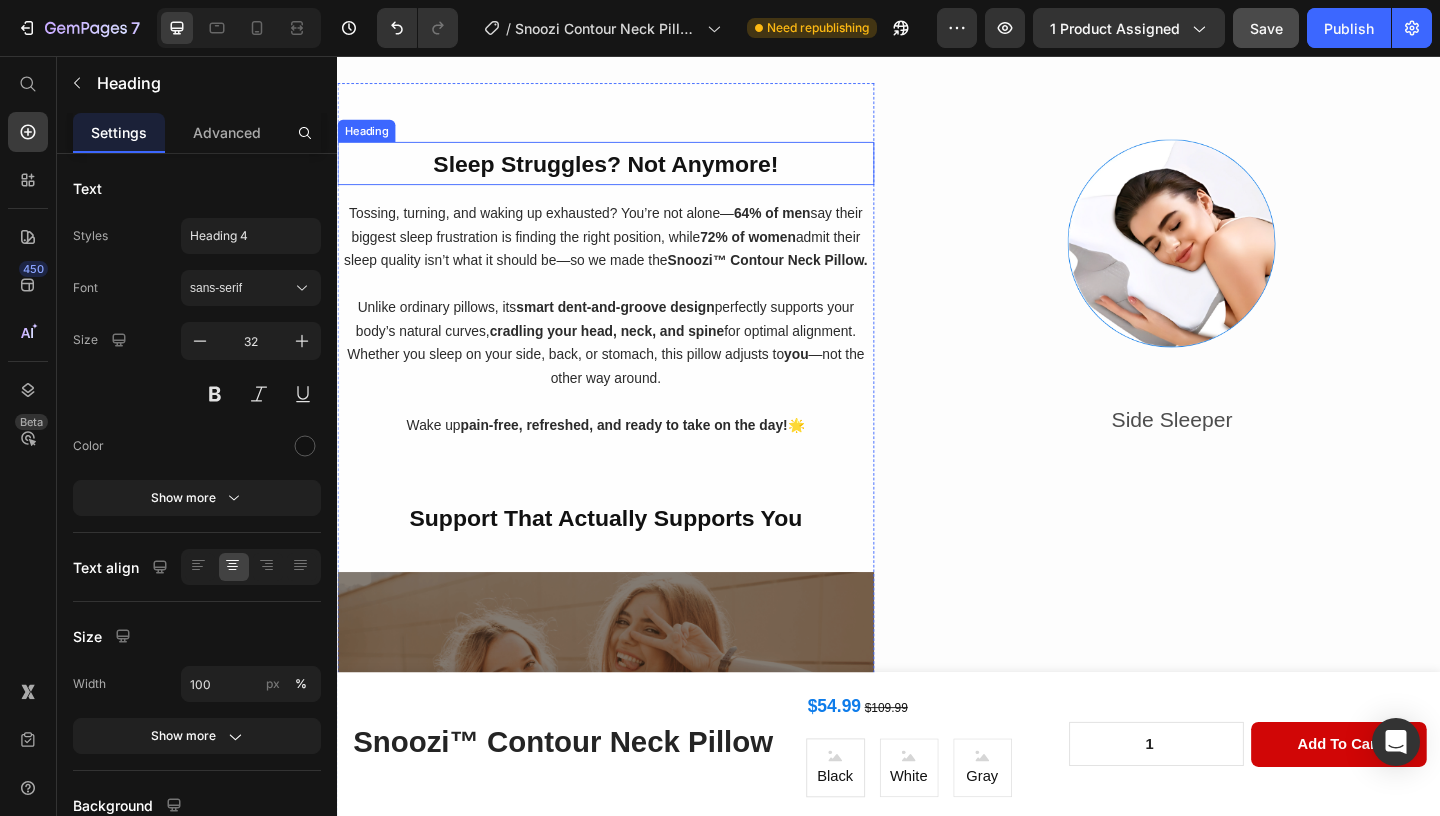 click on "Sleep Struggles? Not Anymore!" at bounding box center [629, 173] 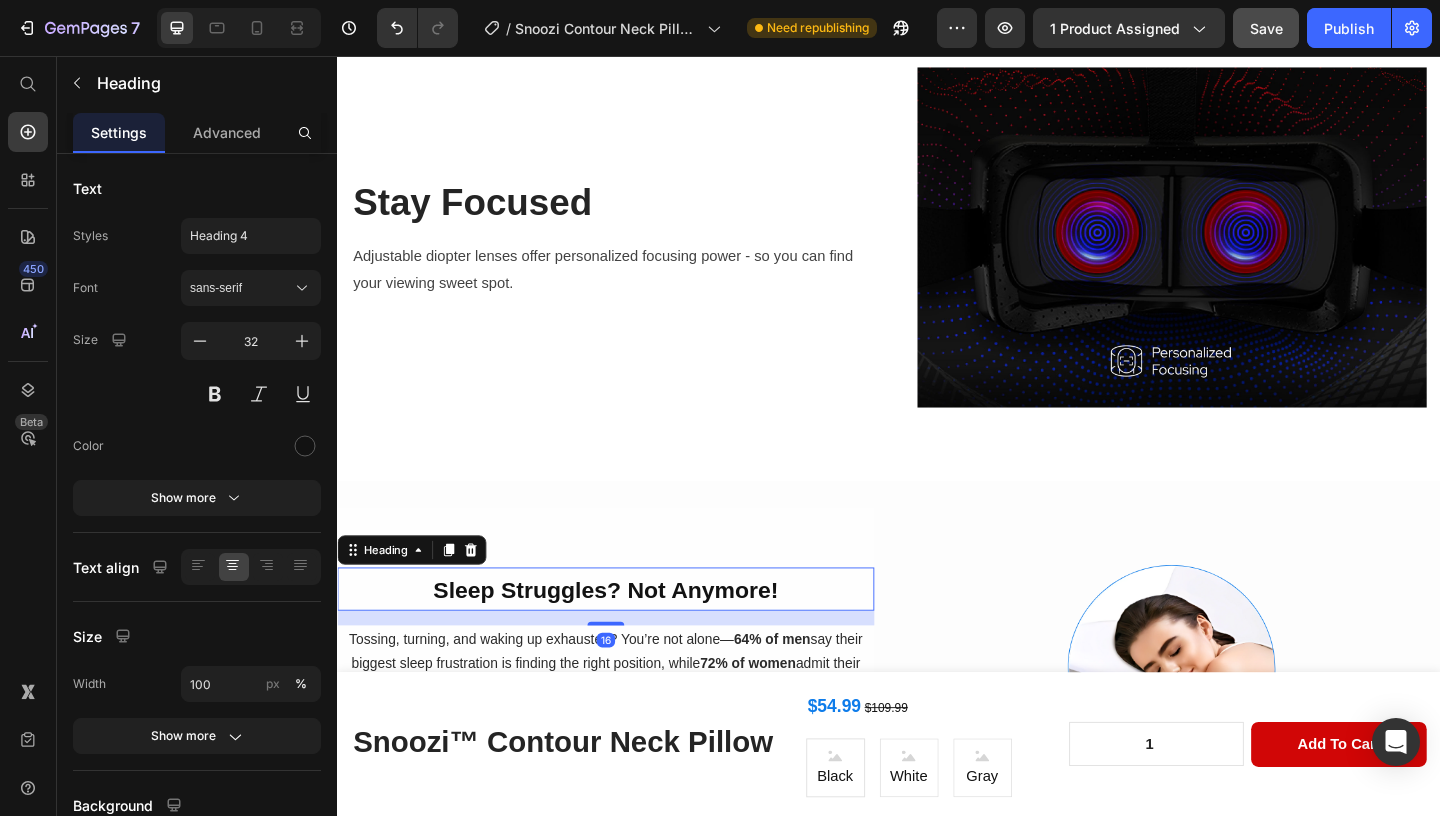 scroll, scrollTop: 1882, scrollLeft: 0, axis: vertical 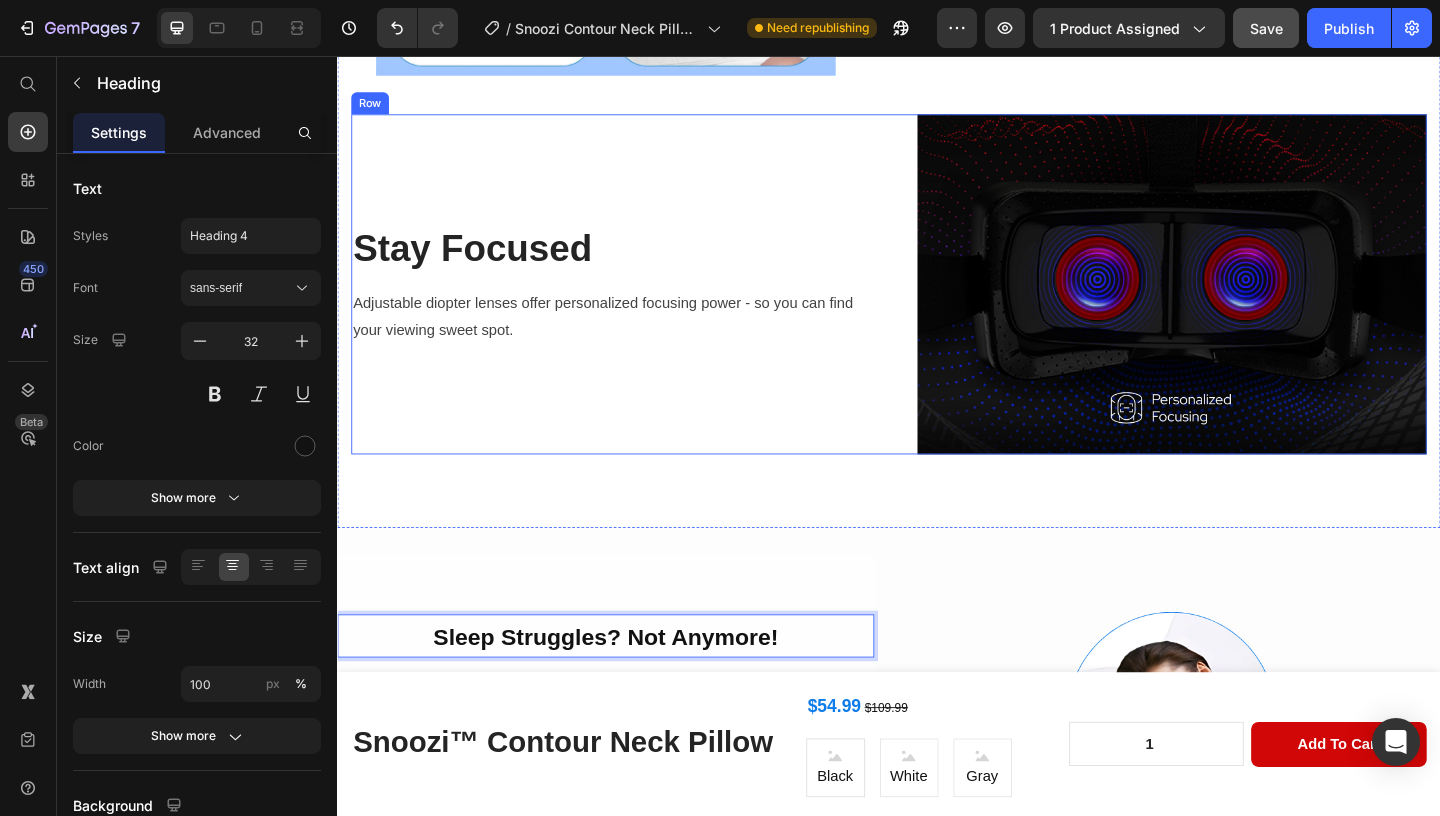 drag, startPoint x: 553, startPoint y: 692, endPoint x: 568, endPoint y: 430, distance: 262.42905 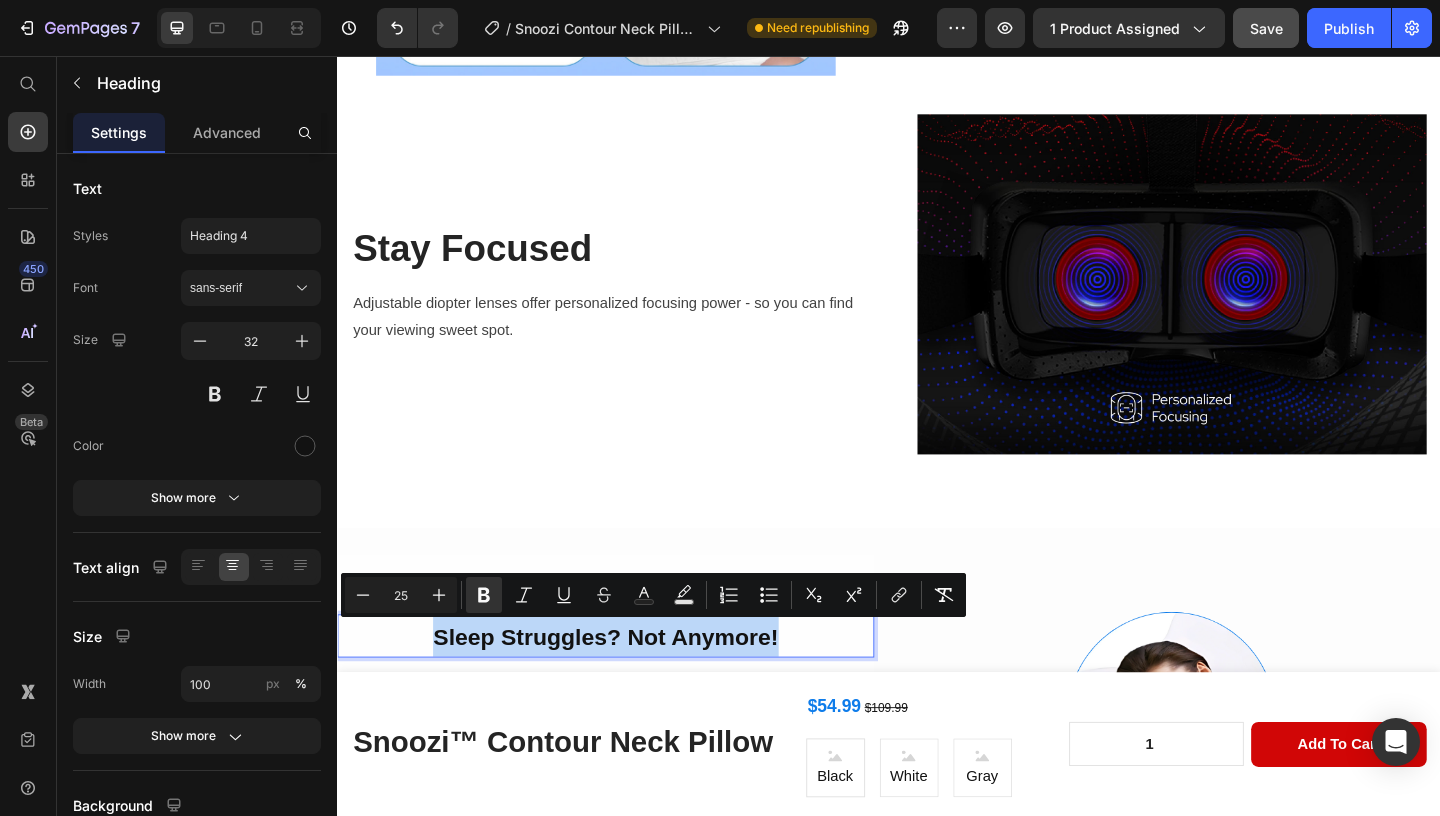 drag, startPoint x: 848, startPoint y: 694, endPoint x: 858, endPoint y: 454, distance: 240.20824 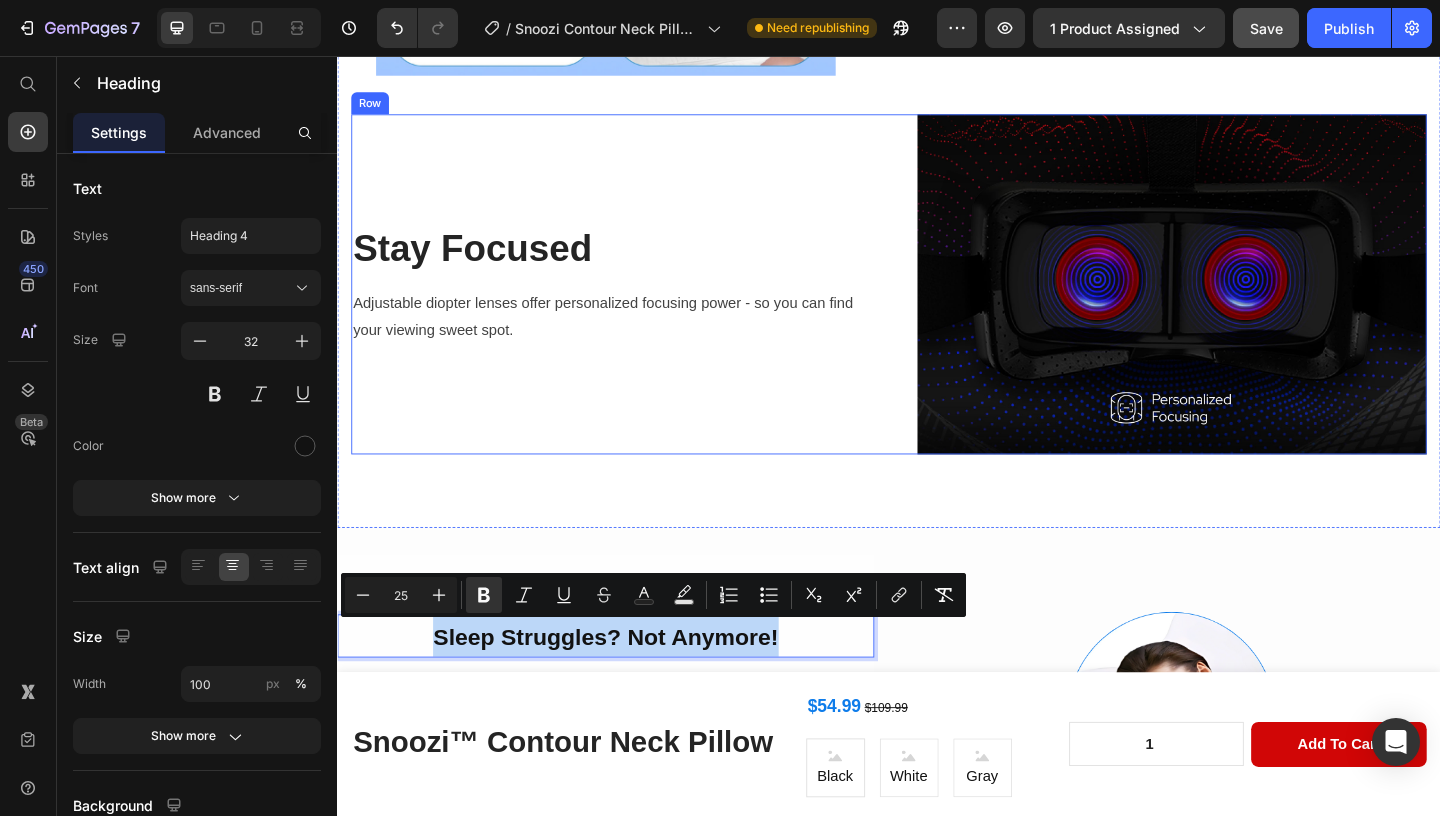 click on "Stay Focused Heading Adjustable diopter lenses offer personalized focusing power - so you can find your viewing sweet spot. Text block" at bounding box center (629, 303) 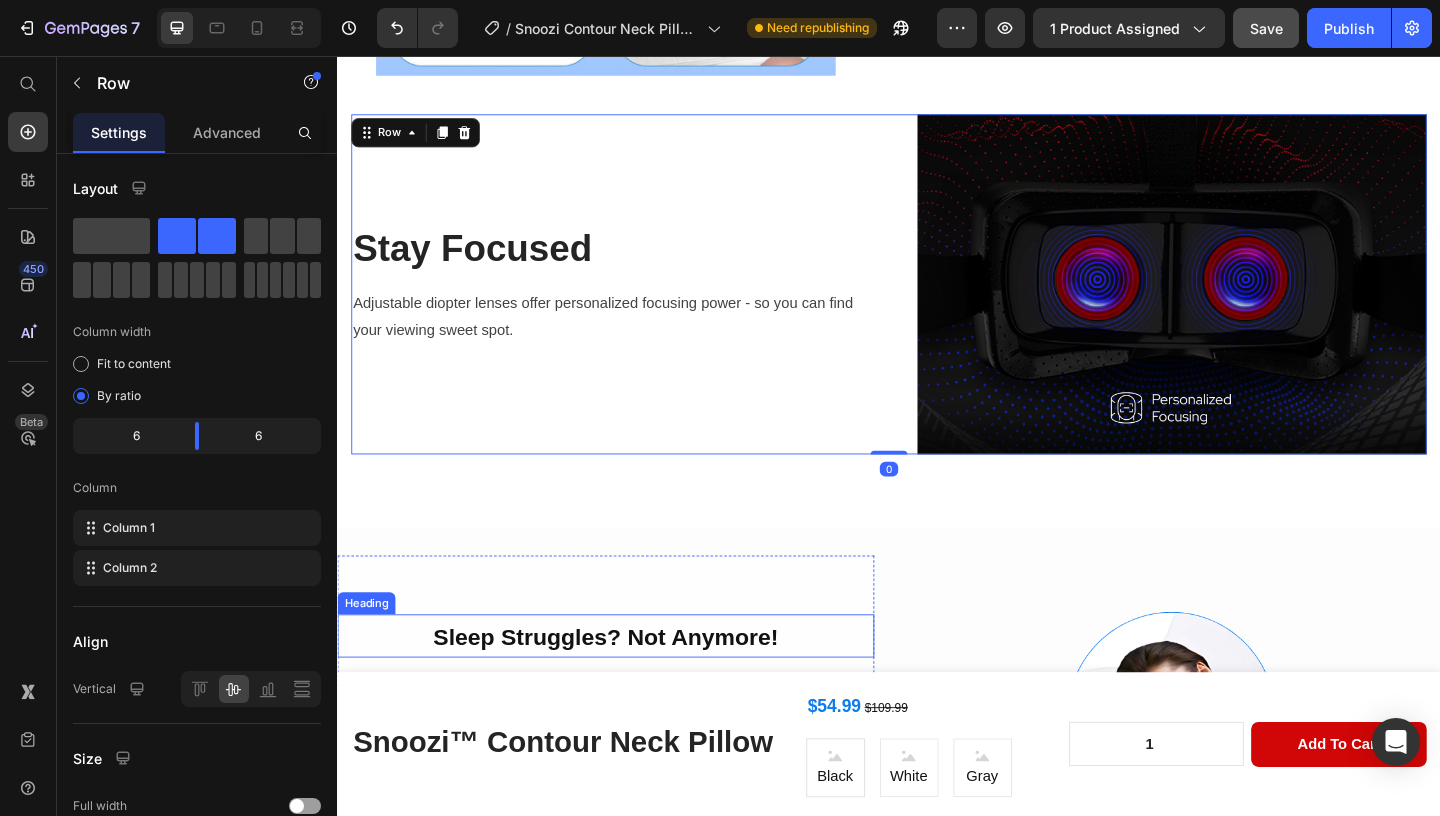 click on "⁠⁠⁠⁠⁠⁠⁠ Sleep Struggles? Not Anymore!" at bounding box center (629, 687) 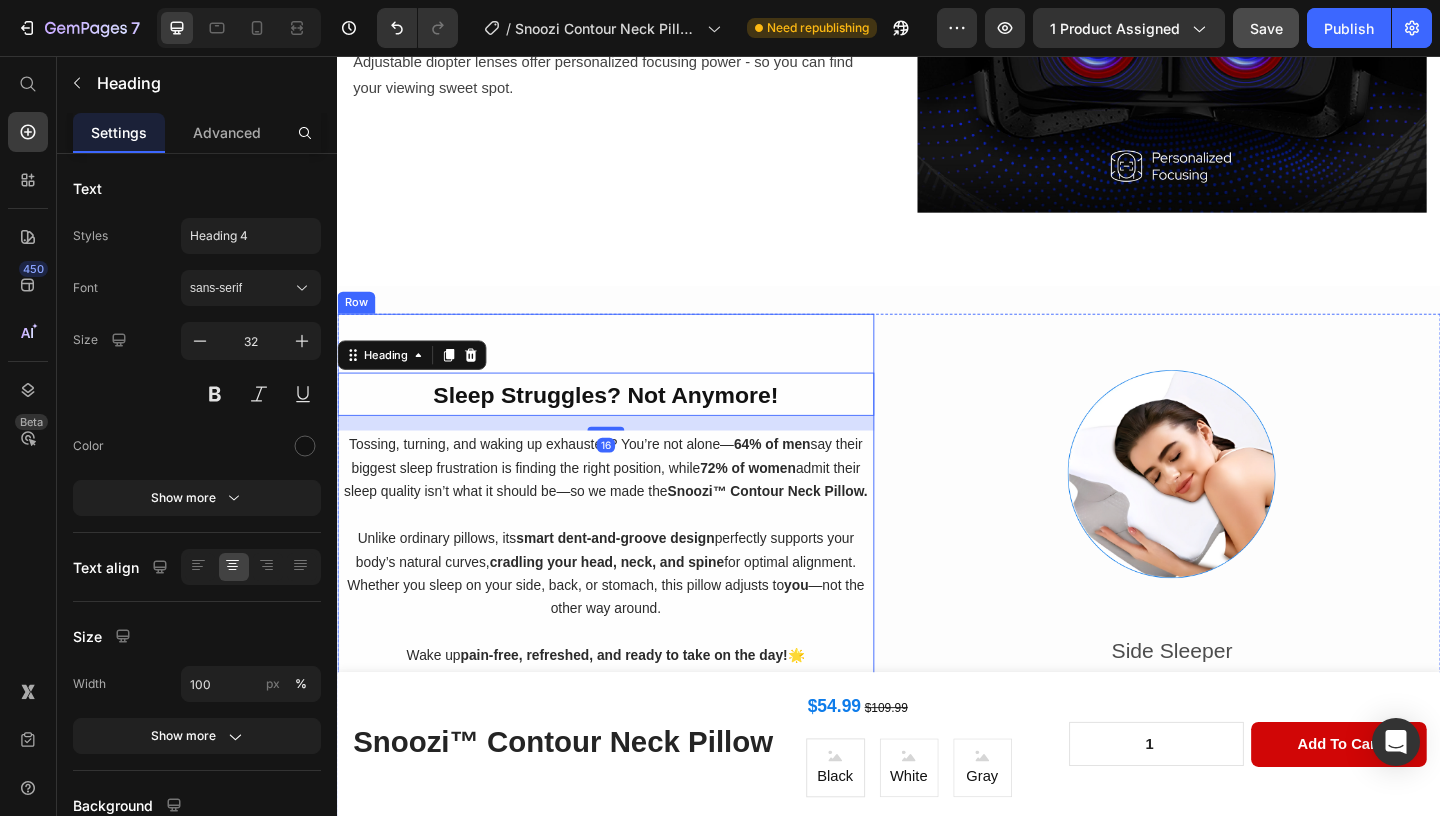 scroll, scrollTop: 2174, scrollLeft: 0, axis: vertical 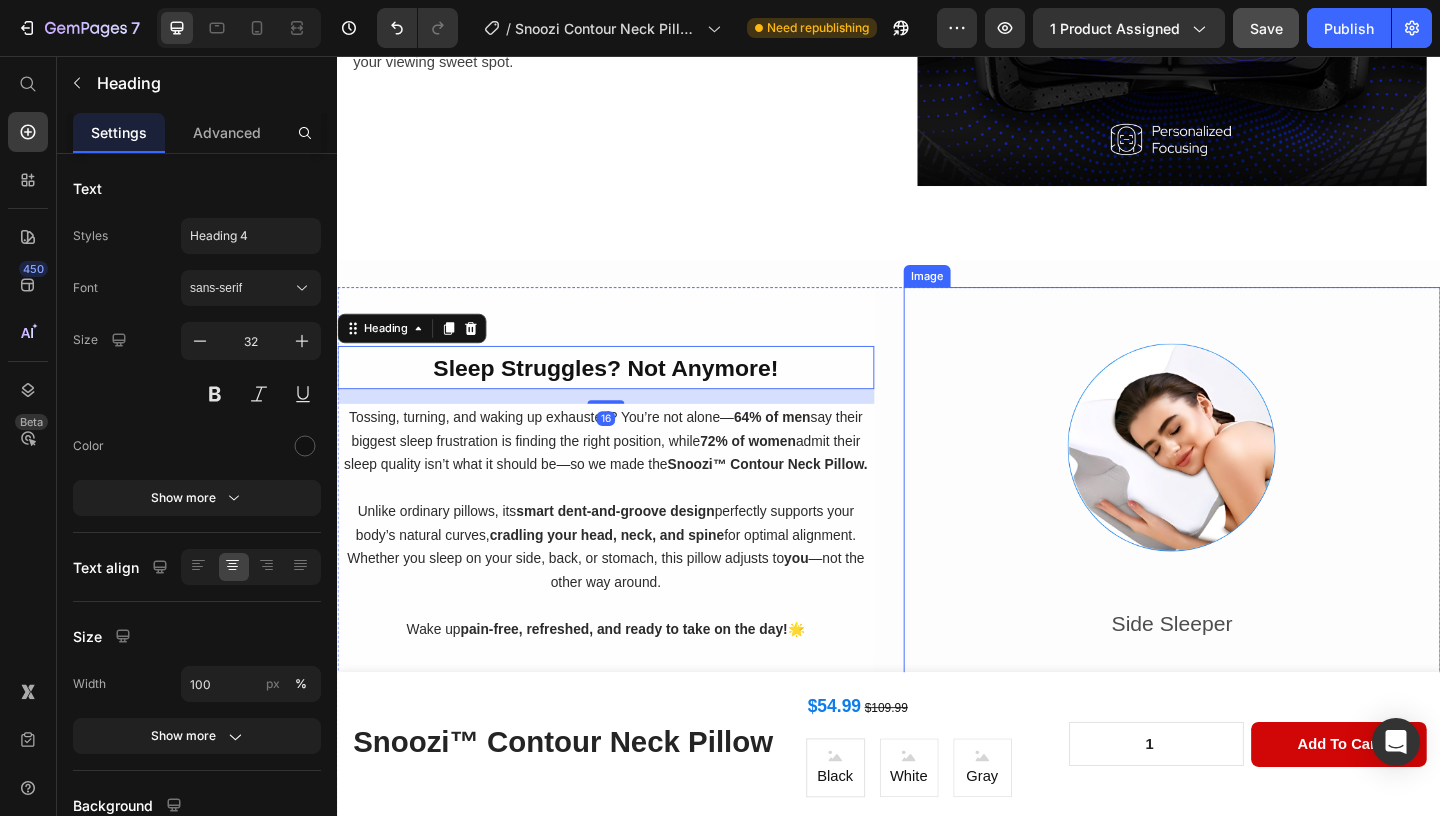 click at bounding box center (1245, 915) 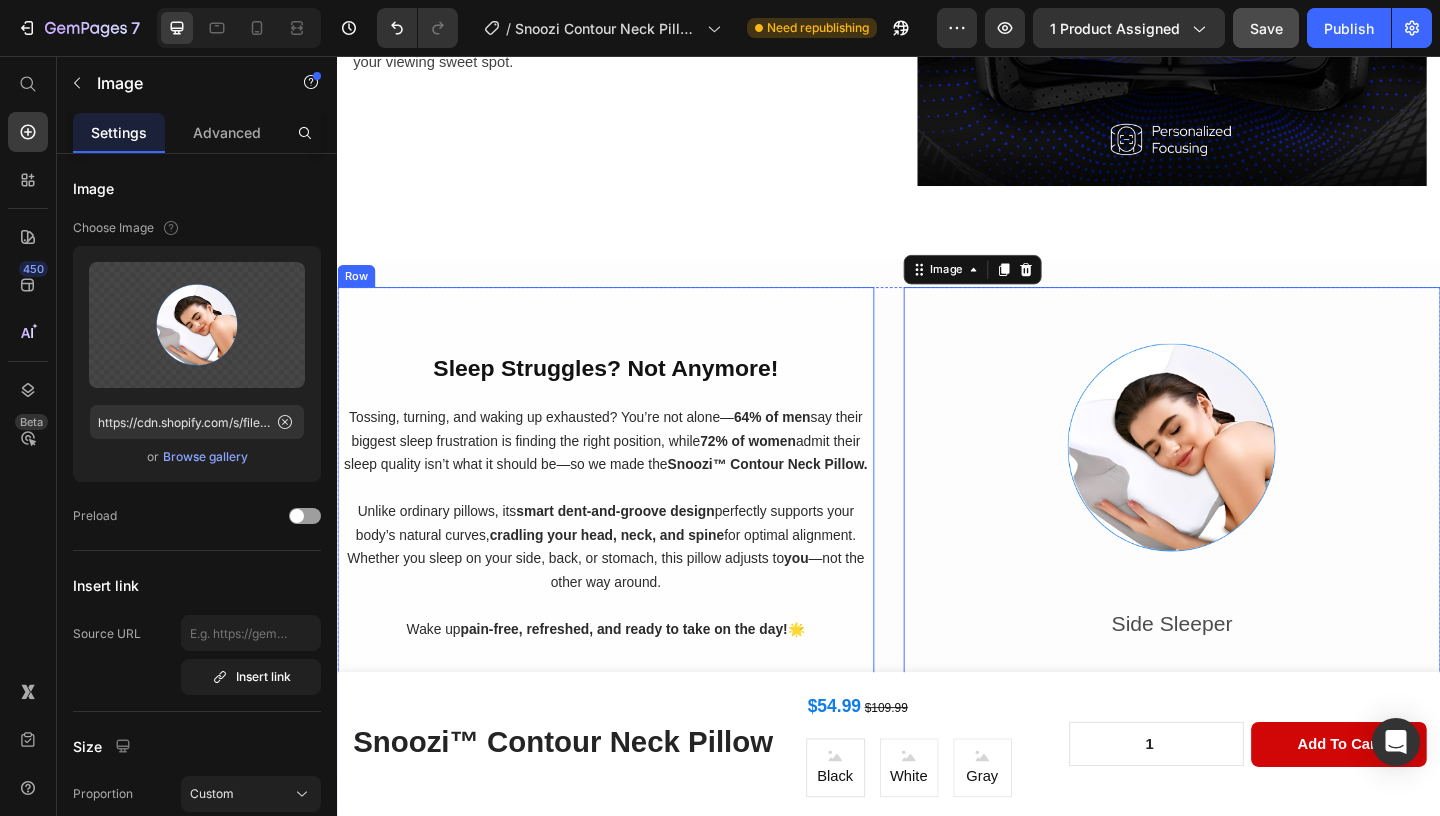 click on "⁠⁠⁠⁠⁠⁠⁠ Sleep Struggles? Not Anymore! Heading Tossing, turning, and waking up exhausted? You’re not alone— 64% of men  say their biggest sleep frustration is finding the right position, while  72% of women  admit their sleep quality isn’t what it should be—so we made the  Snoozi™ Contour Neck Pillow.   Unlike ordinary pillows, its  smart dent-and-groove design  perfectly supports your body’s natural curves,  cradling your head, neck, and spine  for optimal alignment. Whether you sleep on your side, back, or stomach, this pillow adjusts to  you —not the other way around.   Wake up  pain-free, refreshed, and ready to take on the day!  🌟 Text Block Support That Actually Supports You Heading
Drop element here Hero Banner Engineered to follow the natural curve of your neck, the  Snoozi™  Contour Neck Pillow helps  relieve tension and align your spine —so you can sleep deeply and  wake up without aches, tension, or stiffness —just pure, pain-free comfort. Row" at bounding box center (629, 887) 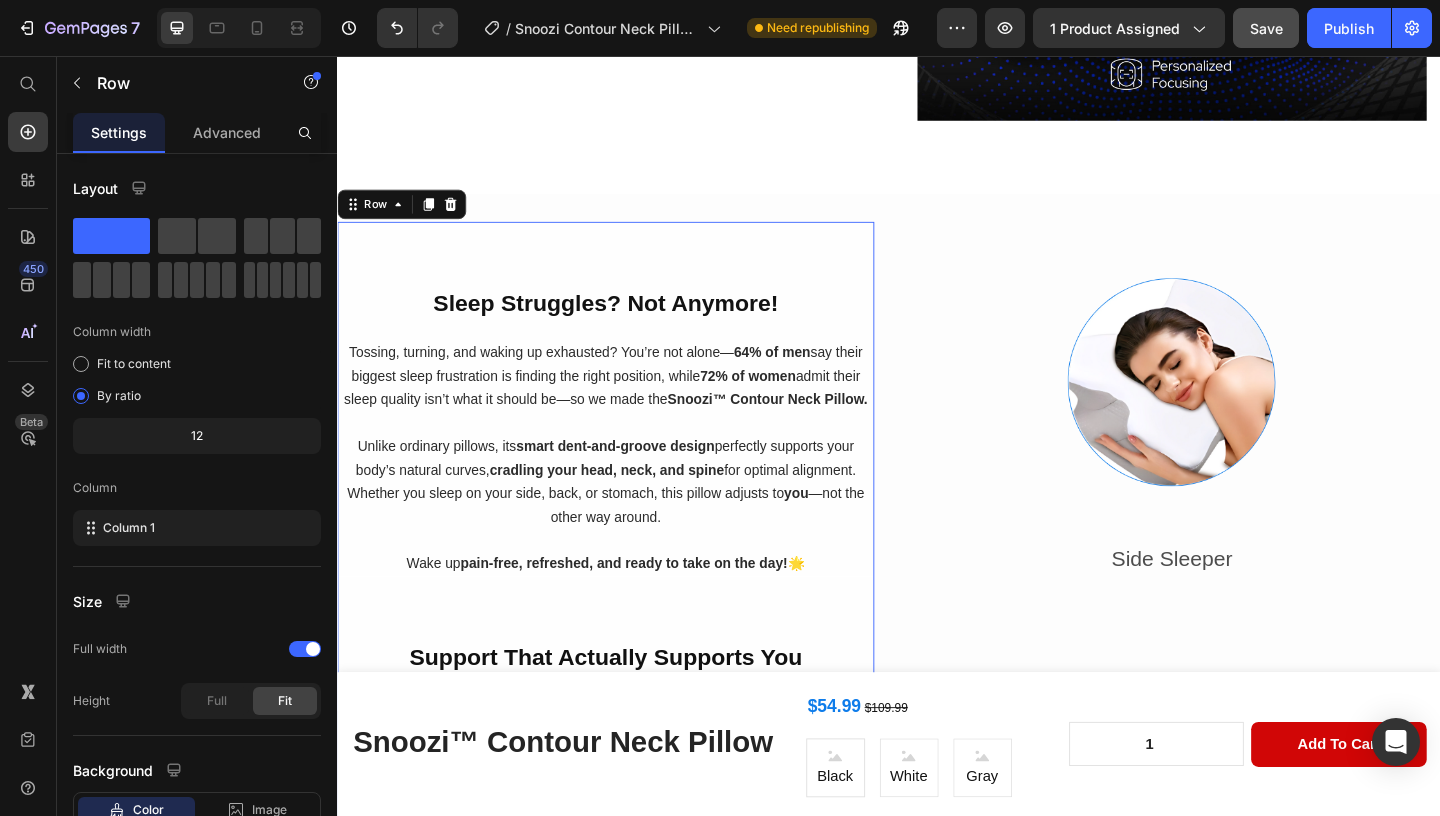 scroll, scrollTop: 2230, scrollLeft: 0, axis: vertical 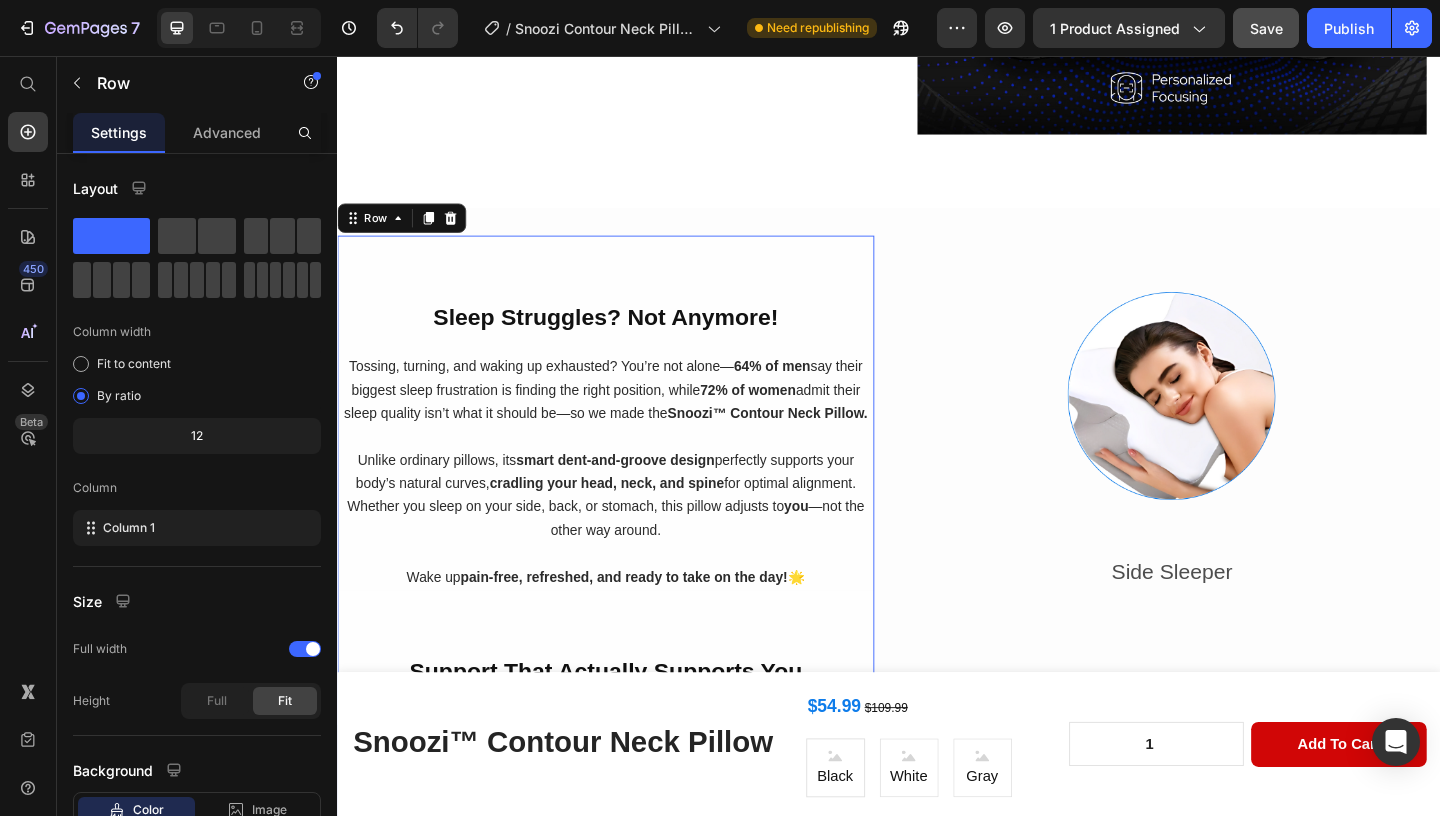 click on "⁠⁠⁠⁠⁠⁠⁠ Sleep Struggles? Not Anymore! Heading Tossing, turning, and waking up exhausted? You’re not alone— 64% of men  say their biggest sleep frustration is finding the right position, while  72% of women  admit their sleep quality isn’t what it should be—so we made the  Snoozi™ Contour Neck Pillow.   Unlike ordinary pillows, its  smart dent-and-groove design  perfectly supports your body’s natural curves,  cradling your head, neck, and spine  for optimal alignment. Whether you sleep on your side, back, or stomach, this pillow adjusts to  you —not the other way around.   Wake up  pain-free, refreshed, and ready to take on the day!  🌟 Text Block Support That Actually Supports You Heading
Drop element here Hero Banner Engineered to follow the natural curve of your neck, the  Snoozi™  Contour Neck Pillow helps  relieve tension and align your spine —so you can sleep deeply and  wake up without aches, tension, or stiffness —just pure, pain-free comfort. Row" at bounding box center (629, 831) 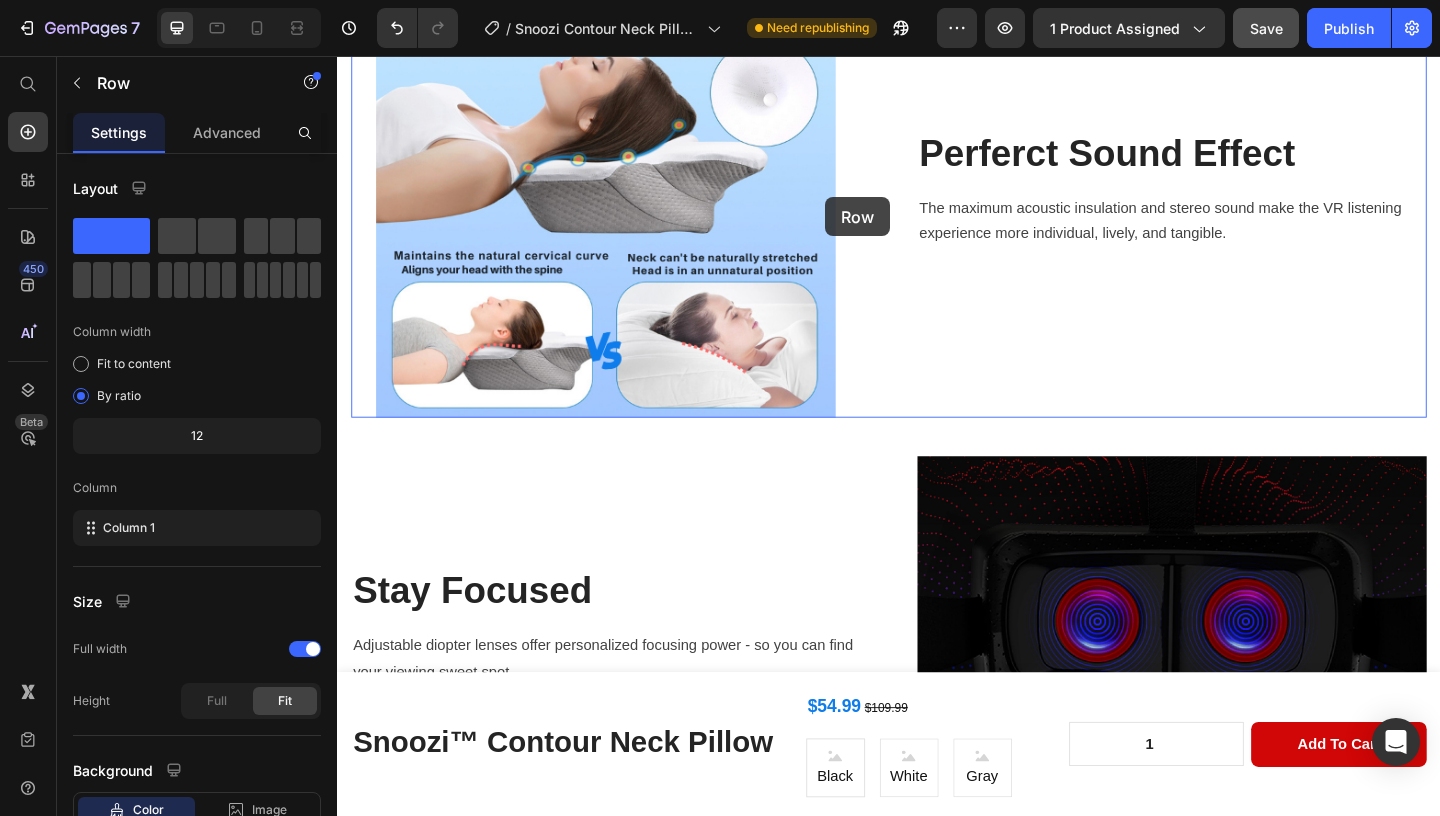 scroll, scrollTop: 1506, scrollLeft: 0, axis: vertical 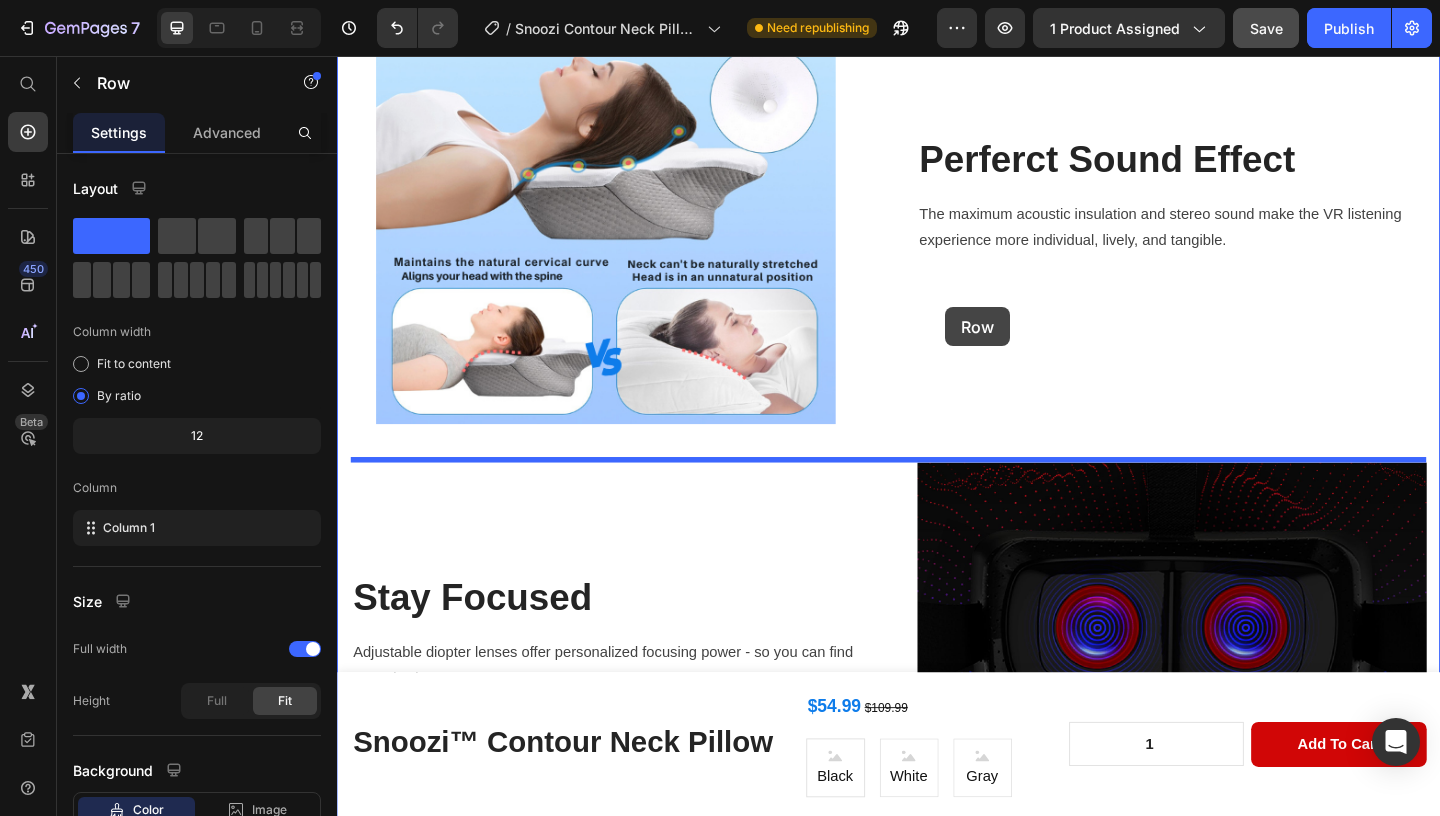 drag, startPoint x: 849, startPoint y: 276, endPoint x: 945, endPoint y: 307, distance: 100.88112 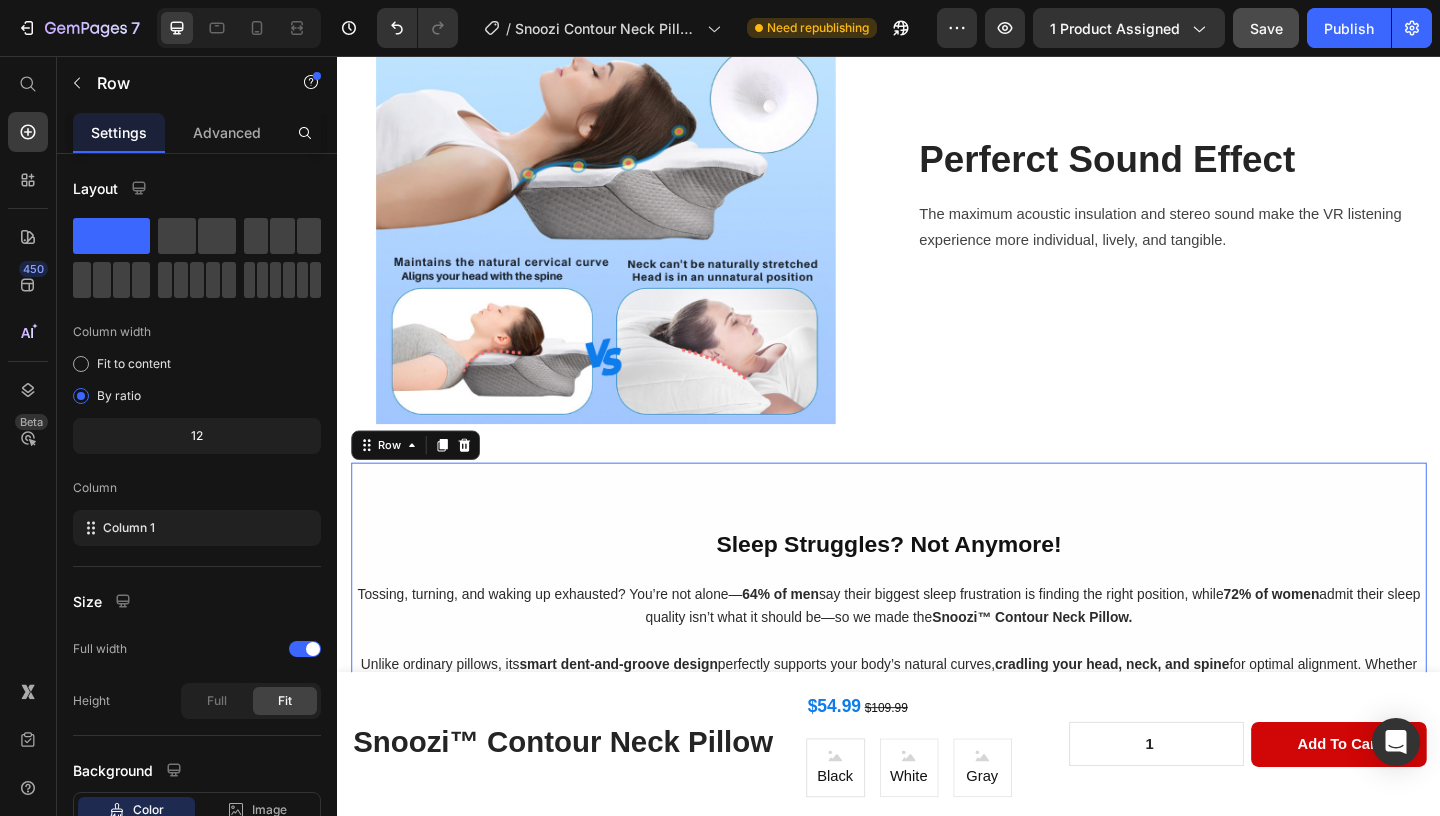 scroll, scrollTop: 1414, scrollLeft: 0, axis: vertical 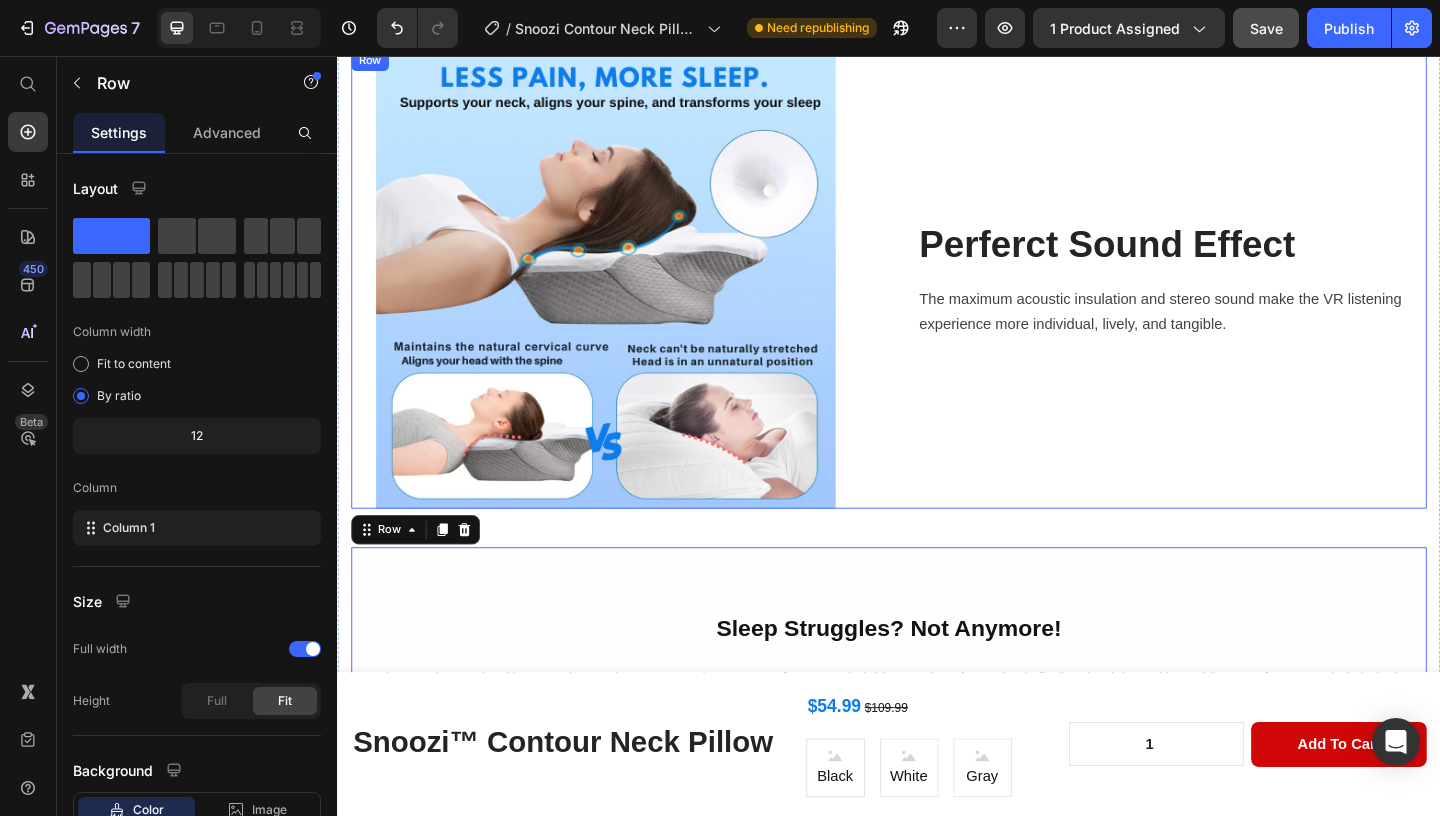 click on "Perferct Sound Effect Heading The maximum acoustic insulation and stereo sound make the VR listening experience more individual, lively, and tangible. Text block" at bounding box center (1245, 298) 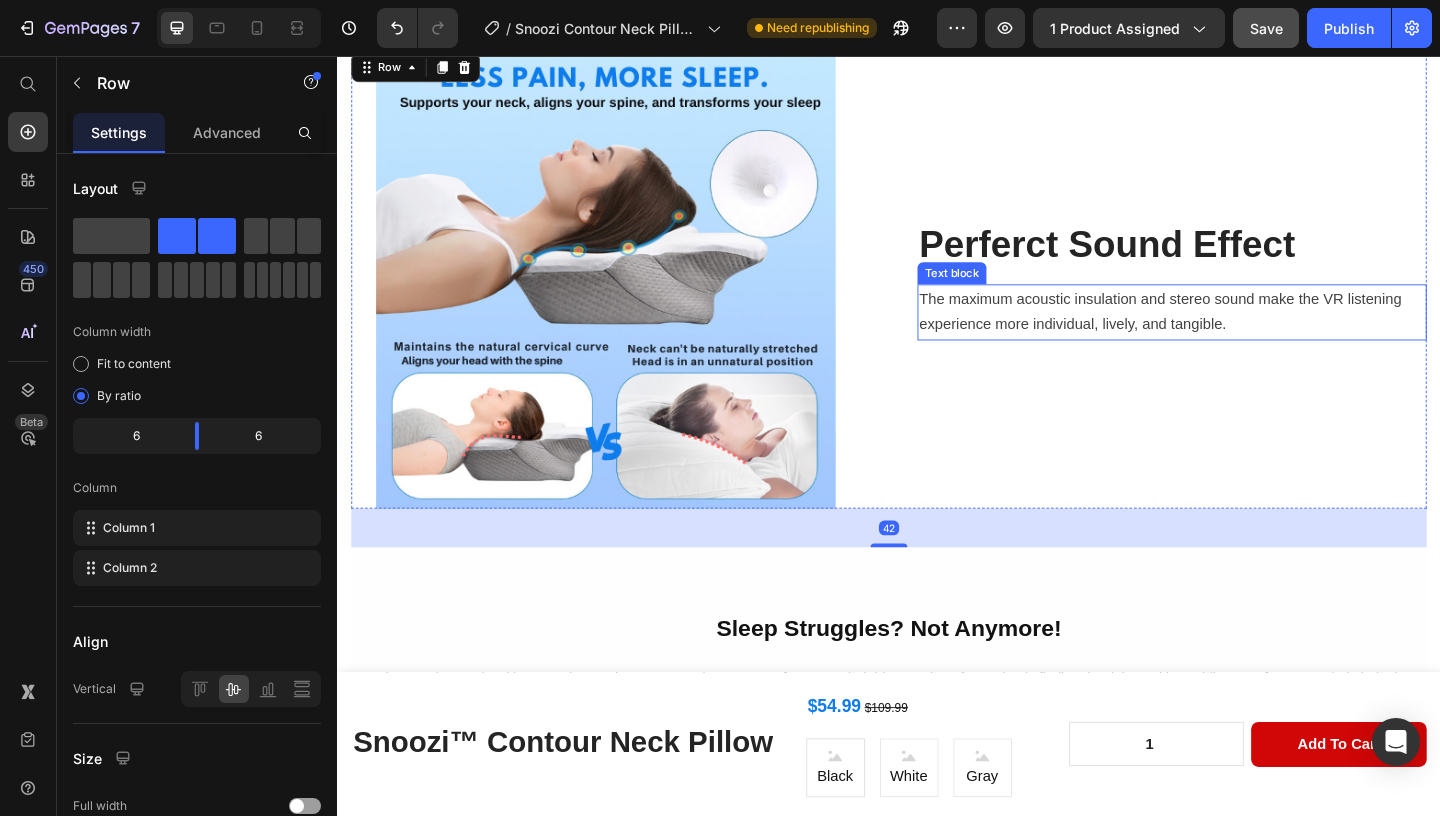 click on "The maximum acoustic insulation and stereo sound make the VR listening experience more individual, lively, and tangible." at bounding box center (1245, 335) 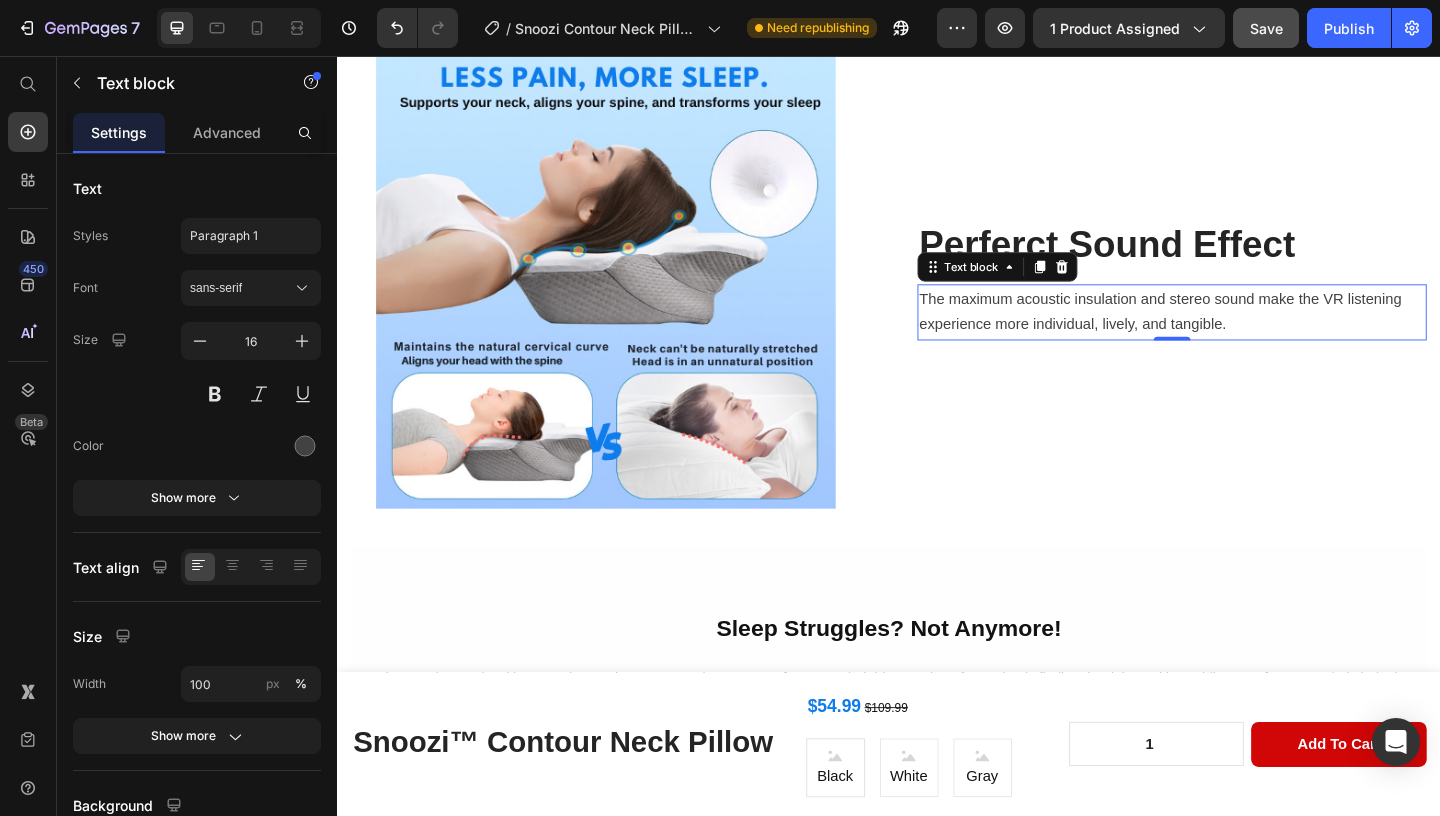click on "Perferct Sound Effect Heading The maximum acoustic insulation and stereo sound make the VR listening experience more individual, lively, and tangible. Text block   0" at bounding box center [1245, 298] 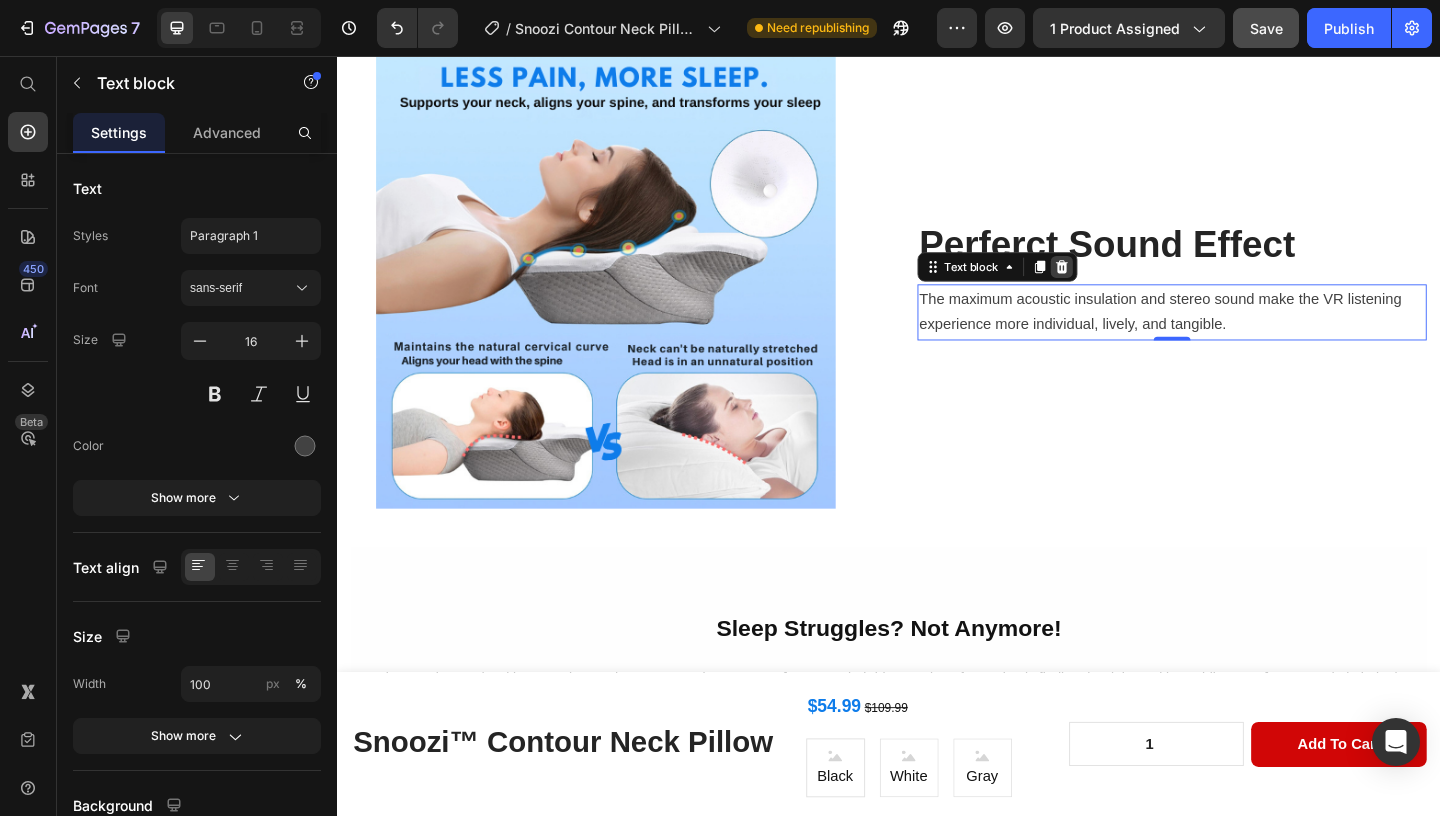 click 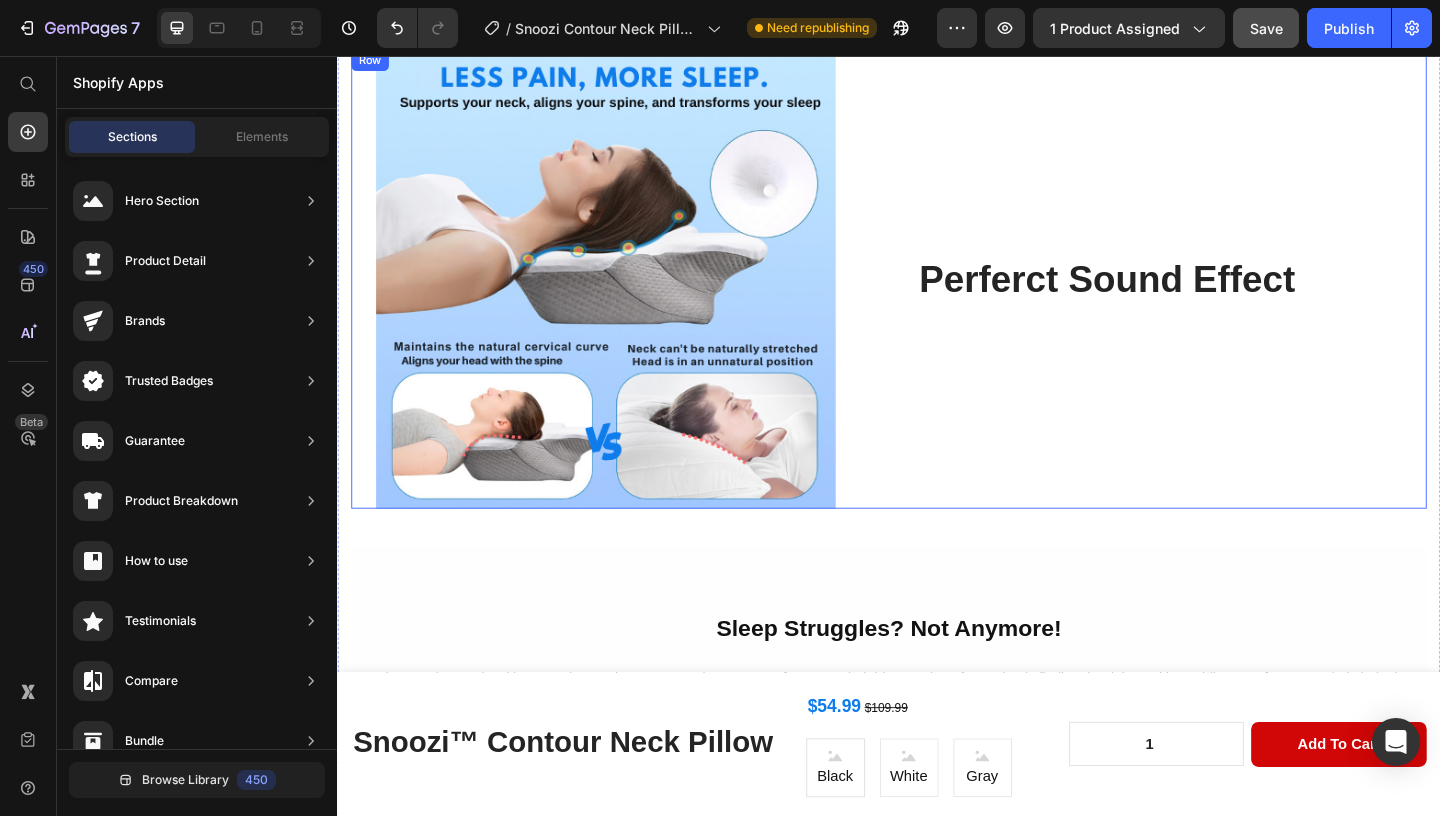 click on "Perferct Sound Effect" at bounding box center (1245, 298) 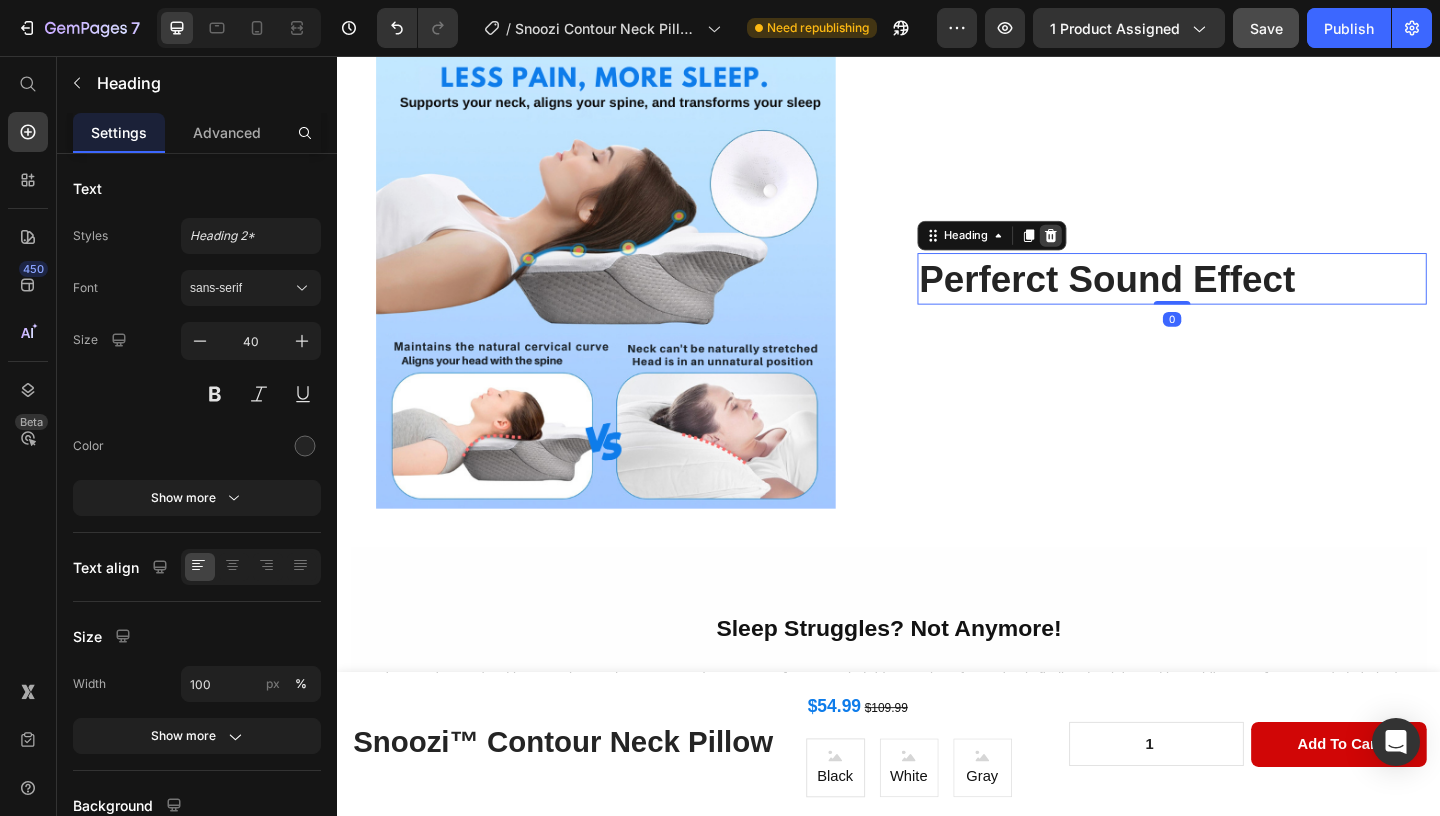 click 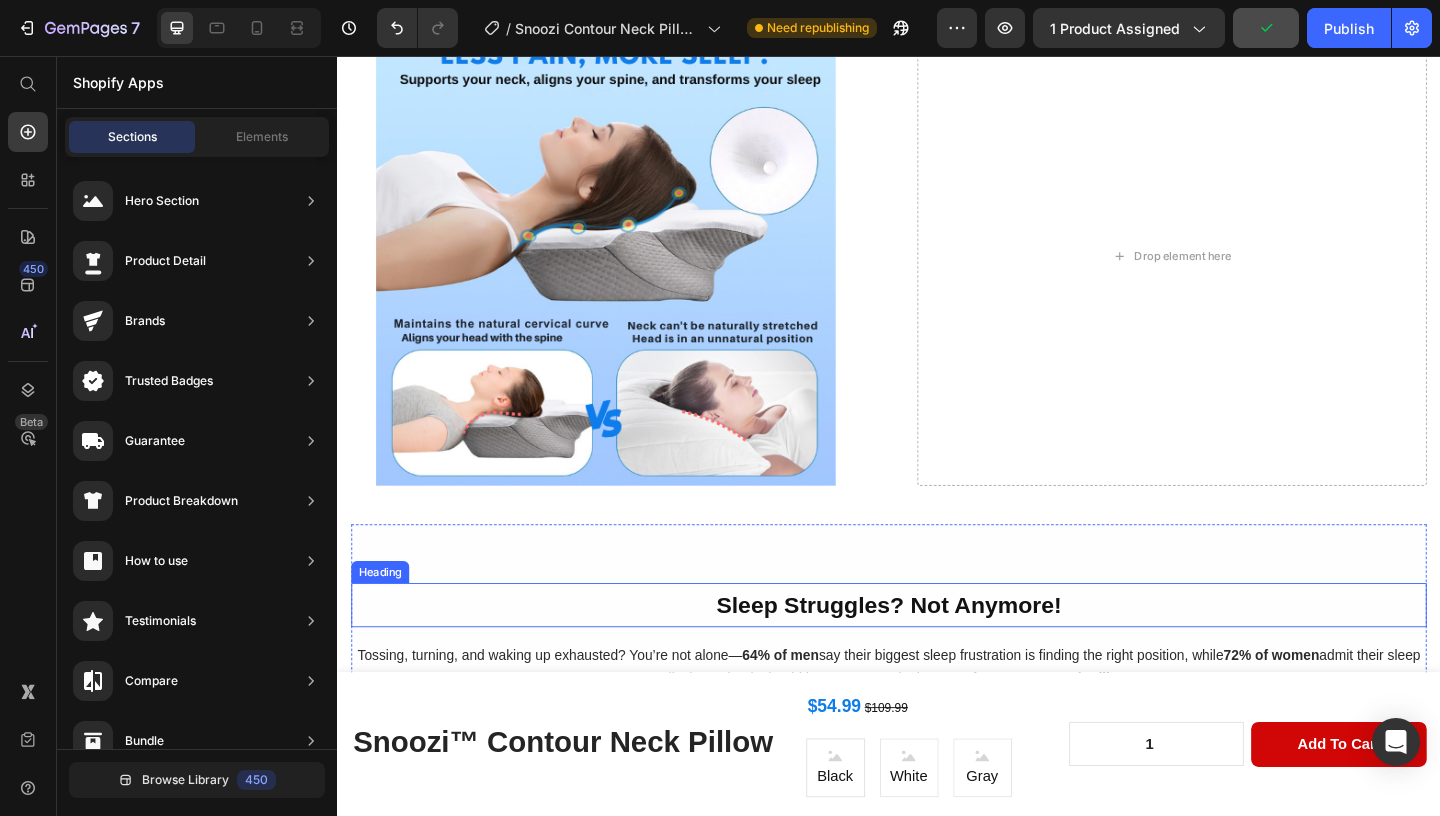 scroll, scrollTop: 1443, scrollLeft: 0, axis: vertical 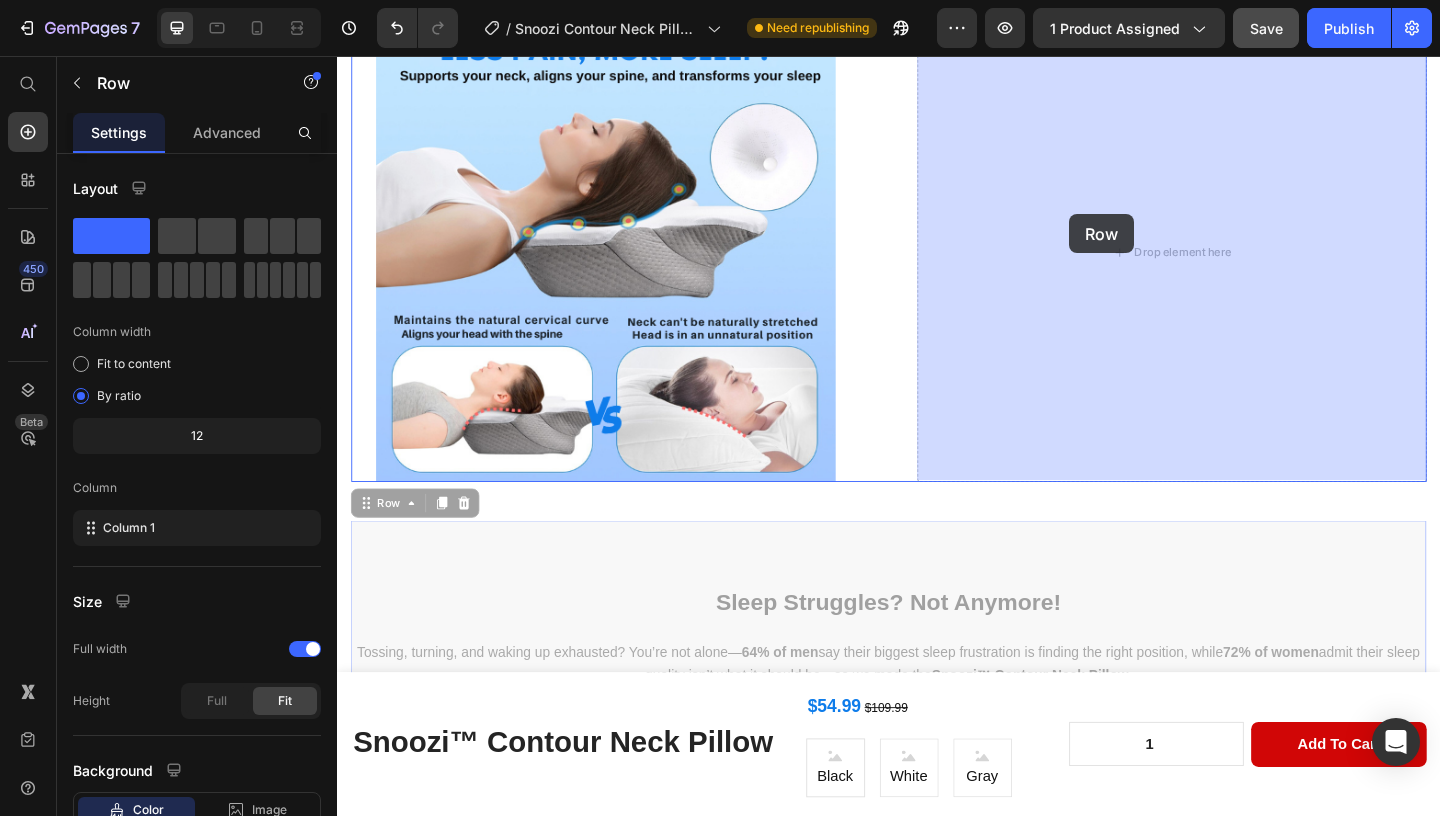 drag, startPoint x: 820, startPoint y: 602, endPoint x: 1069, endPoint y: 214, distance: 461.02603 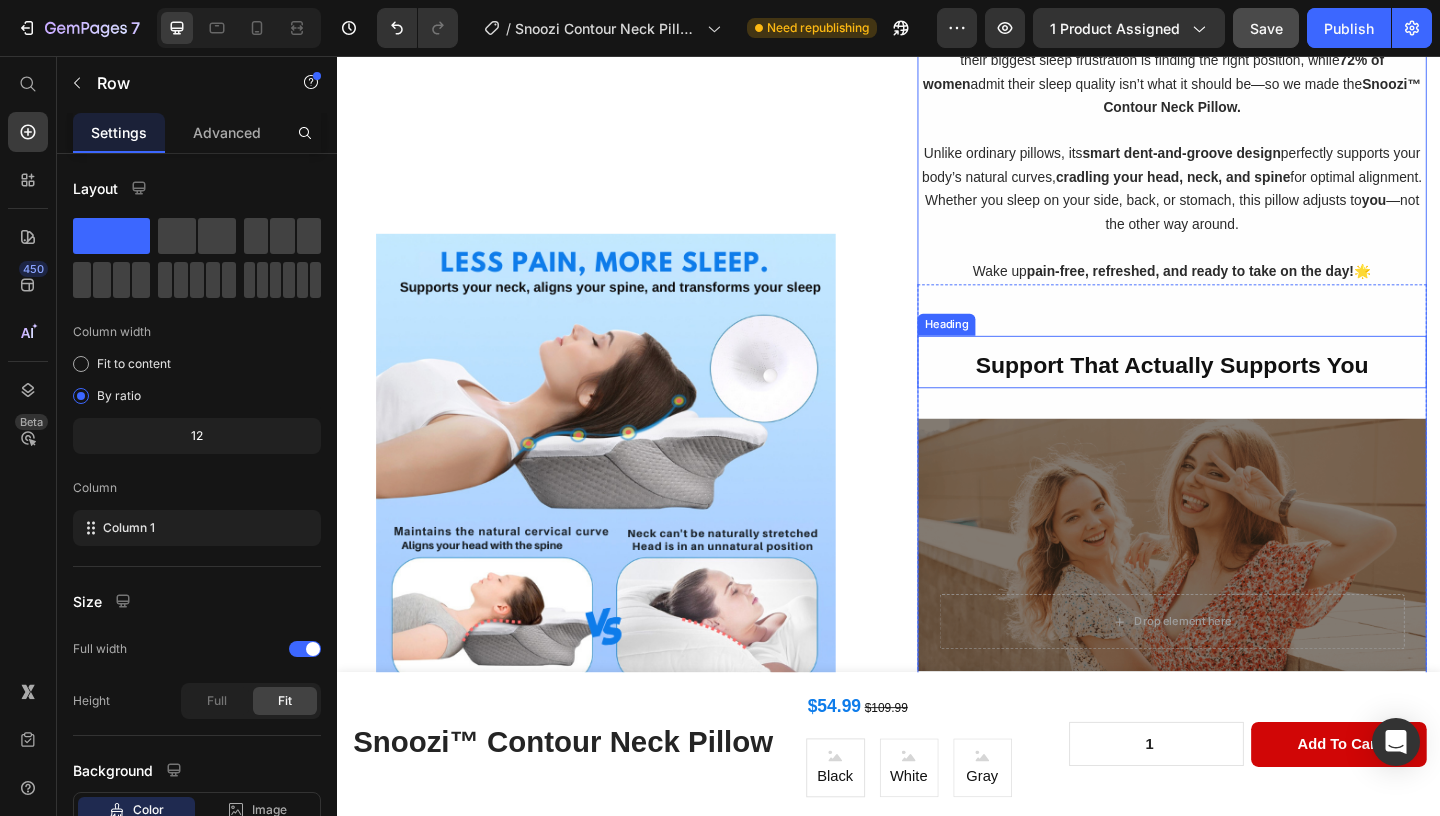 scroll, scrollTop: 1126, scrollLeft: 0, axis: vertical 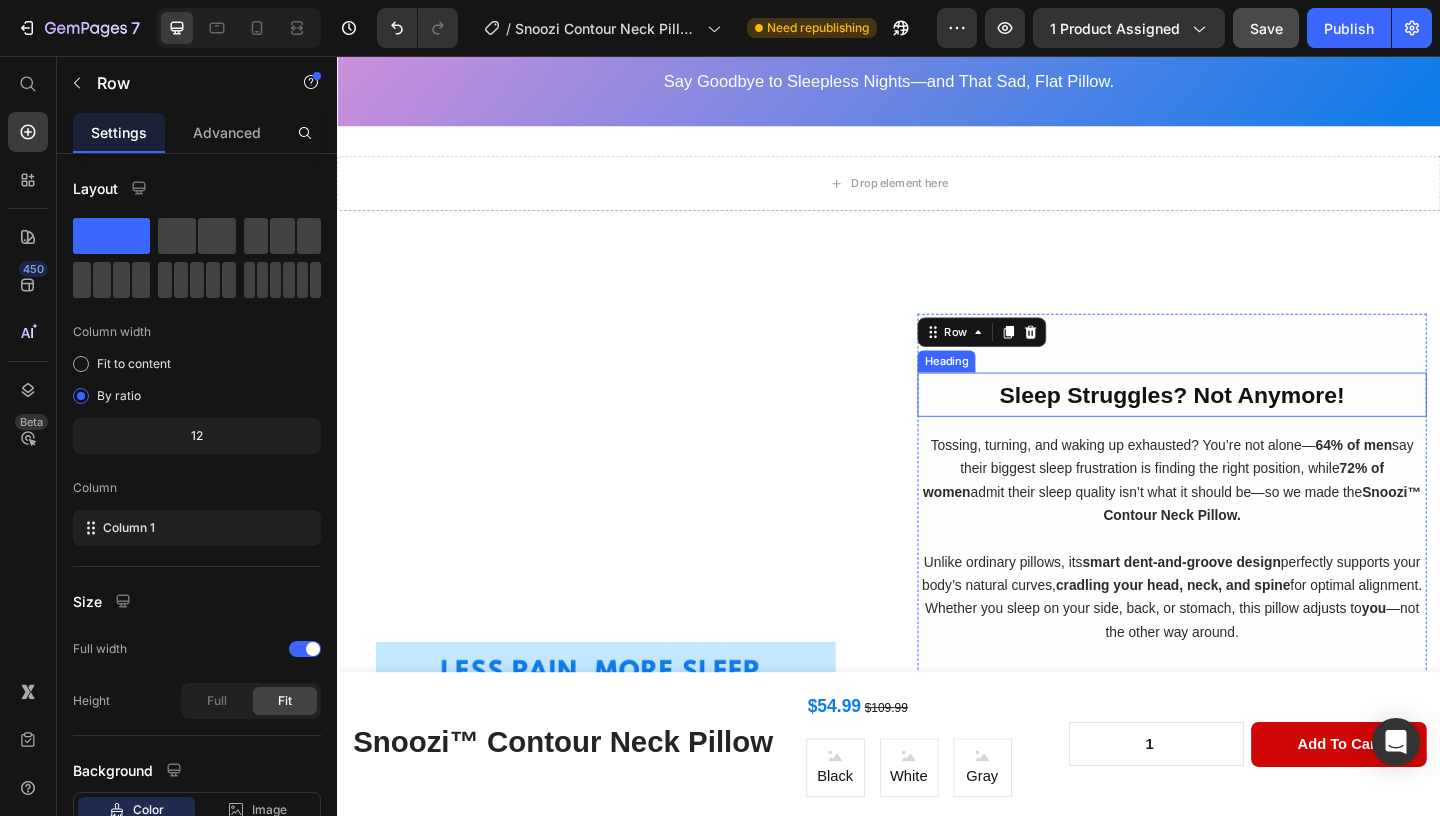 click on "Sleep Struggles? Not Anymore!" at bounding box center (1245, 424) 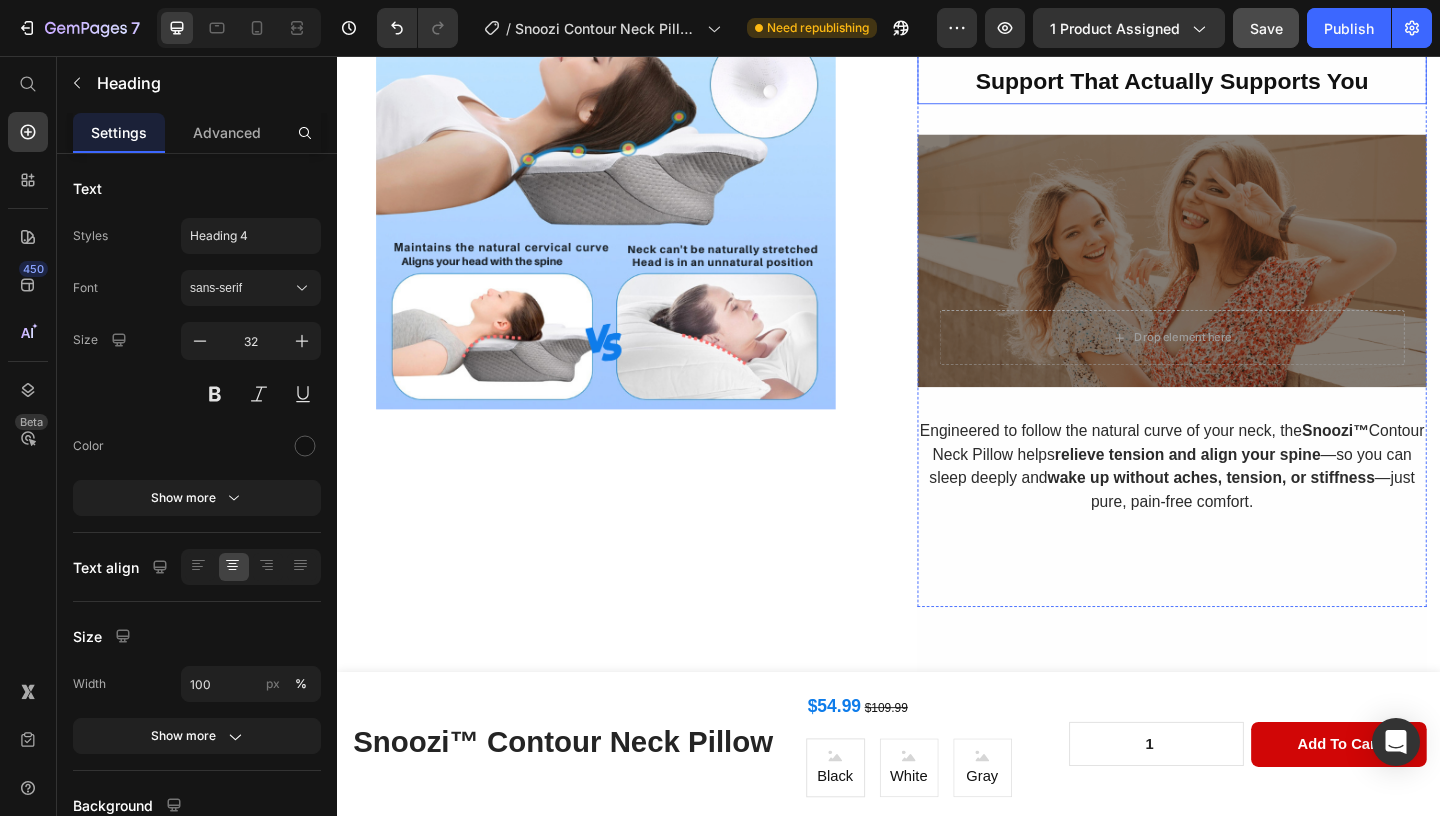 scroll, scrollTop: 1864, scrollLeft: 0, axis: vertical 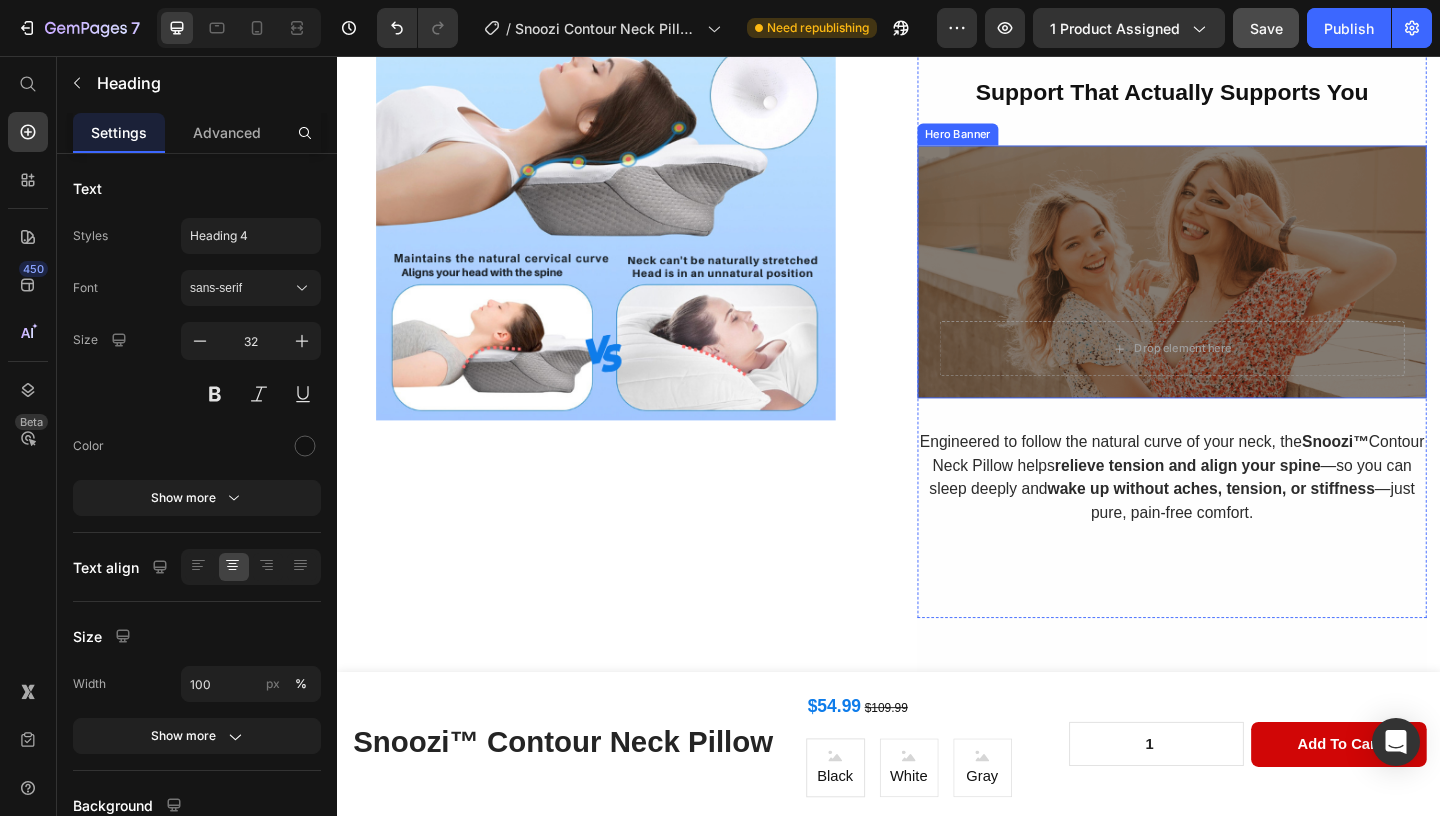 click at bounding box center [1245, 290] 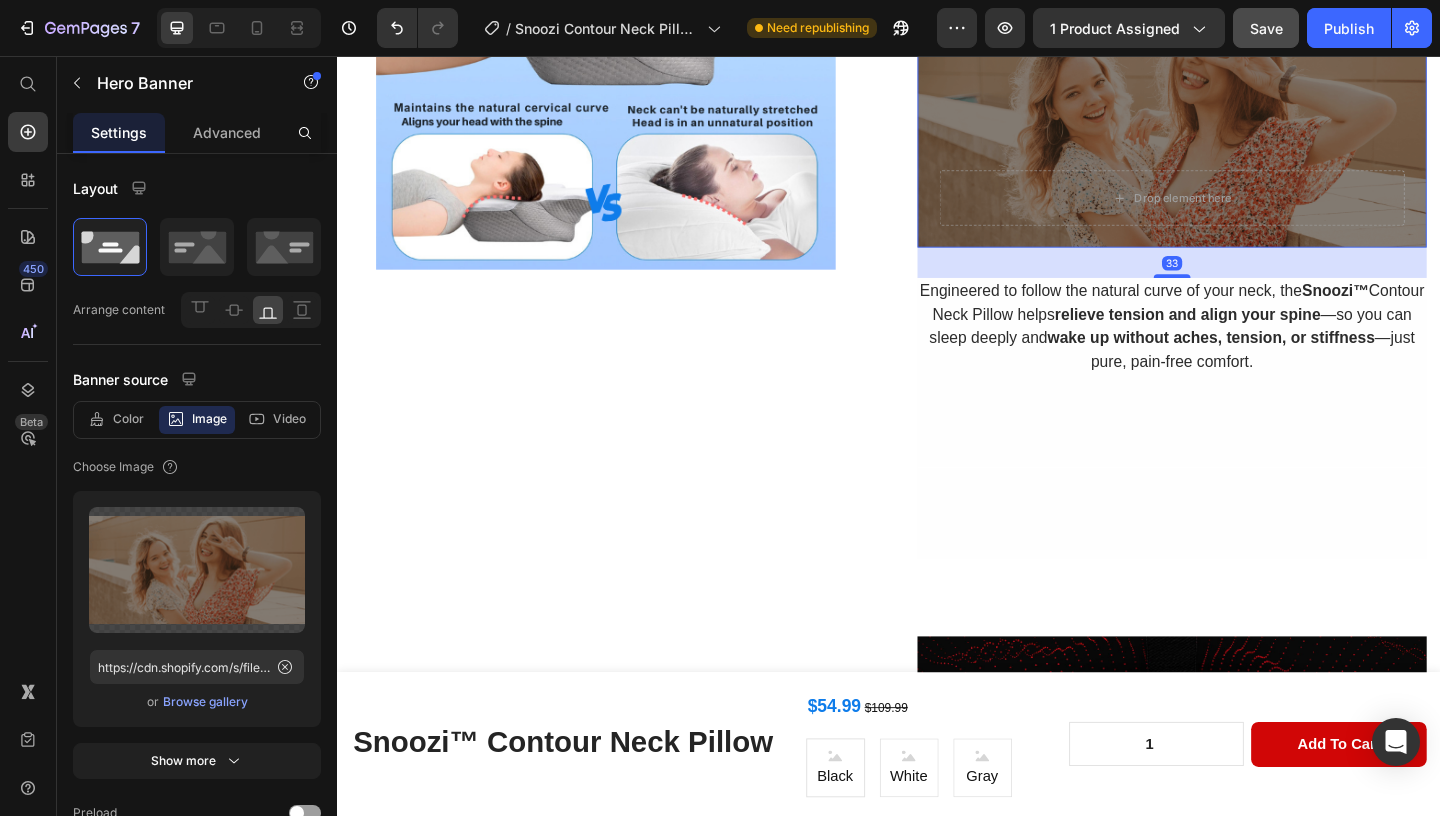 scroll, scrollTop: 2049, scrollLeft: 0, axis: vertical 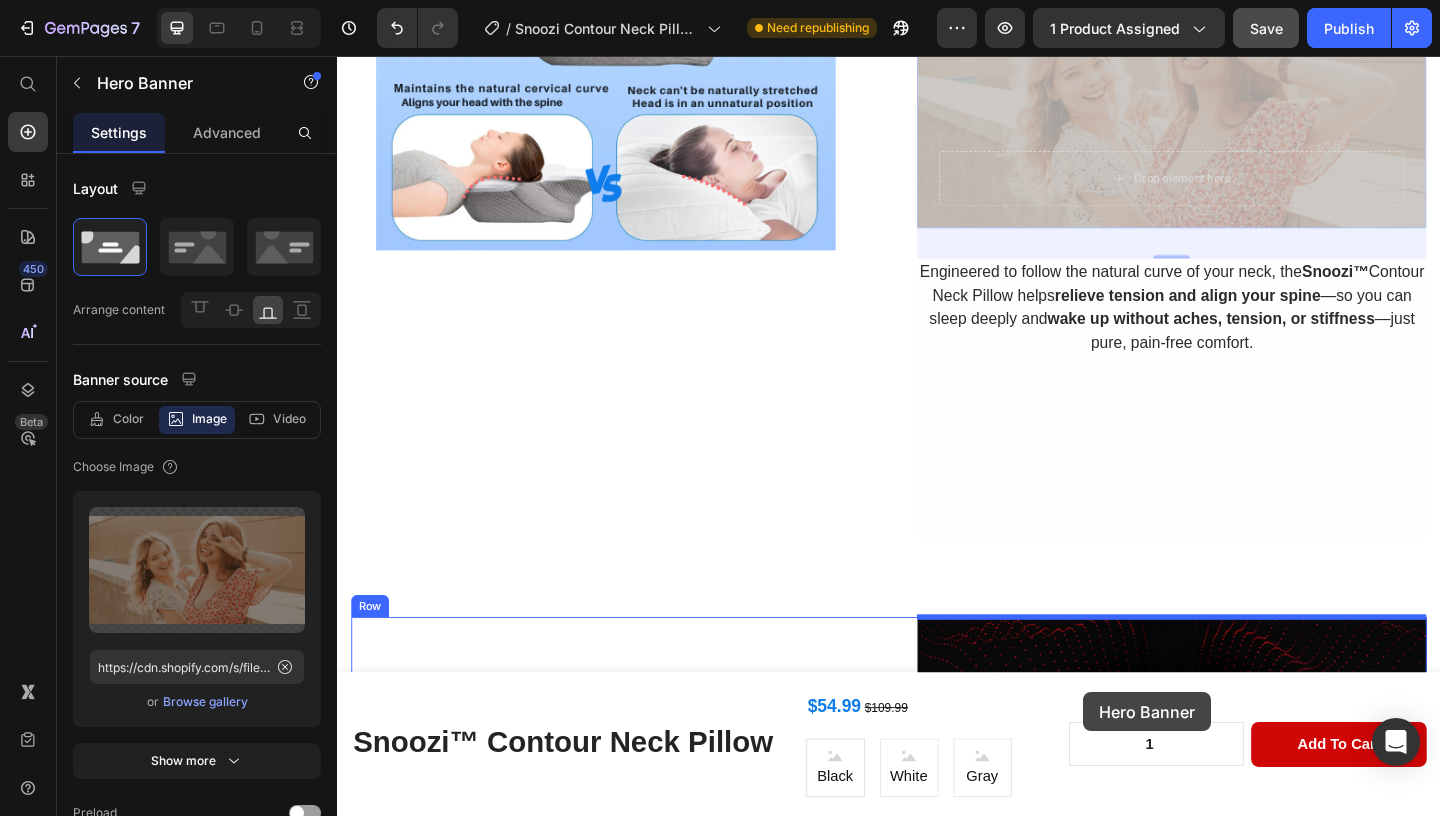 drag, startPoint x: 1144, startPoint y: 106, endPoint x: 1083, endPoint y: 692, distance: 589.1664 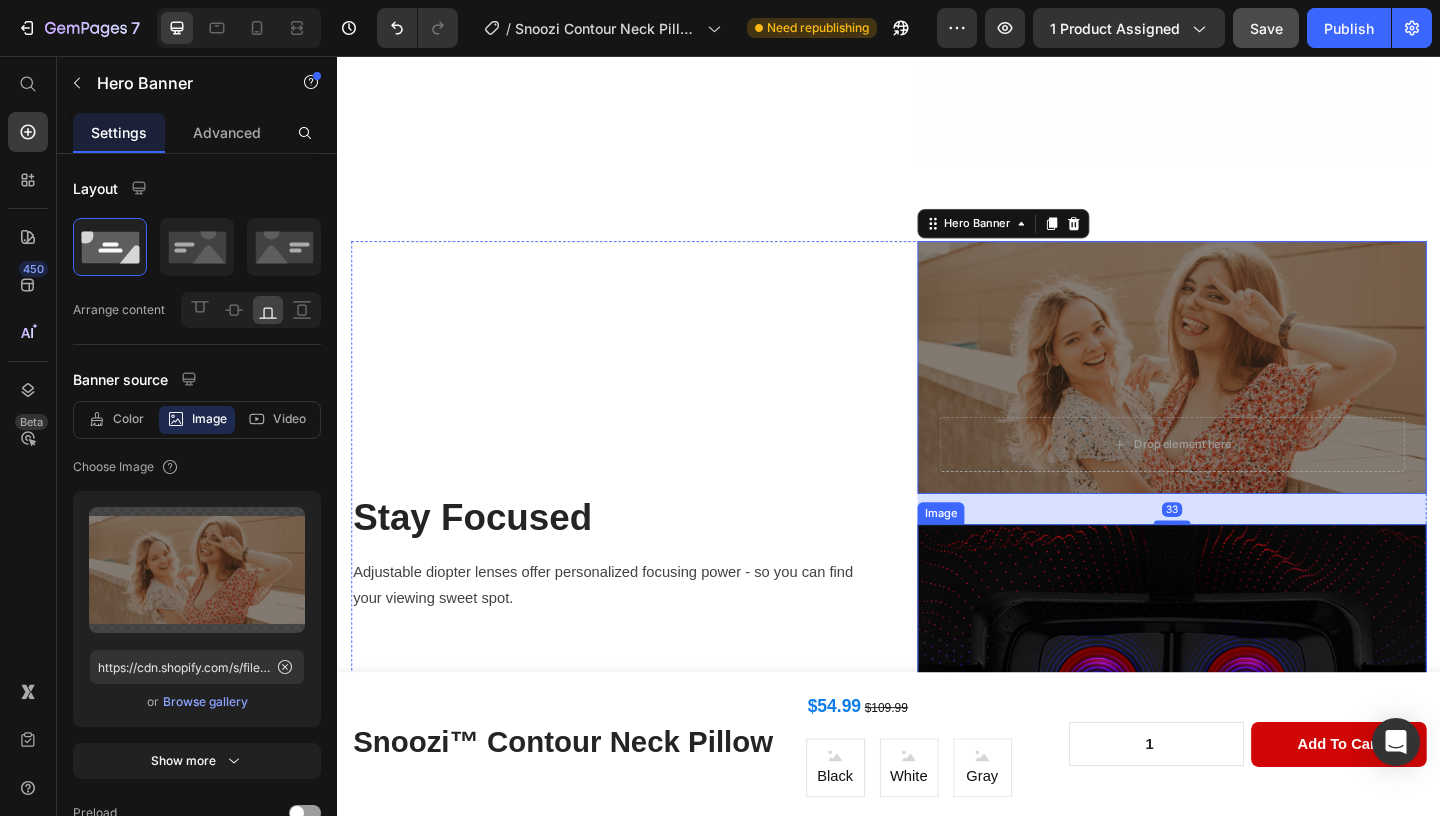 scroll, scrollTop: 2303, scrollLeft: 0, axis: vertical 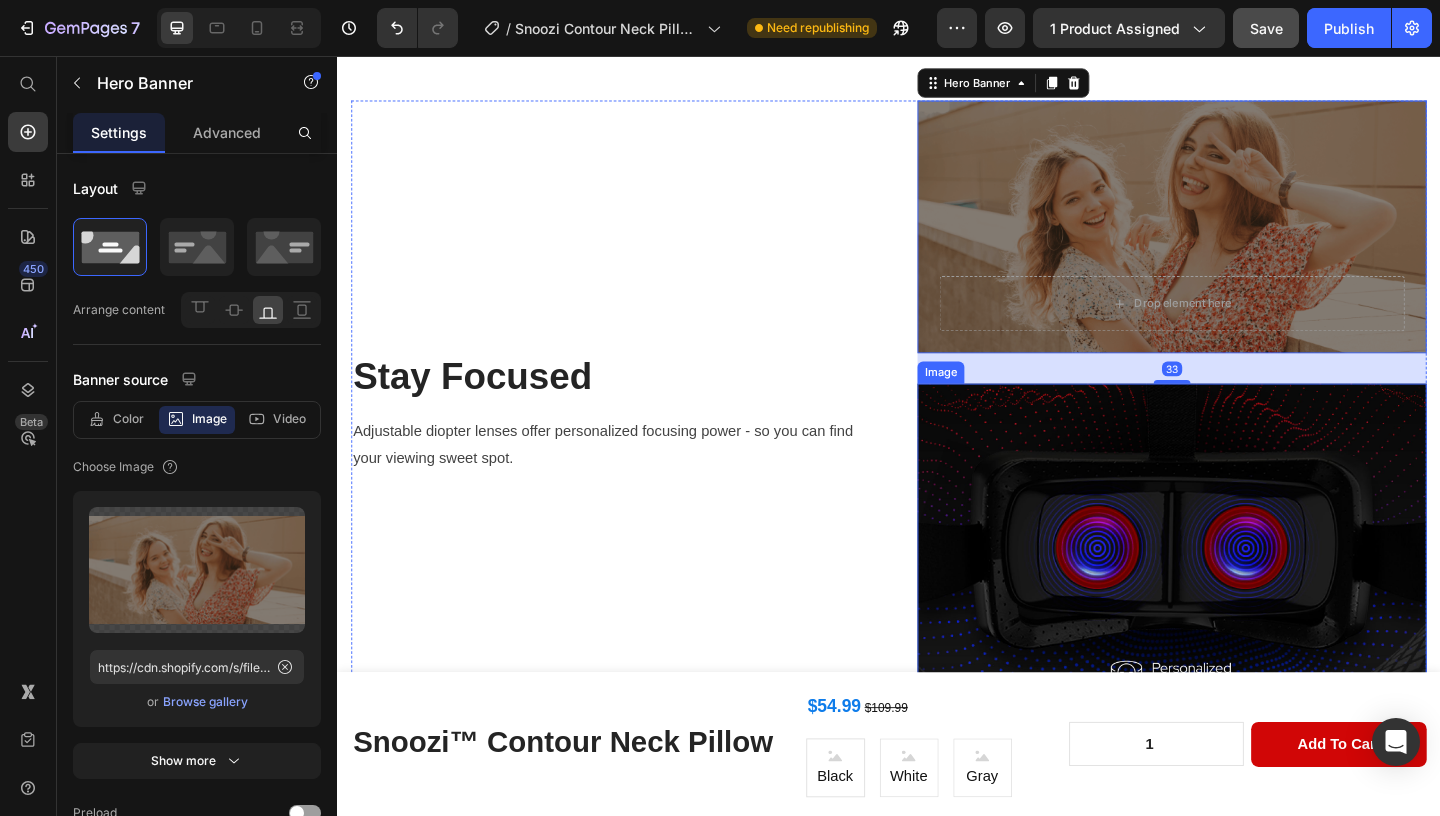 click at bounding box center (1245, 596) 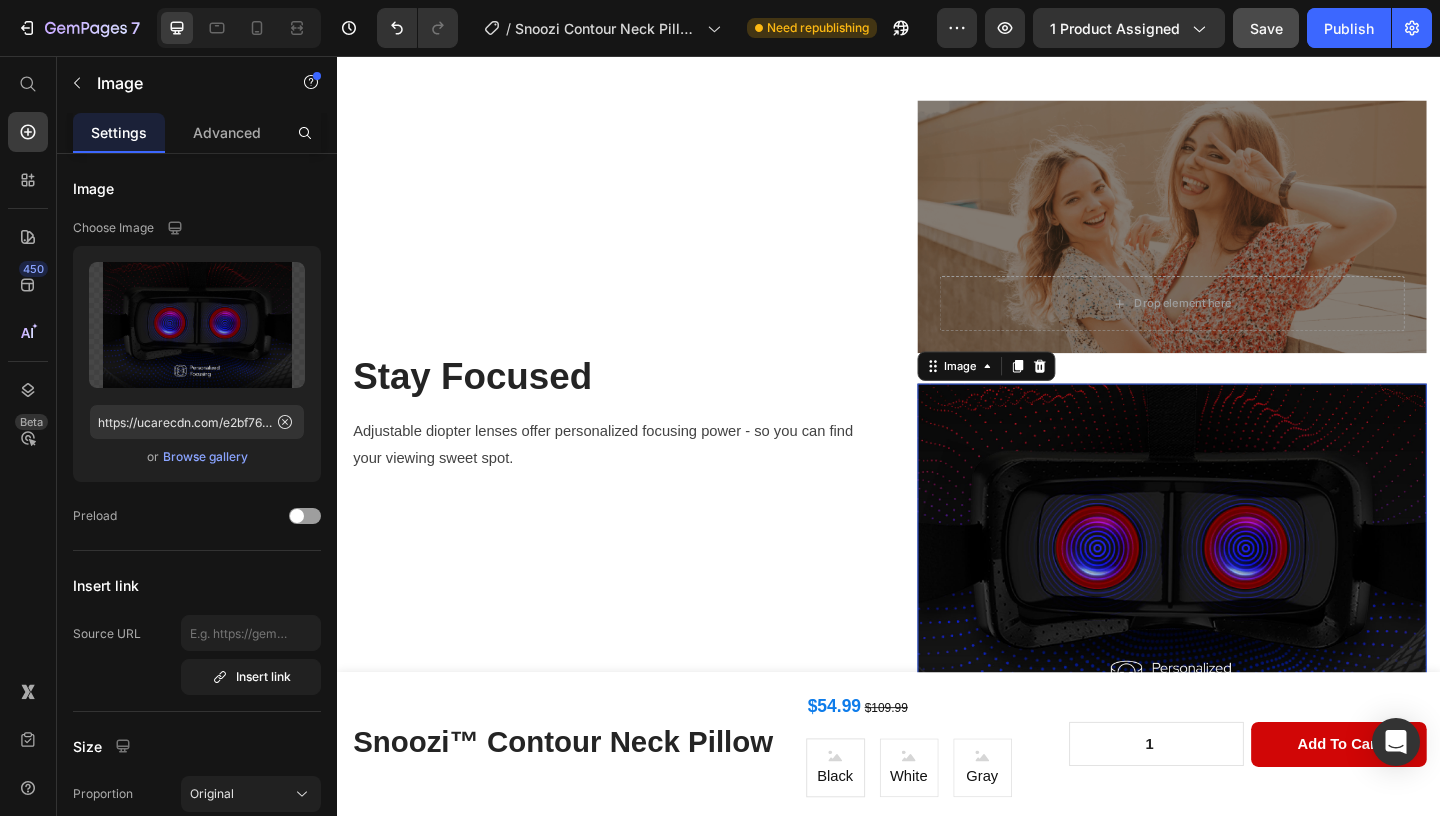click at bounding box center (1101, 393) 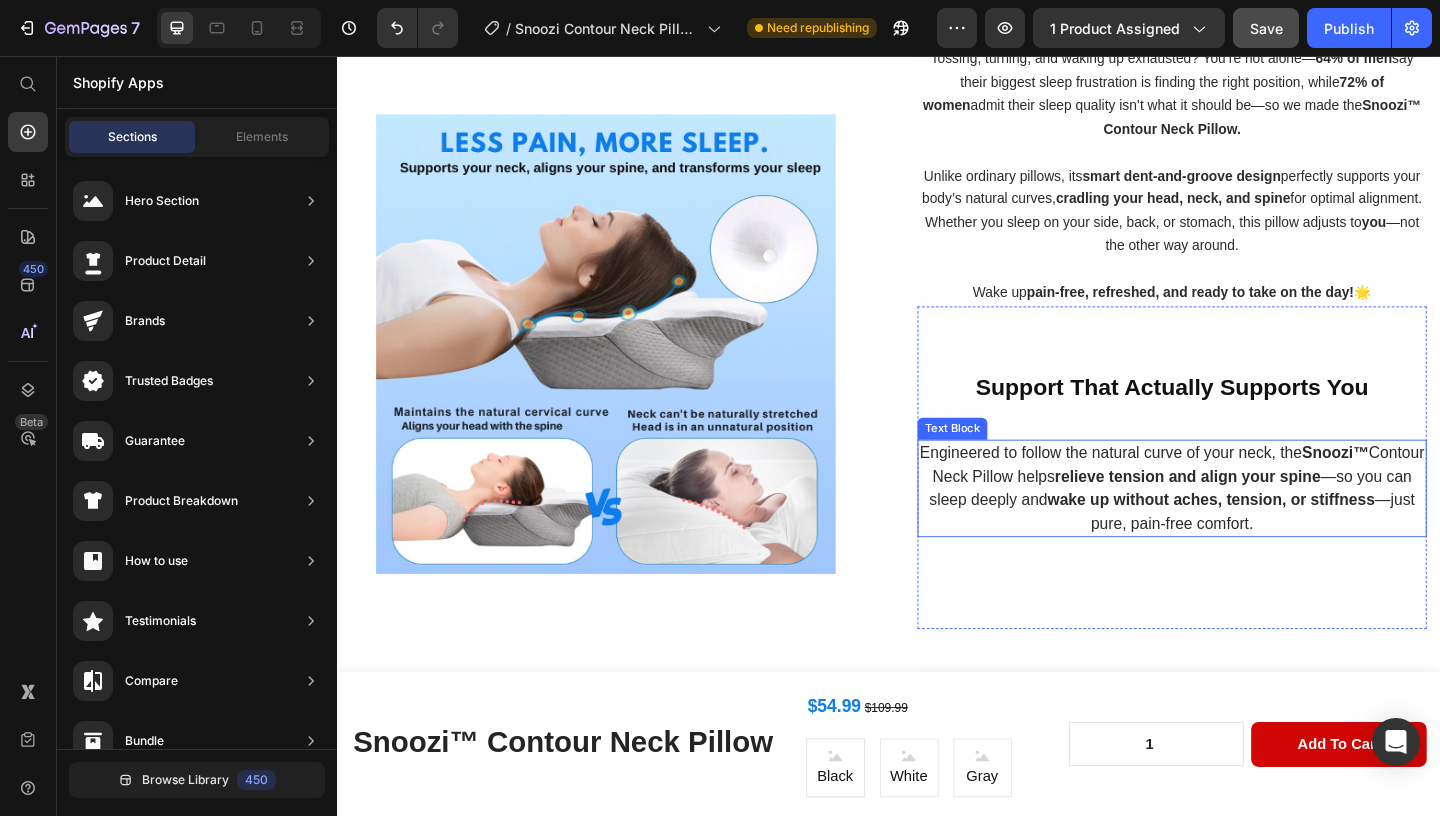 scroll, scrollTop: 1556, scrollLeft: 0, axis: vertical 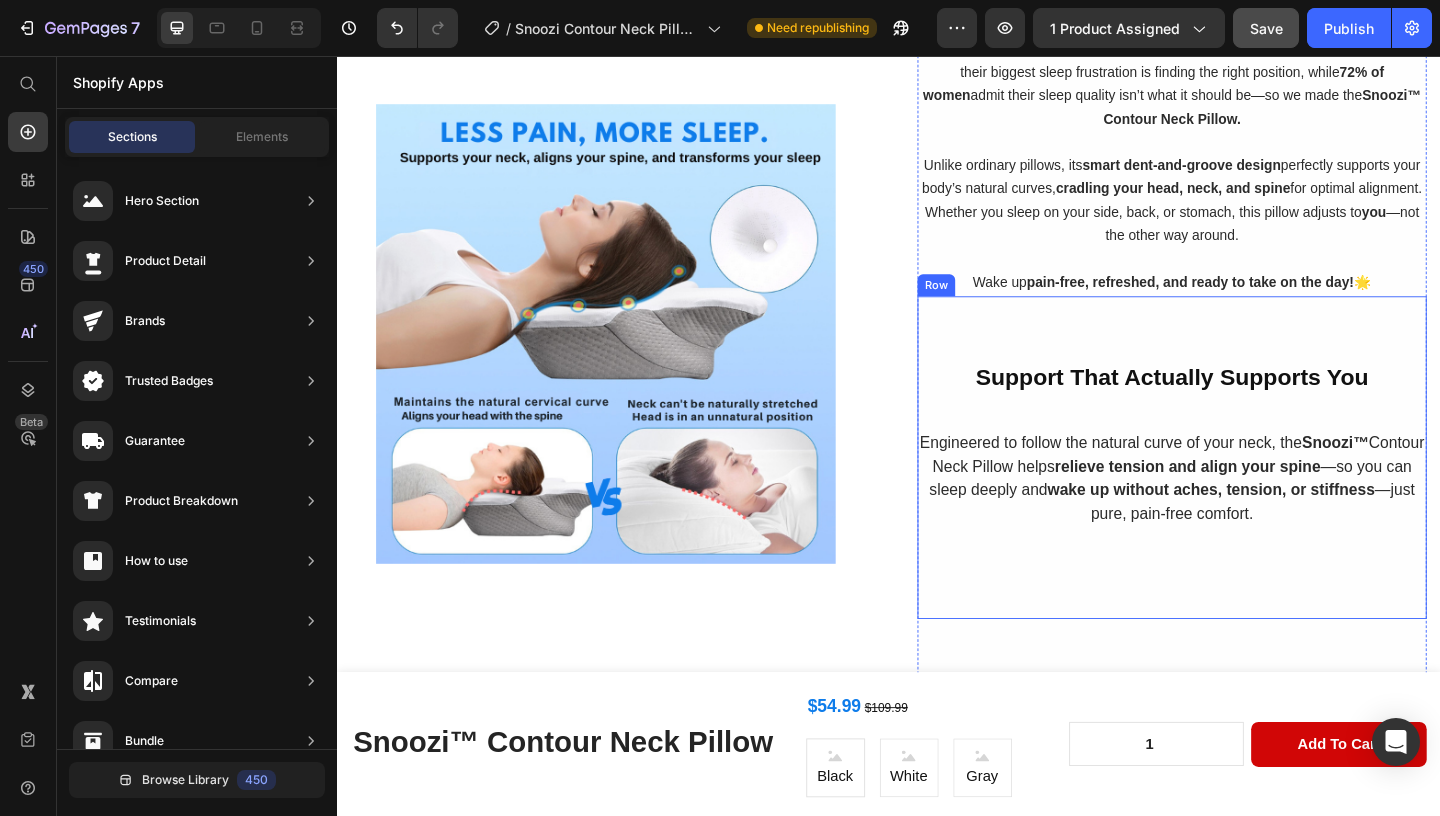 click on "Support That Actually Supports You Heading Engineered to follow the natural curve of your neck, the  Snoozi™  Contour Neck Pillow helps  relieve tension and align your spine —so you can sleep deeply and  wake up without aches, tension, or stiffness —just pure, pain-free comfort. Text Block Row" at bounding box center [1245, 493] 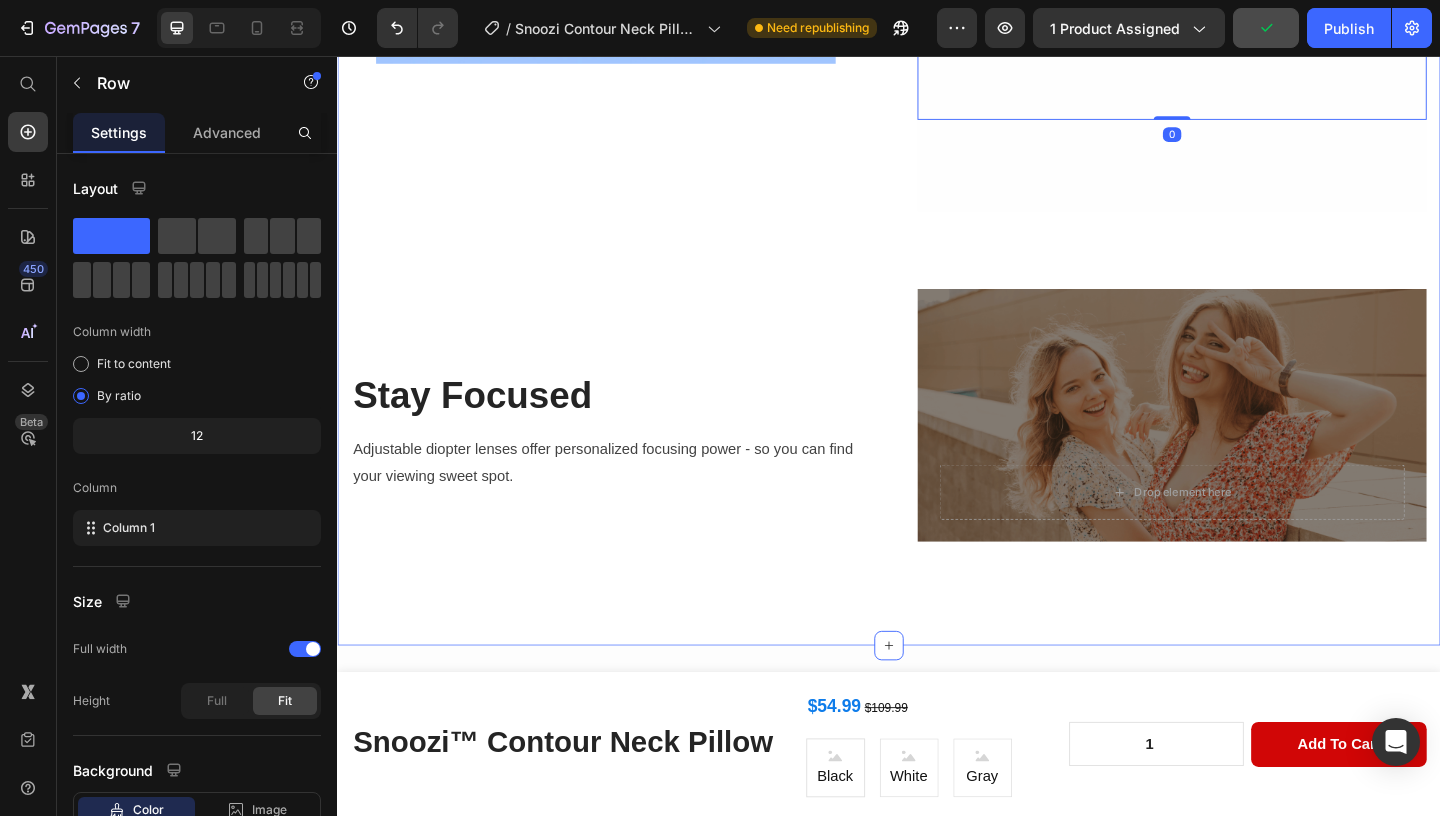 scroll, scrollTop: 2088, scrollLeft: 0, axis: vertical 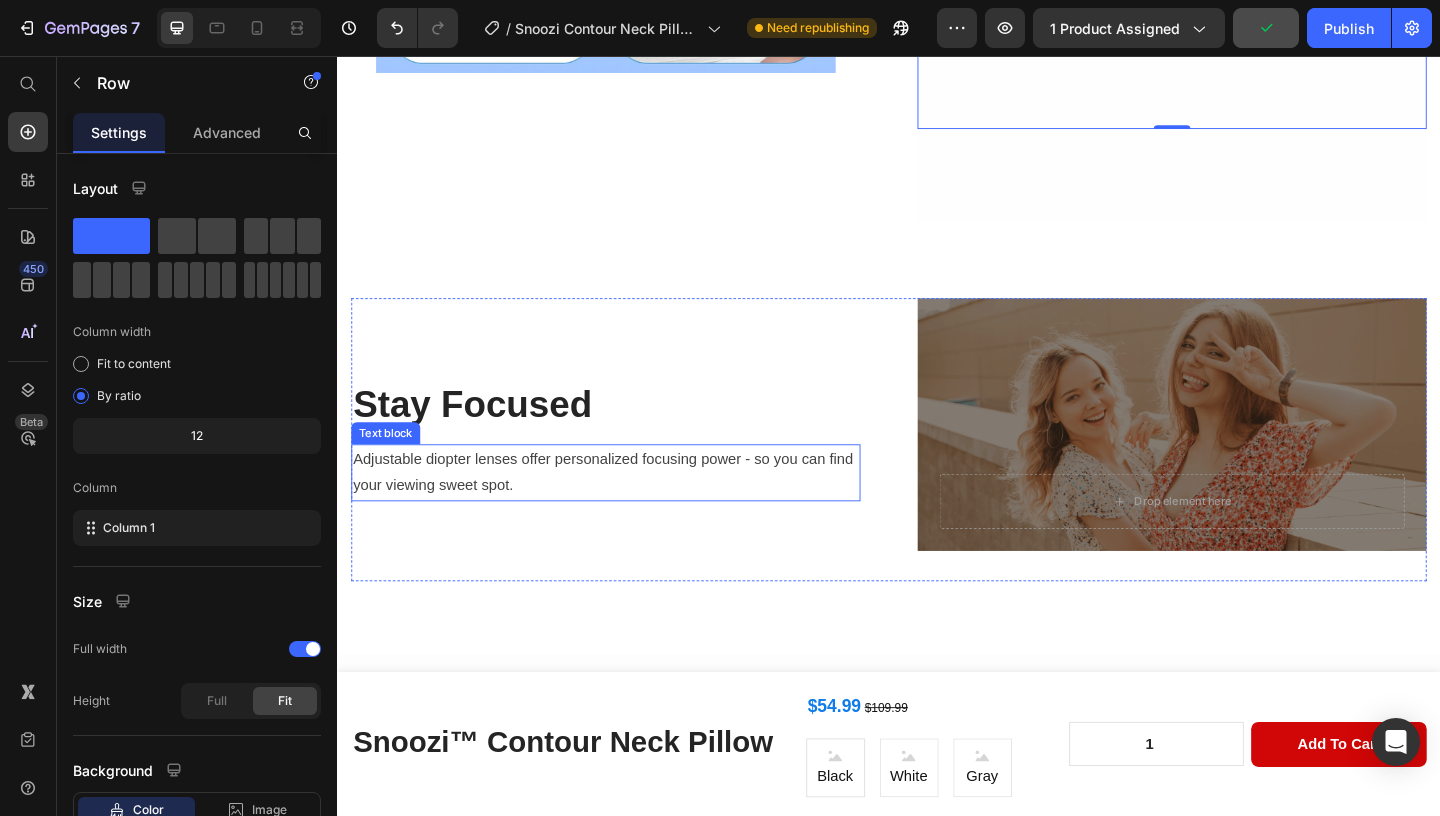 click on "Adjustable diopter lenses offer personalized focusing power - so you can find your viewing sweet spot." at bounding box center (629, 509) 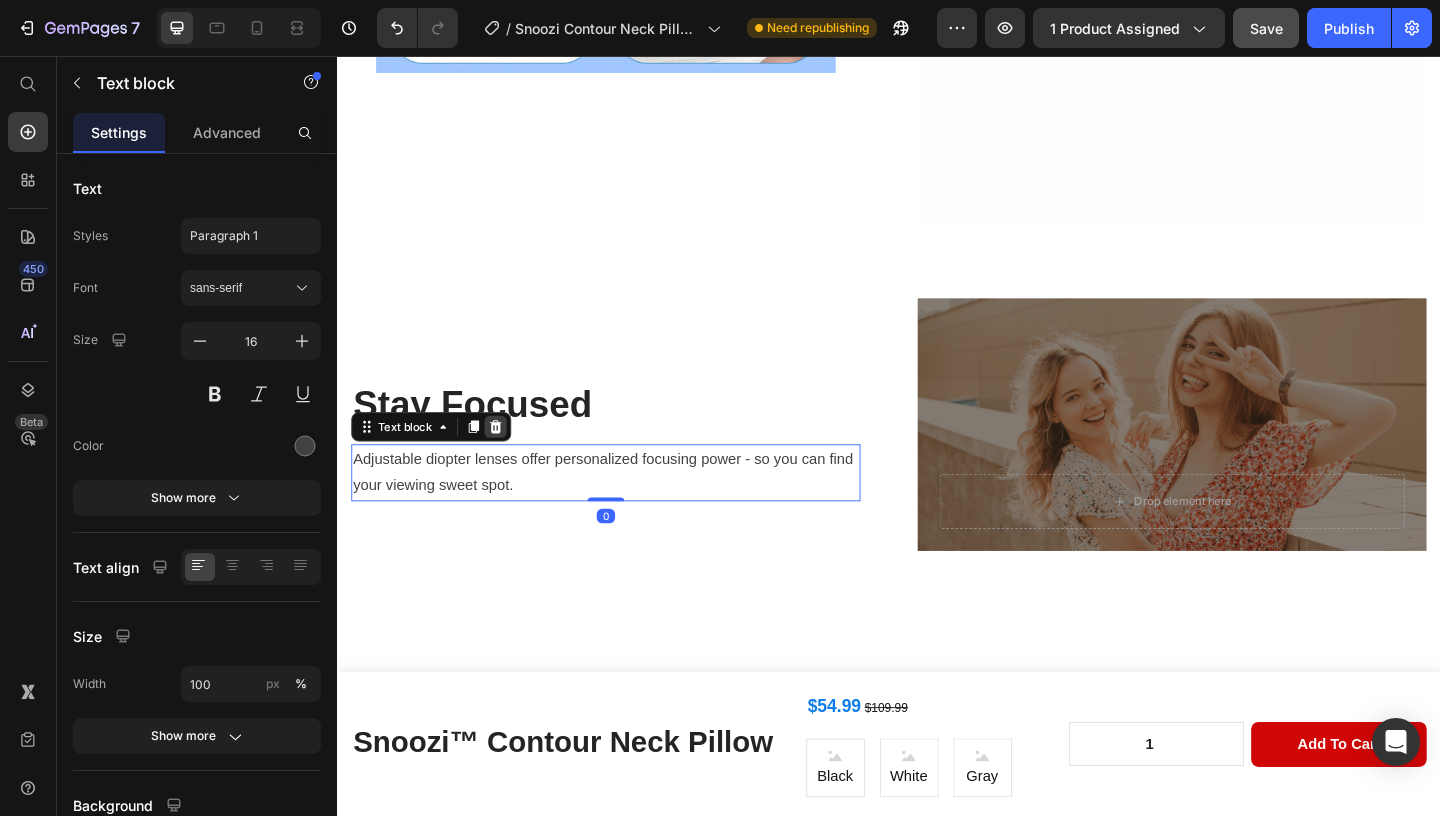 click 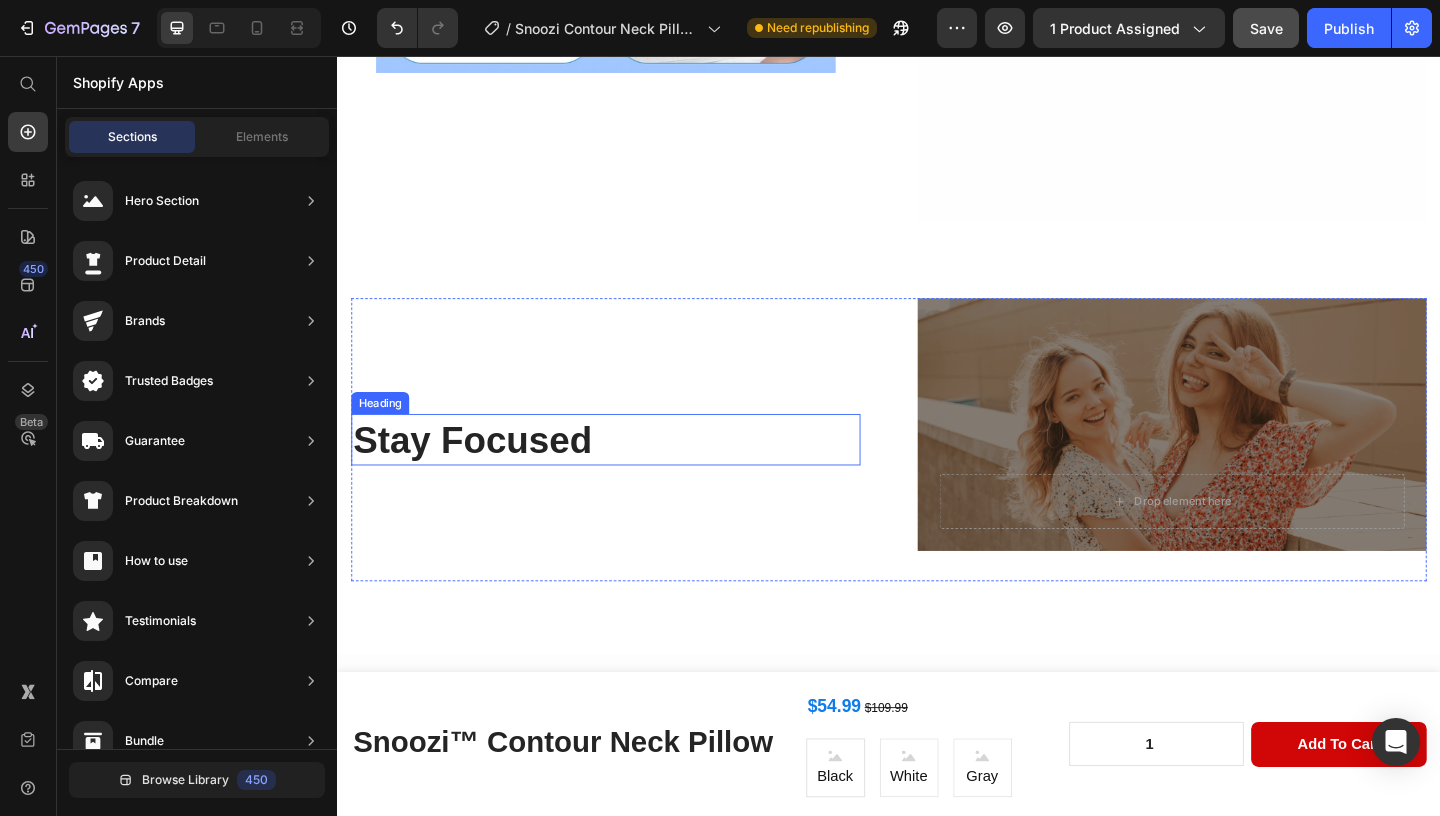 click on "Stay Focused" at bounding box center [629, 473] 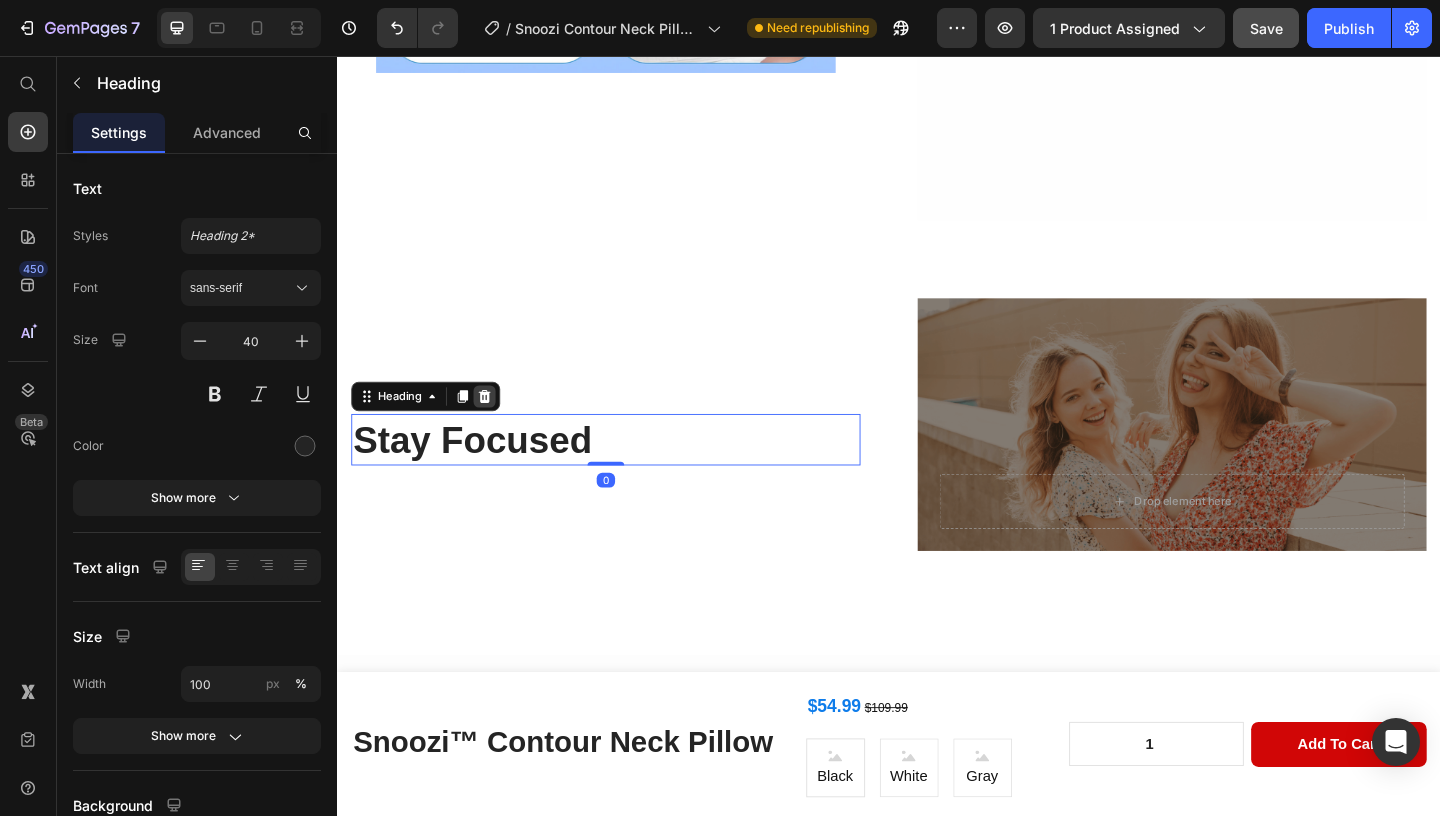 click at bounding box center [497, 426] 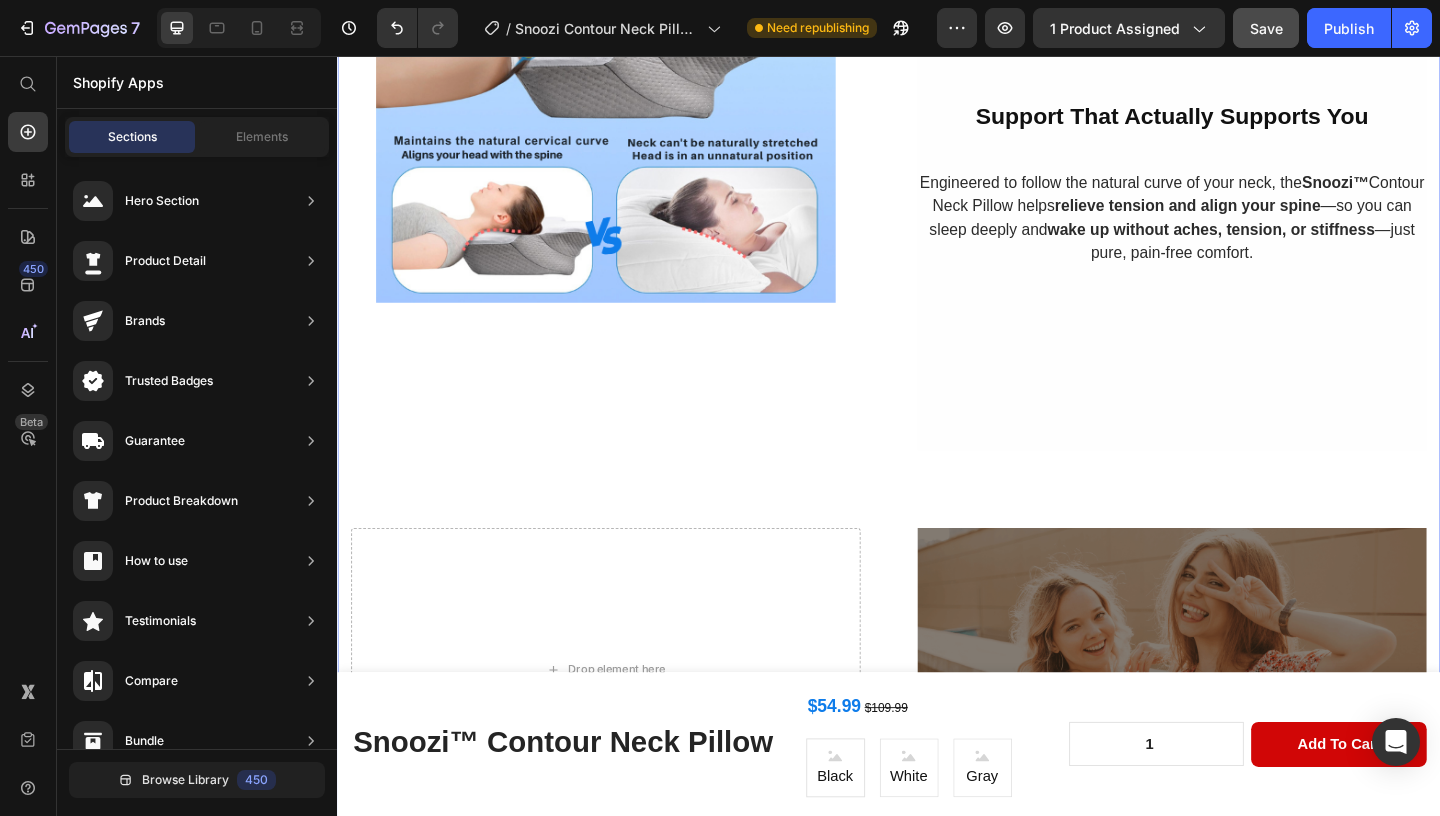 scroll, scrollTop: 1831, scrollLeft: 0, axis: vertical 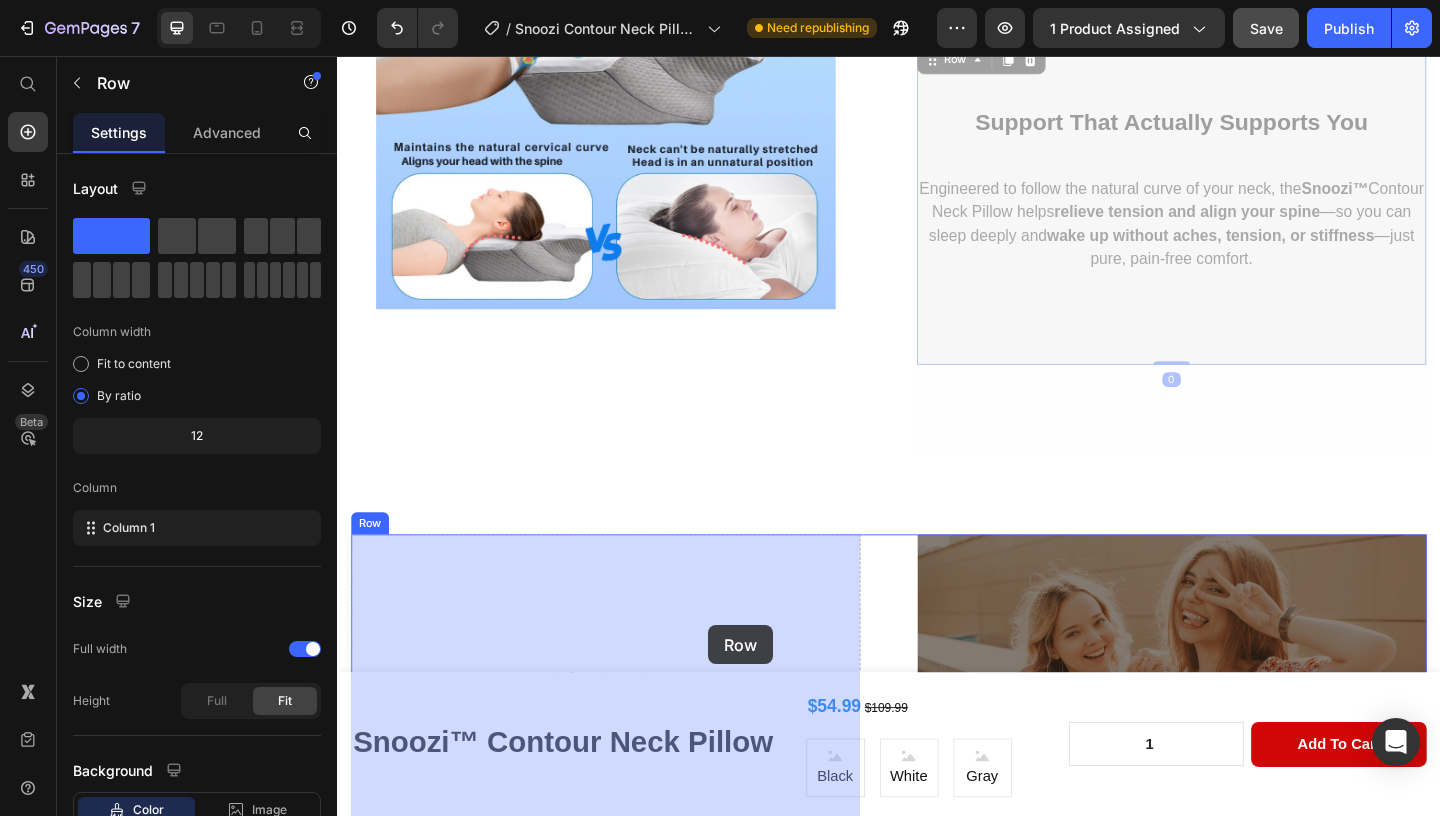 drag, startPoint x: 976, startPoint y: 341, endPoint x: 708, endPoint y: 625, distance: 390.48688 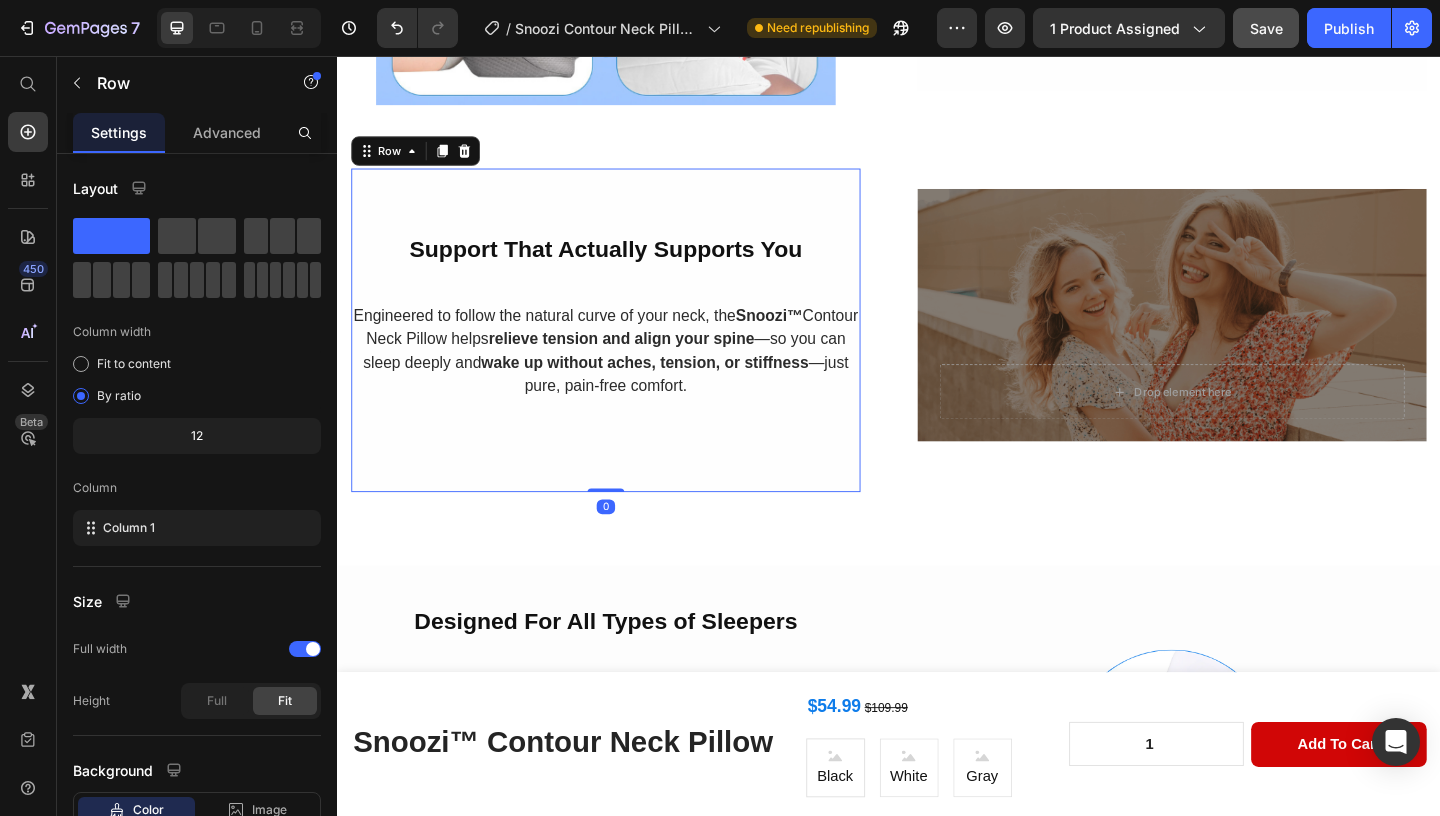 scroll, scrollTop: 1897, scrollLeft: 0, axis: vertical 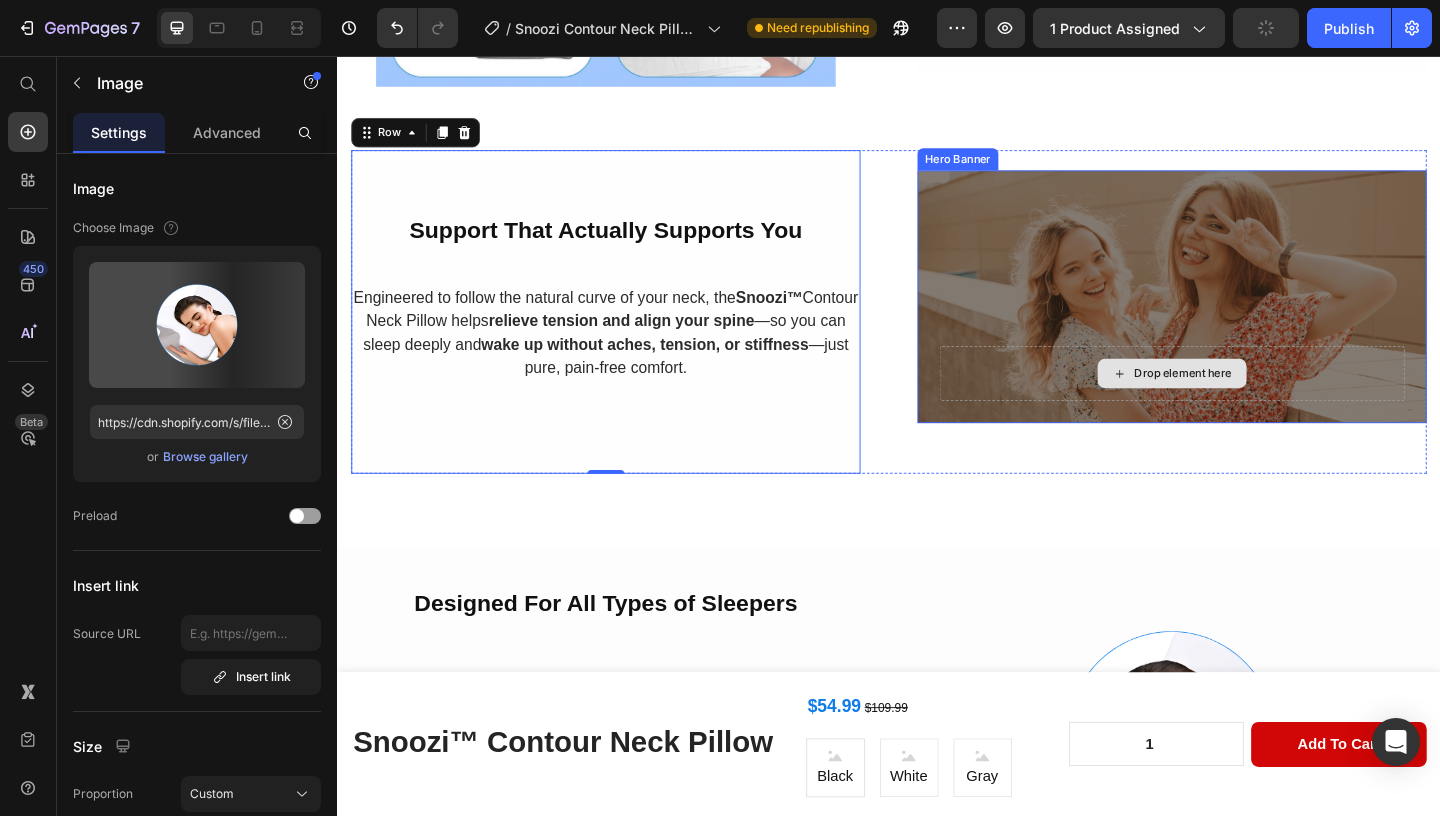 click at bounding box center [1245, 813] 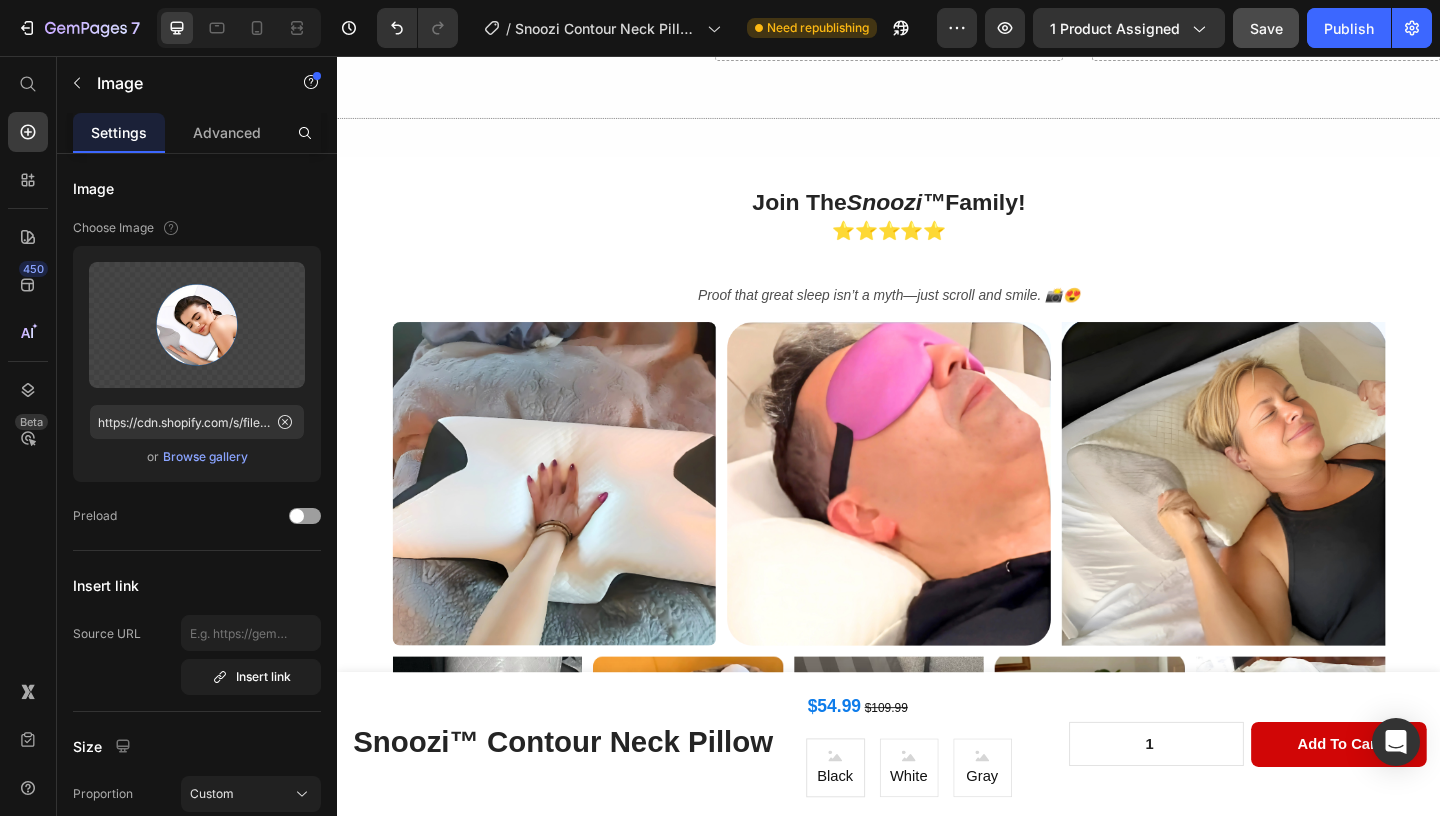 scroll, scrollTop: 3780, scrollLeft: 0, axis: vertical 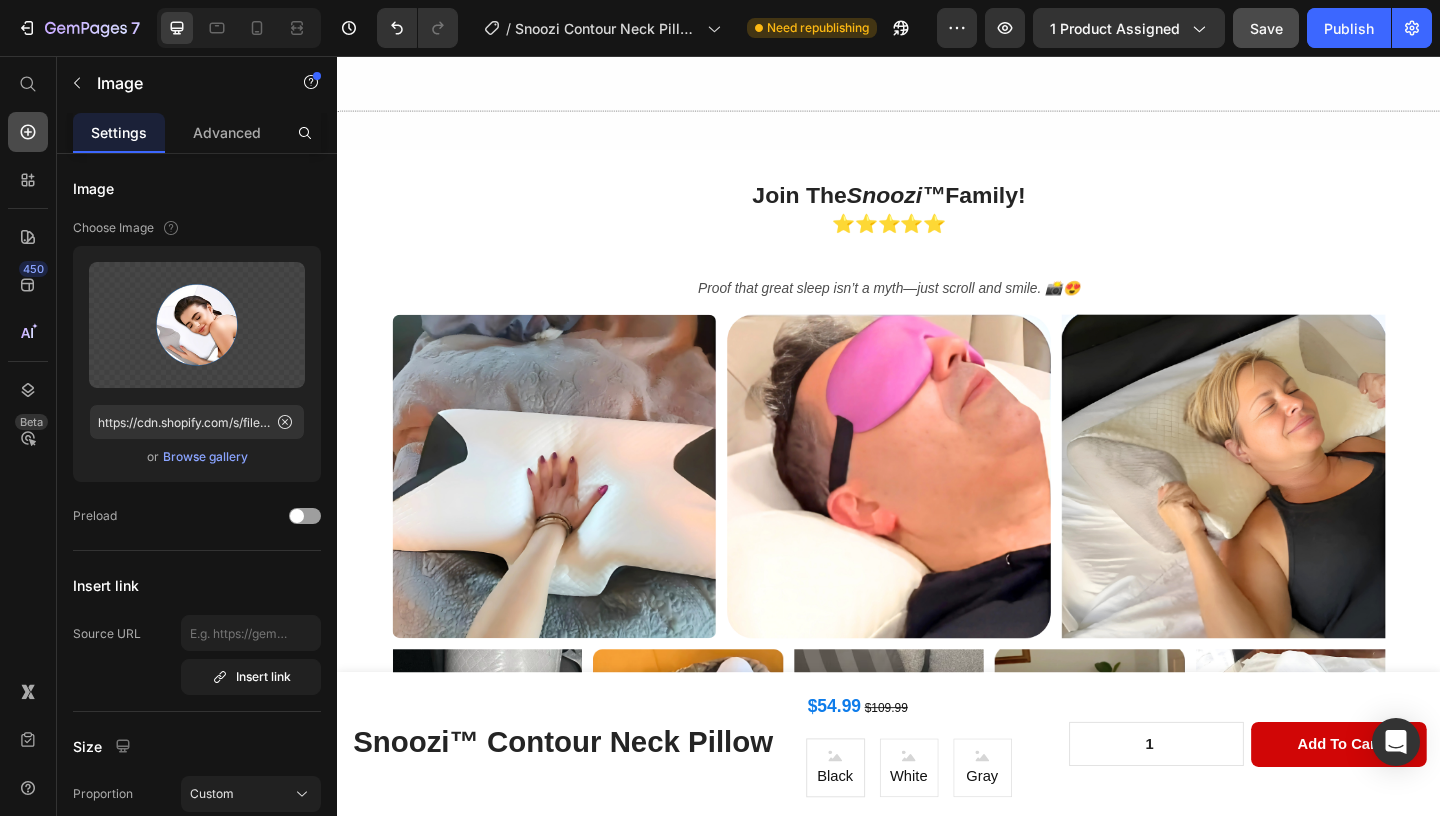 click 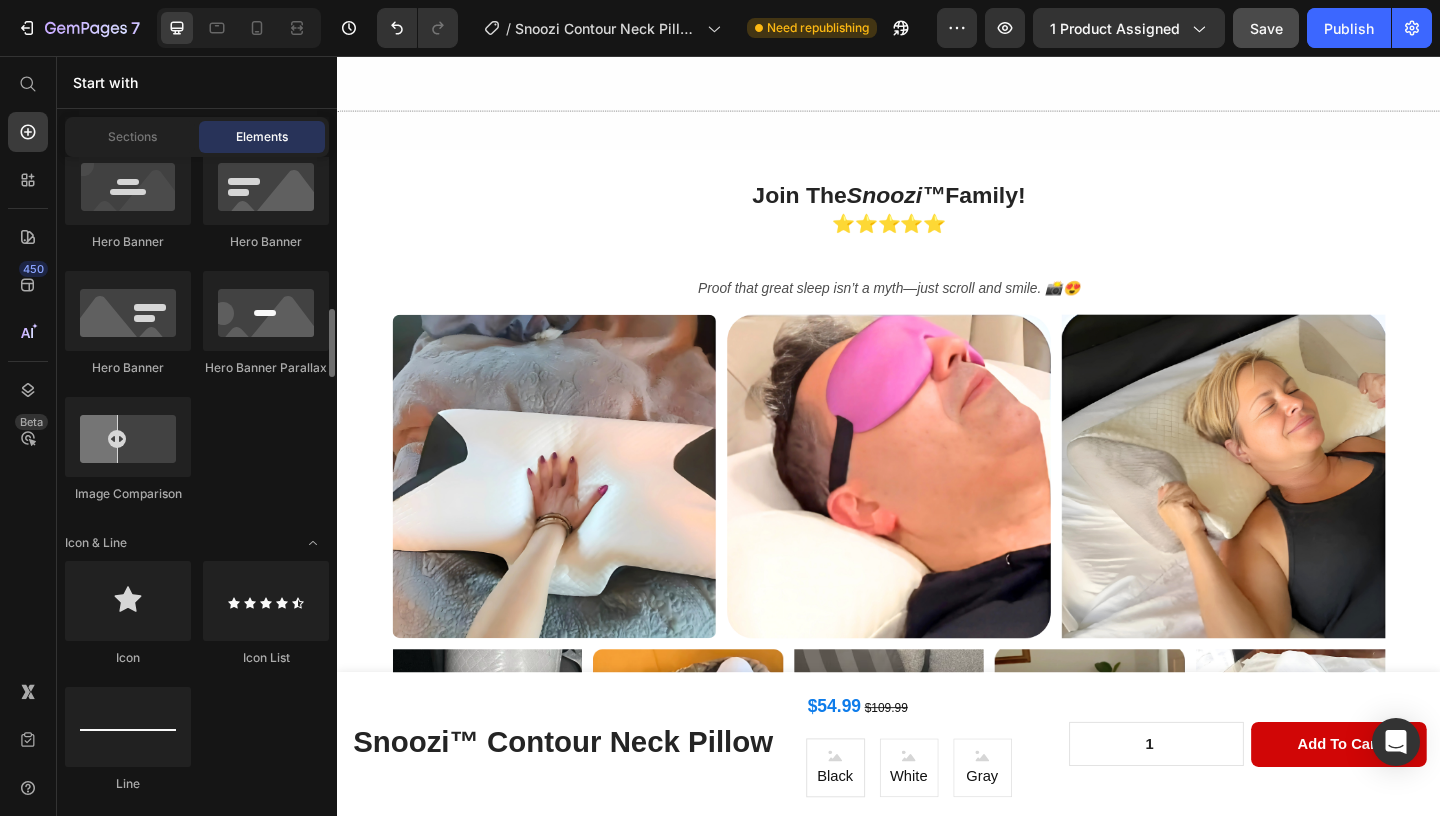 scroll, scrollTop: 1166, scrollLeft: 0, axis: vertical 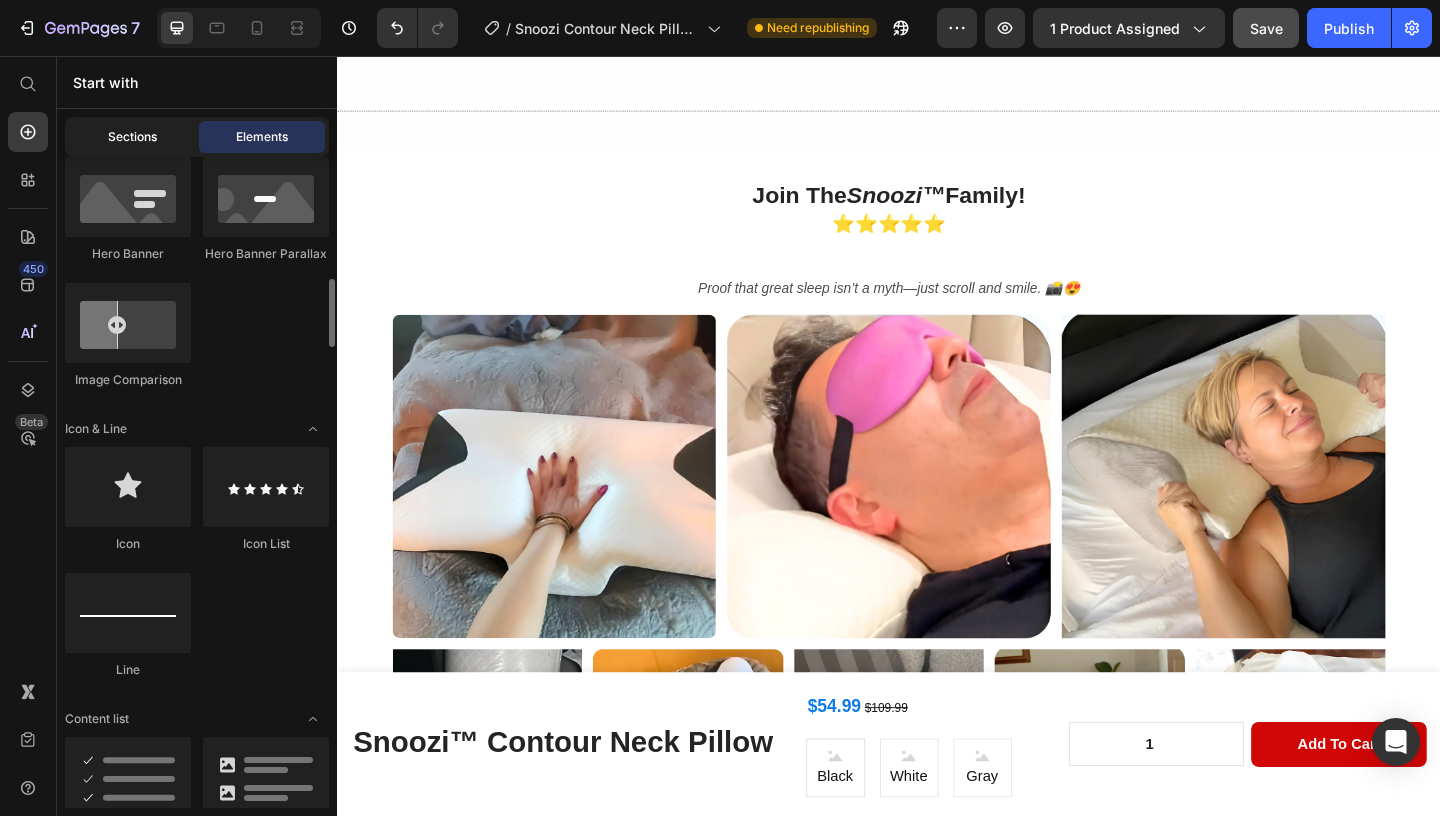 click on "Sections" at bounding box center (132, 137) 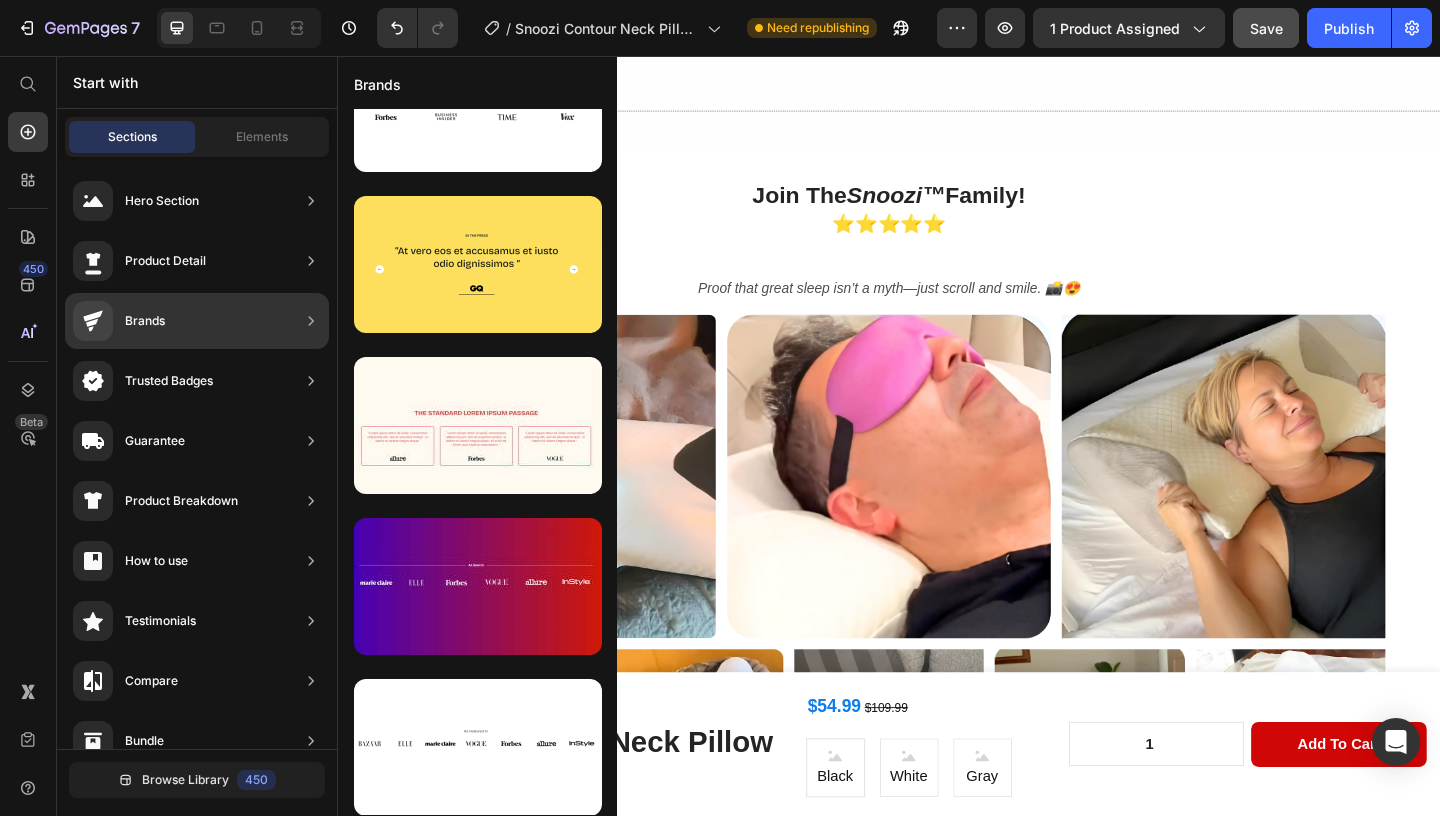 scroll, scrollTop: 80, scrollLeft: 0, axis: vertical 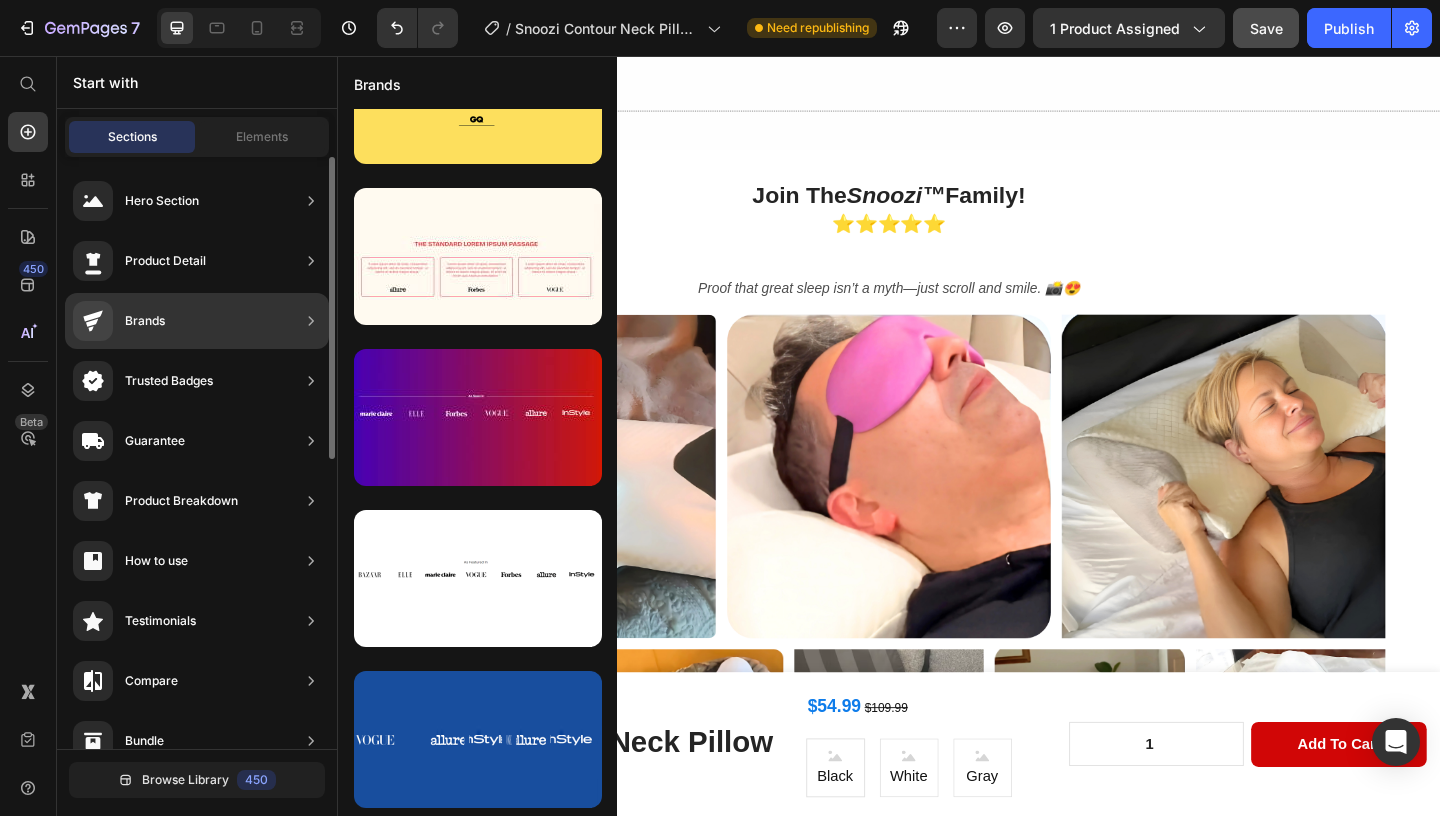 click on "Brands" 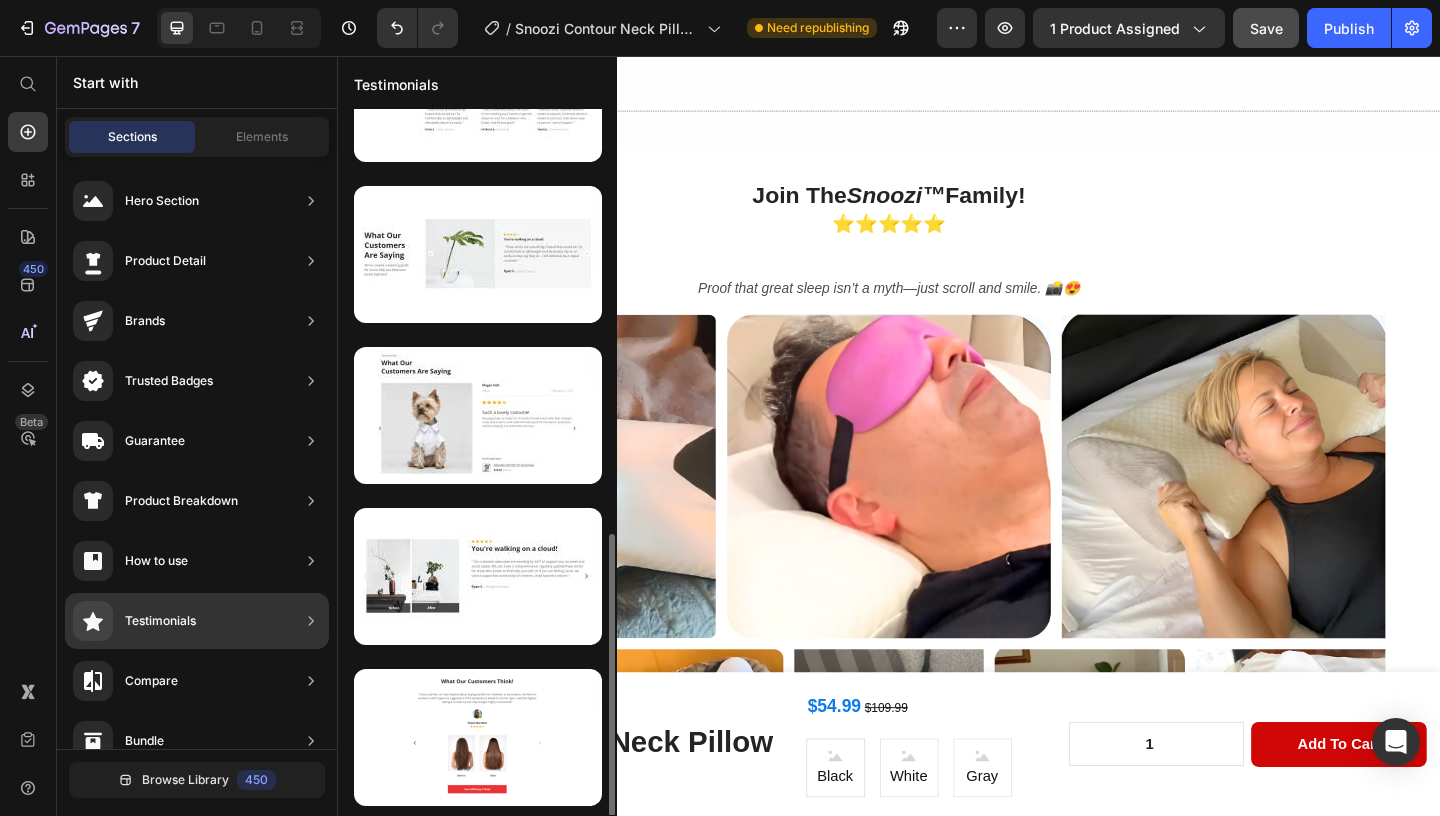 scroll, scrollTop: 1059, scrollLeft: 0, axis: vertical 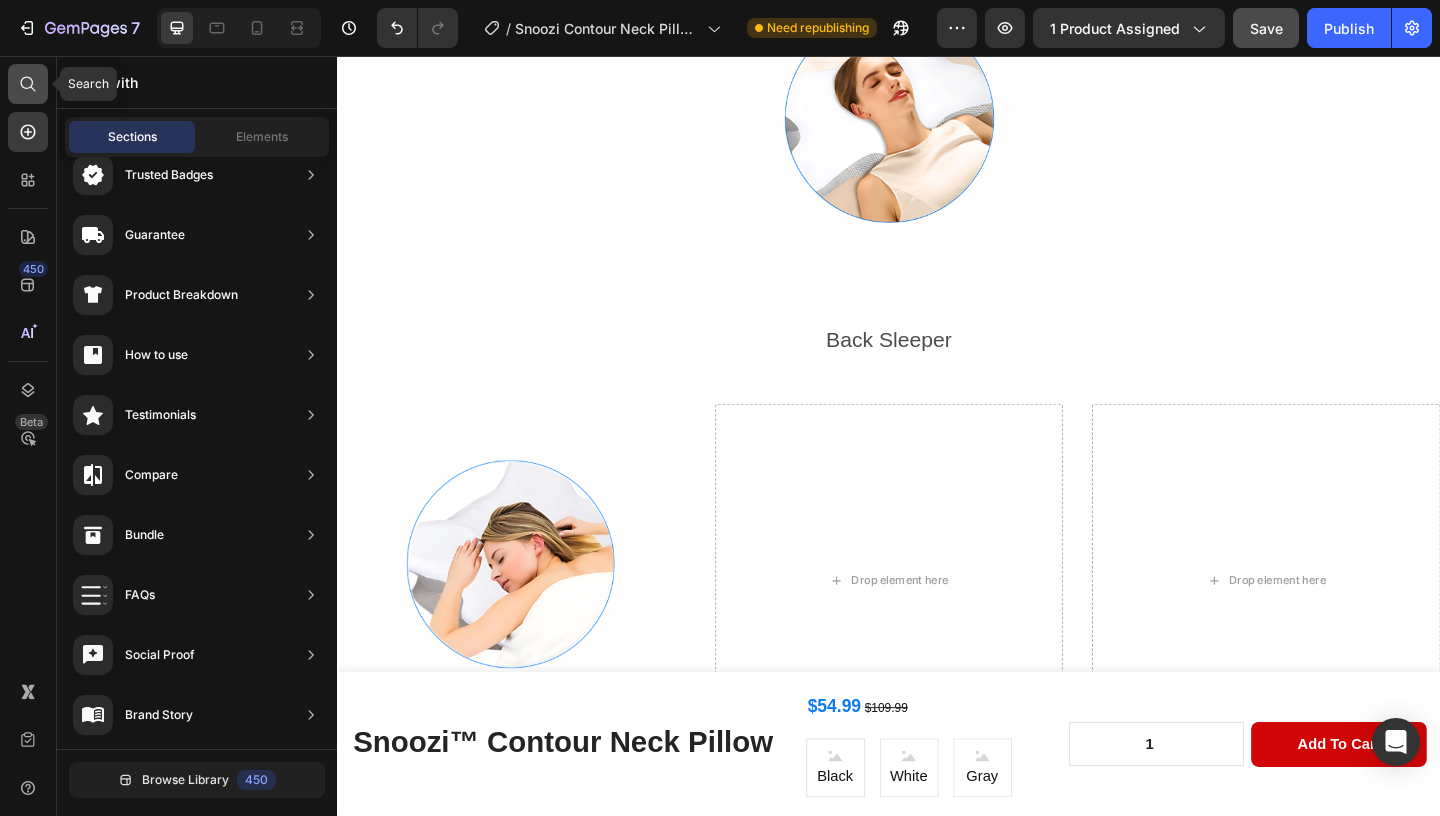 click 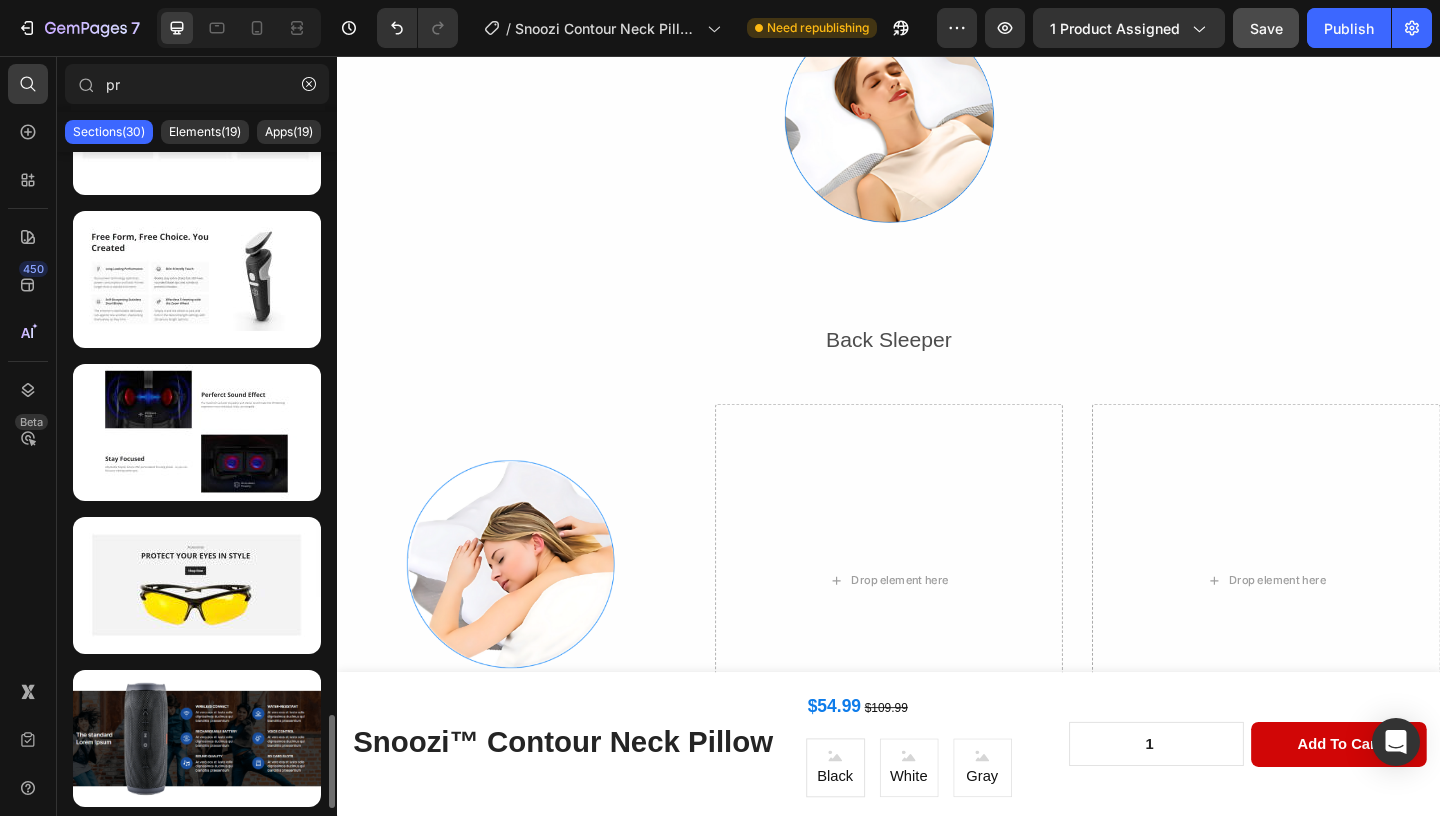 scroll, scrollTop: 3927, scrollLeft: 0, axis: vertical 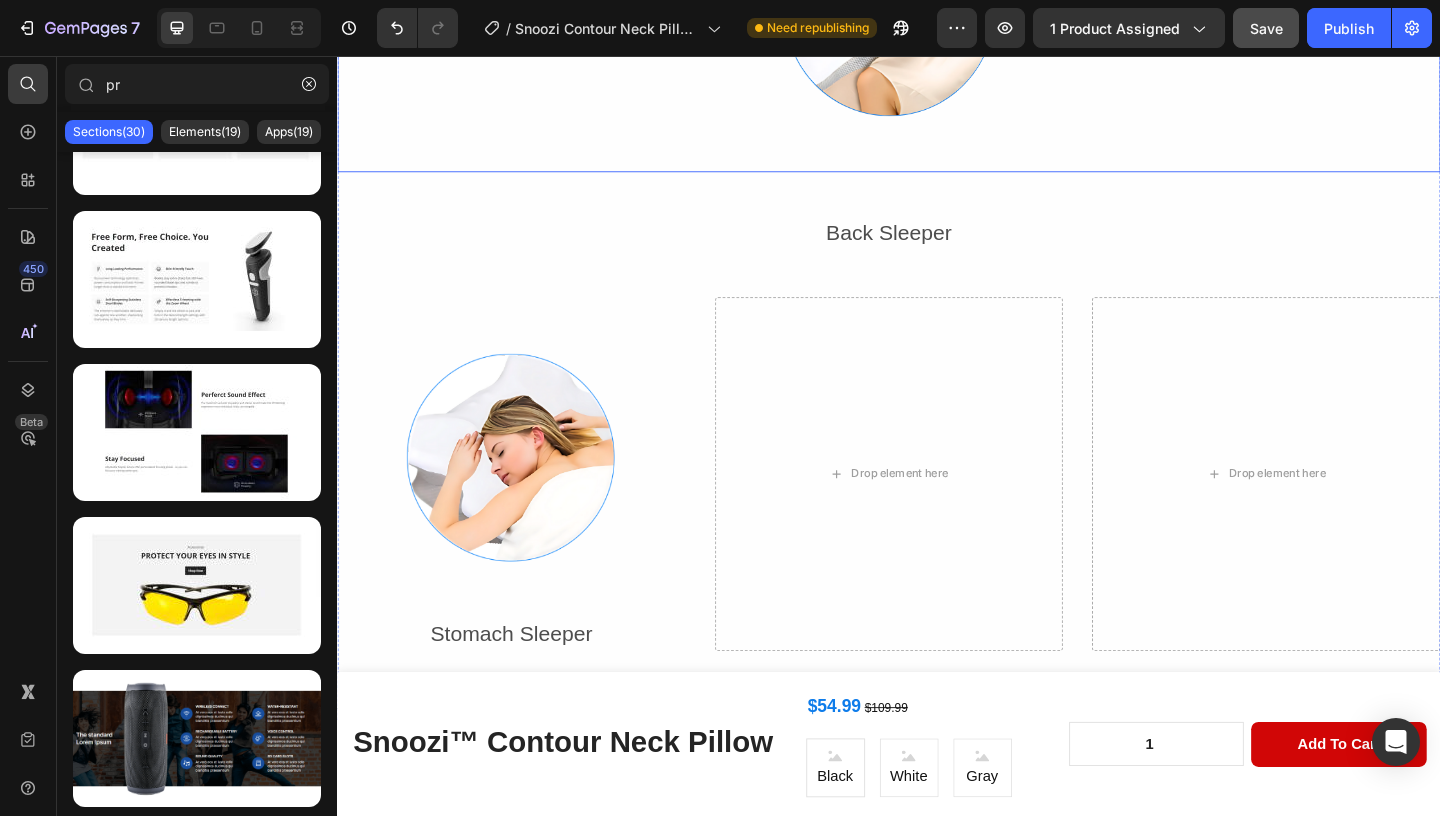 click at bounding box center (937, 7) 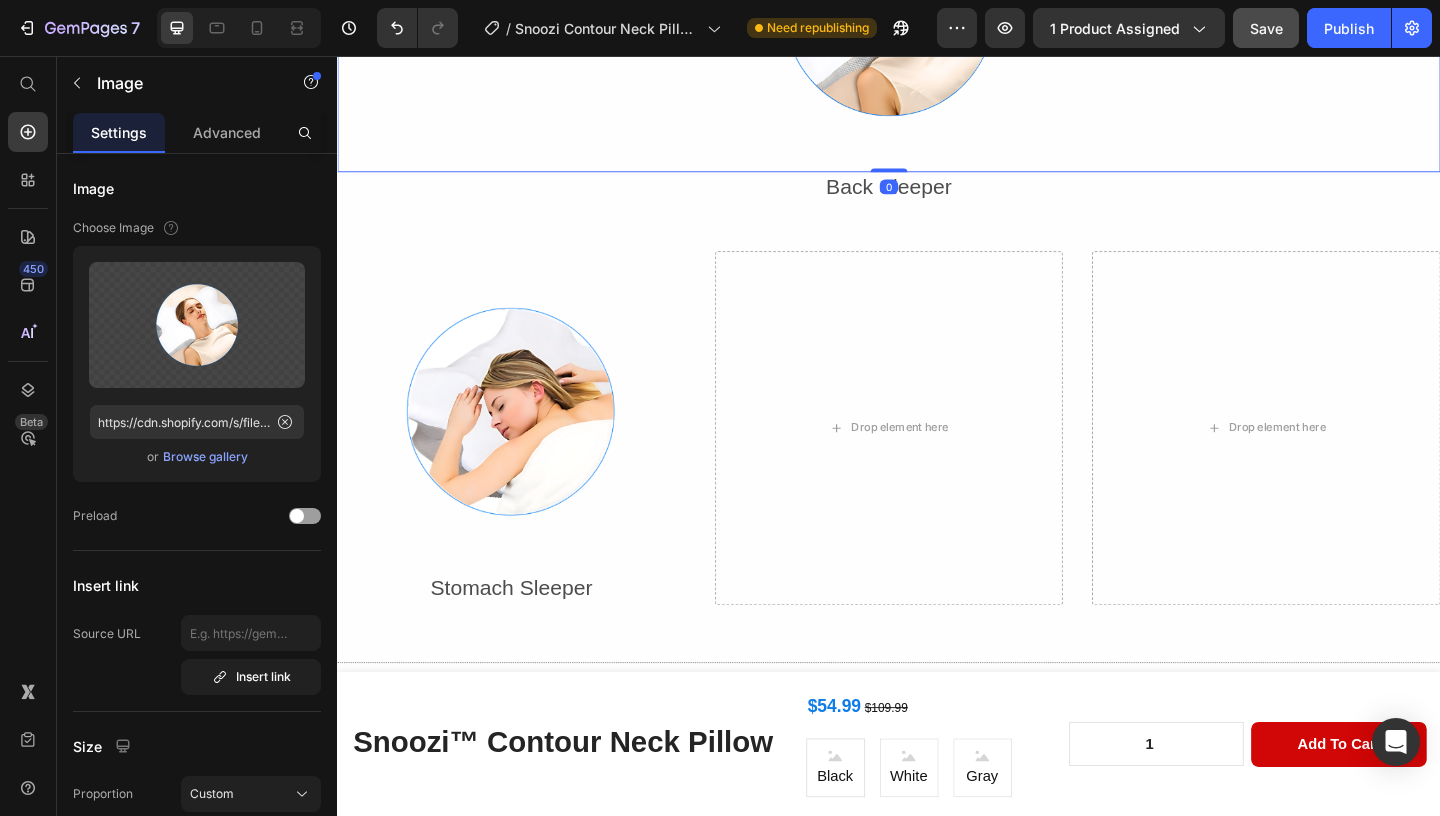 drag, startPoint x: 941, startPoint y: 229, endPoint x: 940, endPoint y: 157, distance: 72.00694 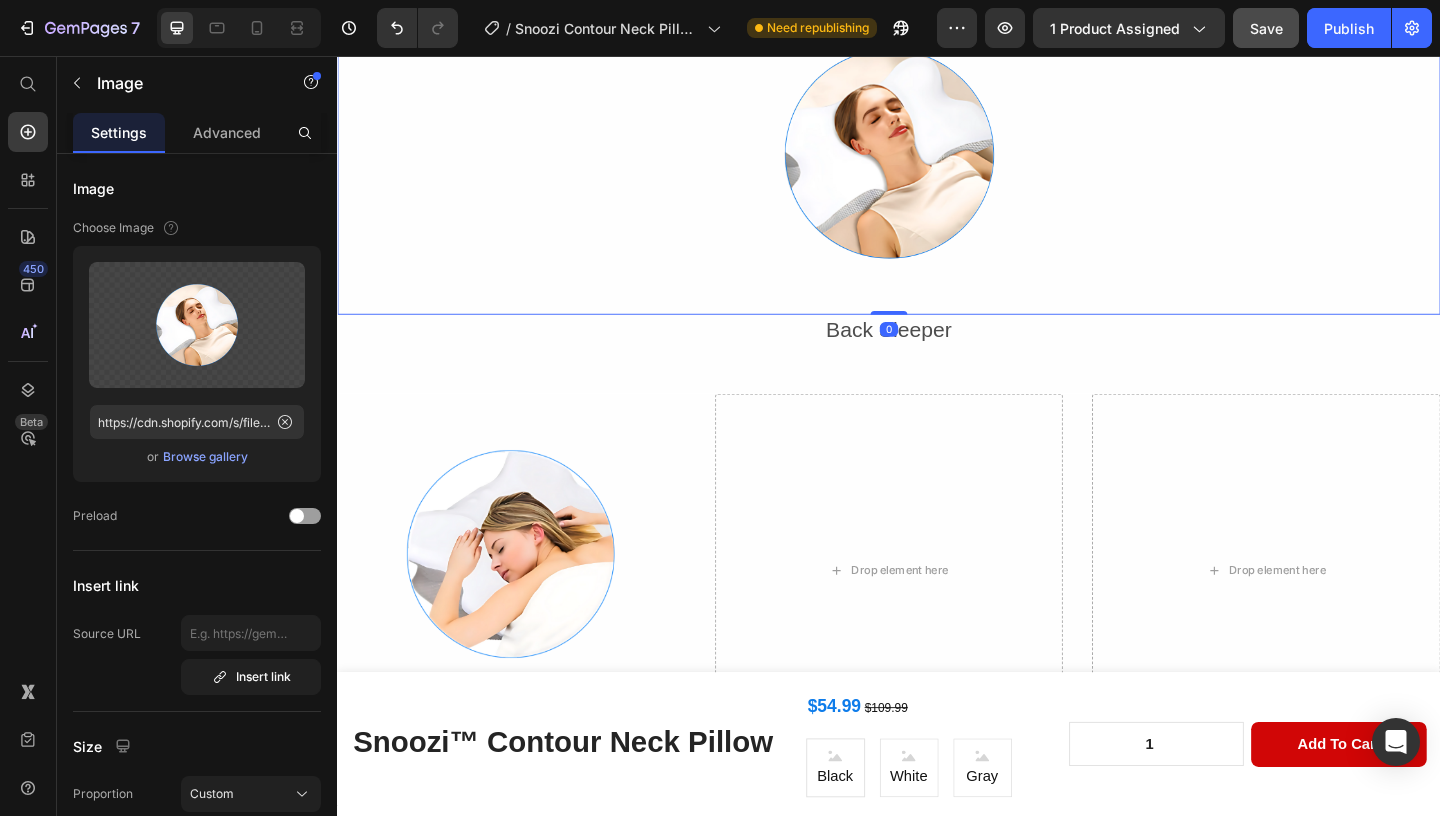 scroll, scrollTop: 2941, scrollLeft: 0, axis: vertical 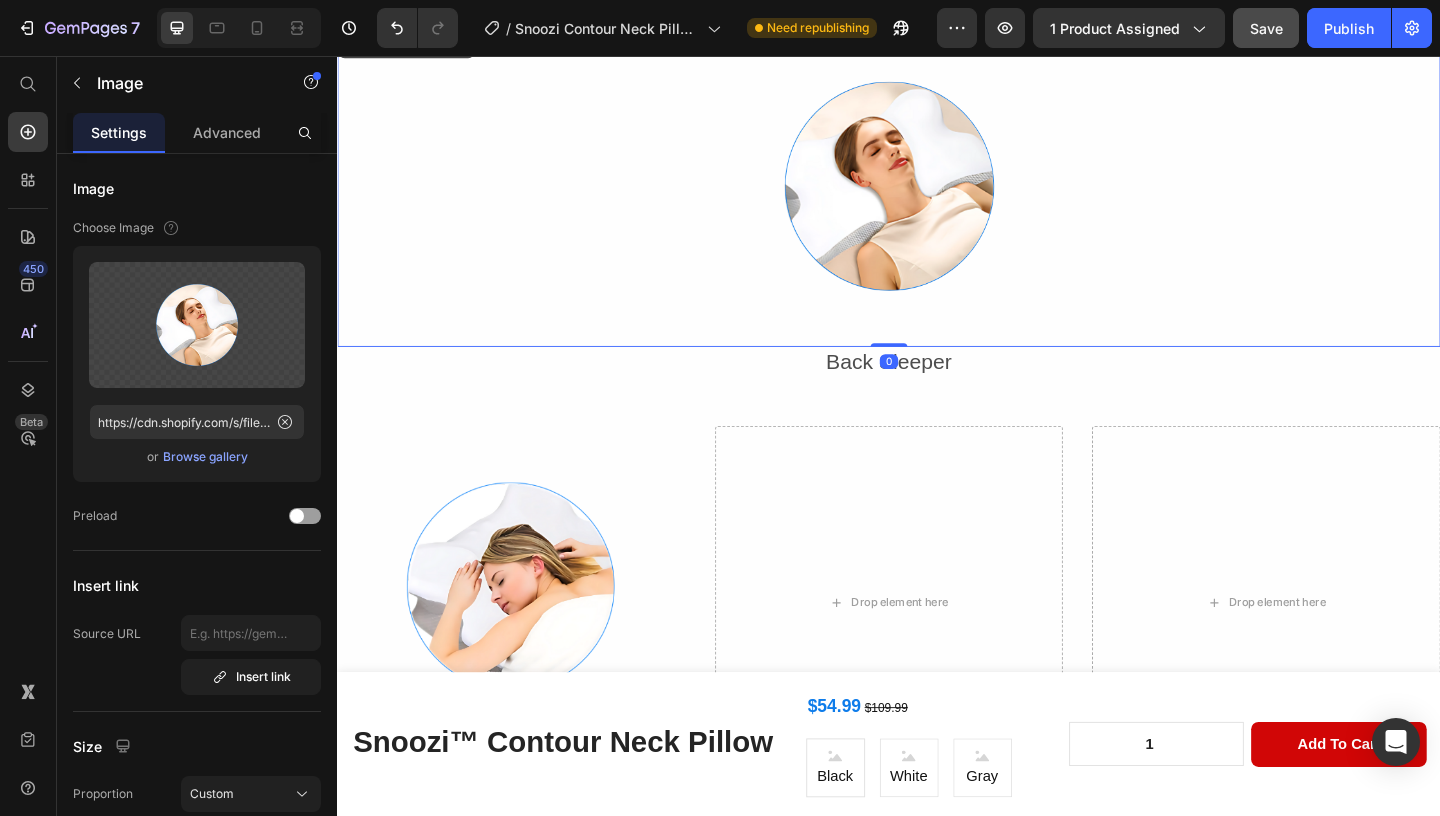 click at bounding box center (937, 197) 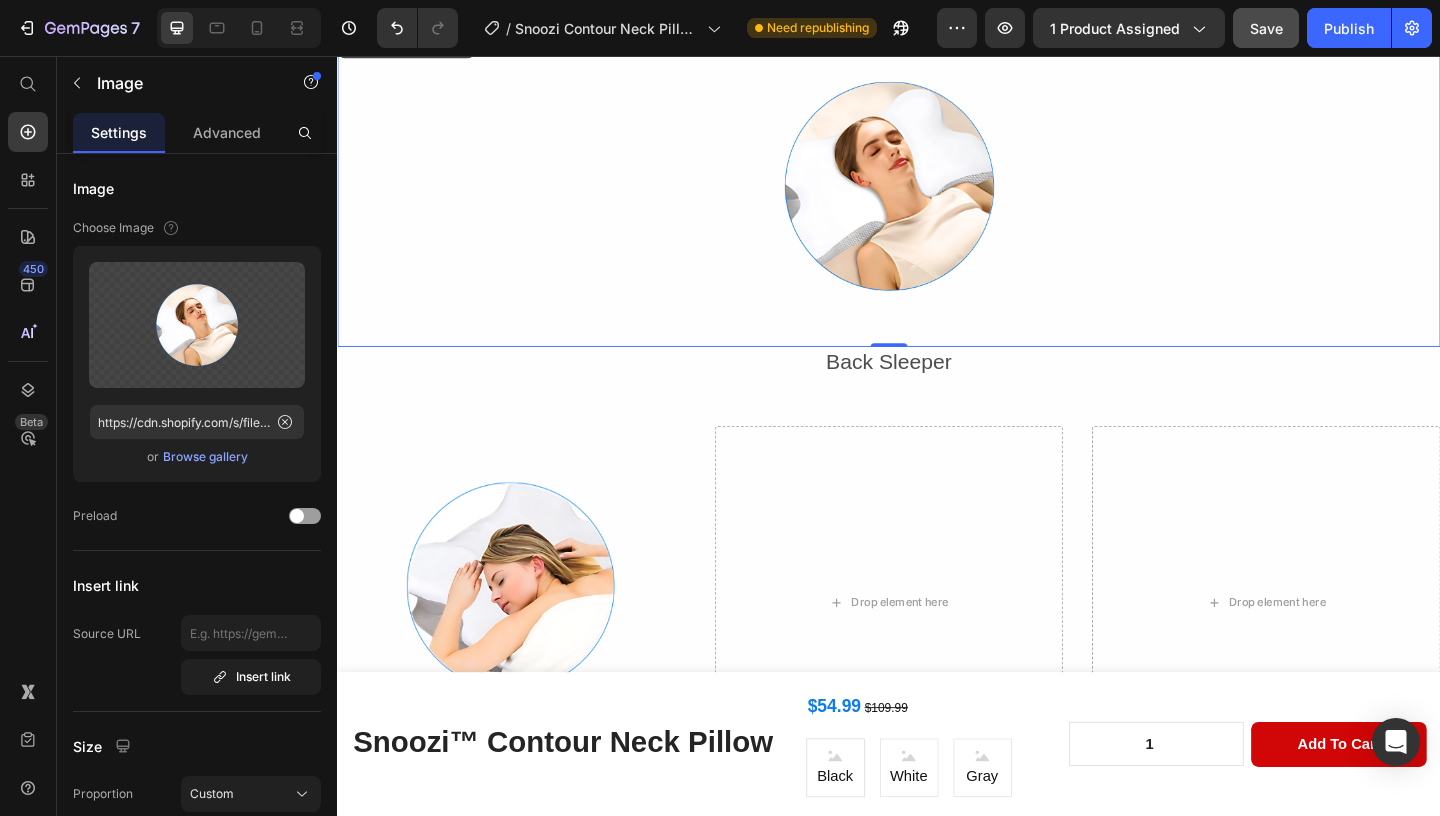 click at bounding box center (937, 197) 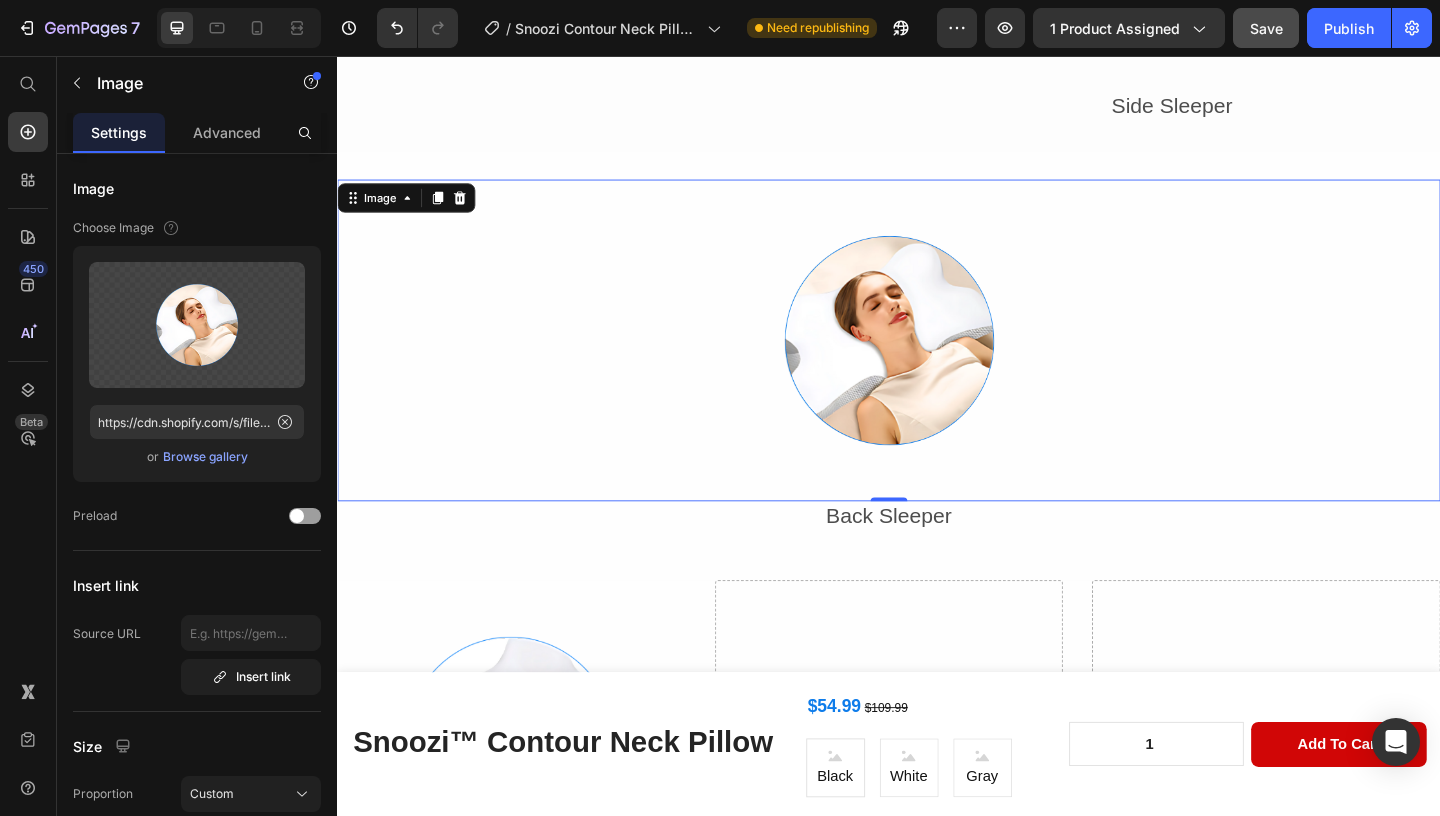 scroll, scrollTop: 2820, scrollLeft: 0, axis: vertical 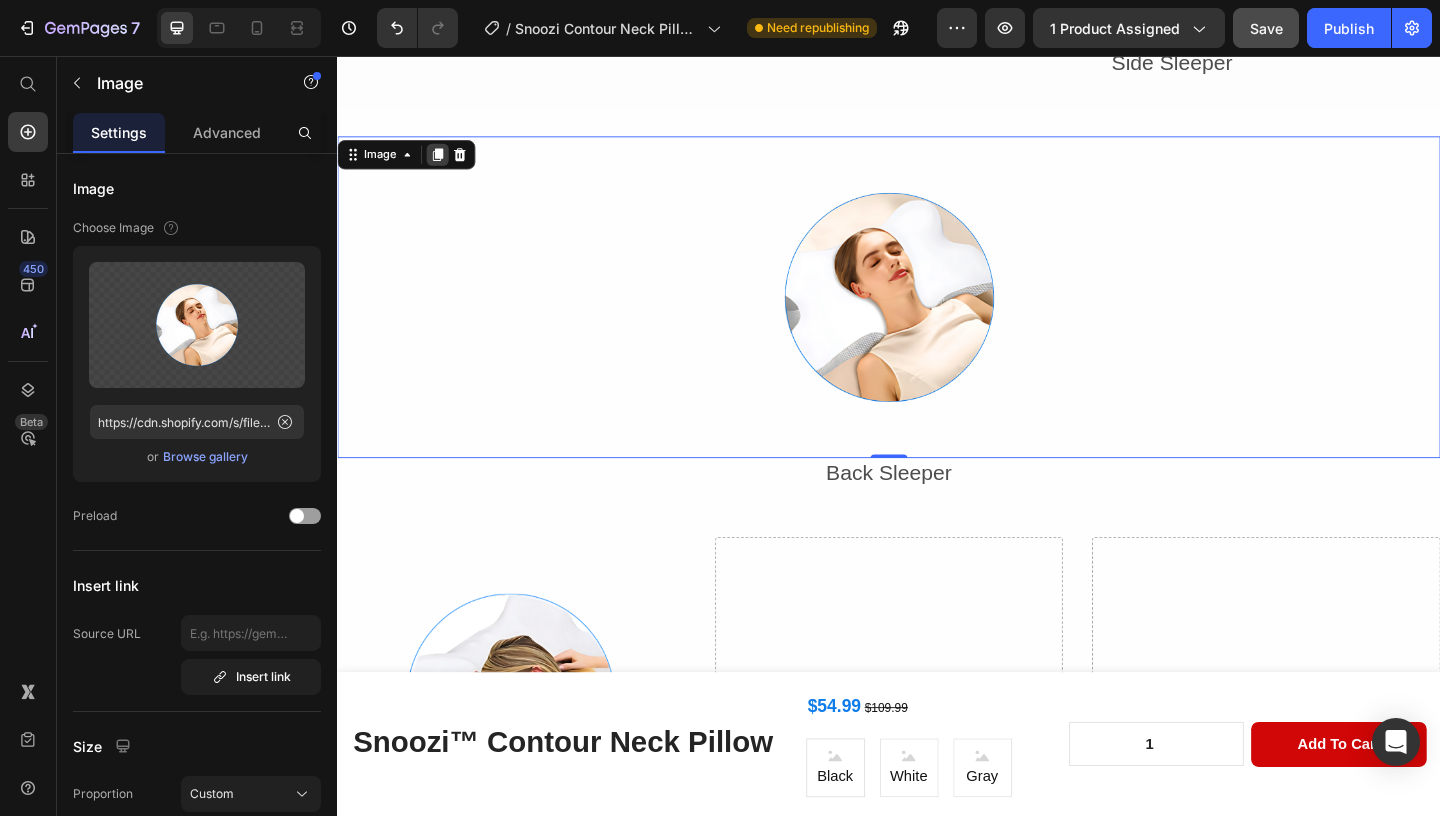 click 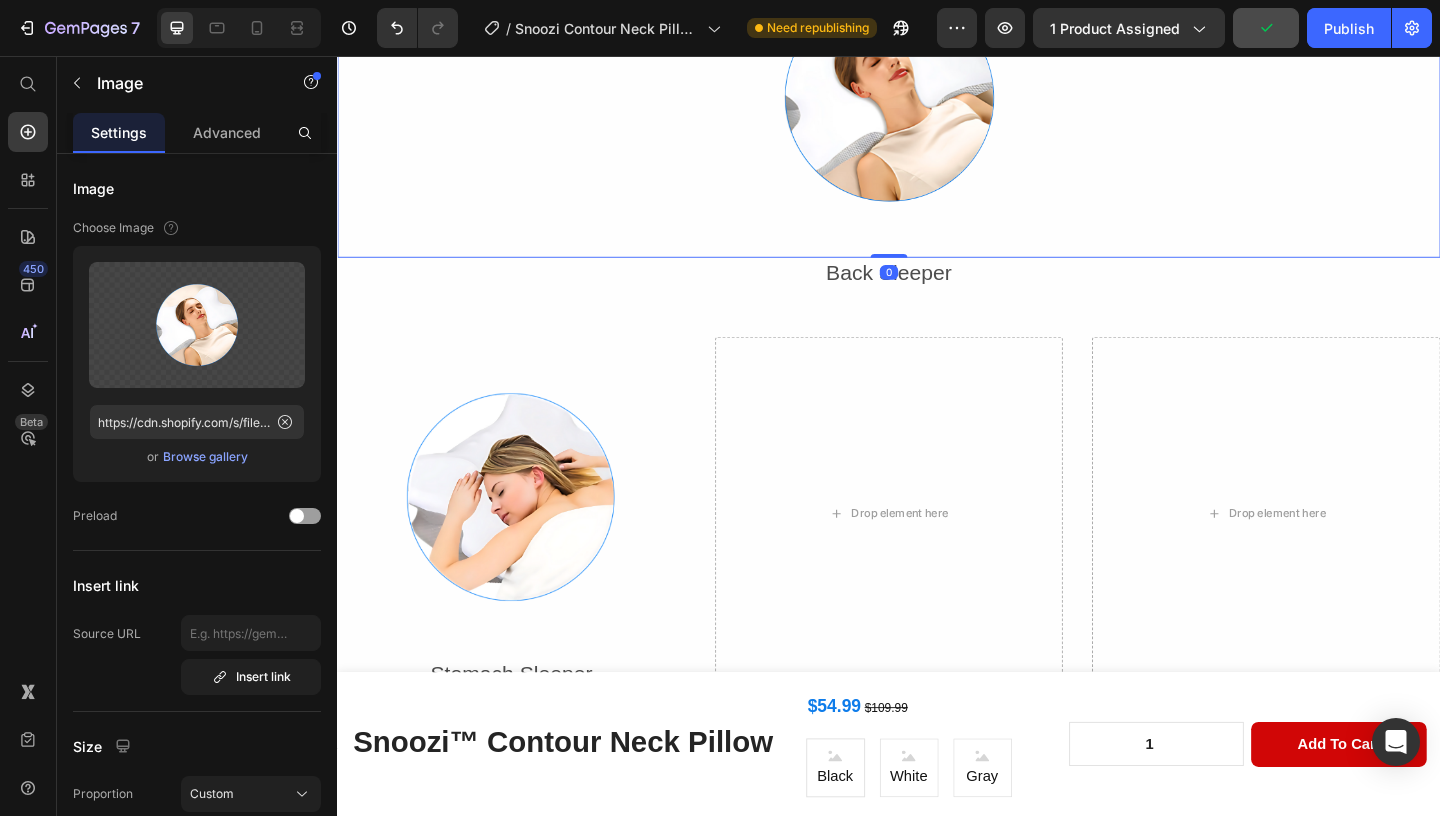 scroll, scrollTop: 3374, scrollLeft: 0, axis: vertical 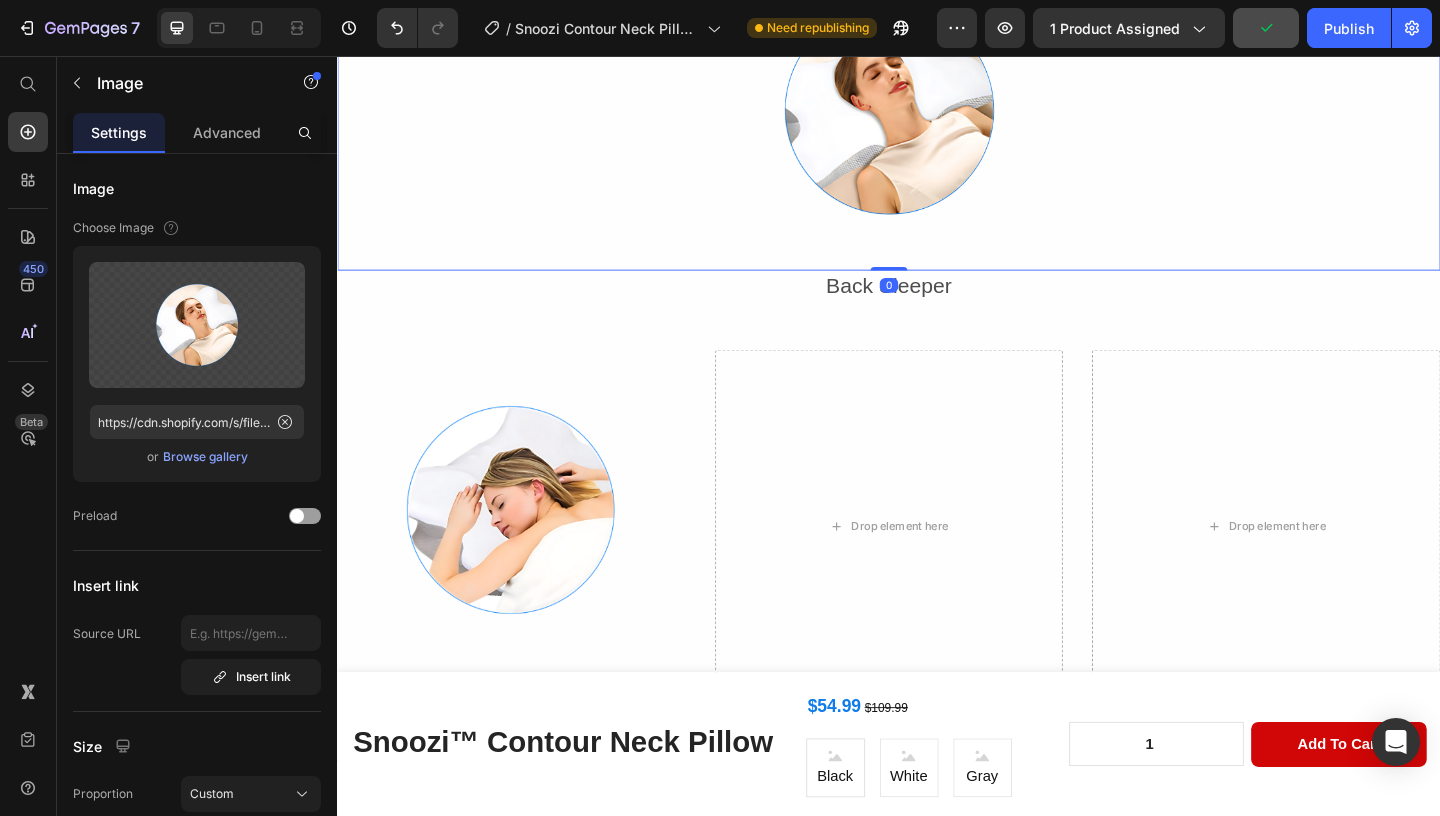click at bounding box center (937, 114) 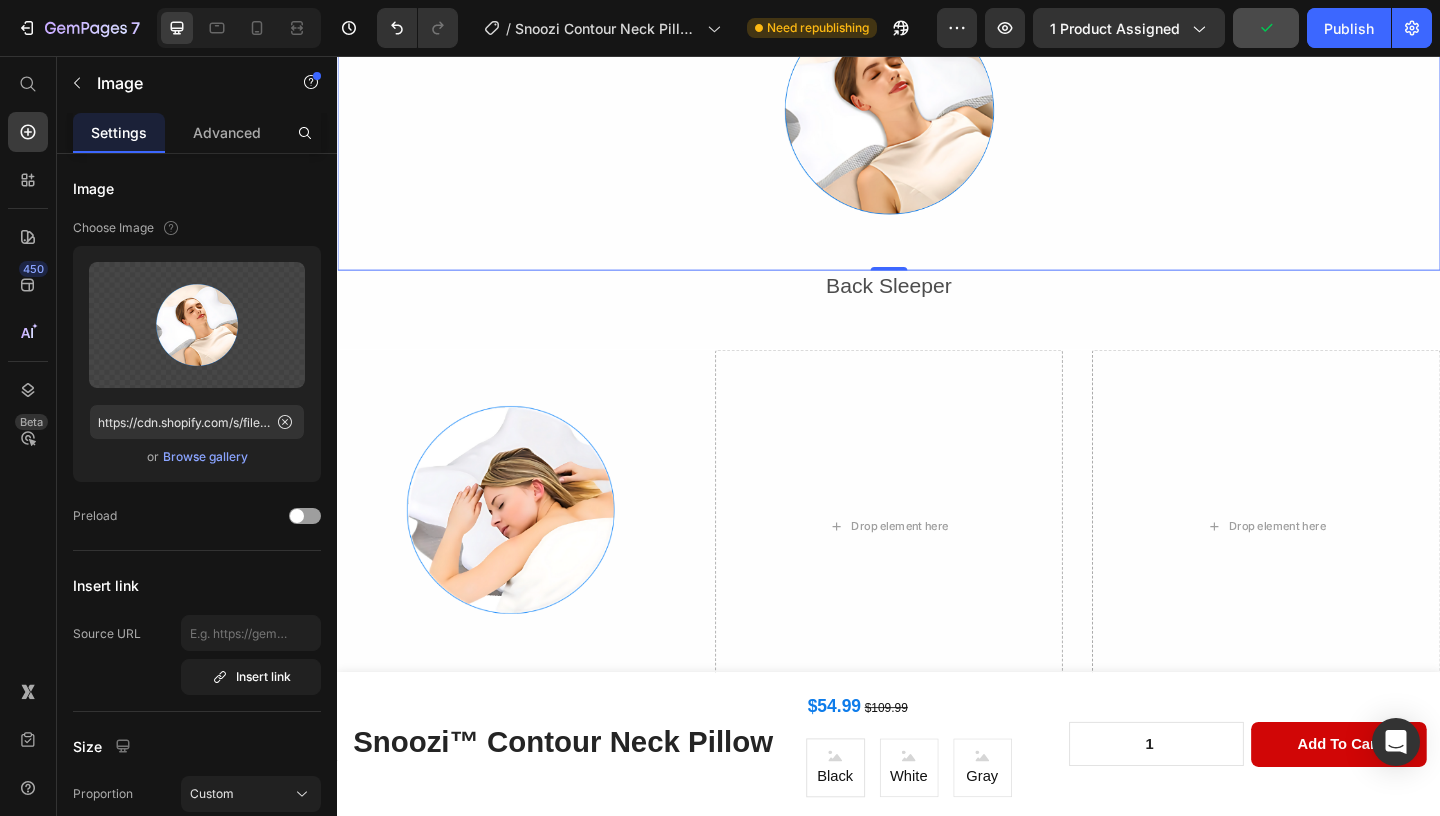 click at bounding box center [937, 114] 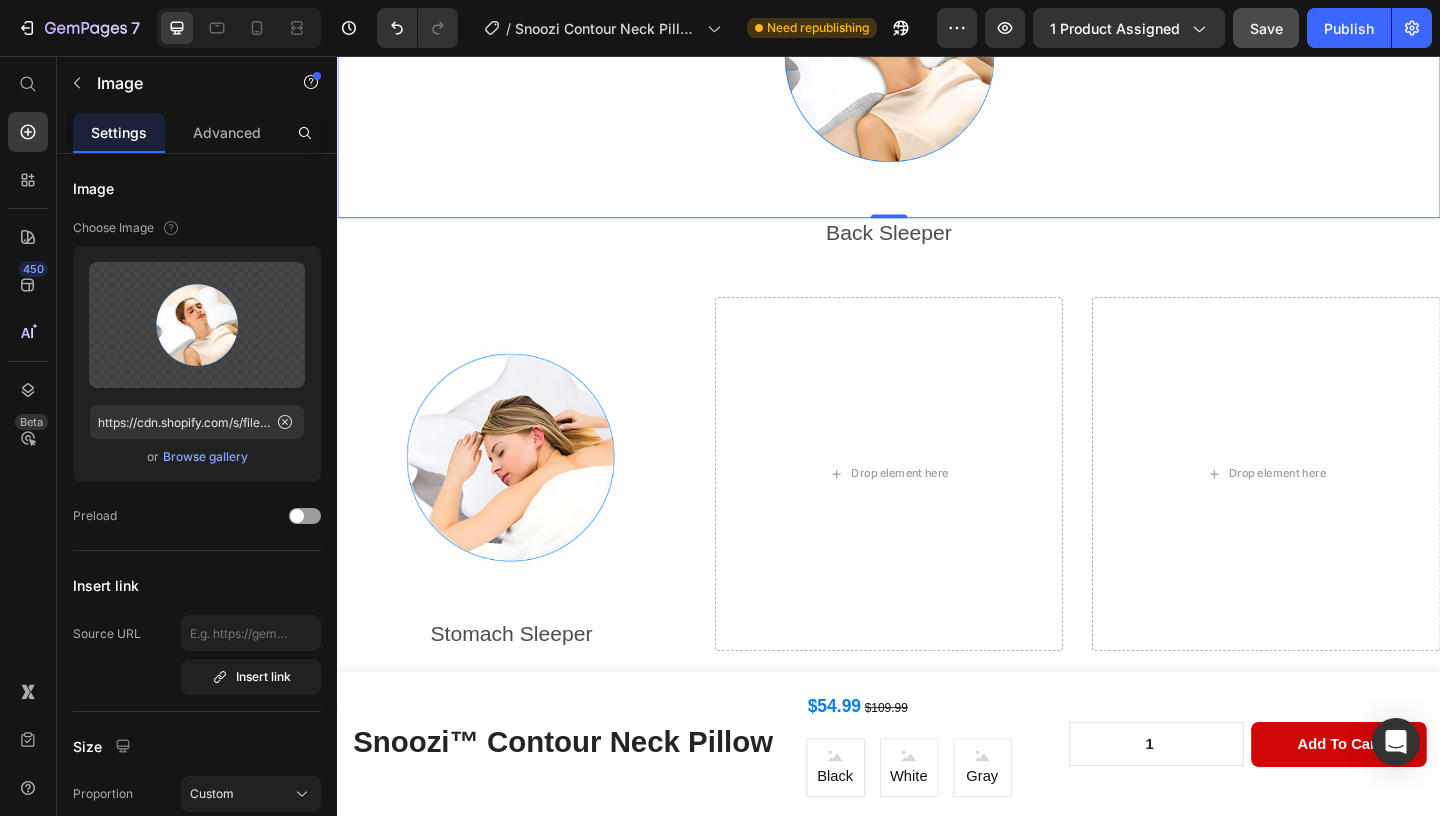 scroll, scrollTop: 3433, scrollLeft: 0, axis: vertical 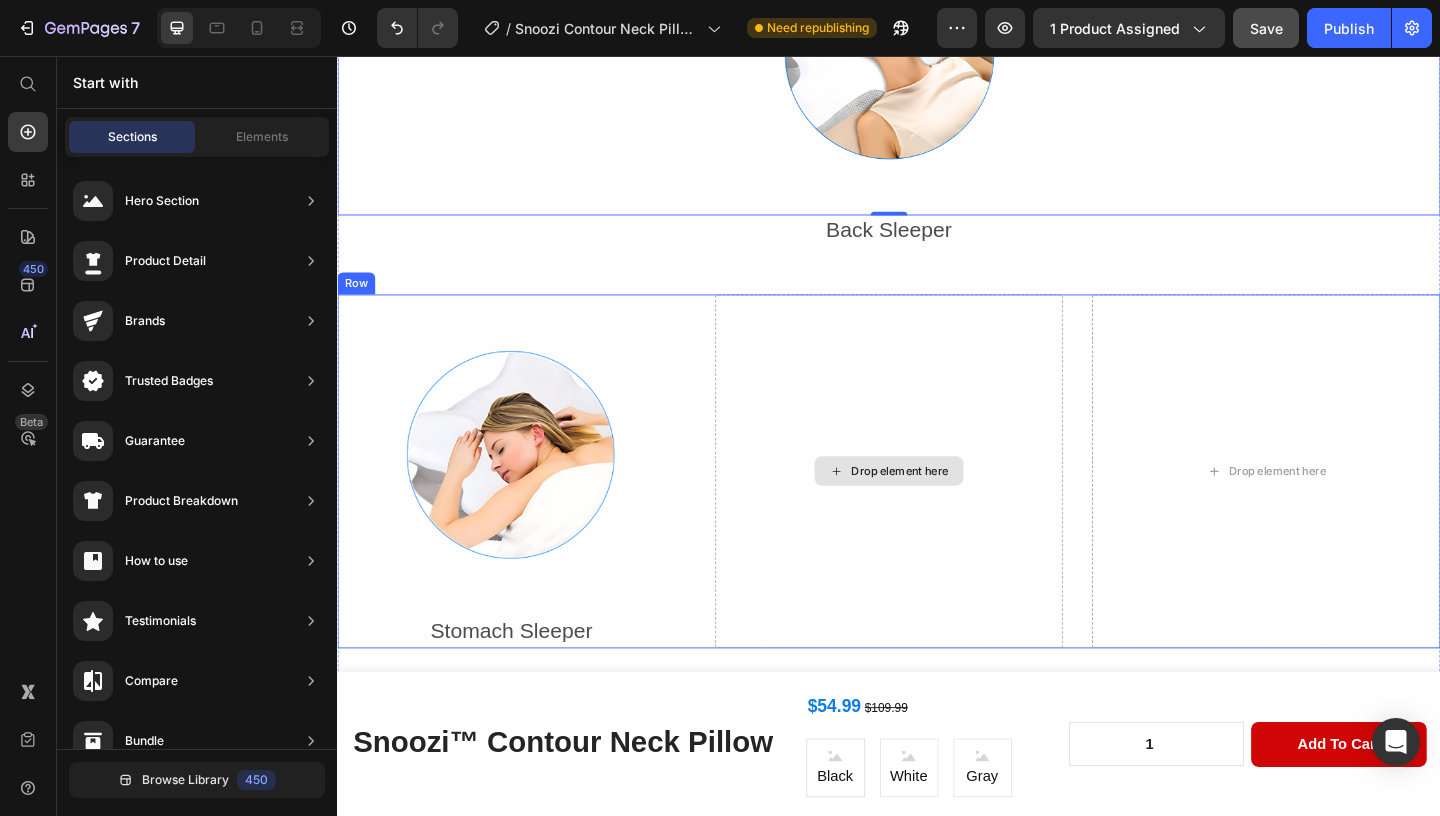 click on "Drop element here" at bounding box center [949, 507] 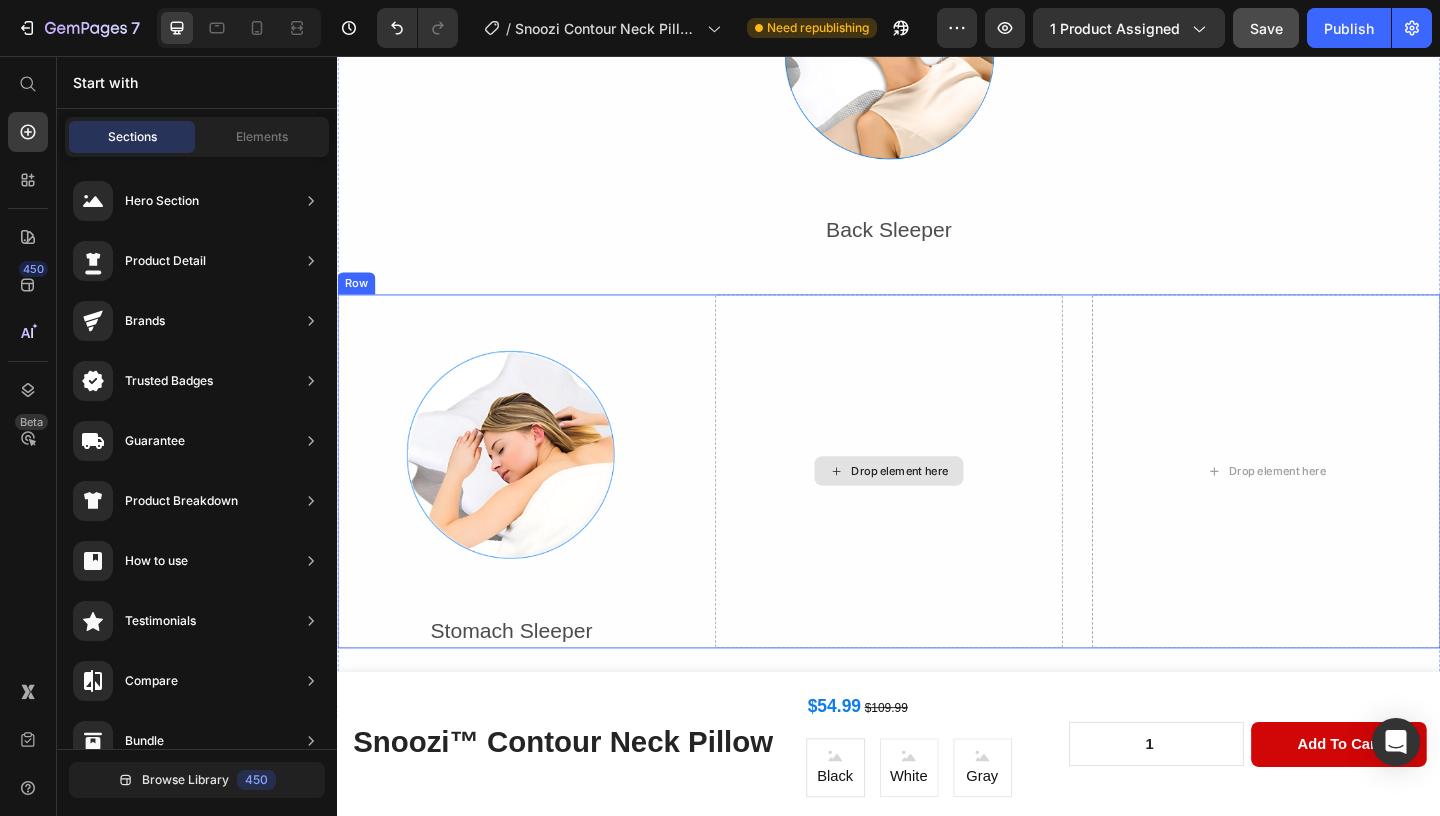 click on "Drop element here" at bounding box center [949, 507] 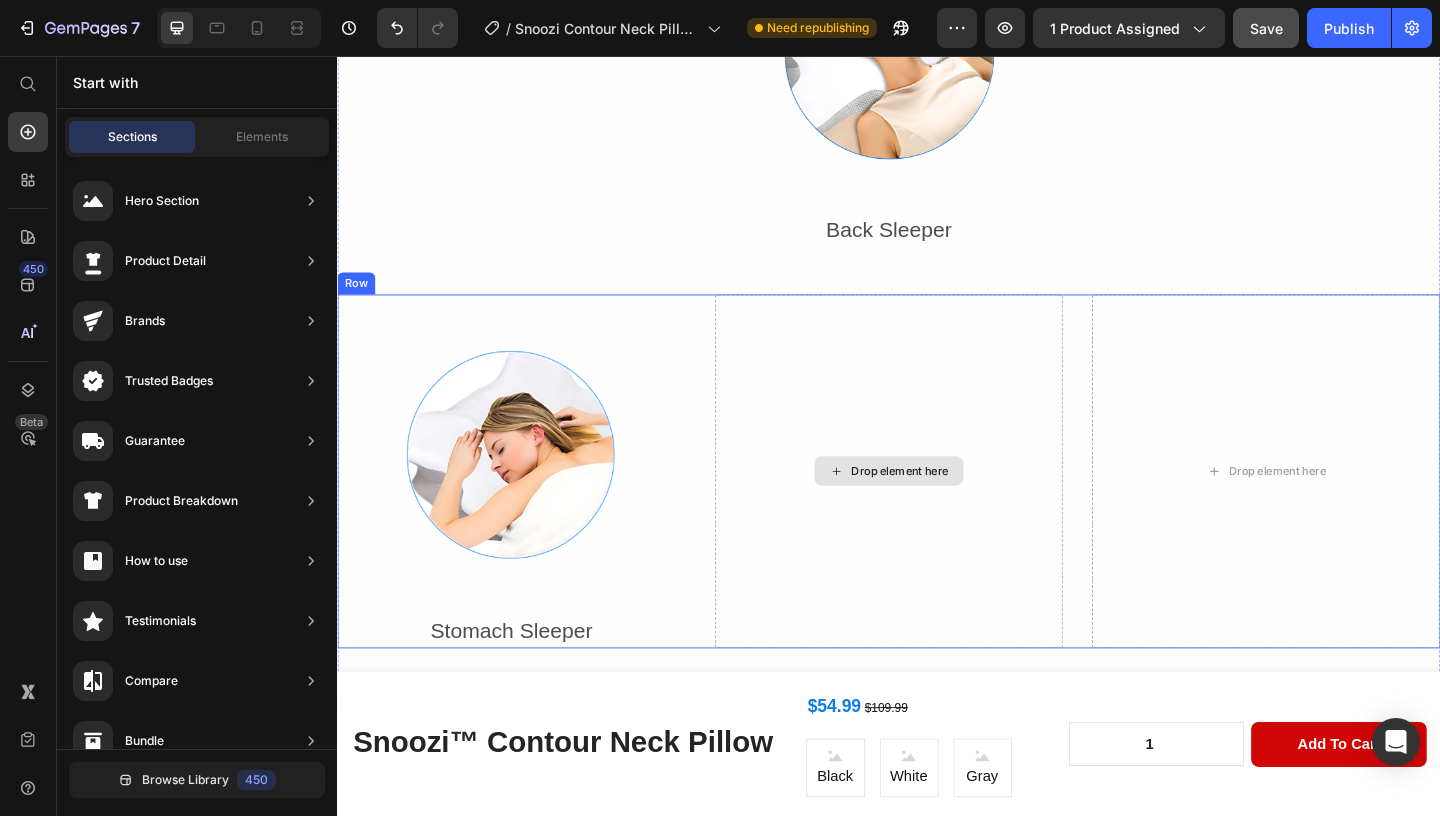 click on "Drop element here" at bounding box center [937, 508] 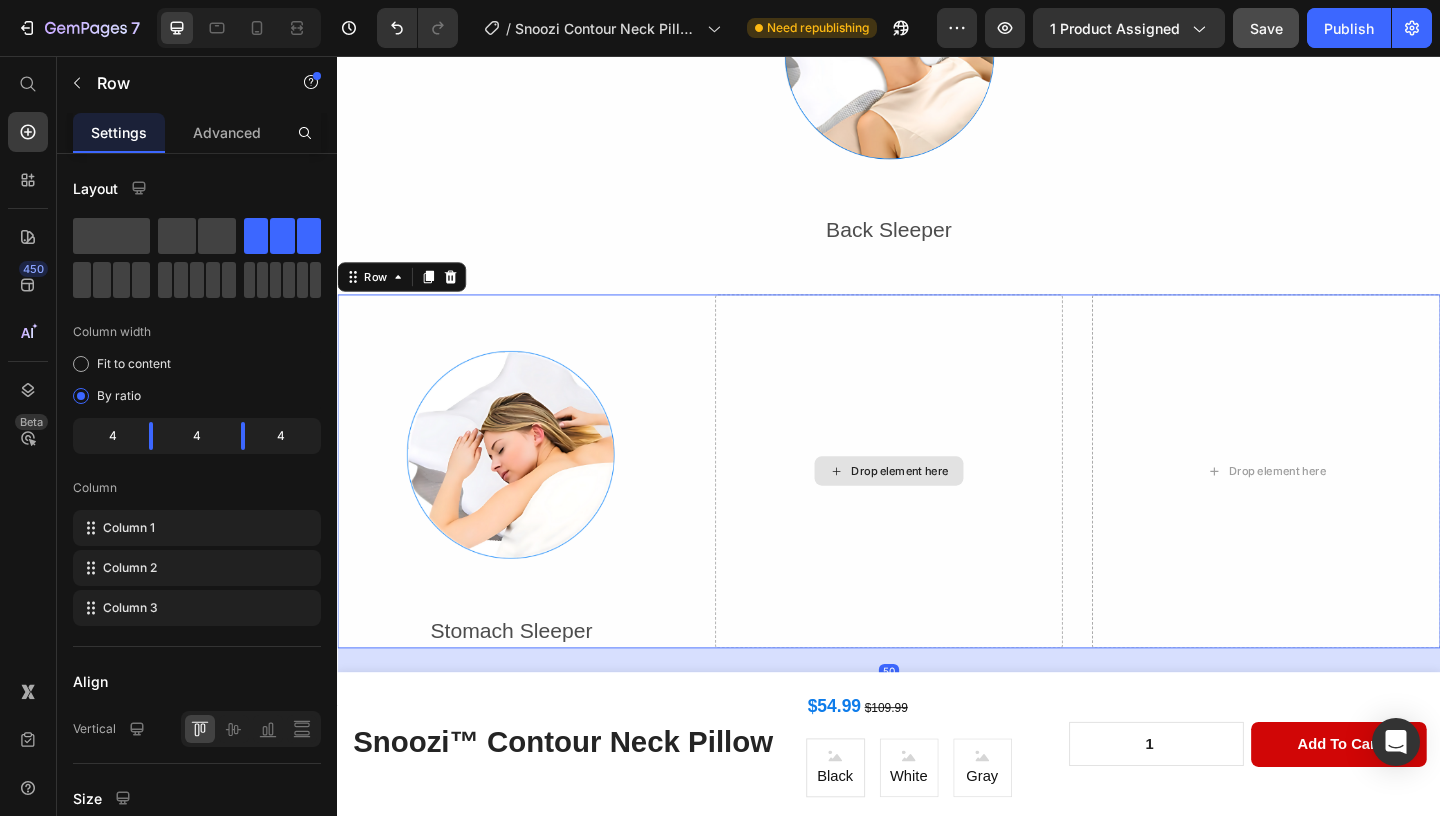 click on "Drop element here" at bounding box center [937, 508] 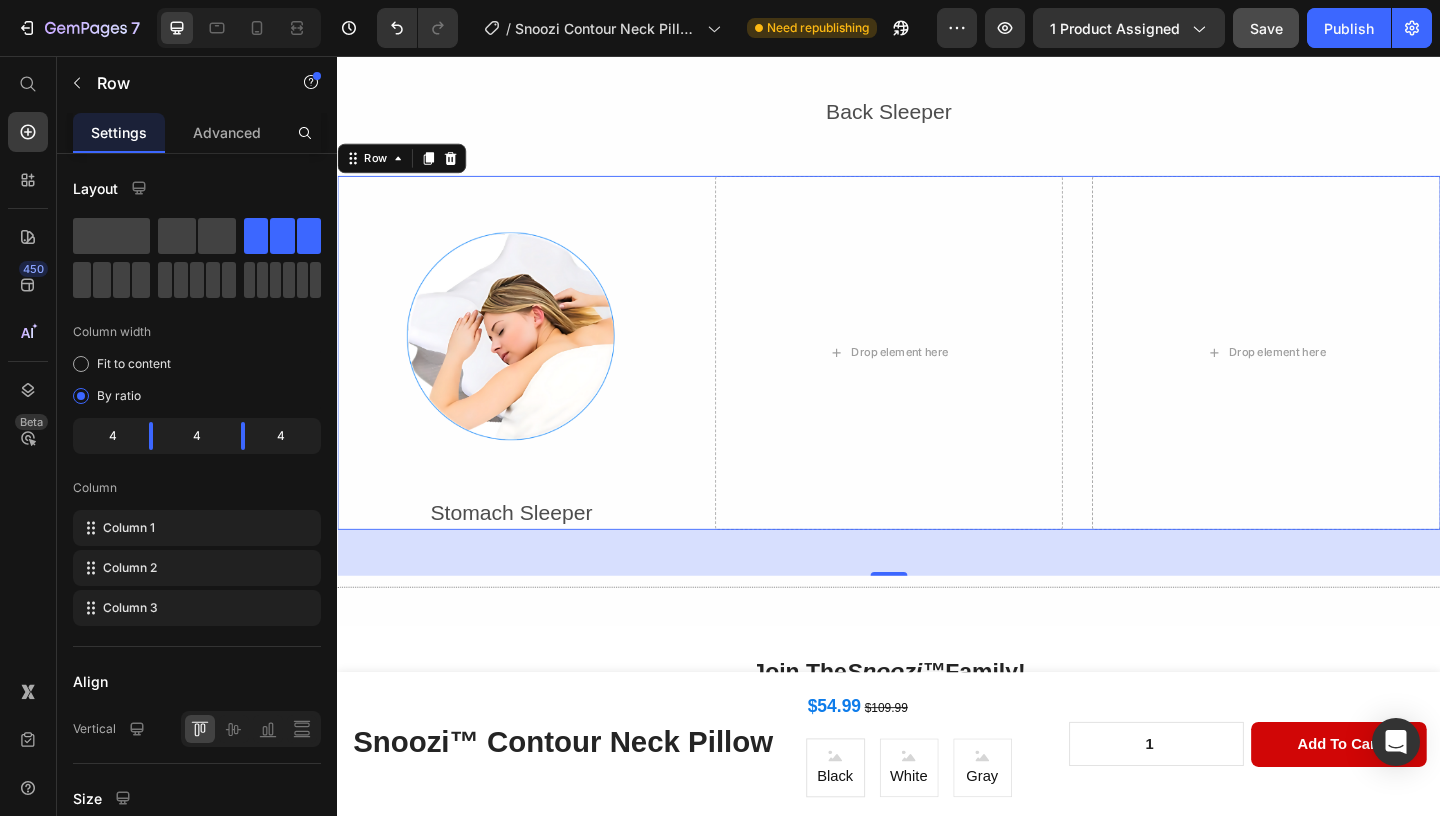 scroll, scrollTop: 3556, scrollLeft: 0, axis: vertical 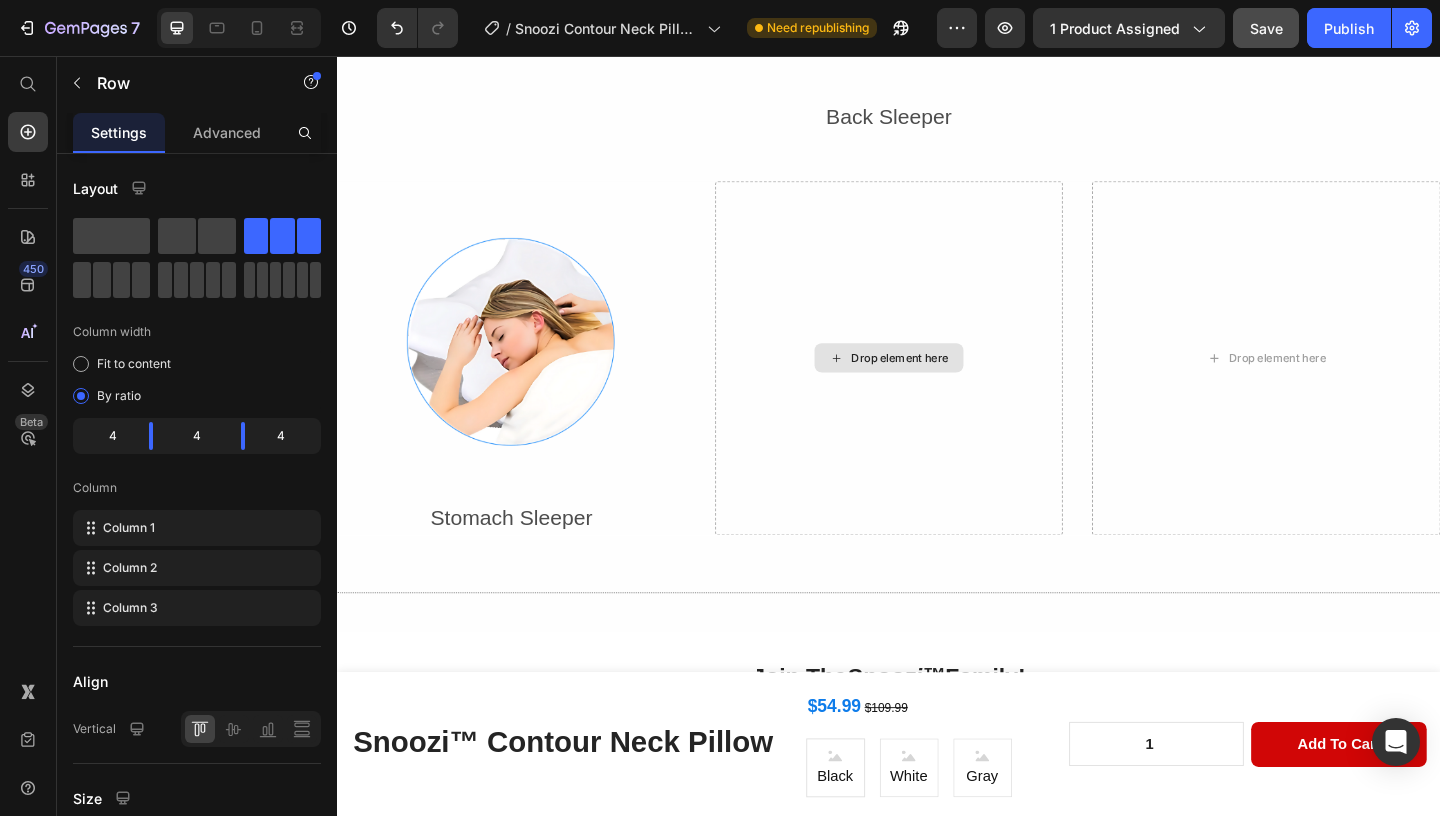 click on "Drop element here" at bounding box center [937, 384] 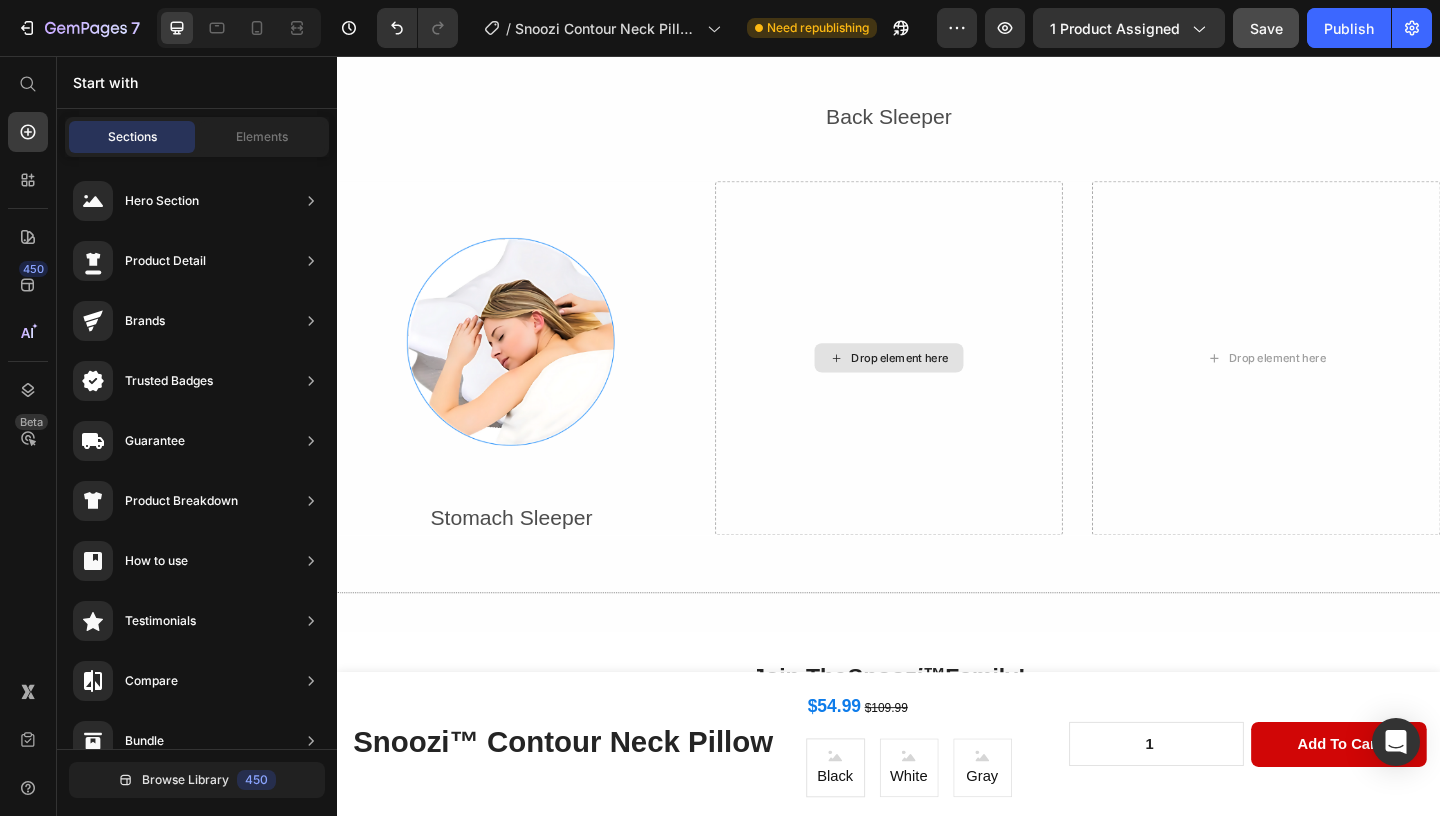 click on "Drop element here" at bounding box center [937, 384] 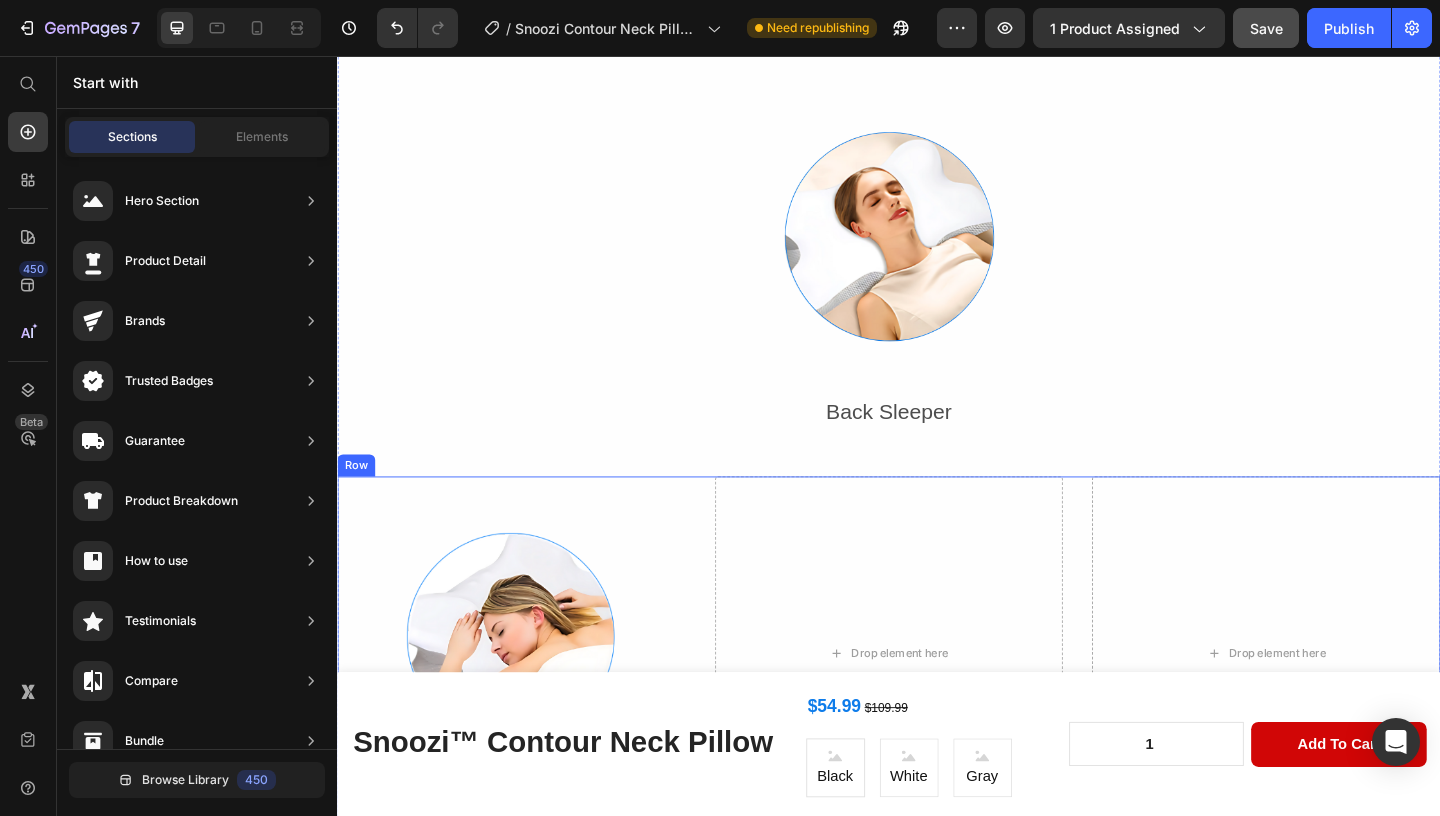 scroll, scrollTop: 3221, scrollLeft: 0, axis: vertical 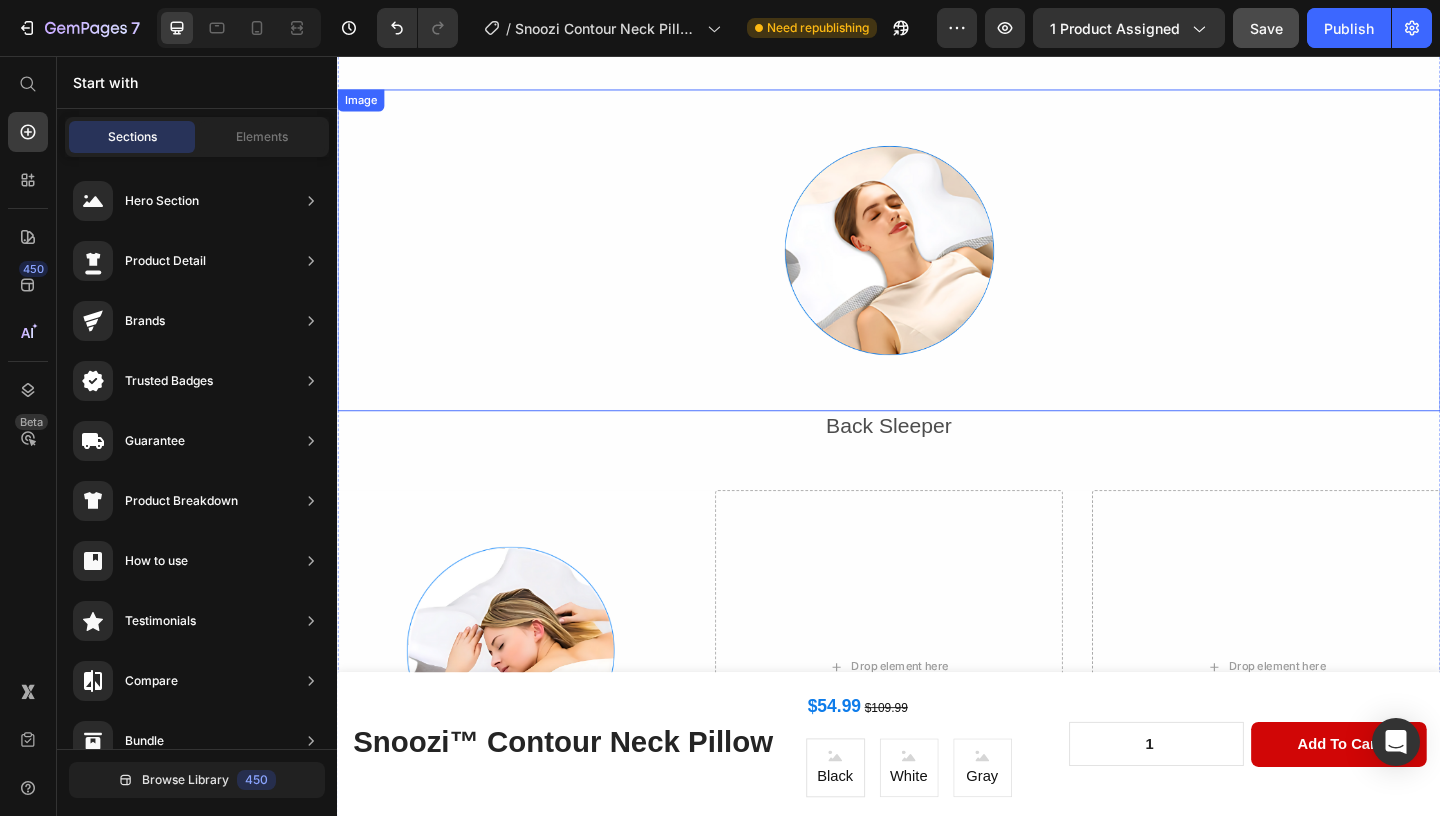 click at bounding box center (937, 267) 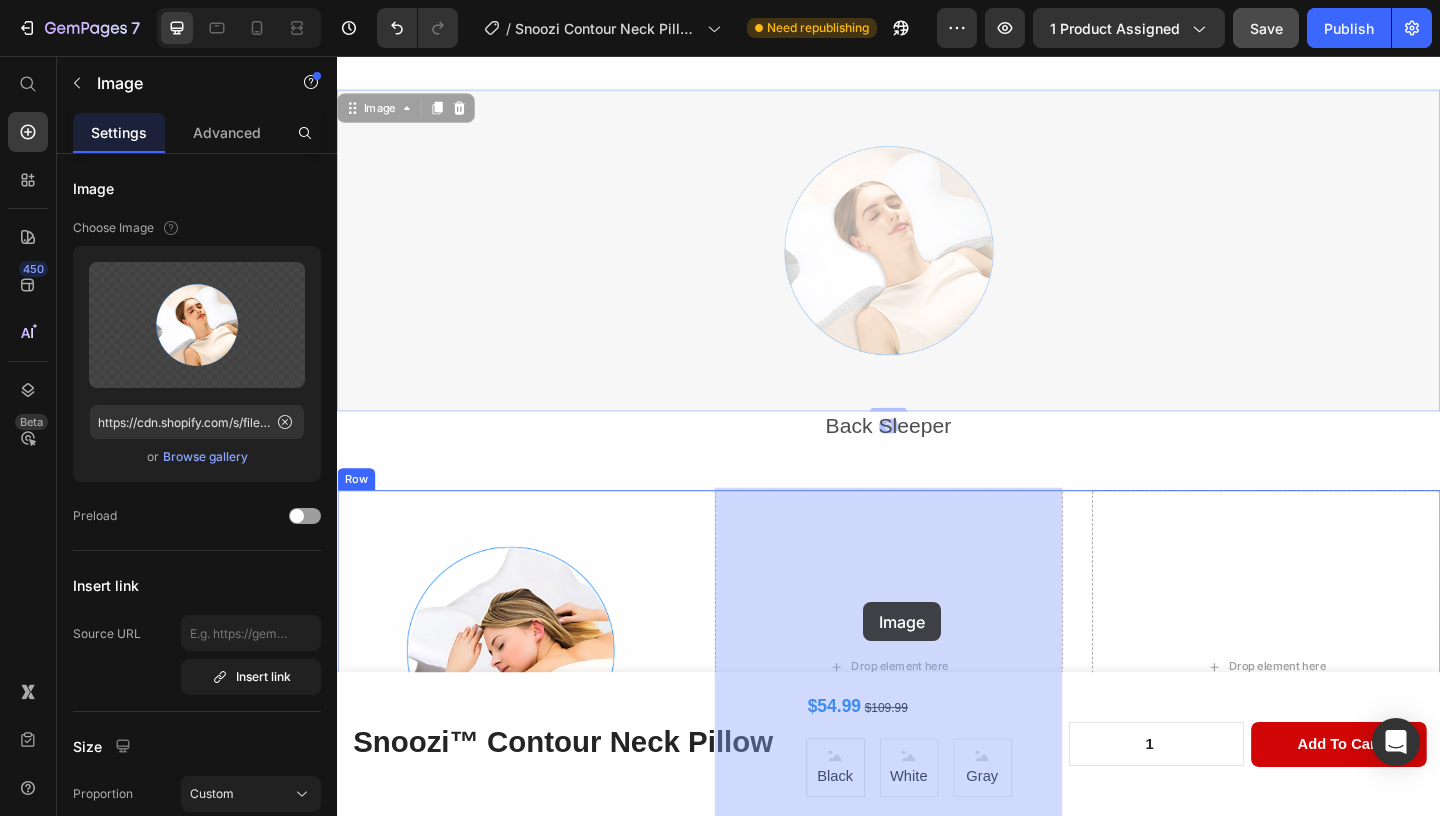 drag, startPoint x: 932, startPoint y: 256, endPoint x: 864, endPoint y: 604, distance: 354.58145 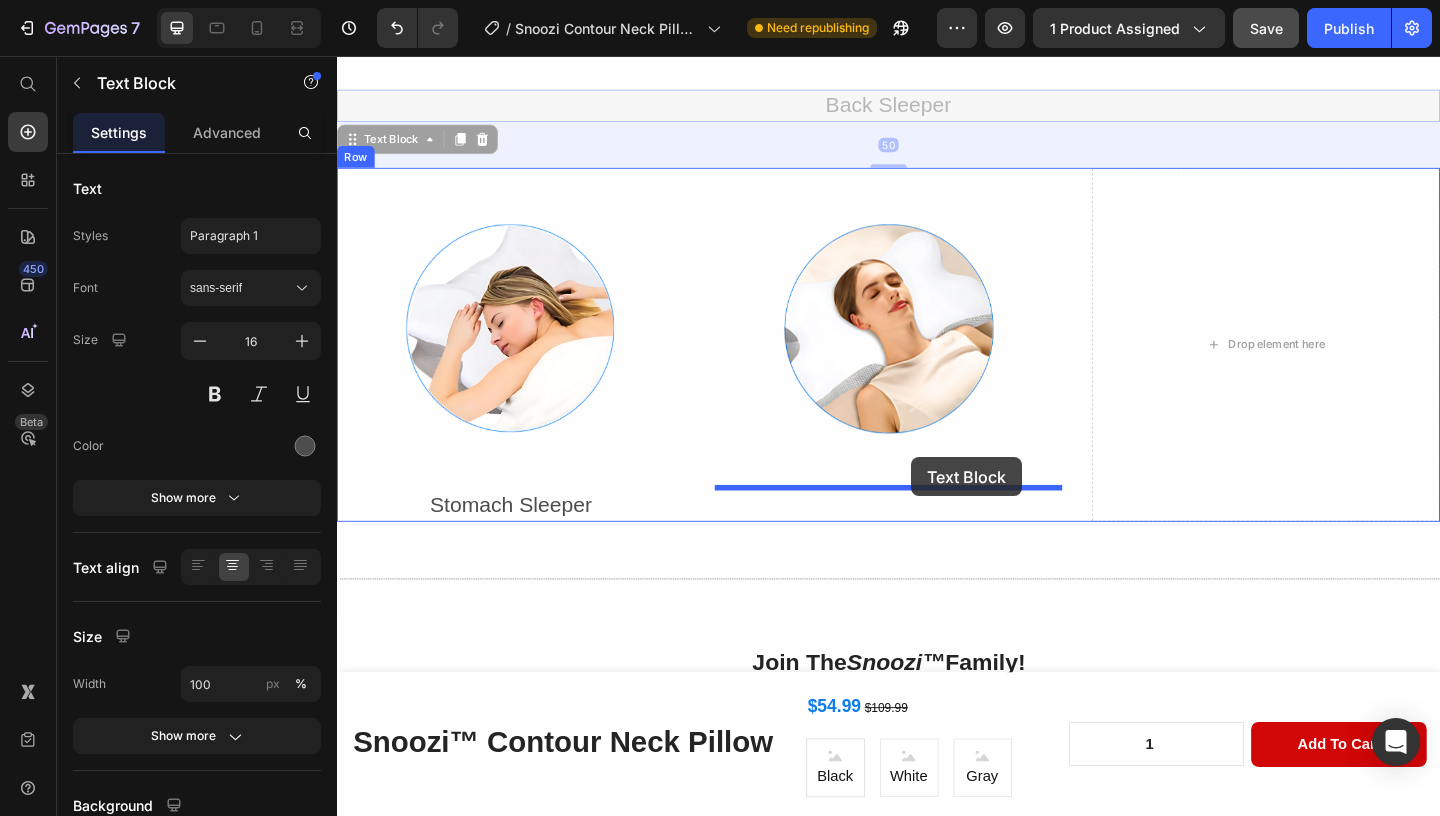 drag, startPoint x: 919, startPoint y: 97, endPoint x: 911, endPoint y: 457, distance: 360.08887 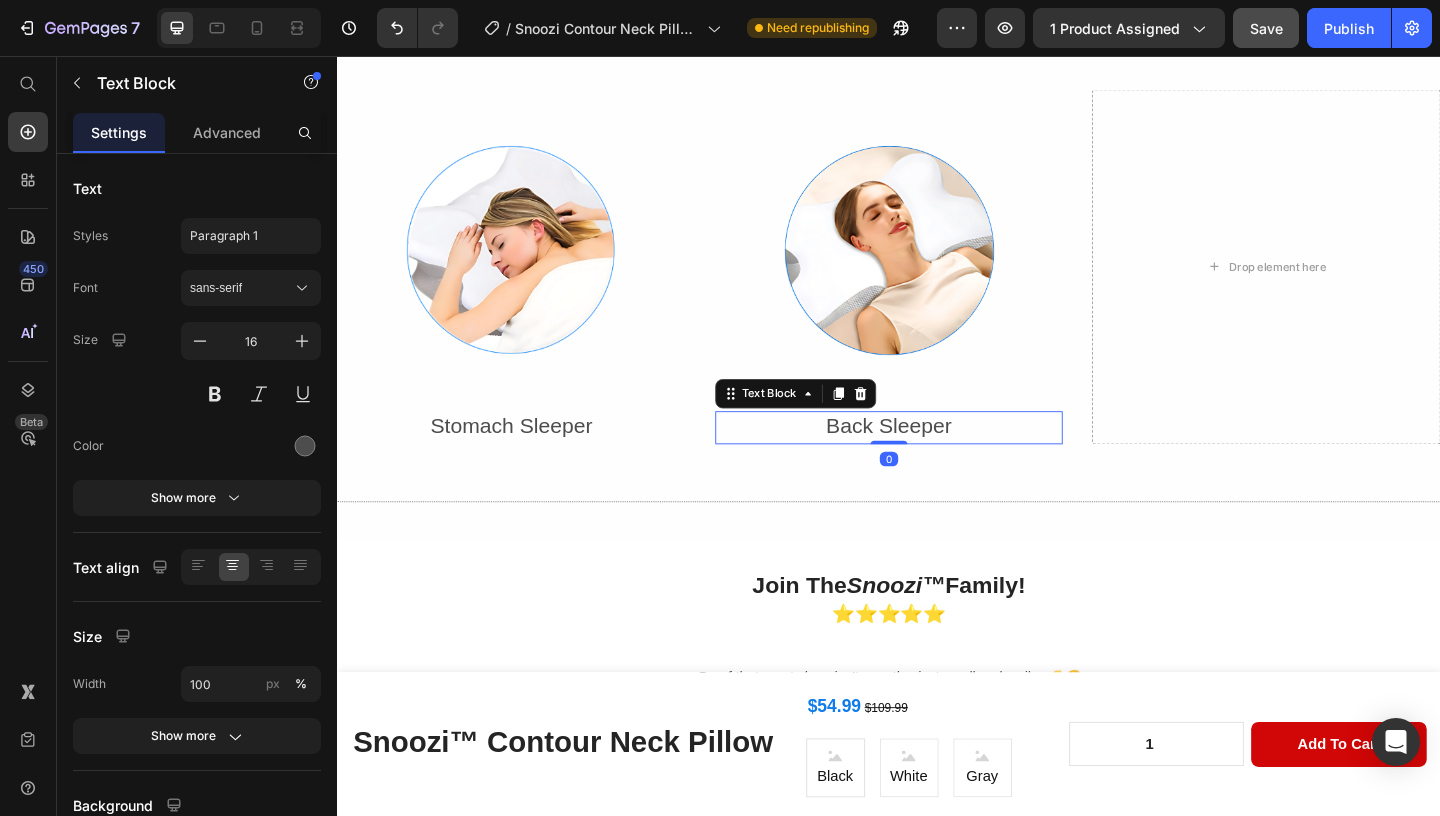 drag, startPoint x: 940, startPoint y: 524, endPoint x: 937, endPoint y: 457, distance: 67.06713 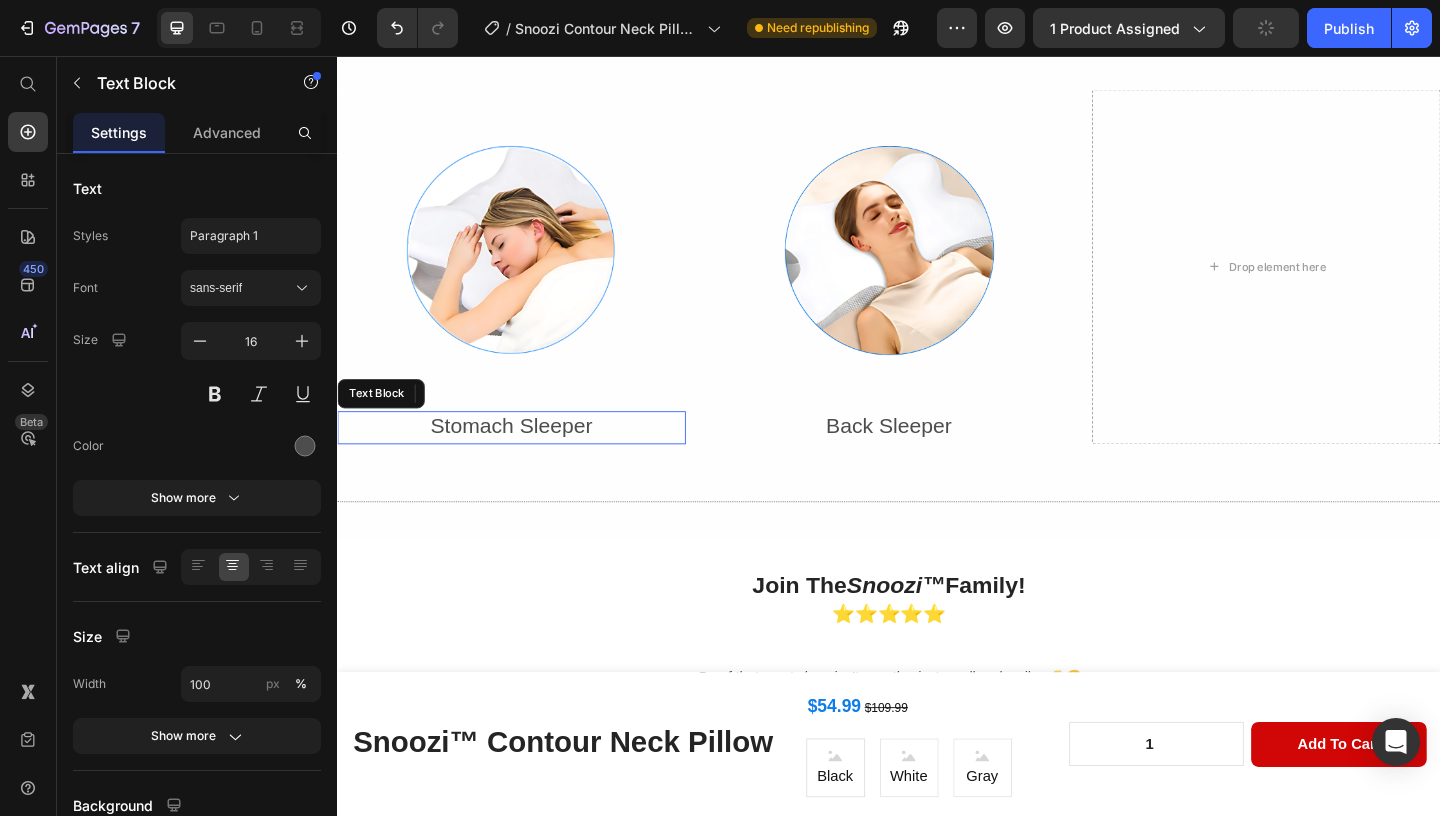 click on "Stomach Sleeper" at bounding box center (526, 458) 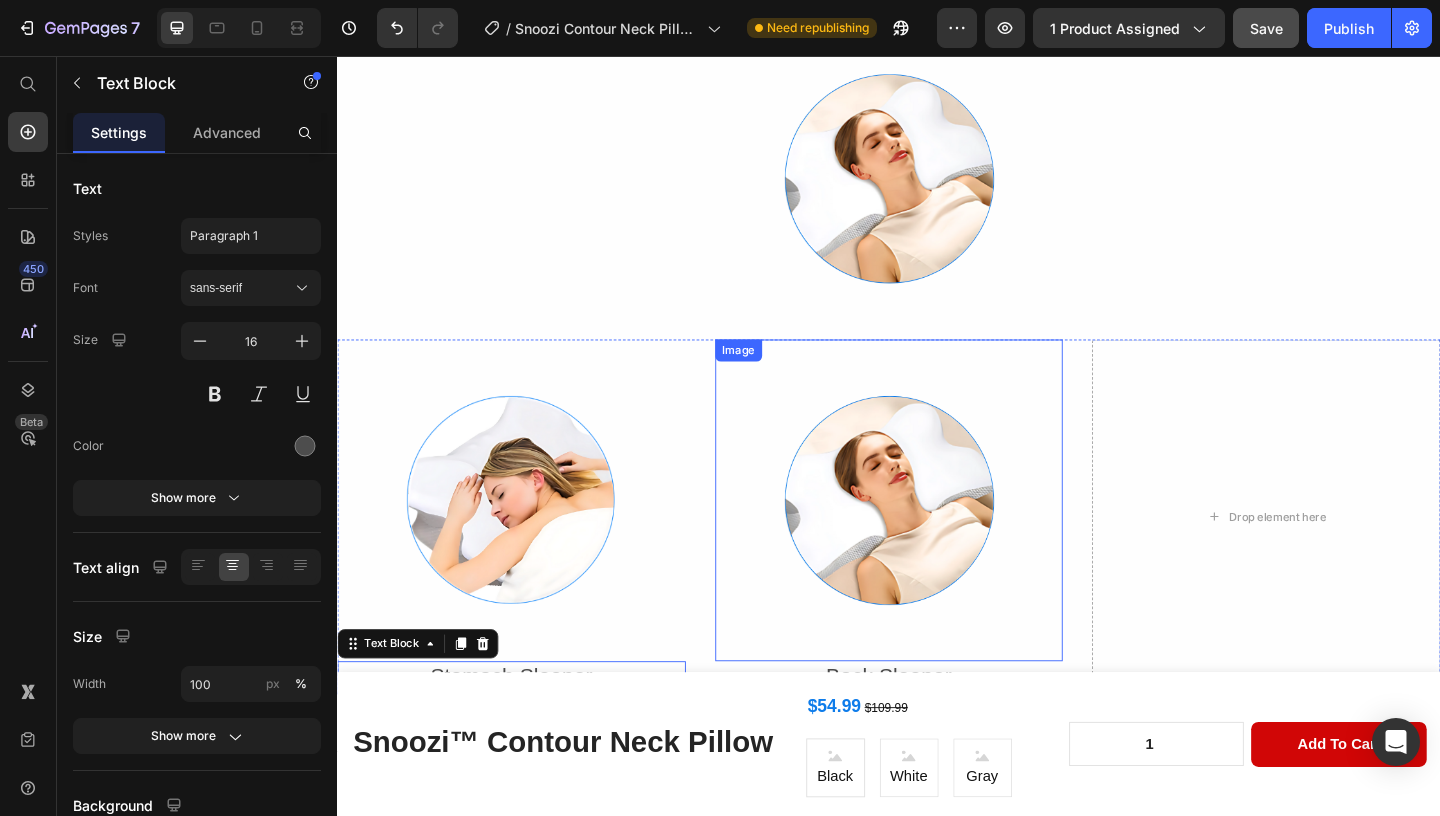 scroll, scrollTop: 2889, scrollLeft: 0, axis: vertical 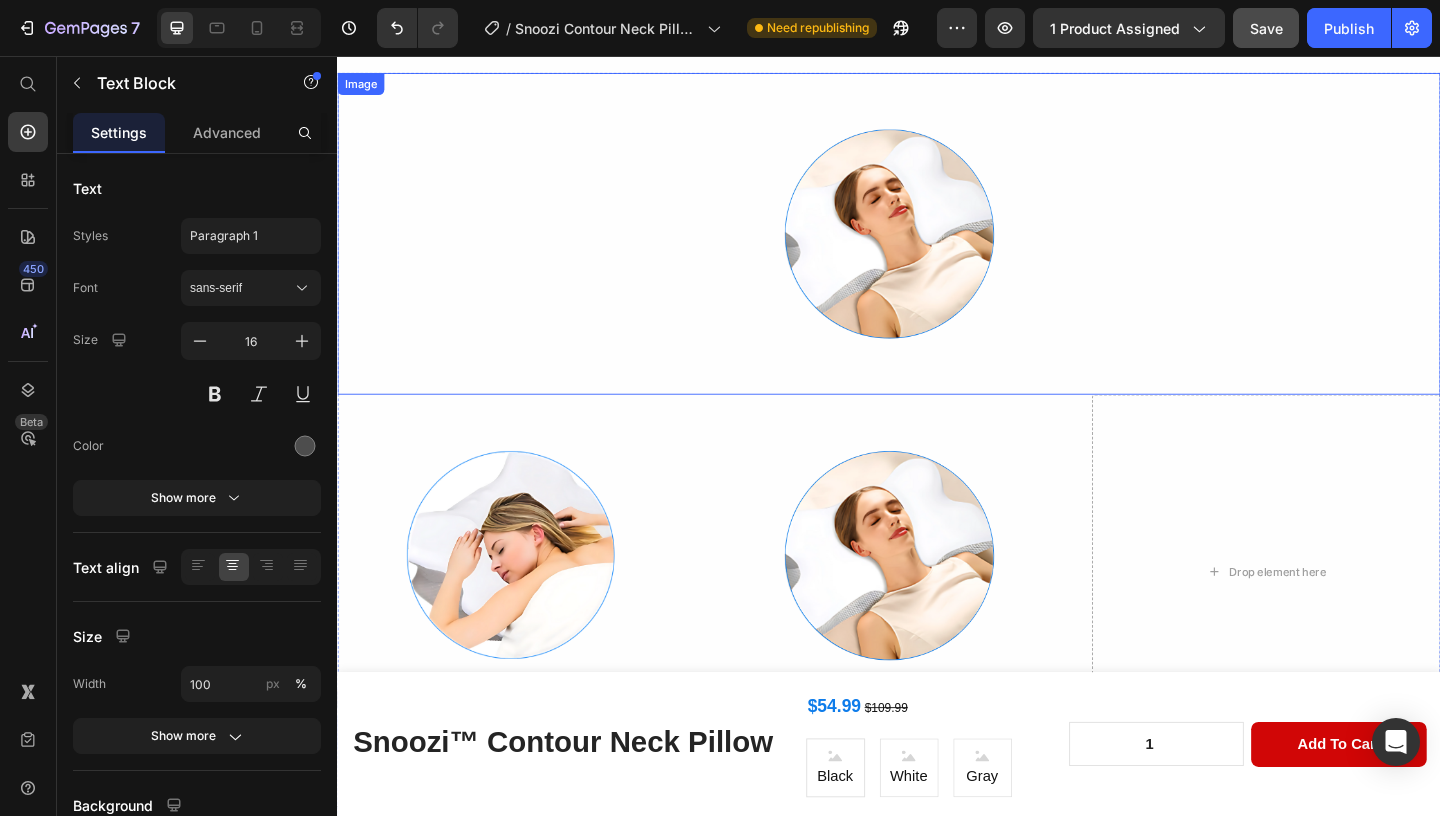 click at bounding box center [937, 249] 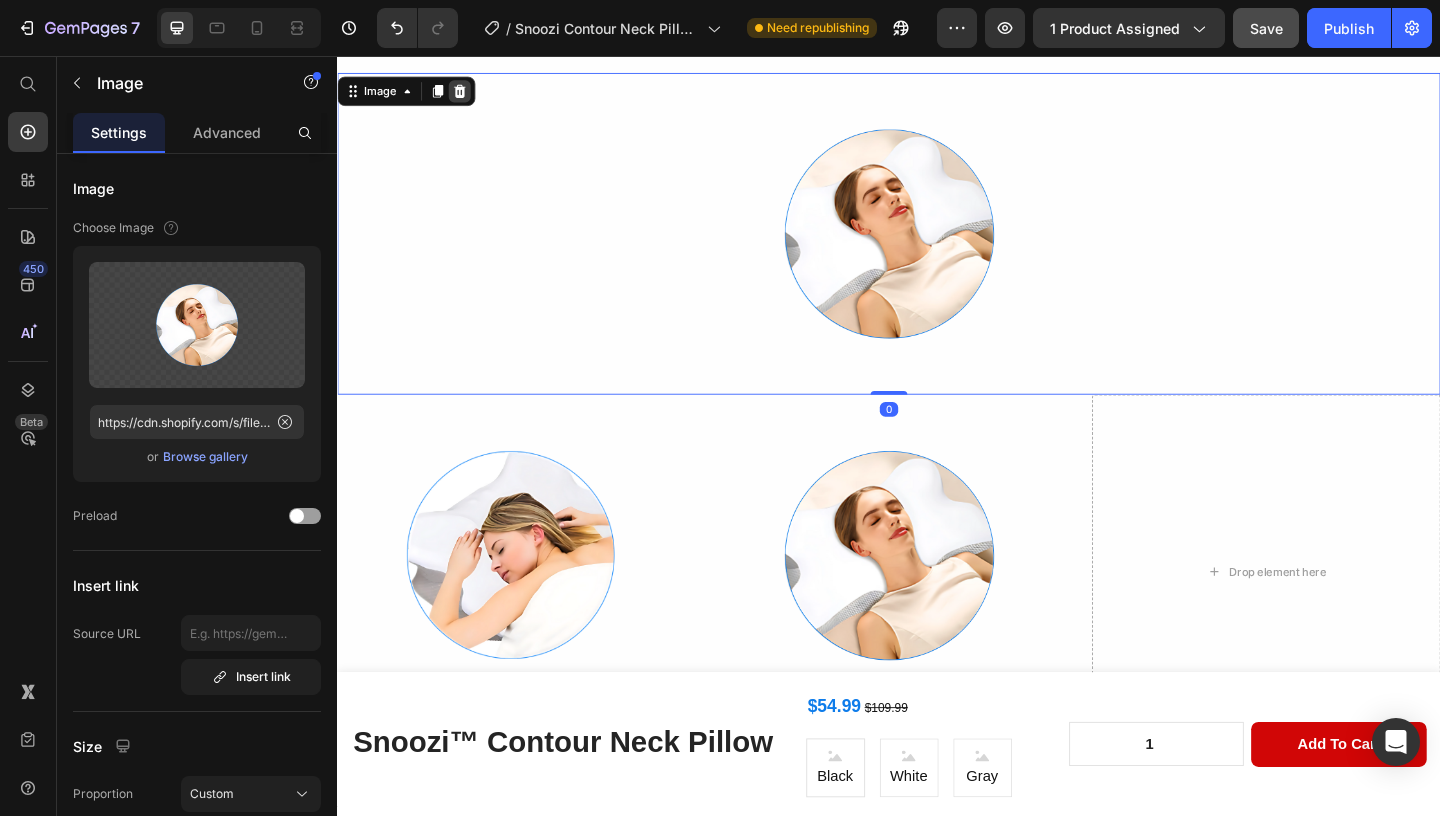 click 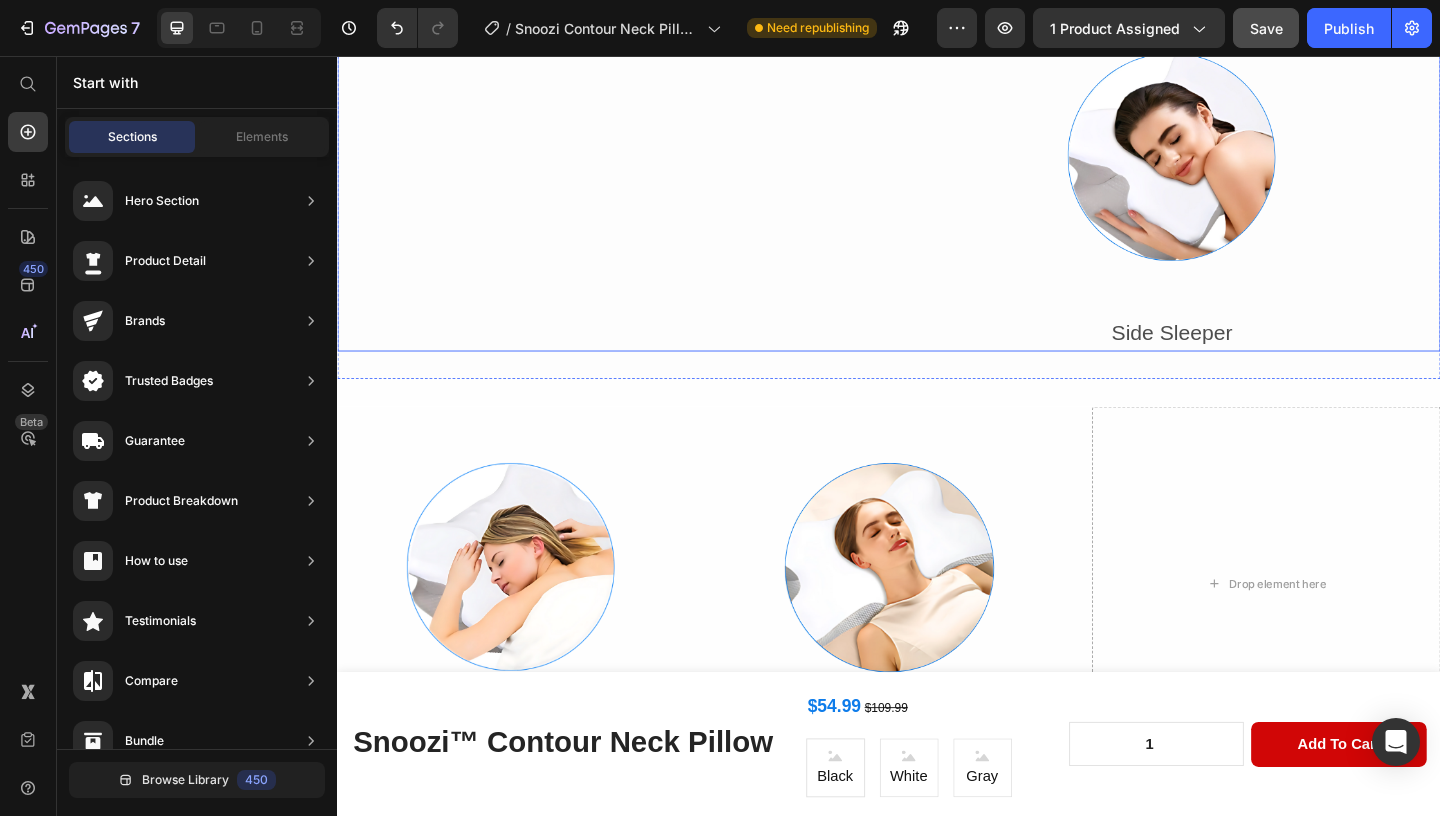 scroll, scrollTop: 2519, scrollLeft: 0, axis: vertical 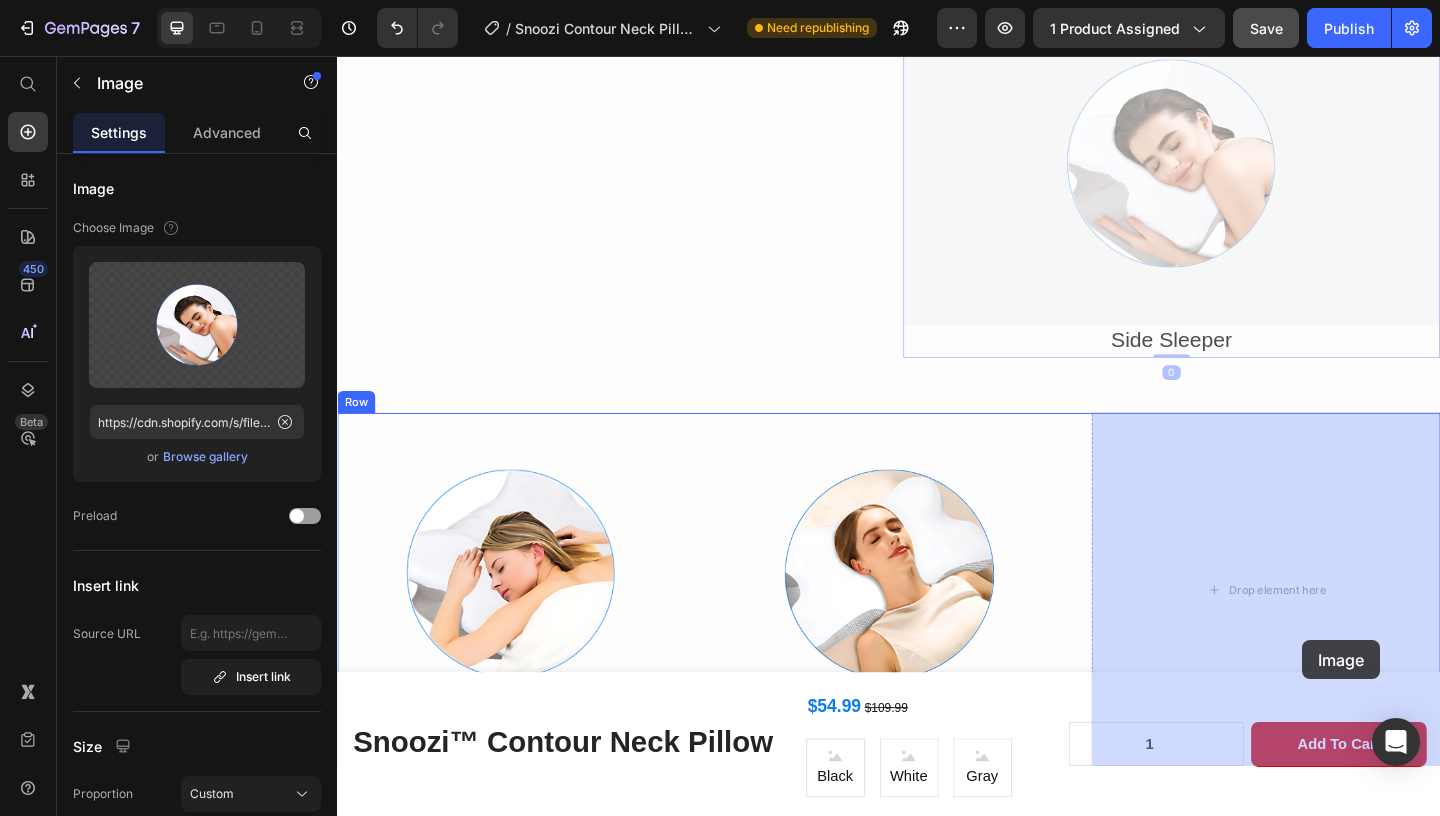drag, startPoint x: 1261, startPoint y: 197, endPoint x: 1302, endPoint y: 640, distance: 444.89325 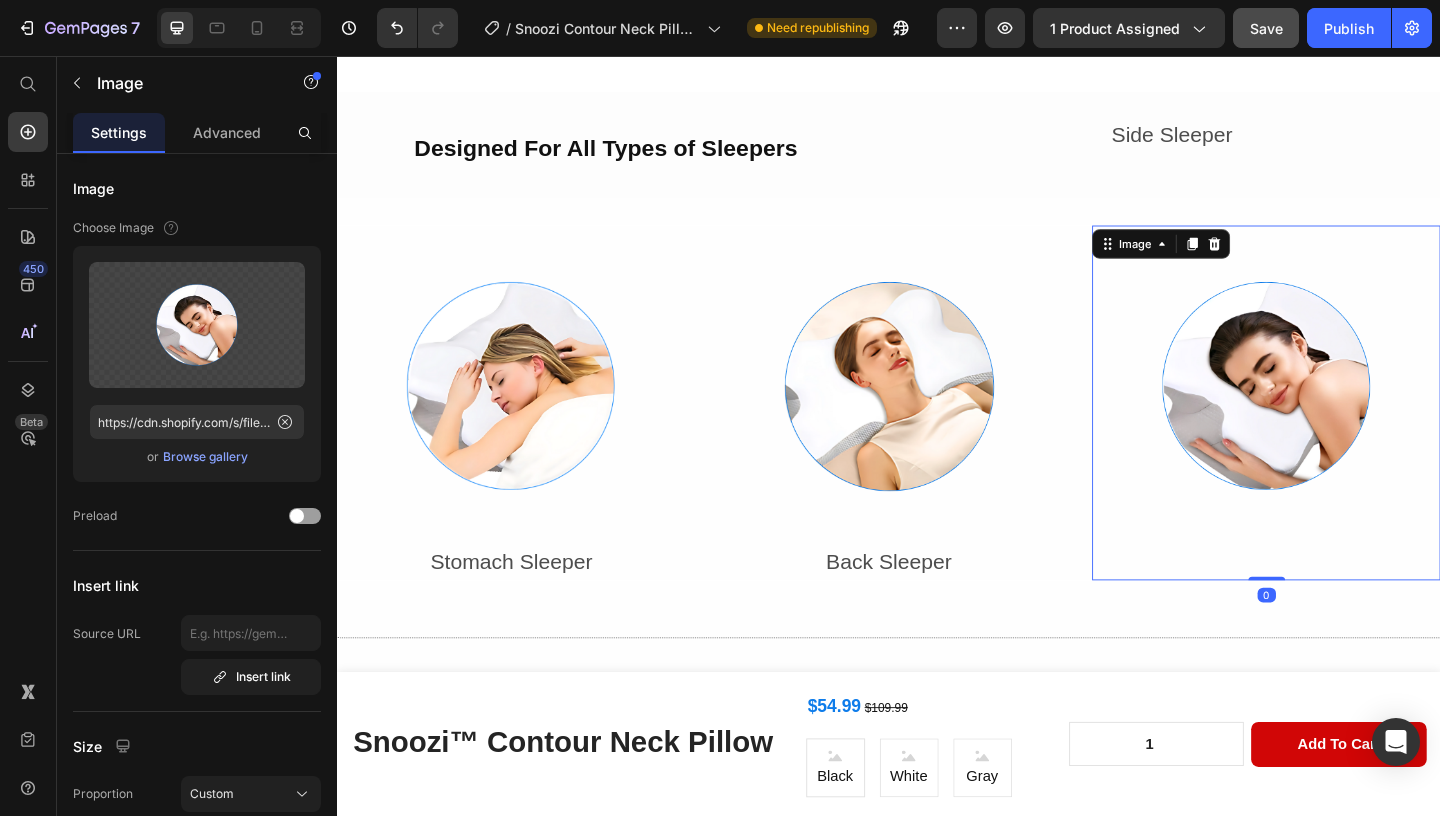 scroll, scrollTop: 2354, scrollLeft: 0, axis: vertical 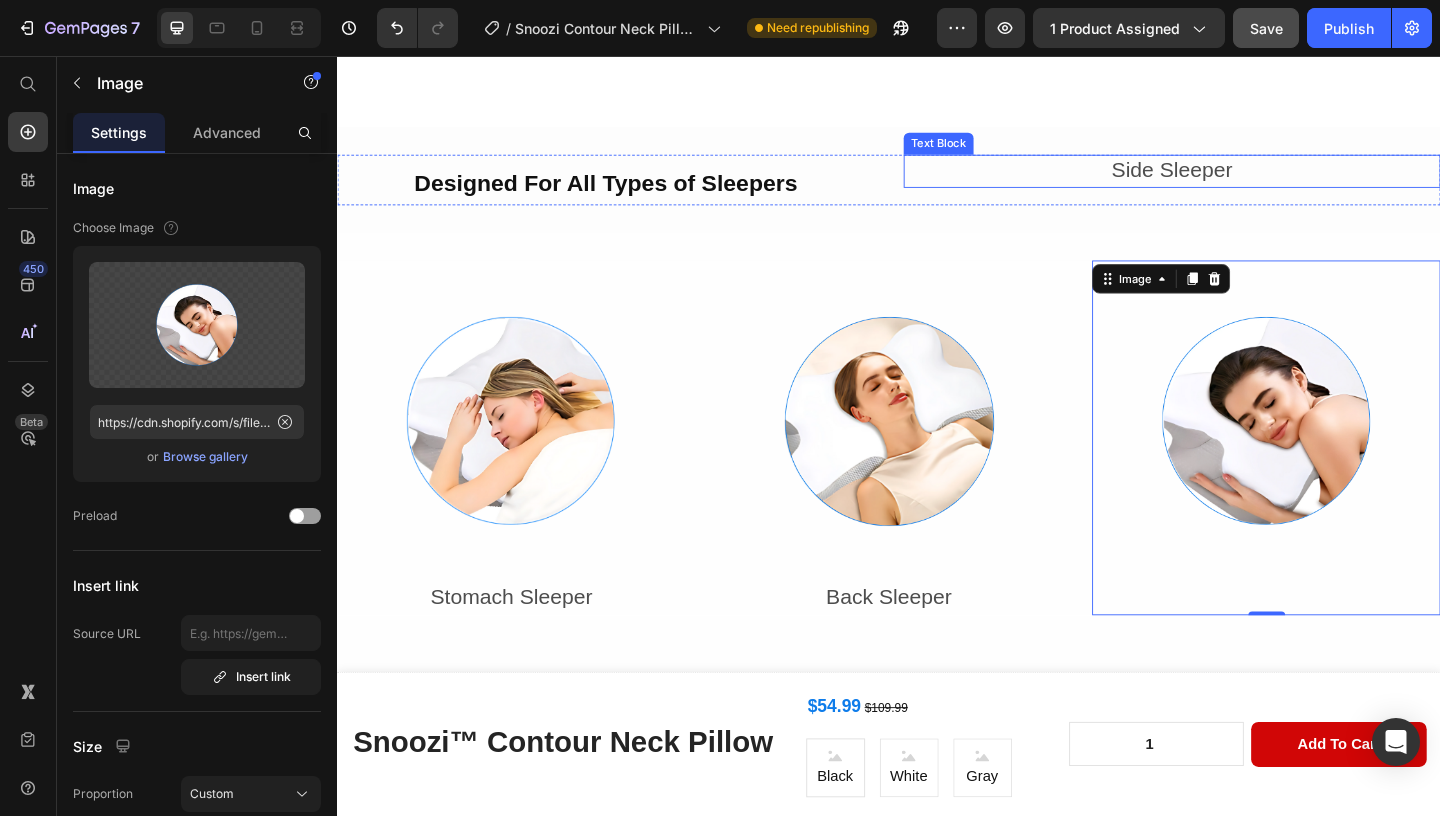 click on "Side Sleeper" at bounding box center [1245, 179] 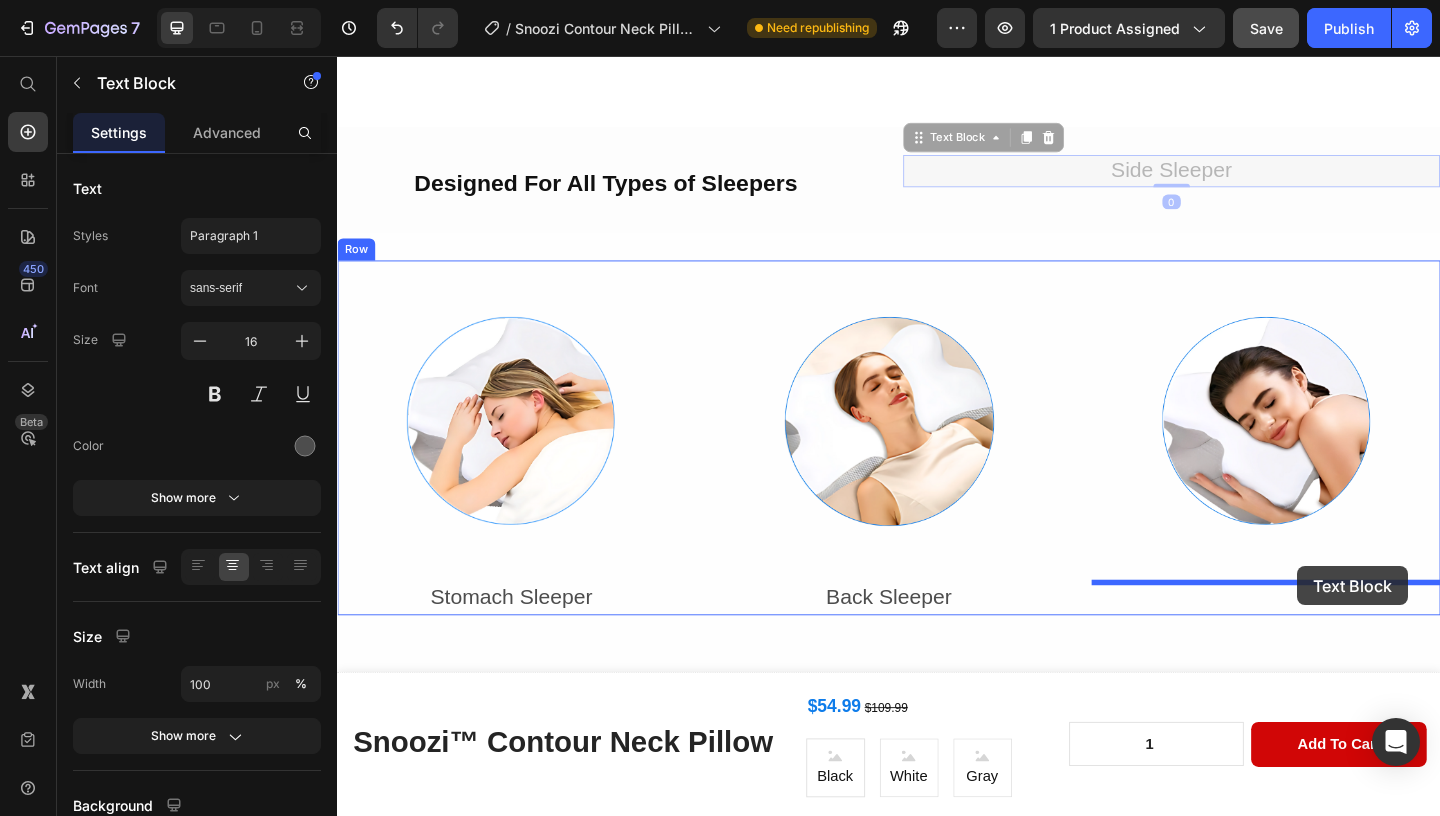 drag, startPoint x: 1278, startPoint y: 187, endPoint x: 1297, endPoint y: 566, distance: 379.47595 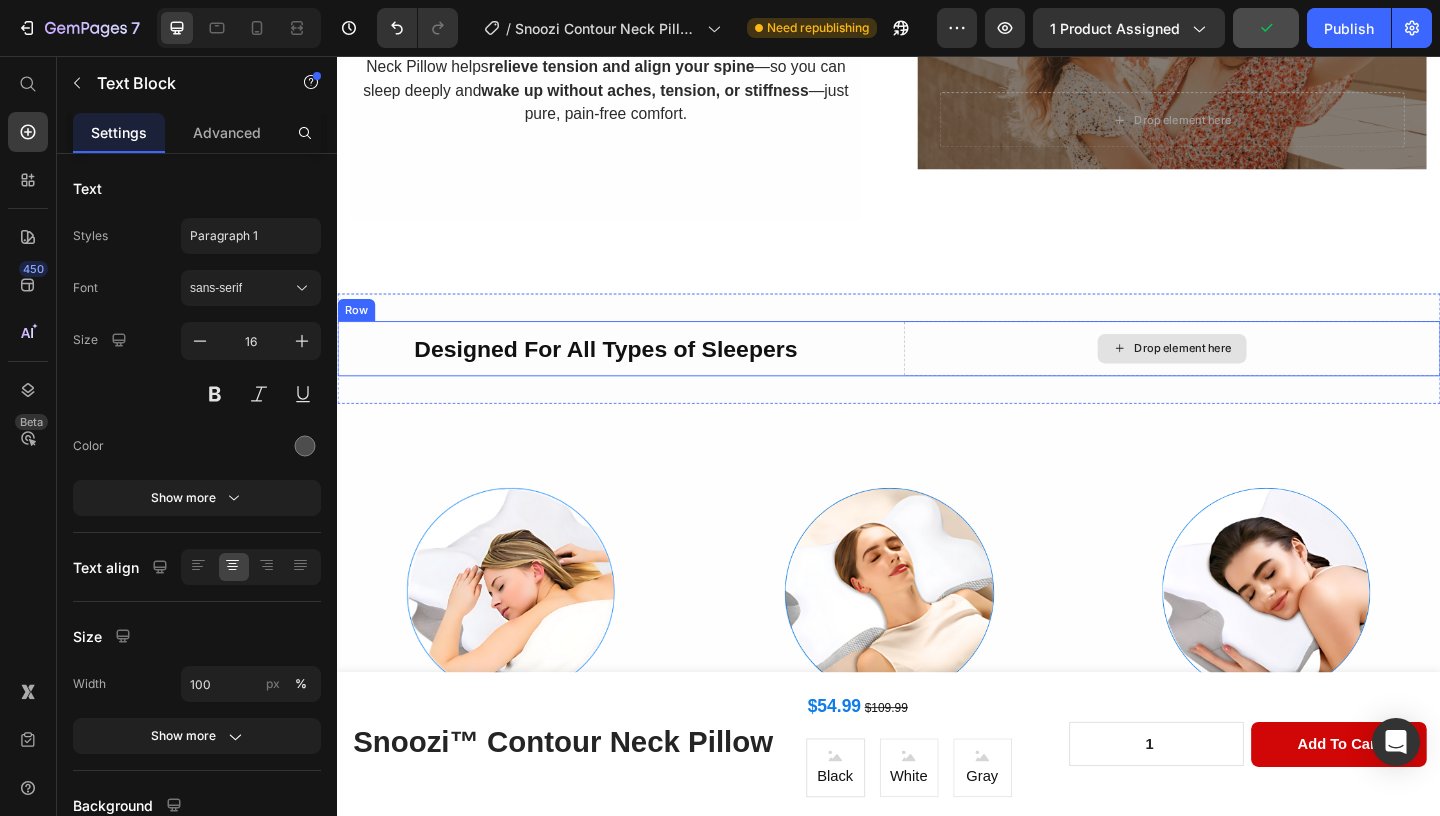 scroll, scrollTop: 2153, scrollLeft: 0, axis: vertical 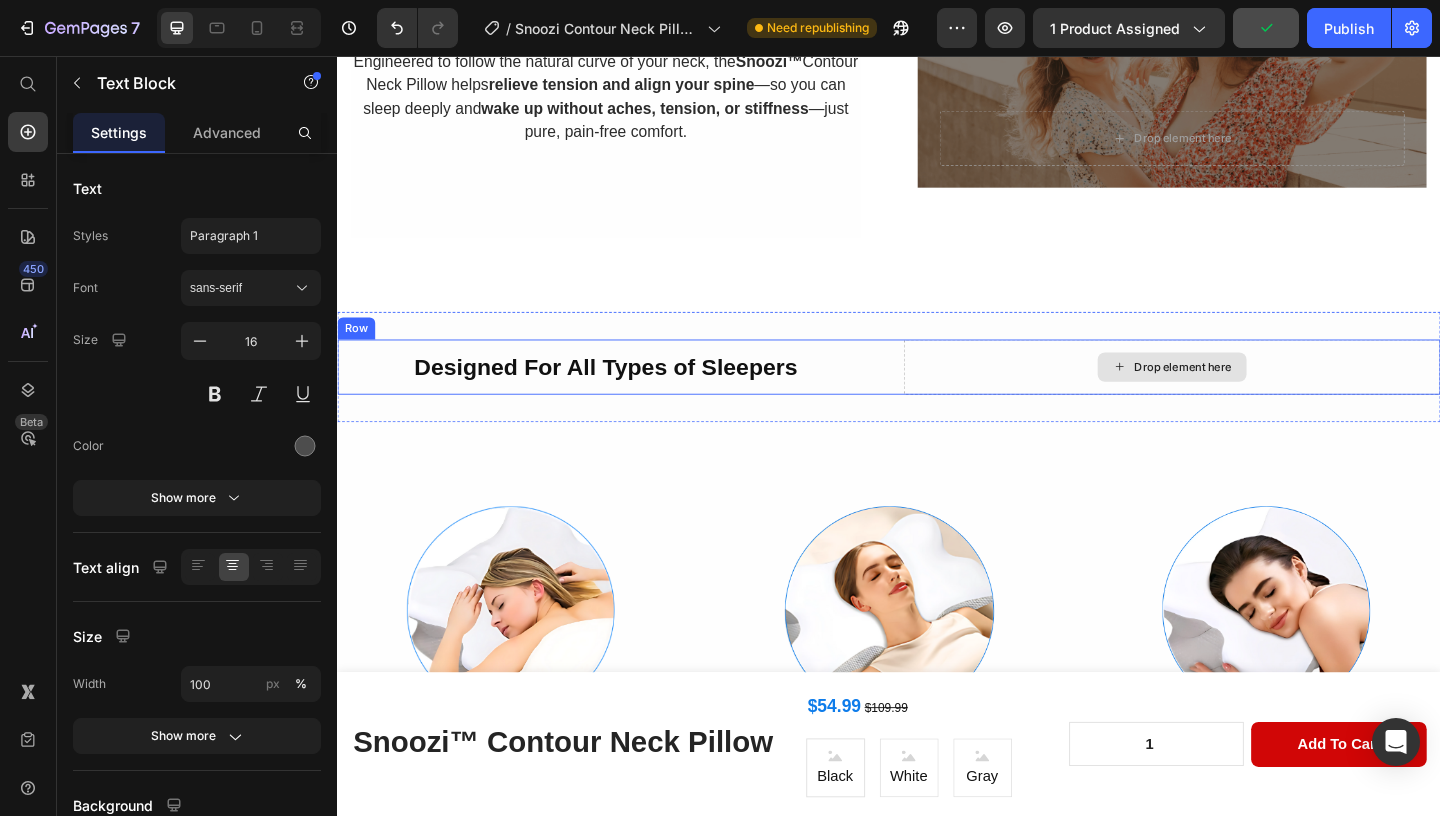 click on "Drop element here" at bounding box center (1245, 394) 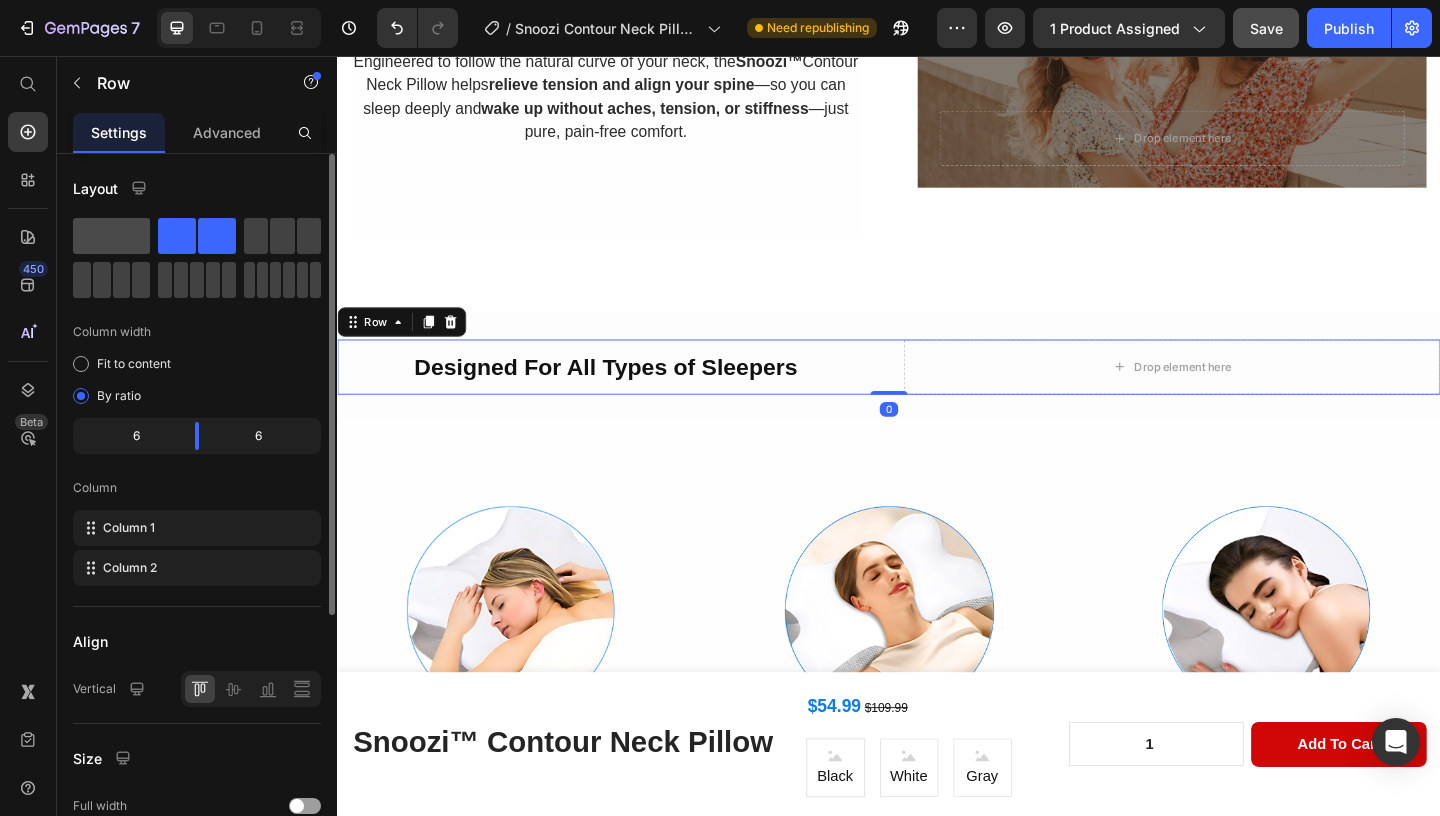 click 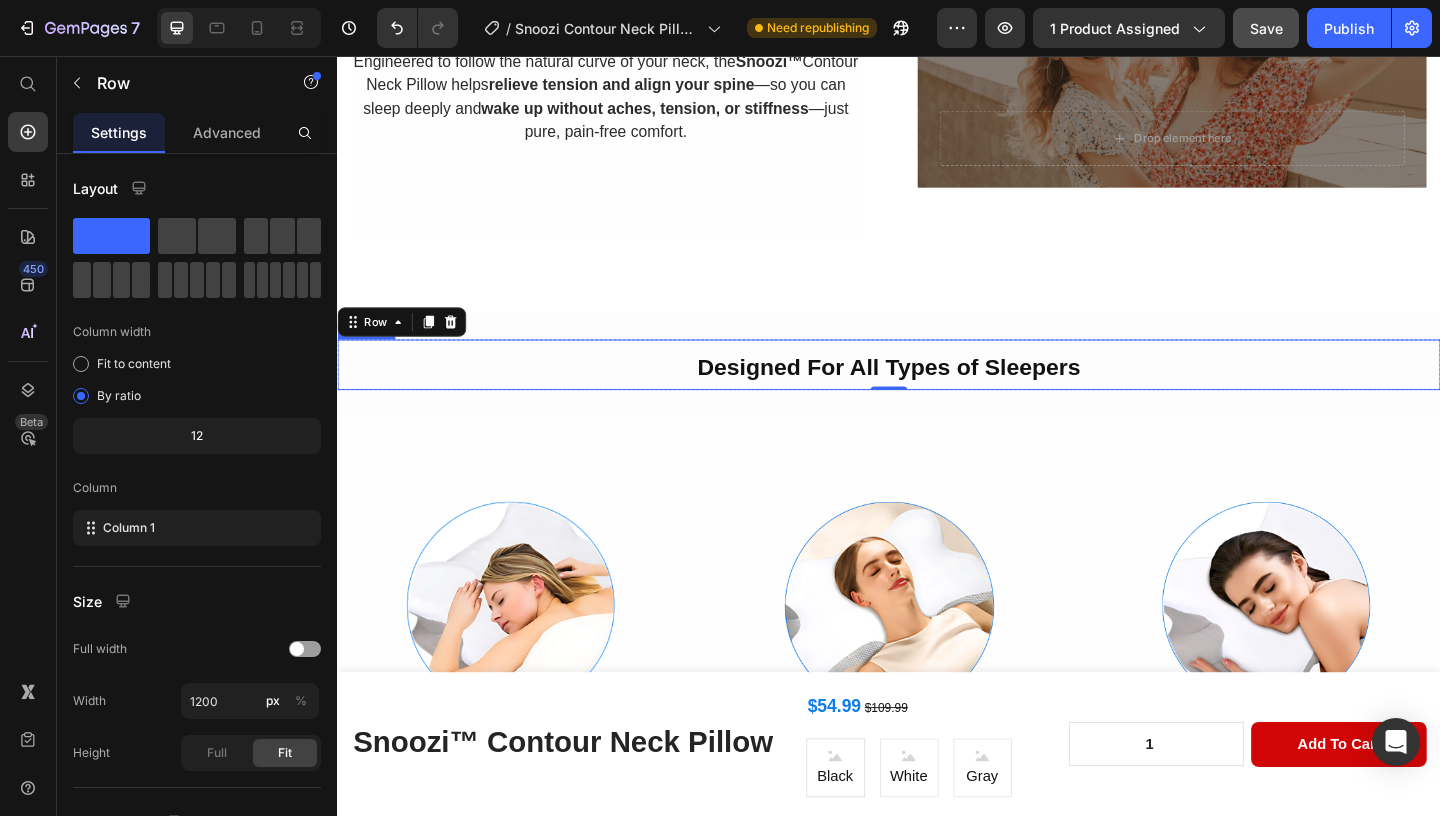 click on "Image Sleep Struggles? Not Anymore! Heading Tossing, turning, and waking up exhausted? You’re not alone— 64% of men  say their biggest sleep frustration is finding the right position, while  72% of women  admit their sleep quality isn’t what it should be—so we made the  Snoozi™ Contour Neck Pillow.   Unlike ordinary pillows, its  smart dent-and-groove design  perfectly supports your body’s natural curves,  cradling your head, neck, and spine  for optimal alignment. Whether you sleep on your side, back, or stomach, this pillow adjusts to  you —not the other way around.   Wake up  pain-free, refreshed, and ready to take on the day!  🌟 Text Block Row Row Support That Actually Supports You Heading Engineered to follow the natural curve of your neck, the  Snoozi™  Contour Neck Pillow helps  relieve tension and align your spine —so you can sleep deeply and  wake up without aches, tension, or stiffness —just pure, pain-free comfort. Text Block Row
Drop element here Row" at bounding box center (937, -220) 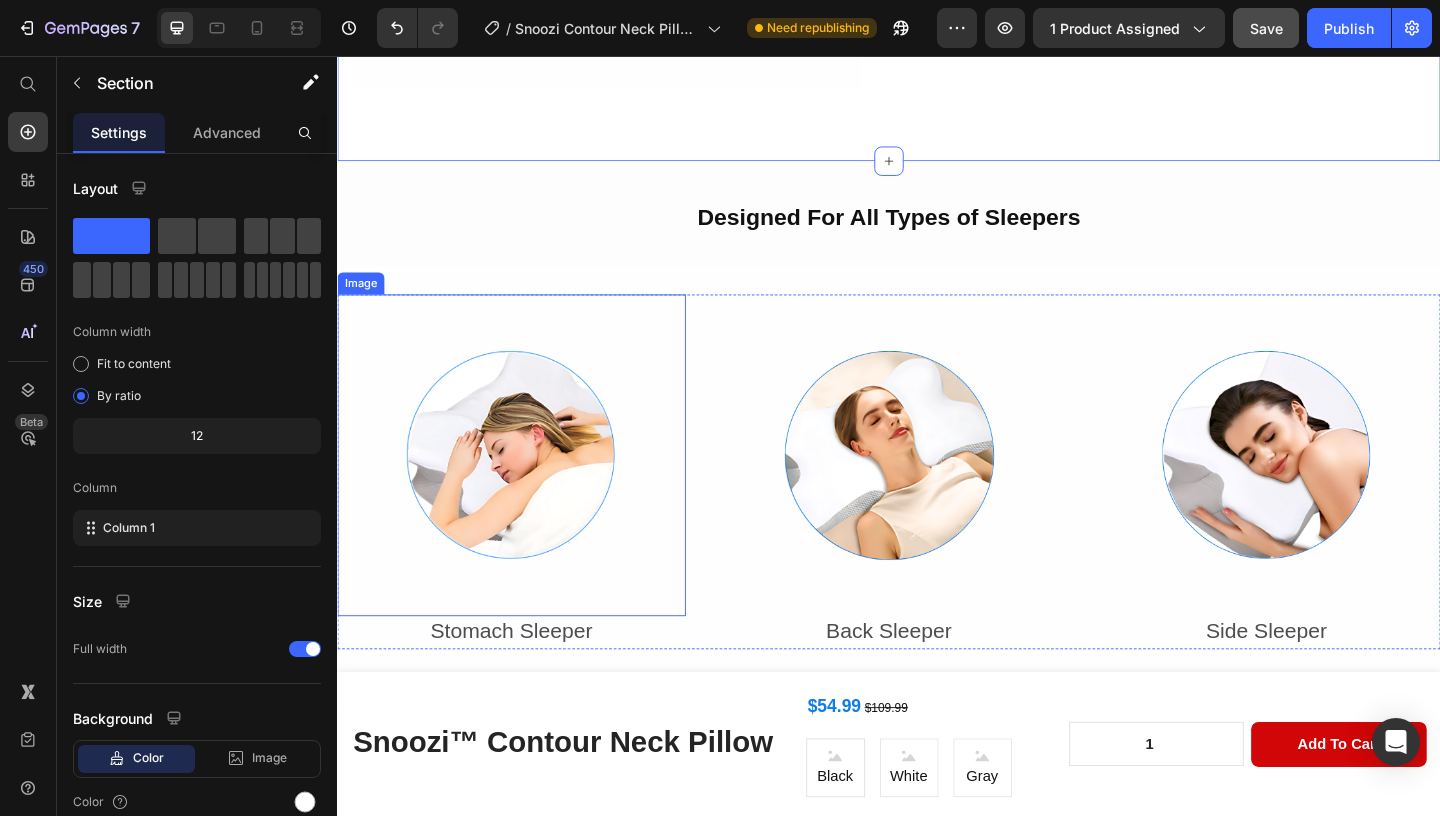 scroll, scrollTop: 2279, scrollLeft: 0, axis: vertical 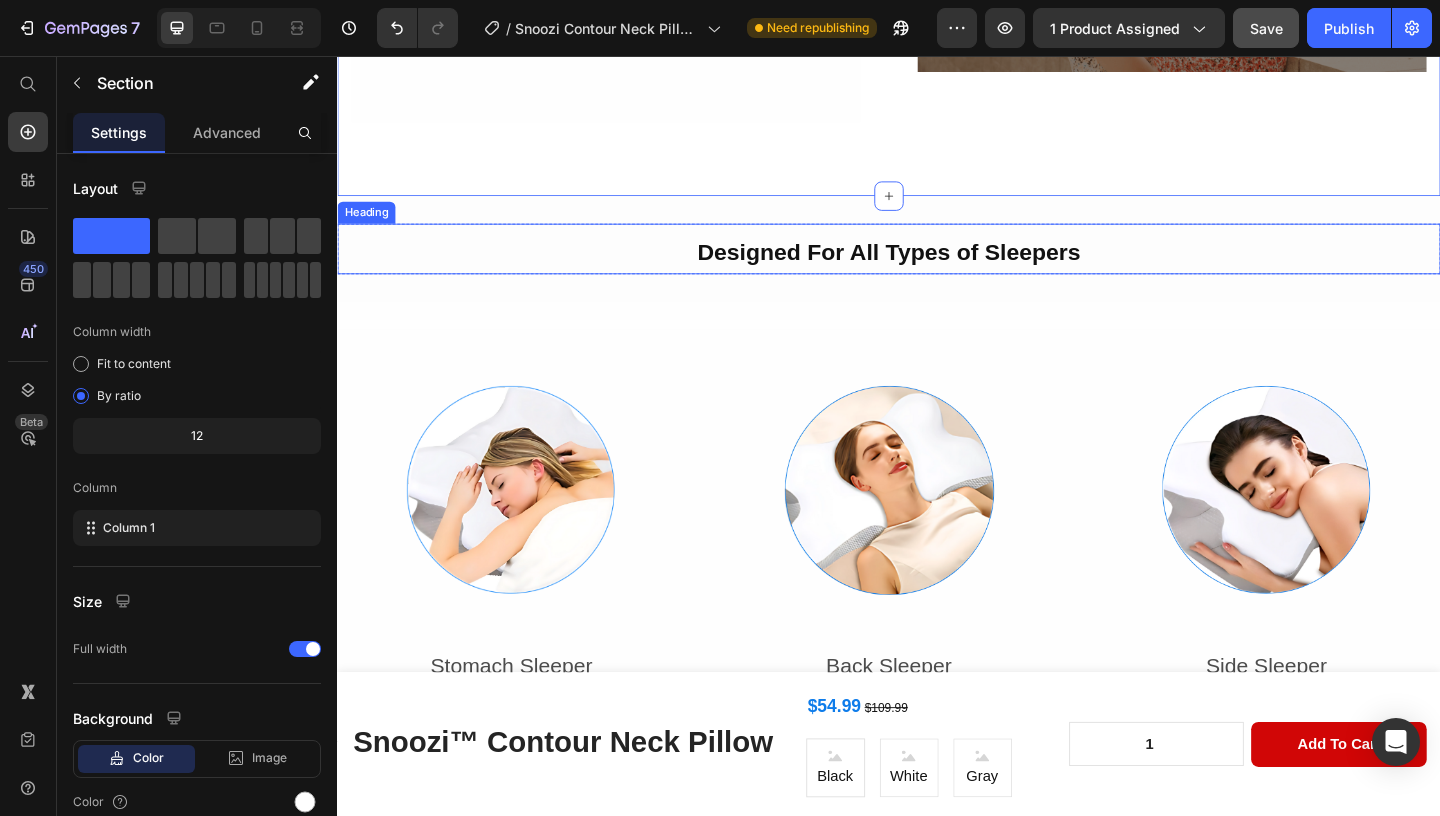 click on "Designed For All Types of Sleepers" at bounding box center [937, 265] 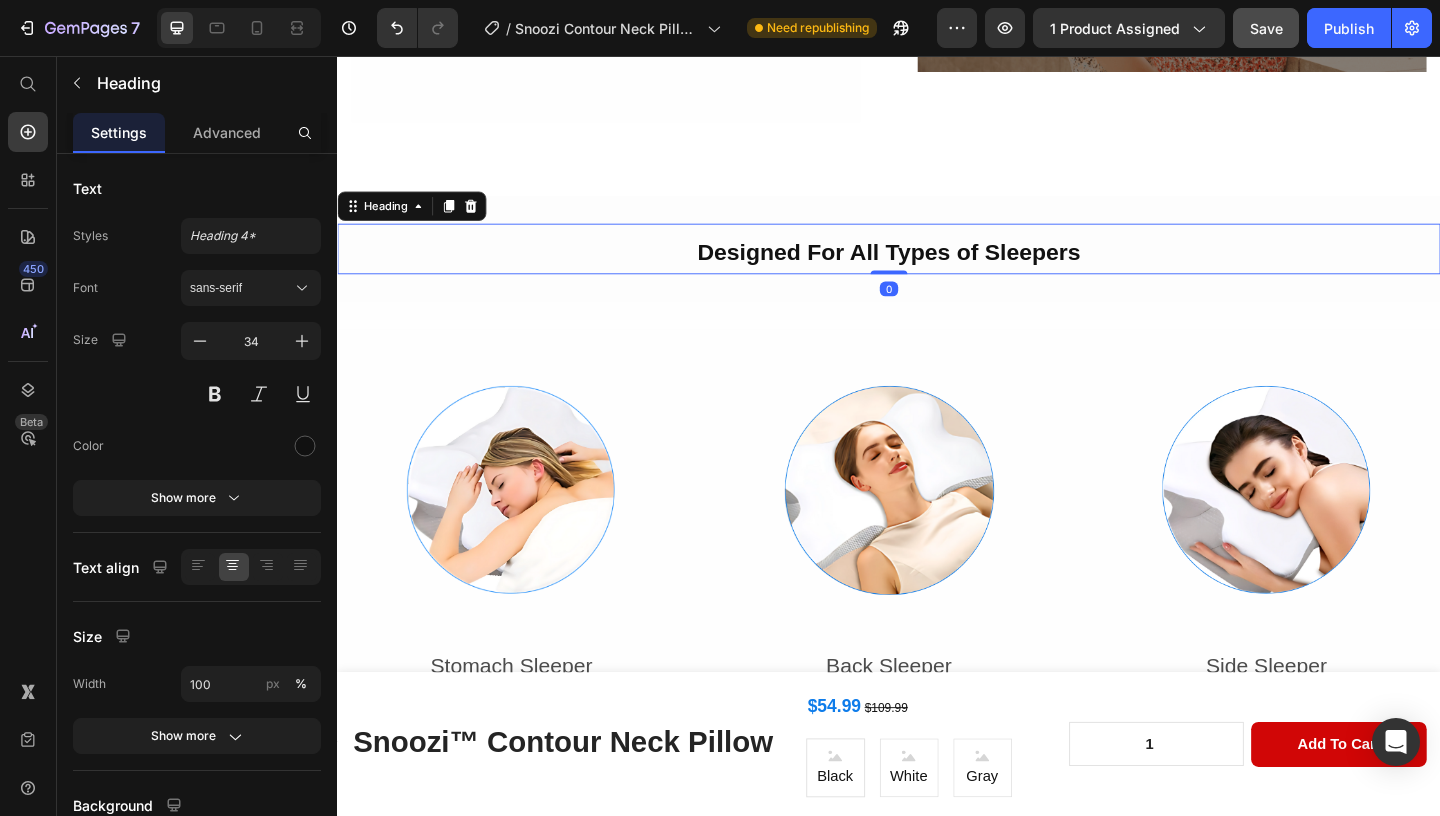 drag, startPoint x: 935, startPoint y: 290, endPoint x: 928, endPoint y: 247, distance: 43.56604 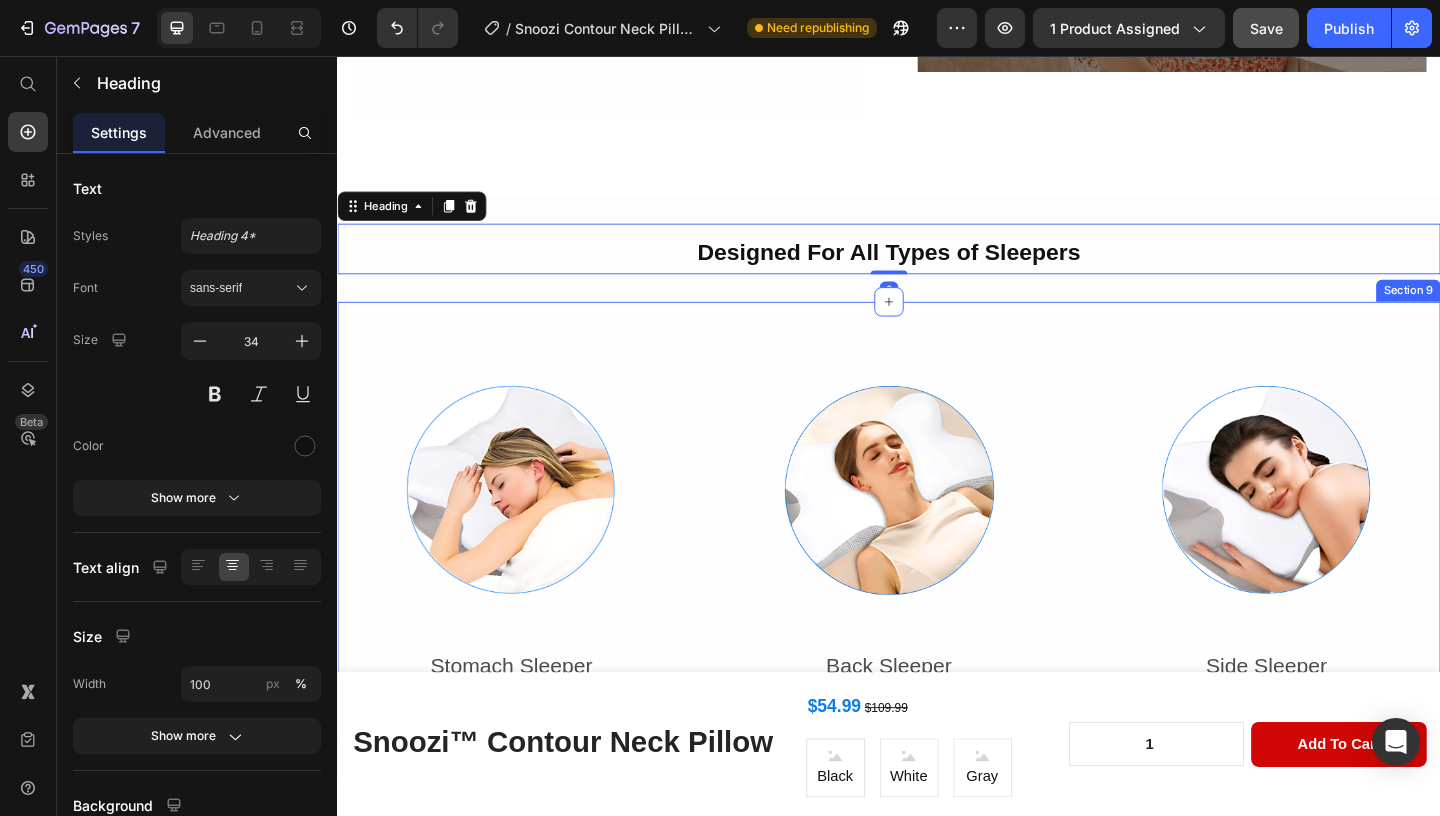 click on "Image    Stomach Sleeper Text Block Image    Back Sleeper Text Block Image    Side Sleeper Text Block Row                Title Line Row Section 9" at bounding box center (937, 583) 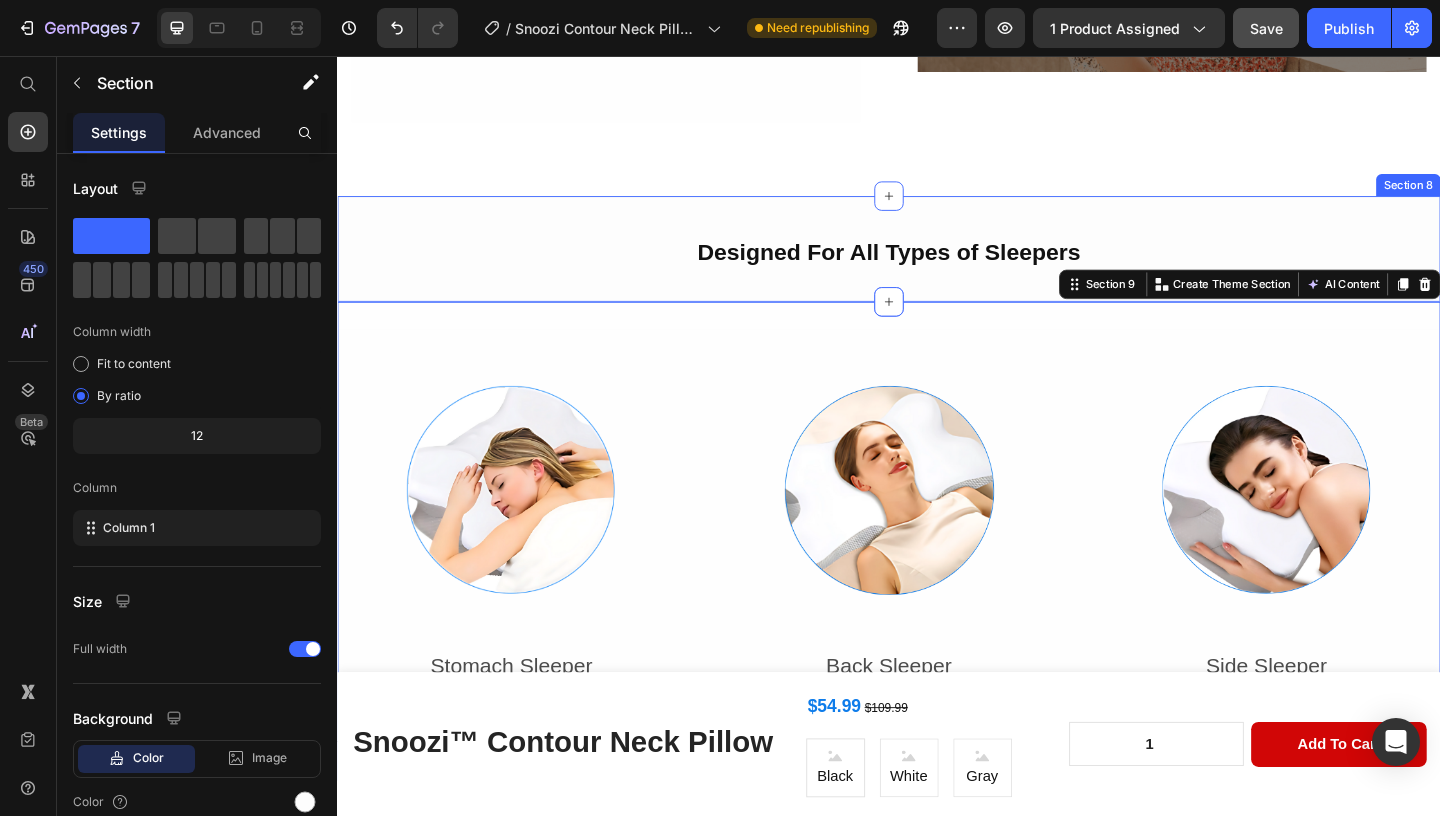 click on "Designed For All Types of Sleepers Heading Row Section 8" at bounding box center (937, 265) 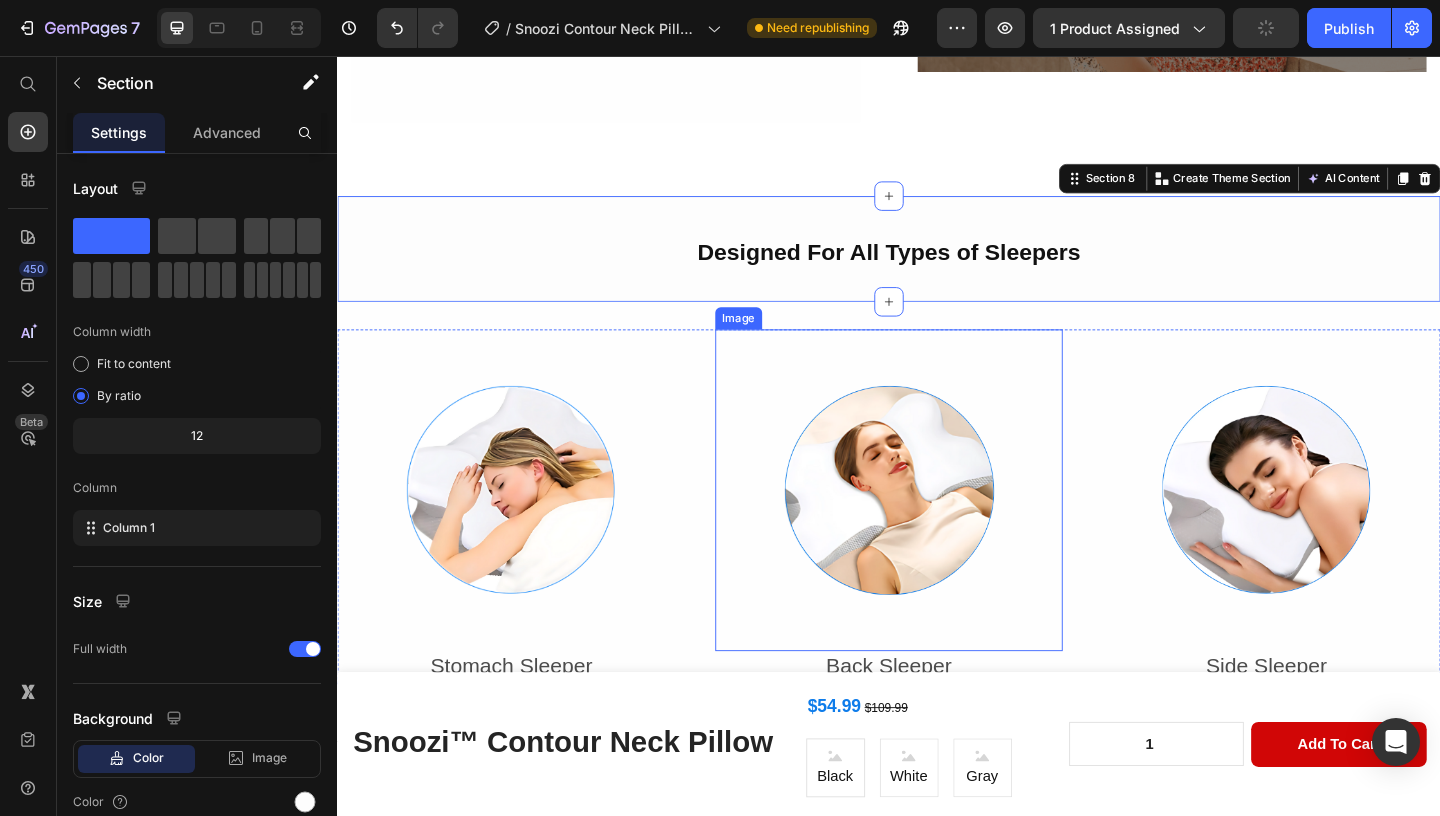 click at bounding box center [937, 528] 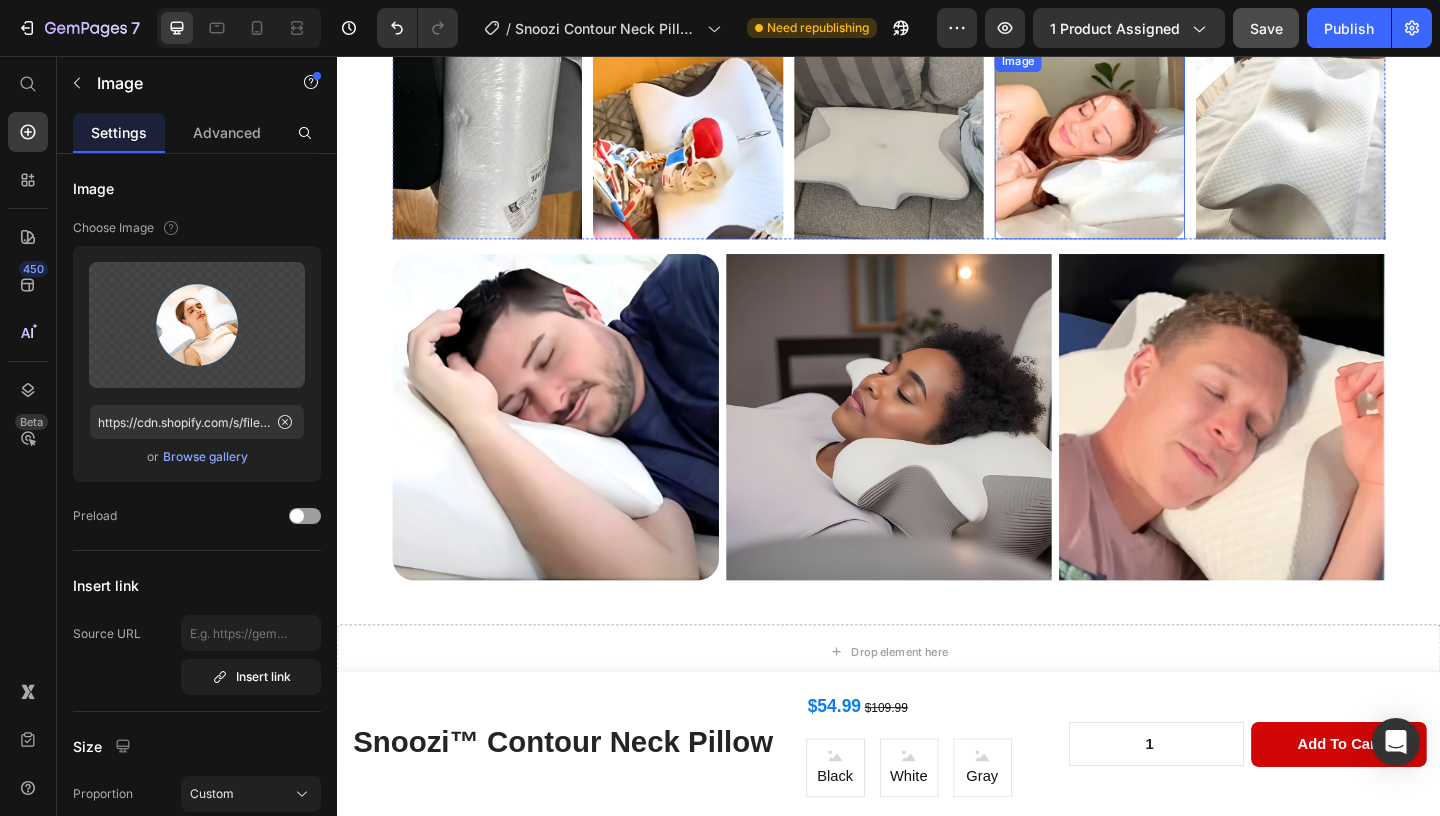 scroll, scrollTop: 3721, scrollLeft: 0, axis: vertical 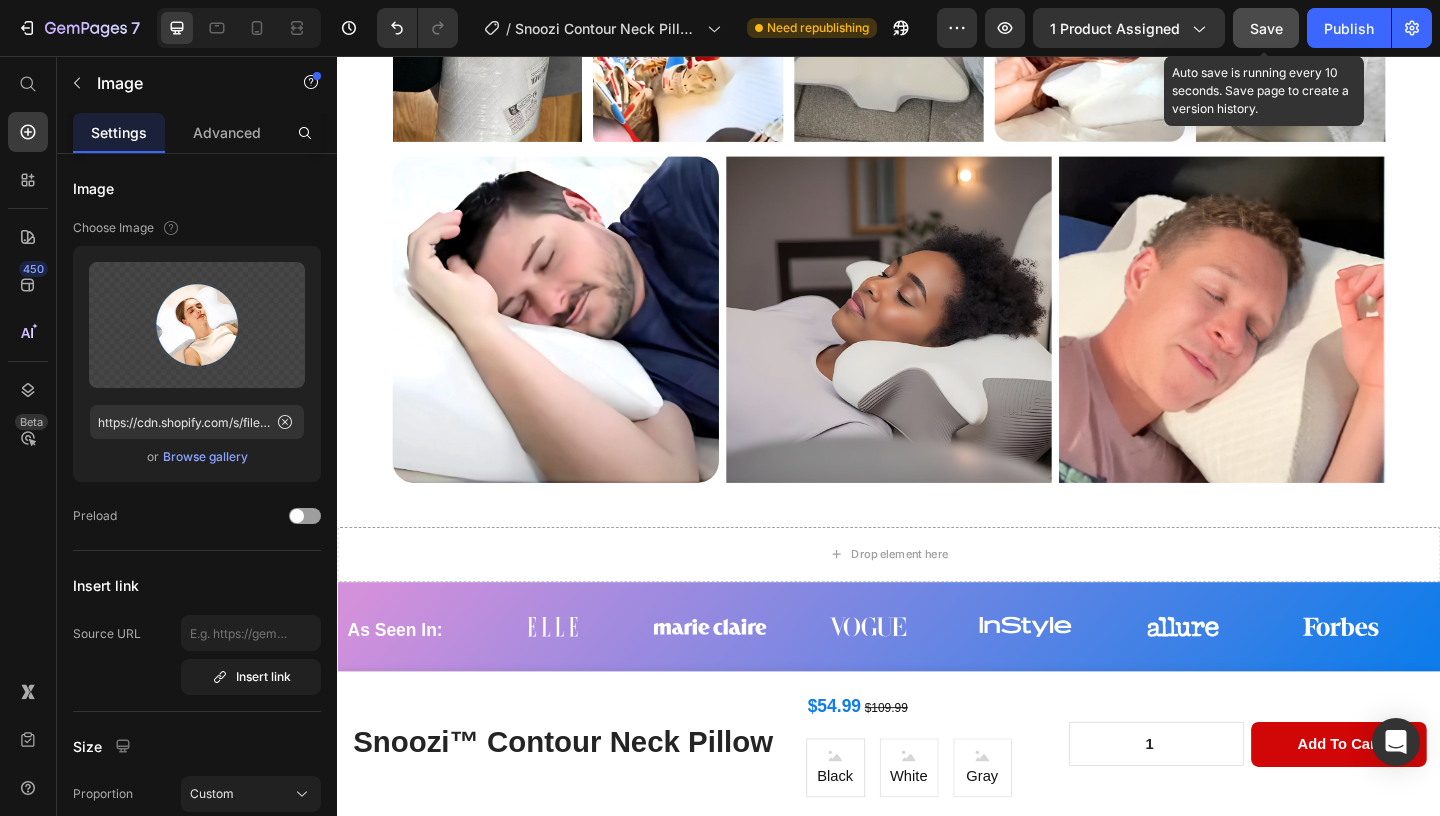 click on "Save" at bounding box center (1266, 28) 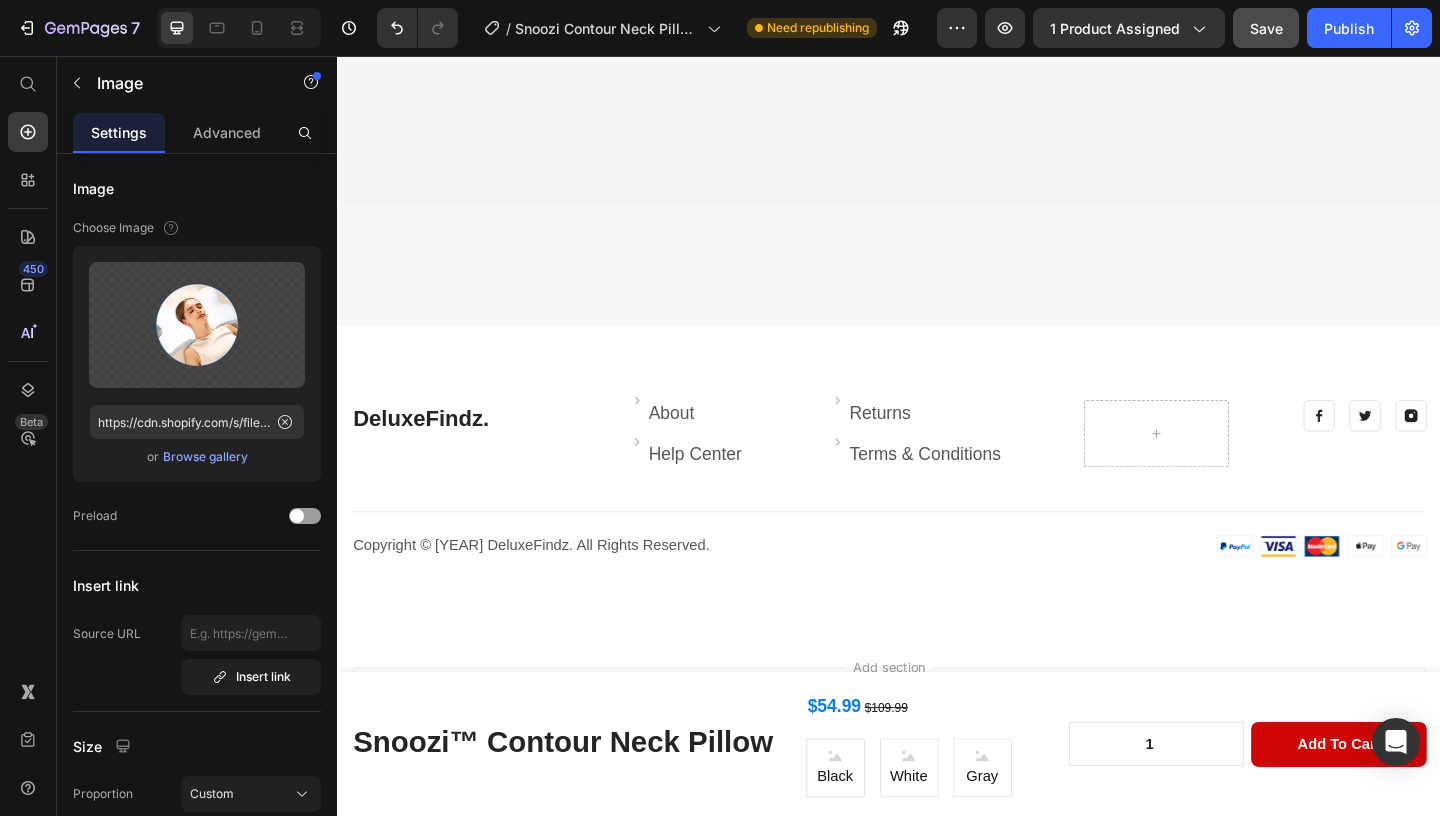 scroll, scrollTop: 8663, scrollLeft: 0, axis: vertical 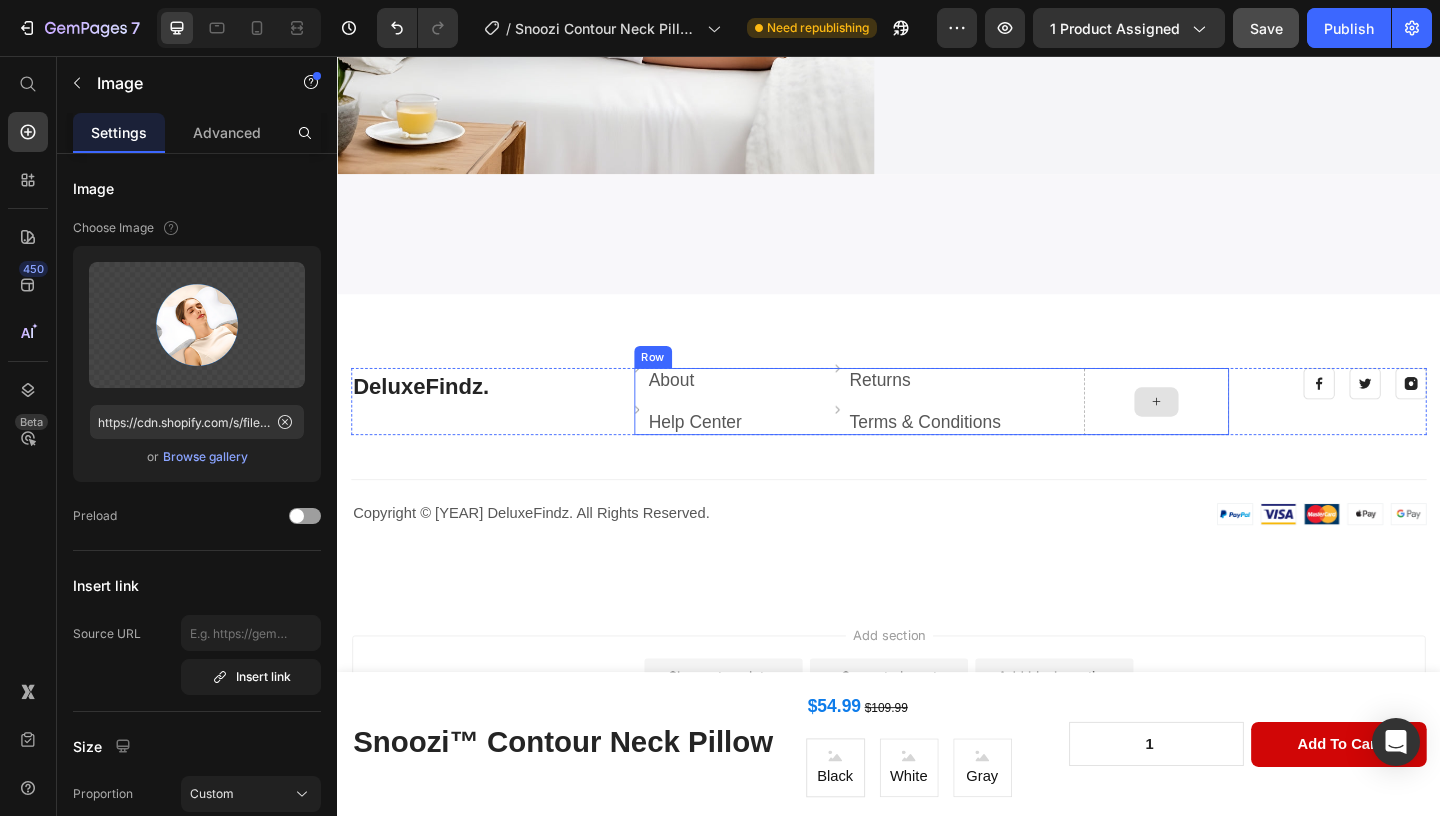 click at bounding box center (1228, 431) 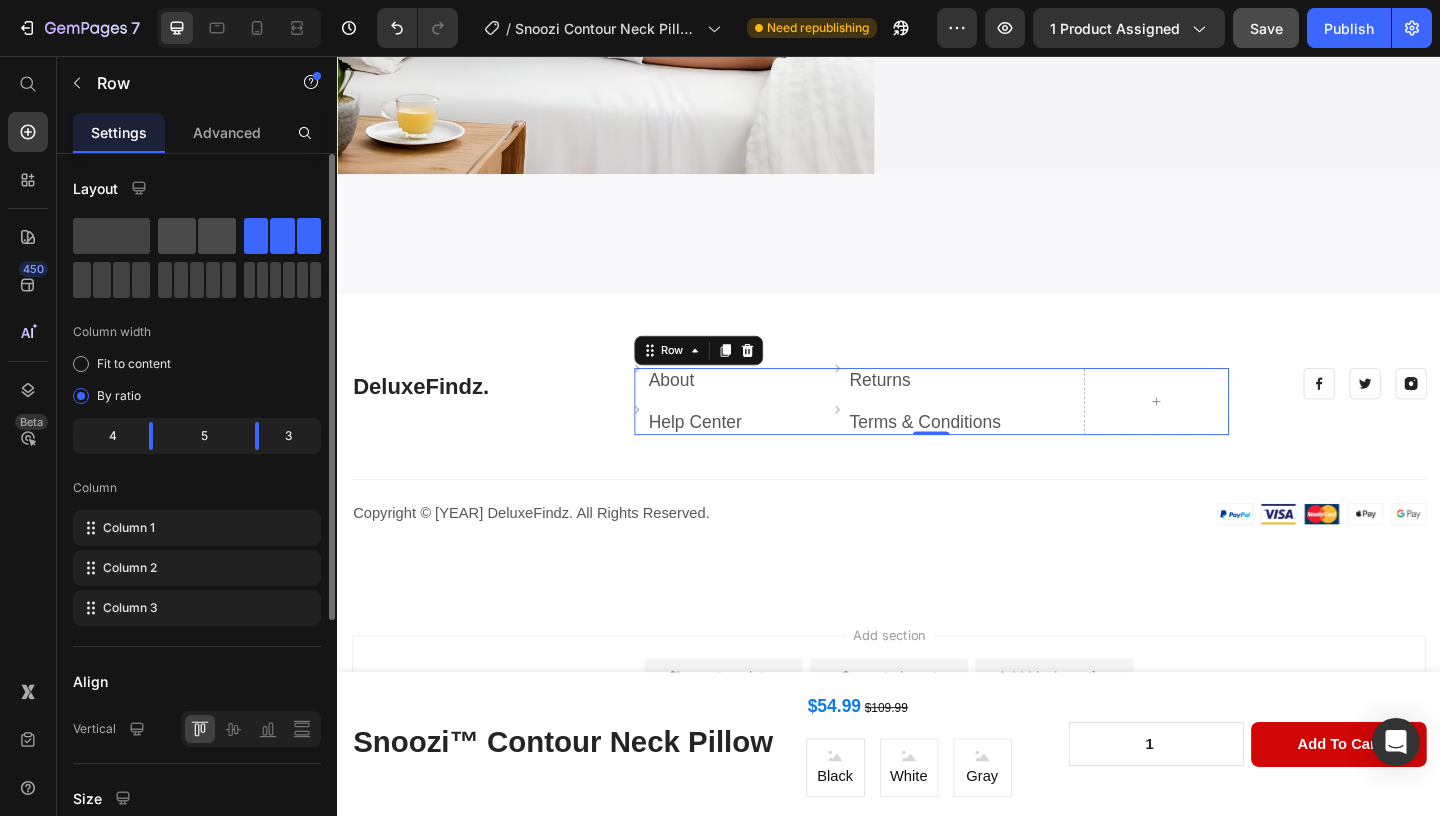 click 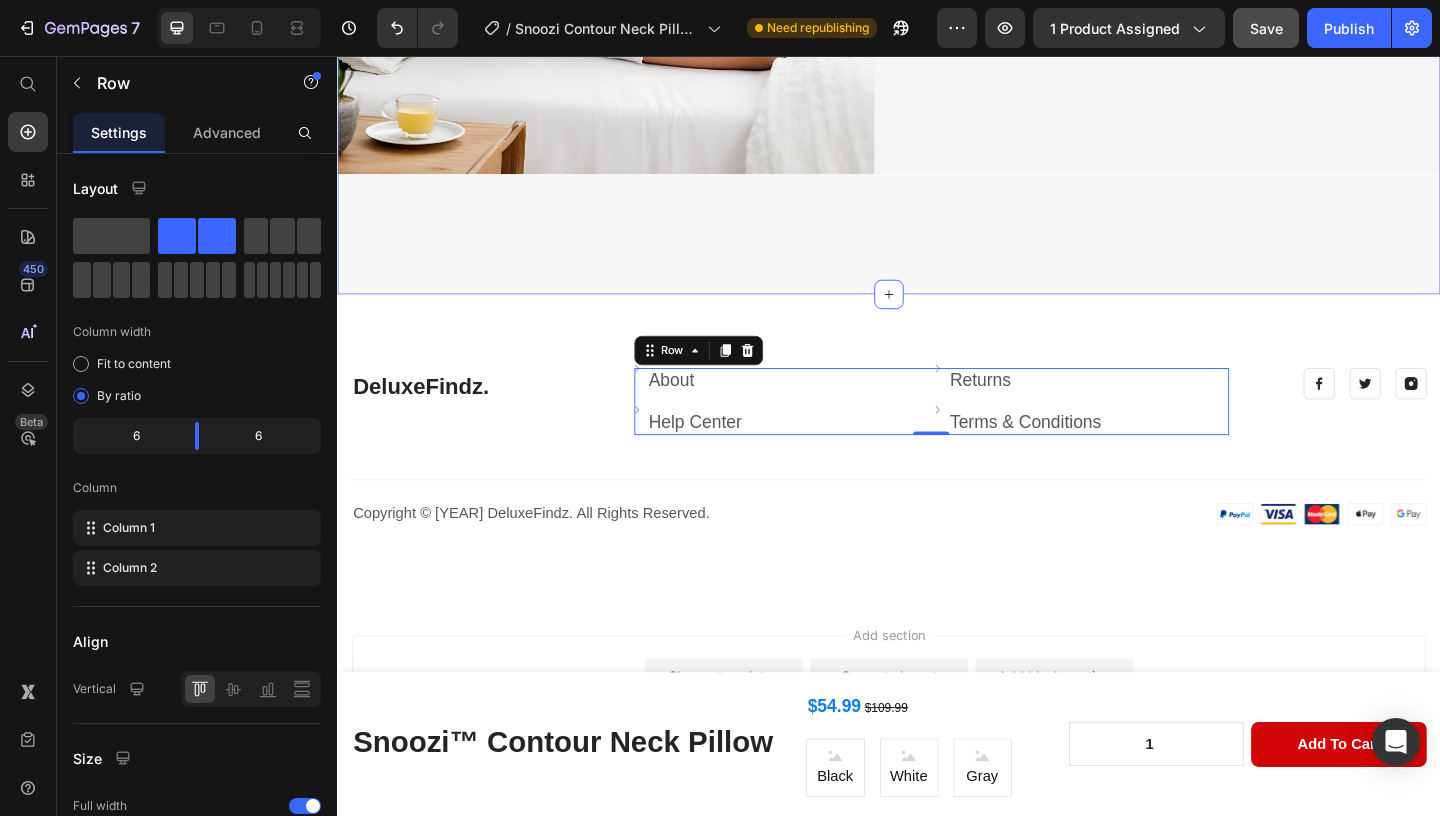 click on "Image Try Snoozi ™ Risk-Free for 60 Days Heading We believe you’ll feel the Snoozi™ difference—deeper sleep, no more neck pain, and true comfort night after night. That’s why your pillow comes with a 60-day satisfaction guarantee. Not in love? We’ll make it right—no stress, no hassle. Text Block Row" at bounding box center [937, -58] 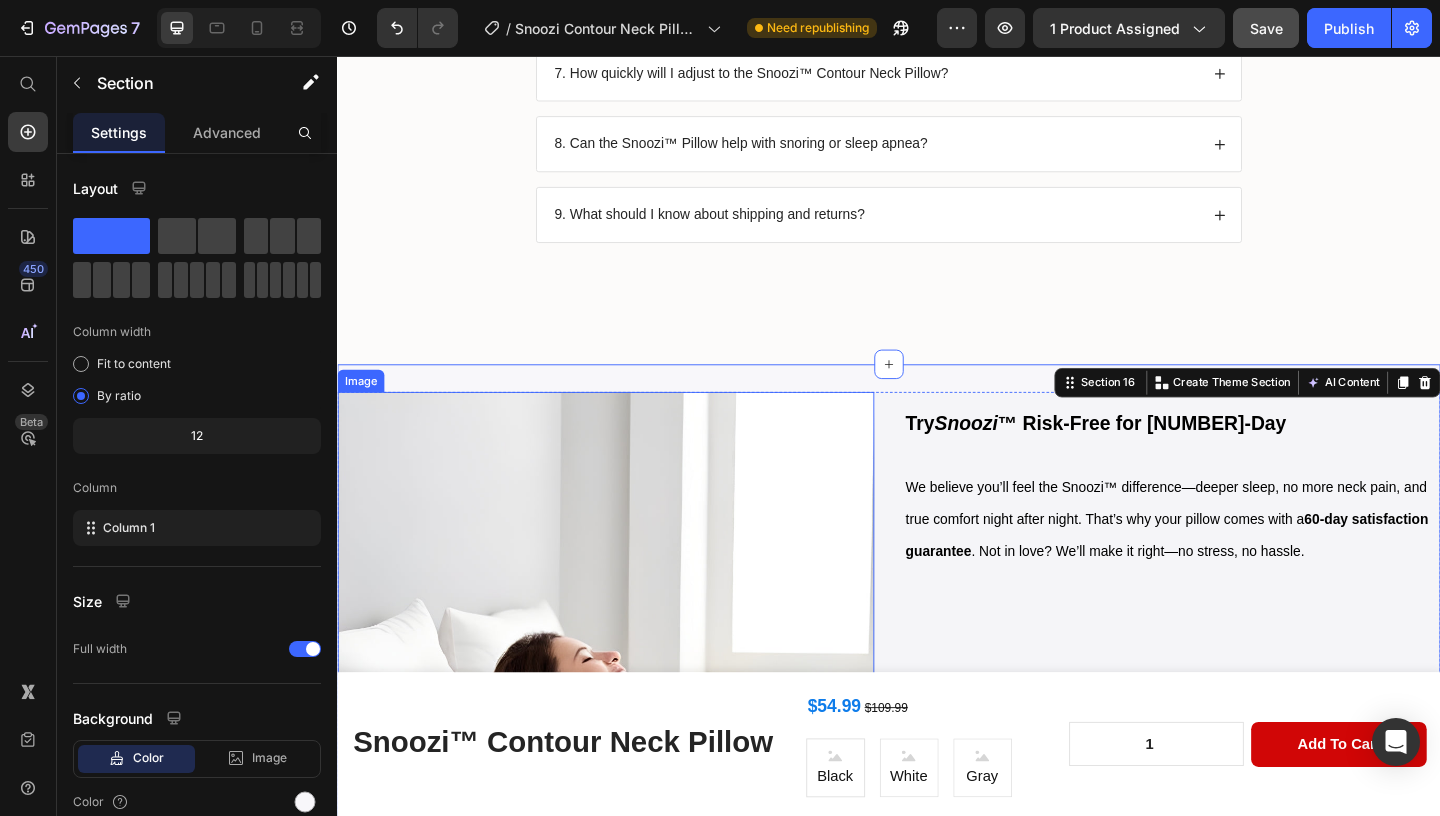 scroll, scrollTop: 7680, scrollLeft: 0, axis: vertical 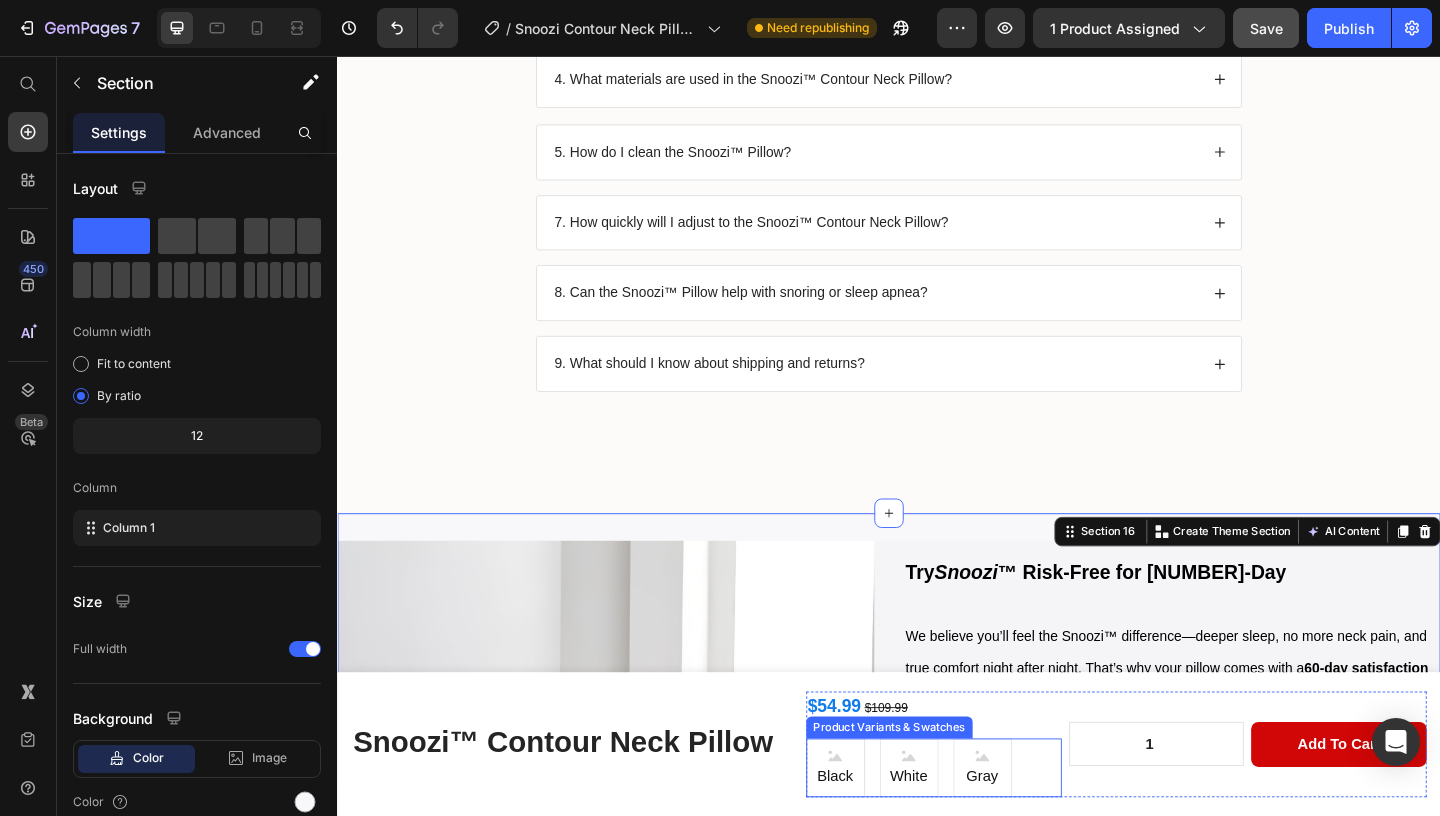 click on "Black" at bounding box center [878, 839] 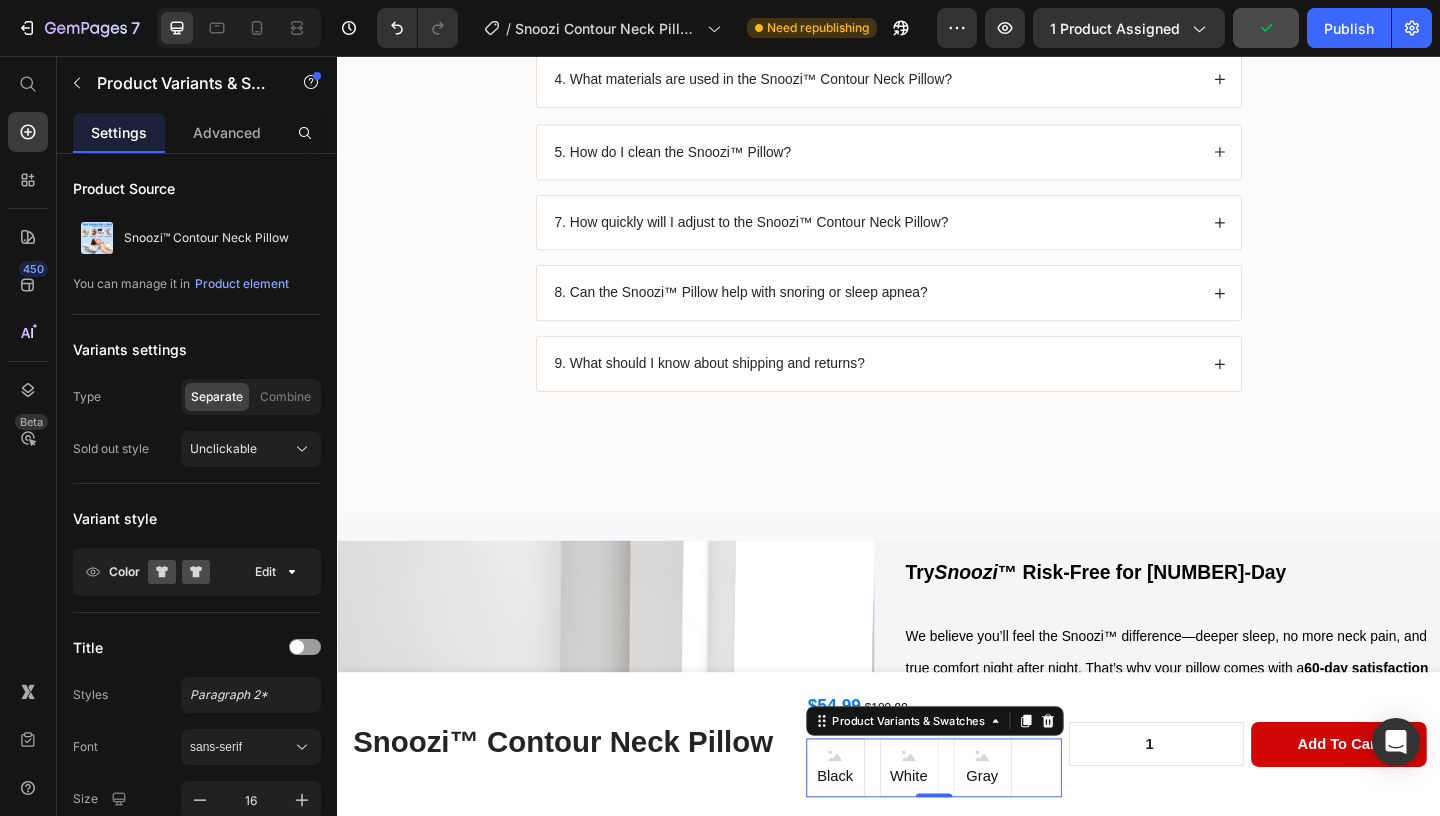 click 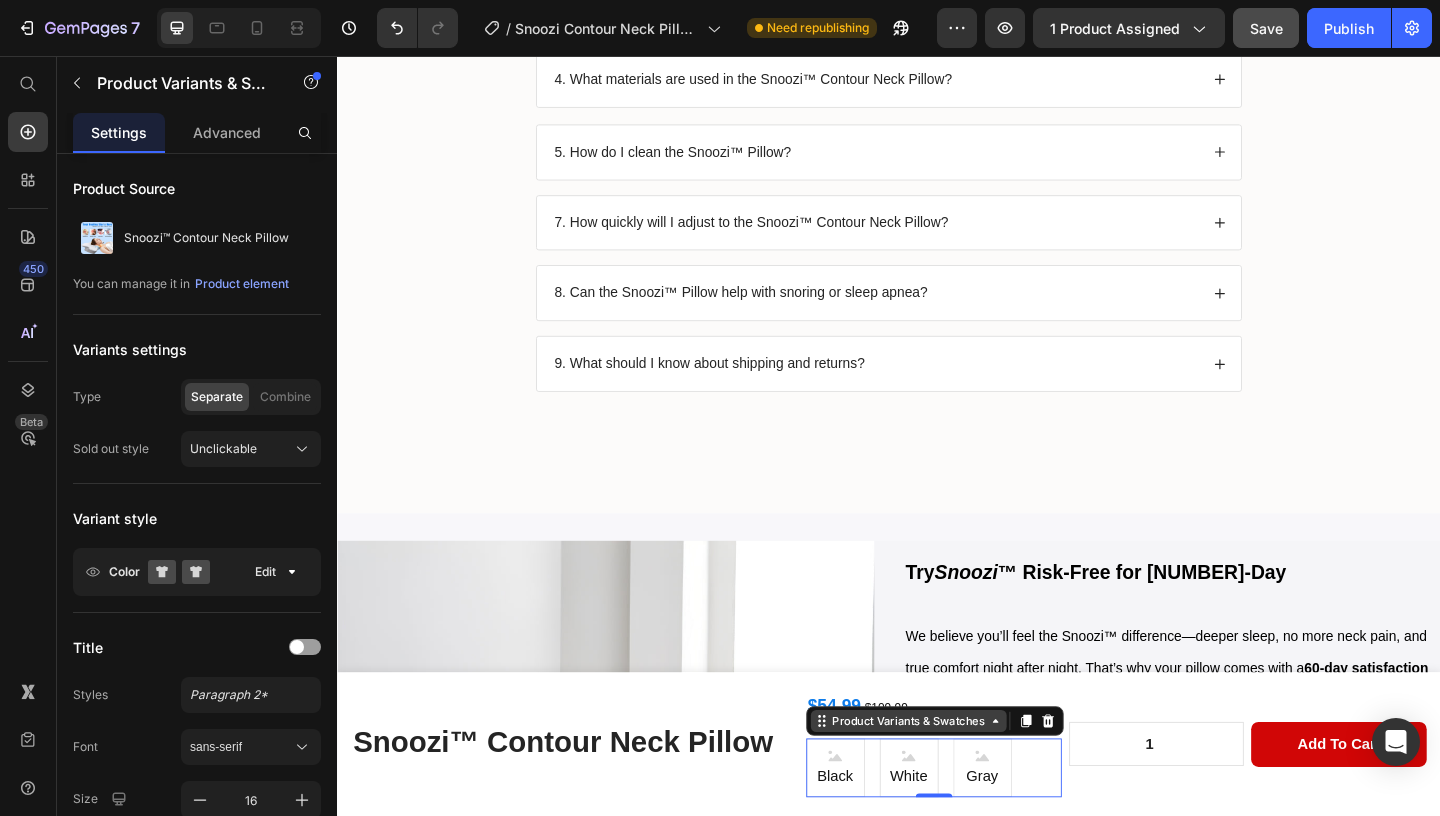 click on "Product Variants & Swatches" at bounding box center (958, 779) 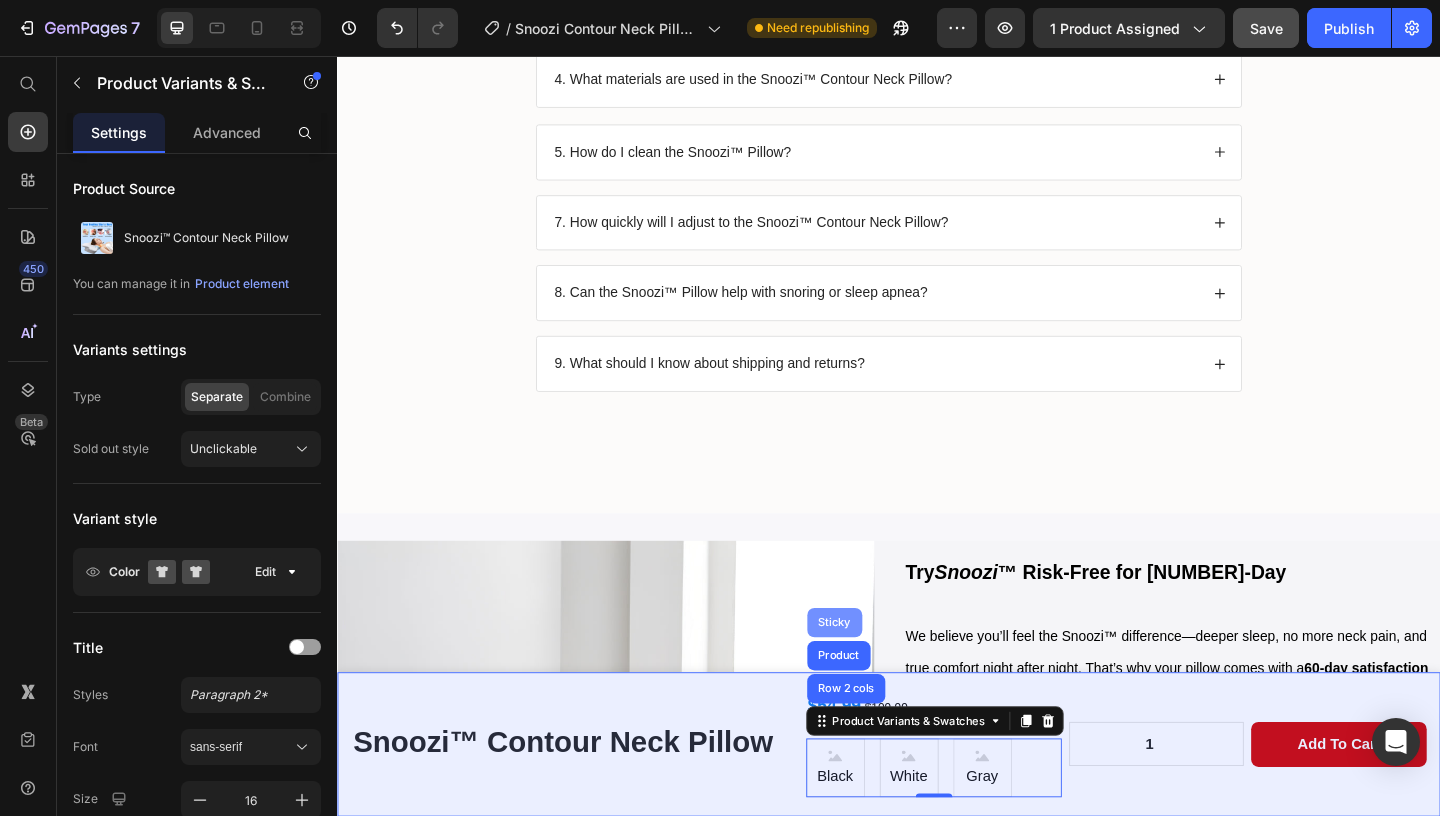 click on "Product" at bounding box center [882, 708] 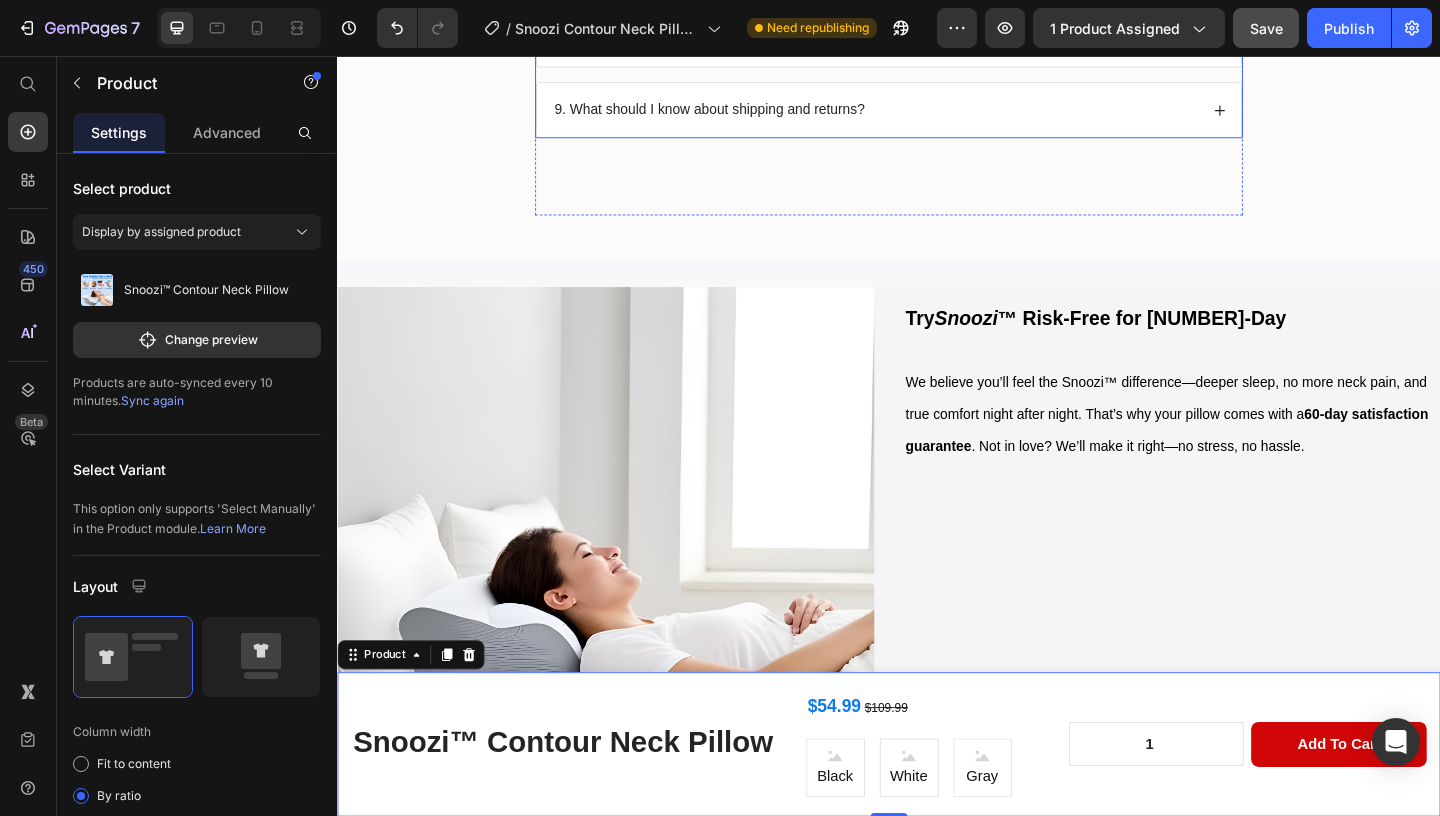 scroll, scrollTop: 7449, scrollLeft: 0, axis: vertical 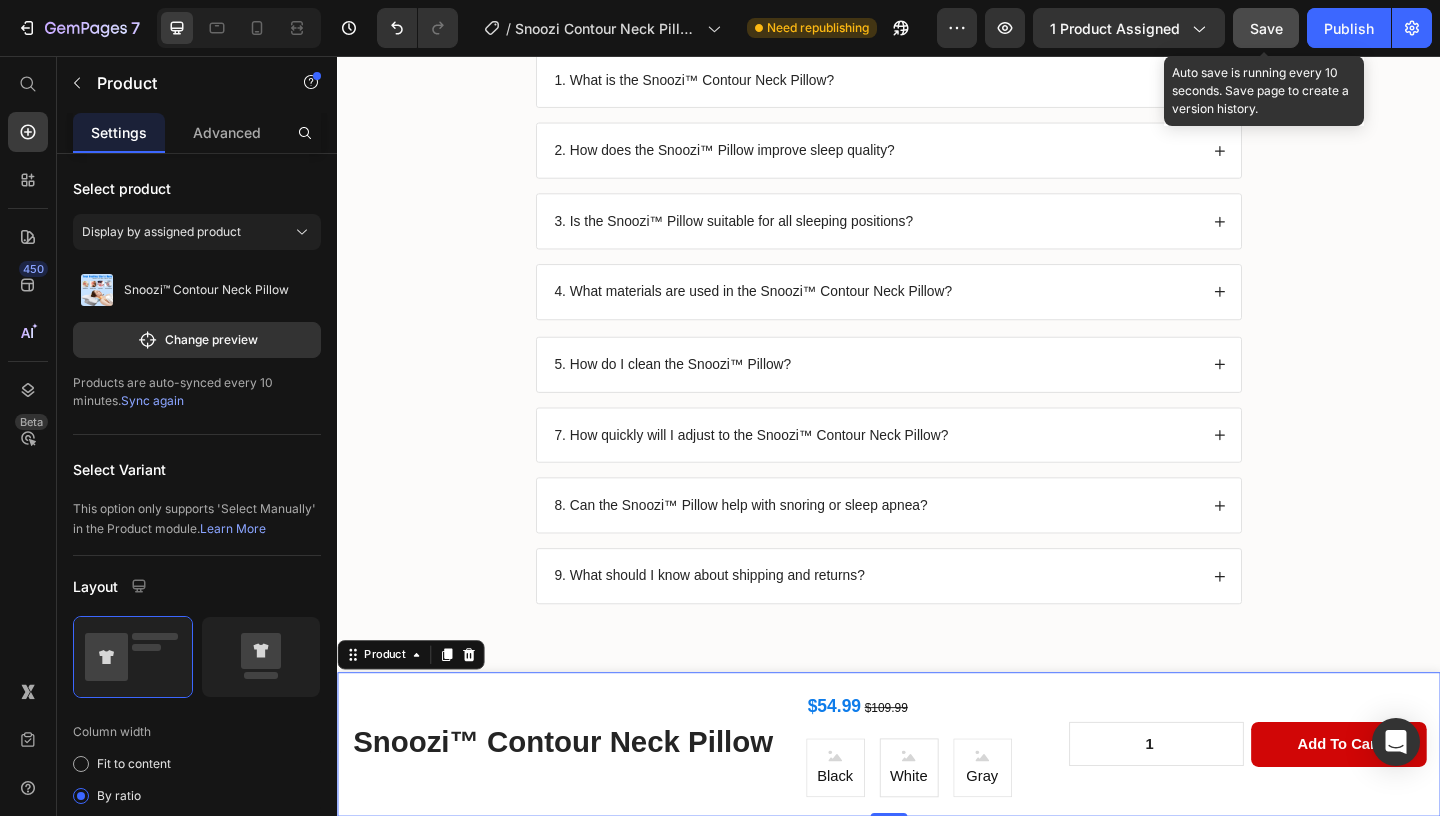 click on "Save" at bounding box center (1266, 28) 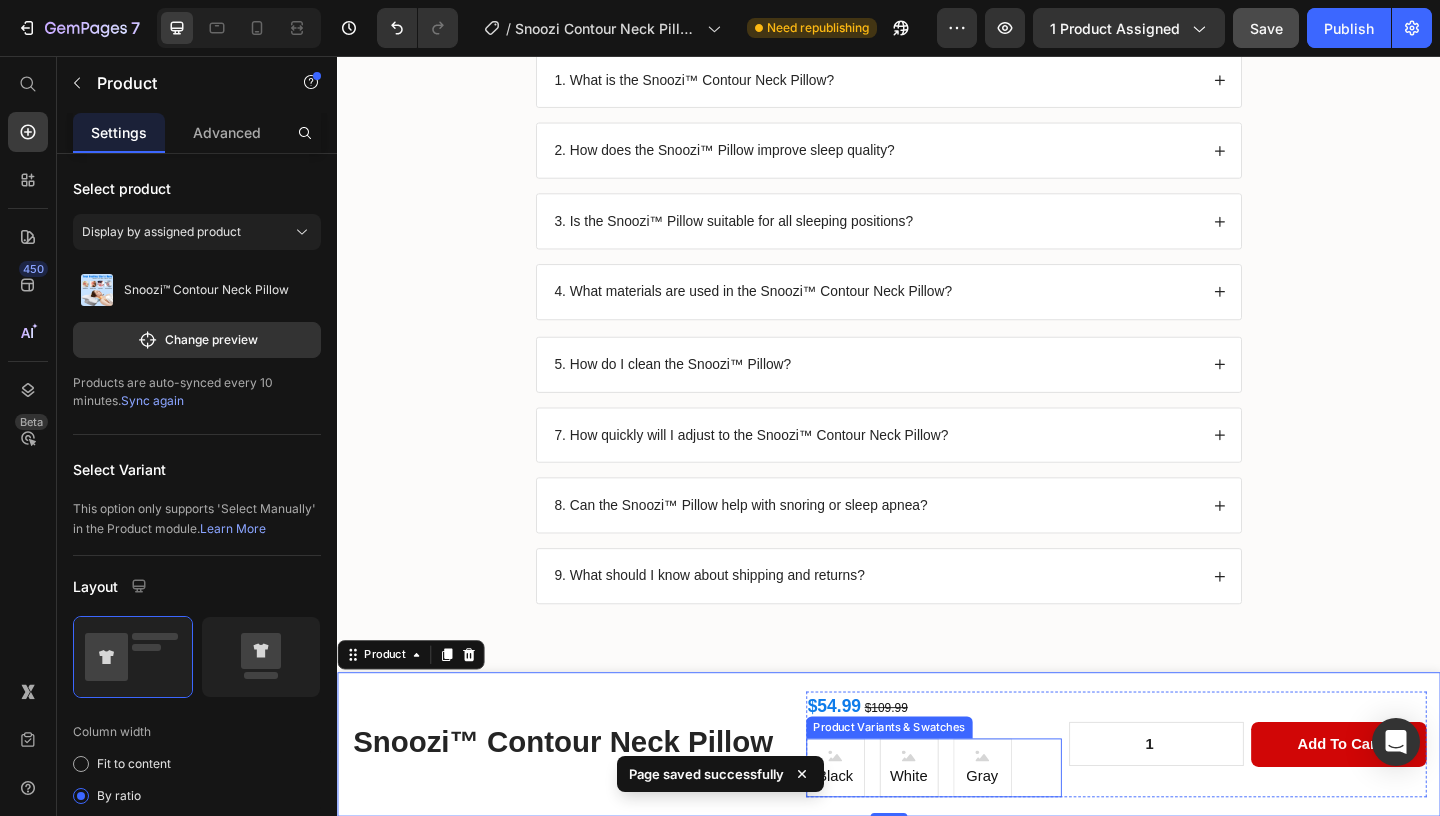 click on "Black" at bounding box center (878, 839) 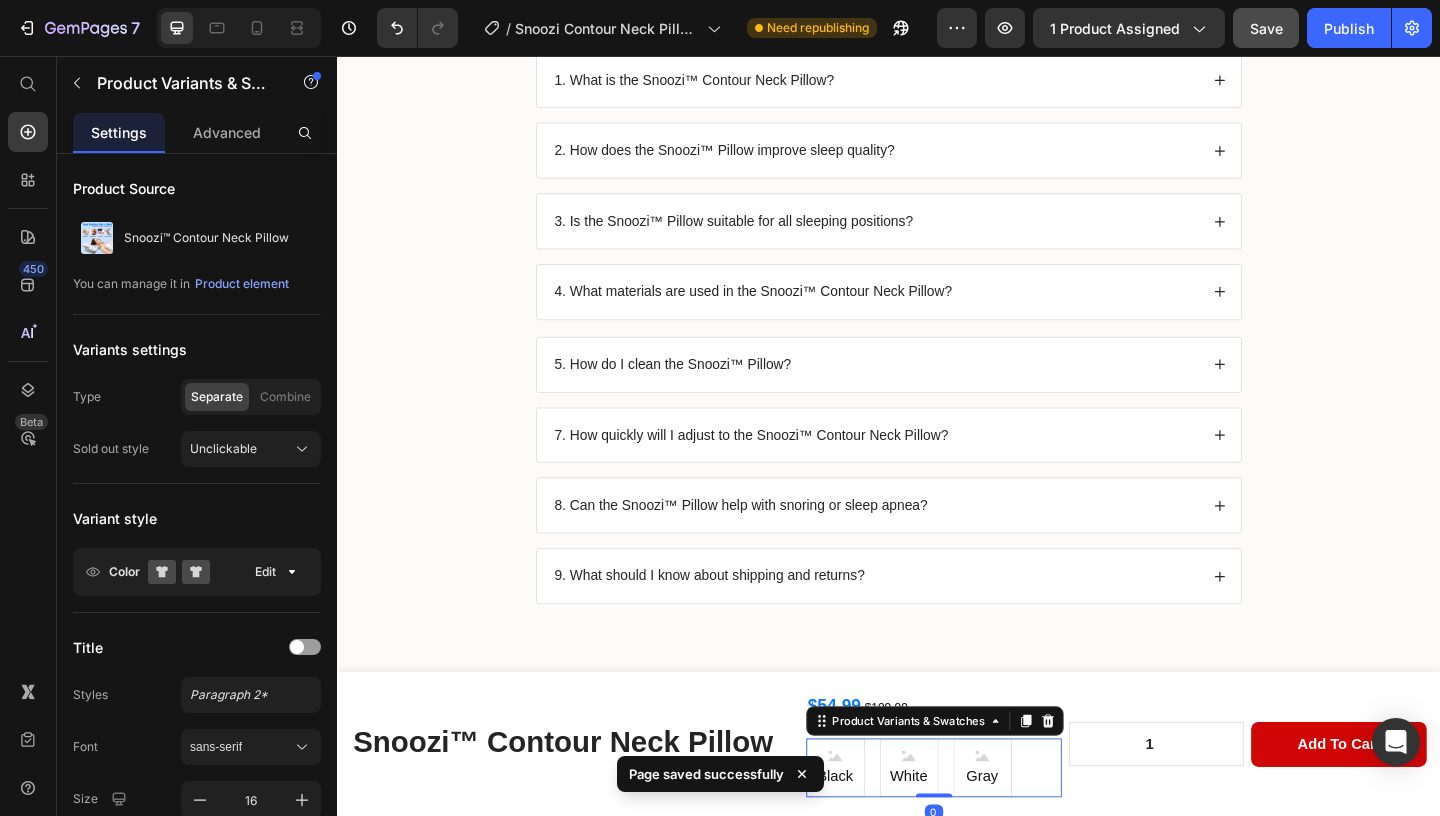 click on "Black" at bounding box center (879, 830) 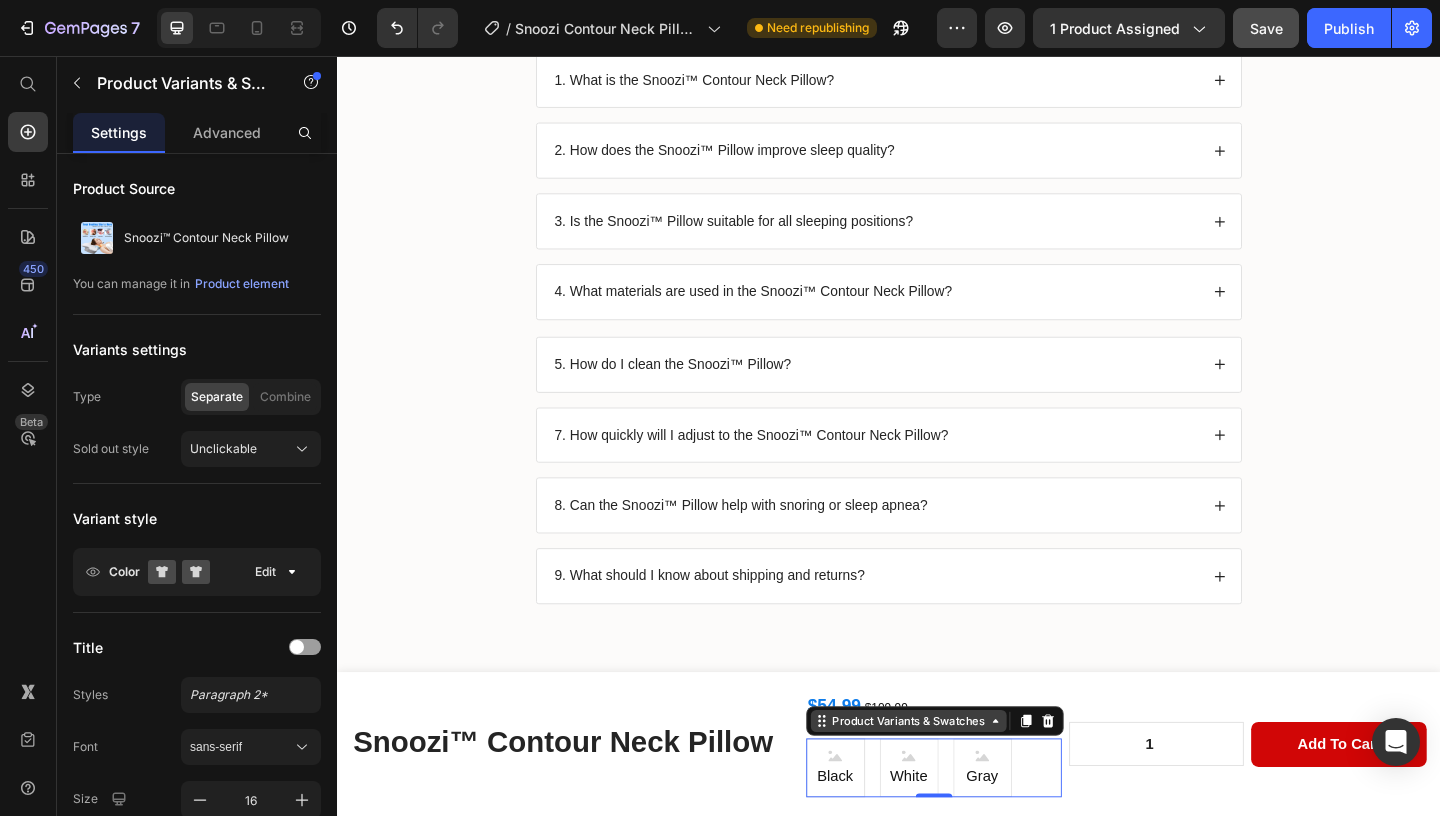 click on "$[PRICE] $[PRICE] Text Block Black Black Black White White White Gray Gray Gray Product Variants & Swatches 0" at bounding box center [986, 804] 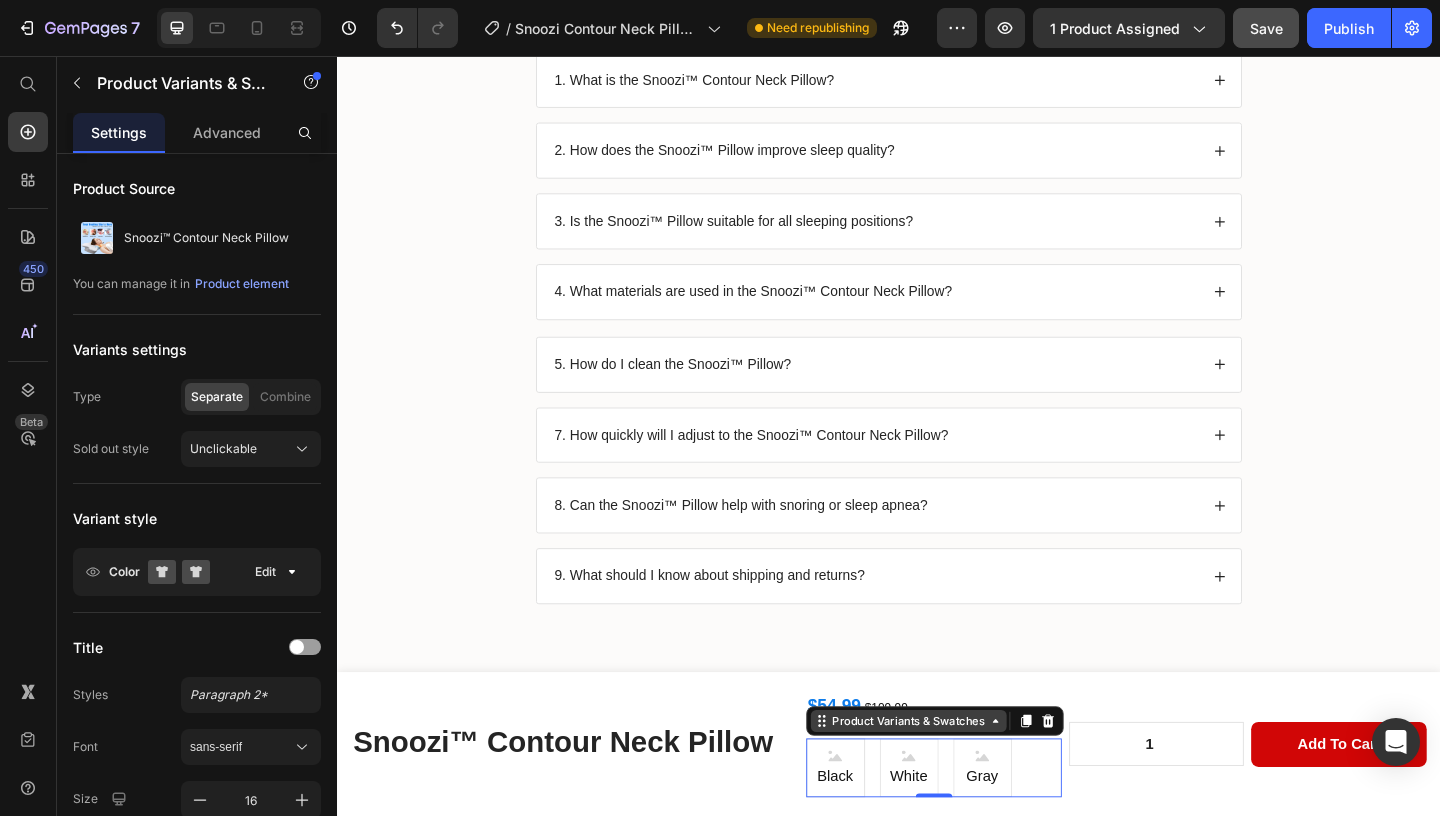 click 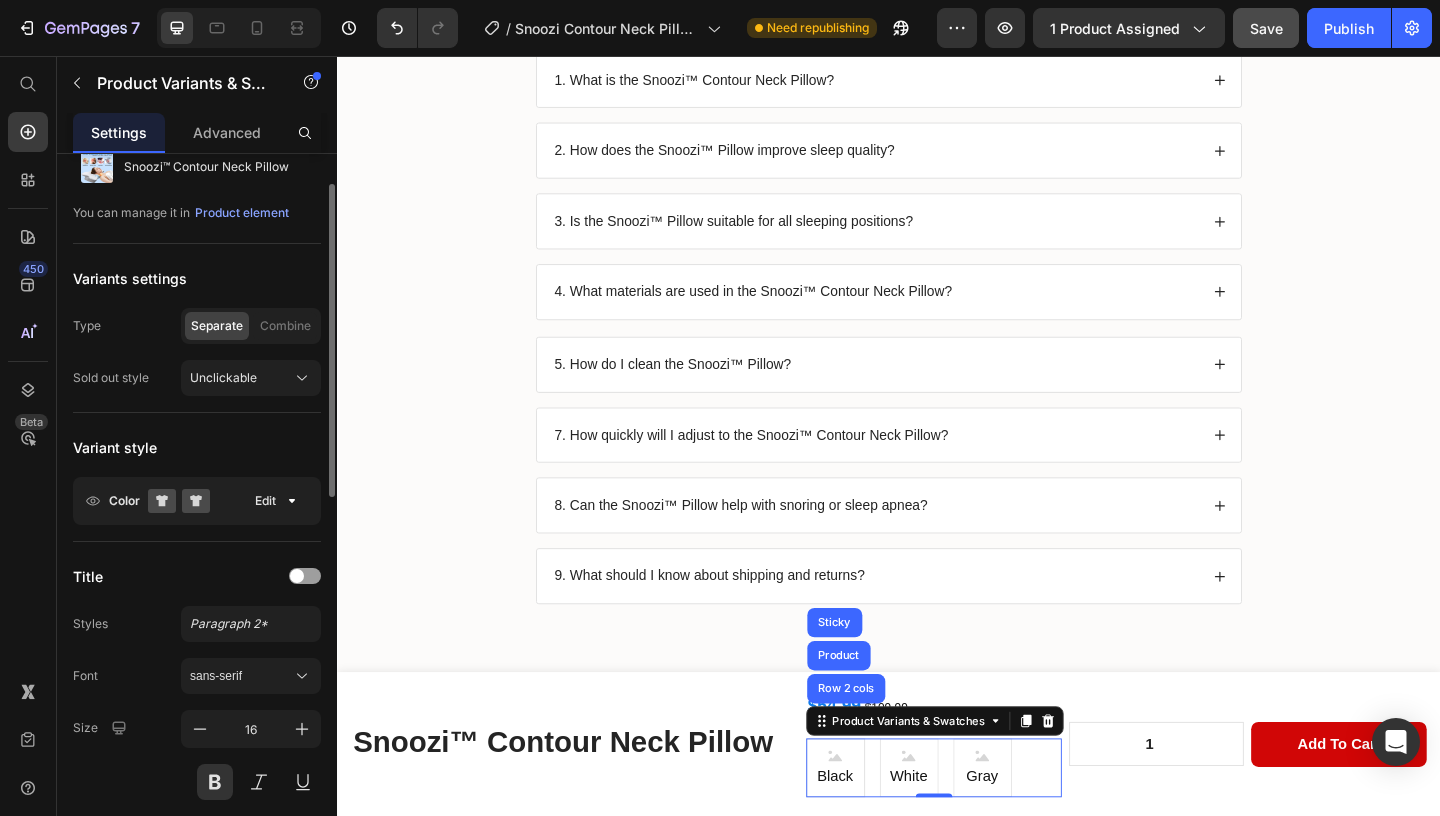 click on "Combine" 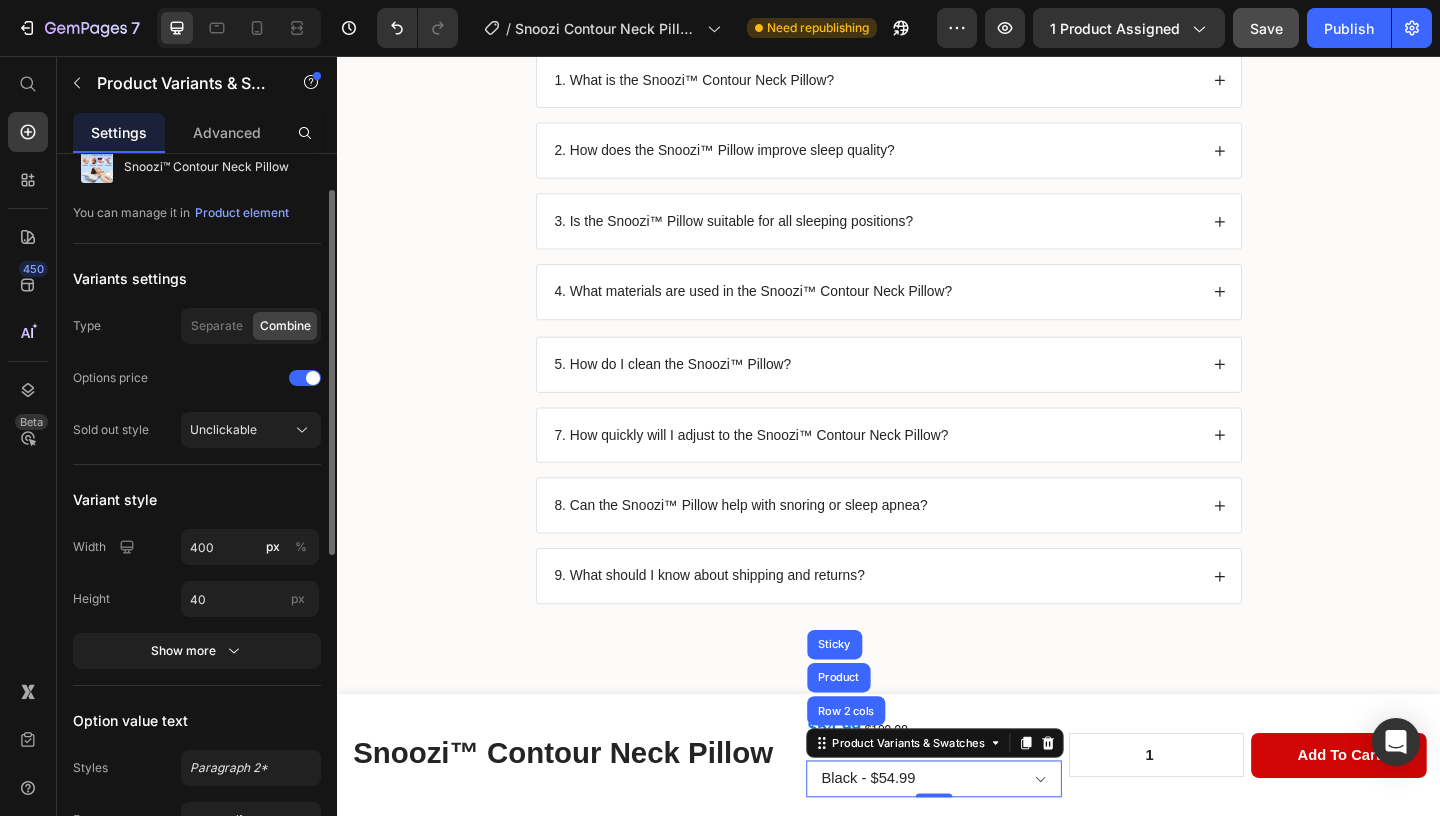 scroll, scrollTop: 152, scrollLeft: 0, axis: vertical 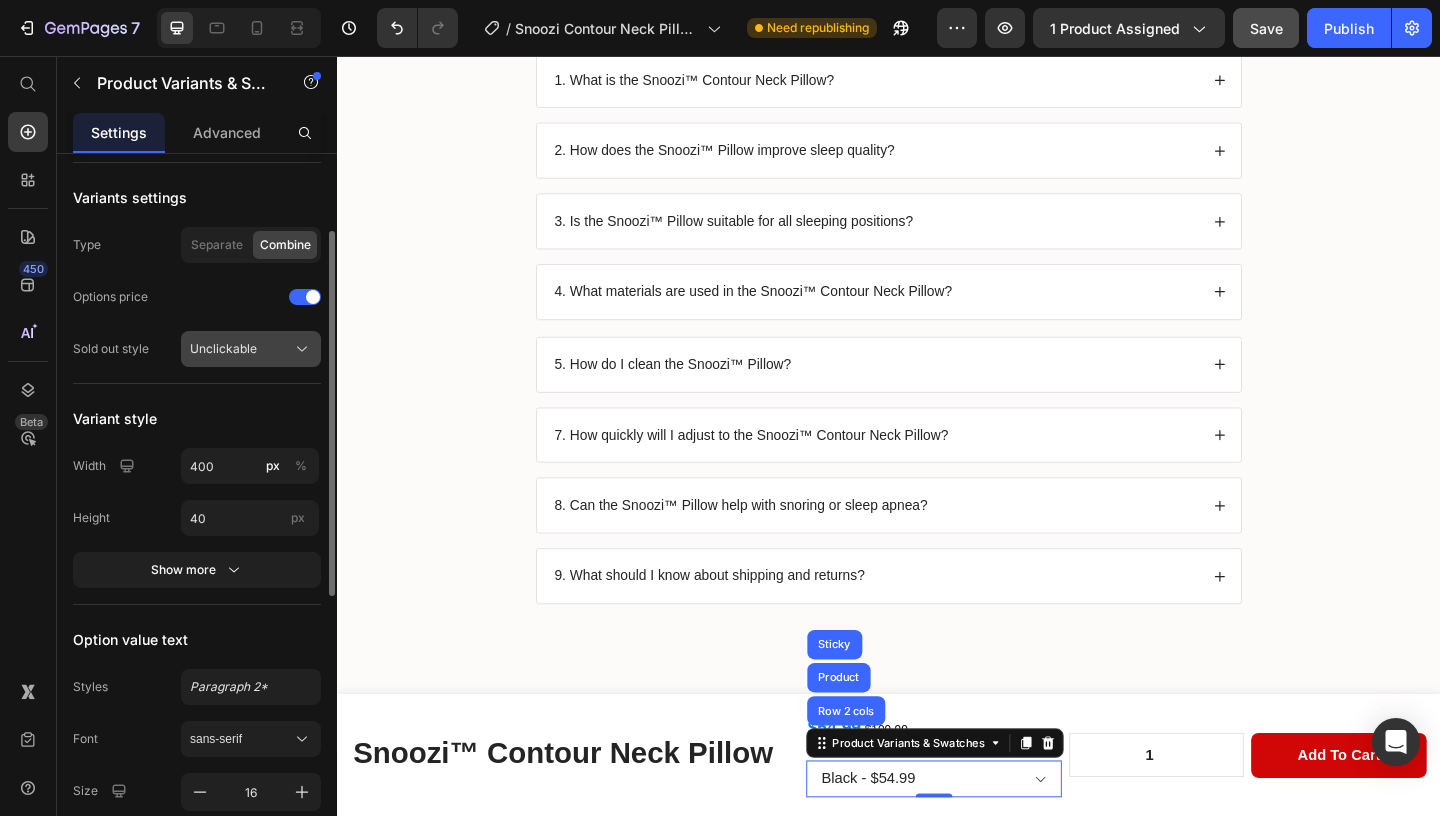 click on "Unclickable" 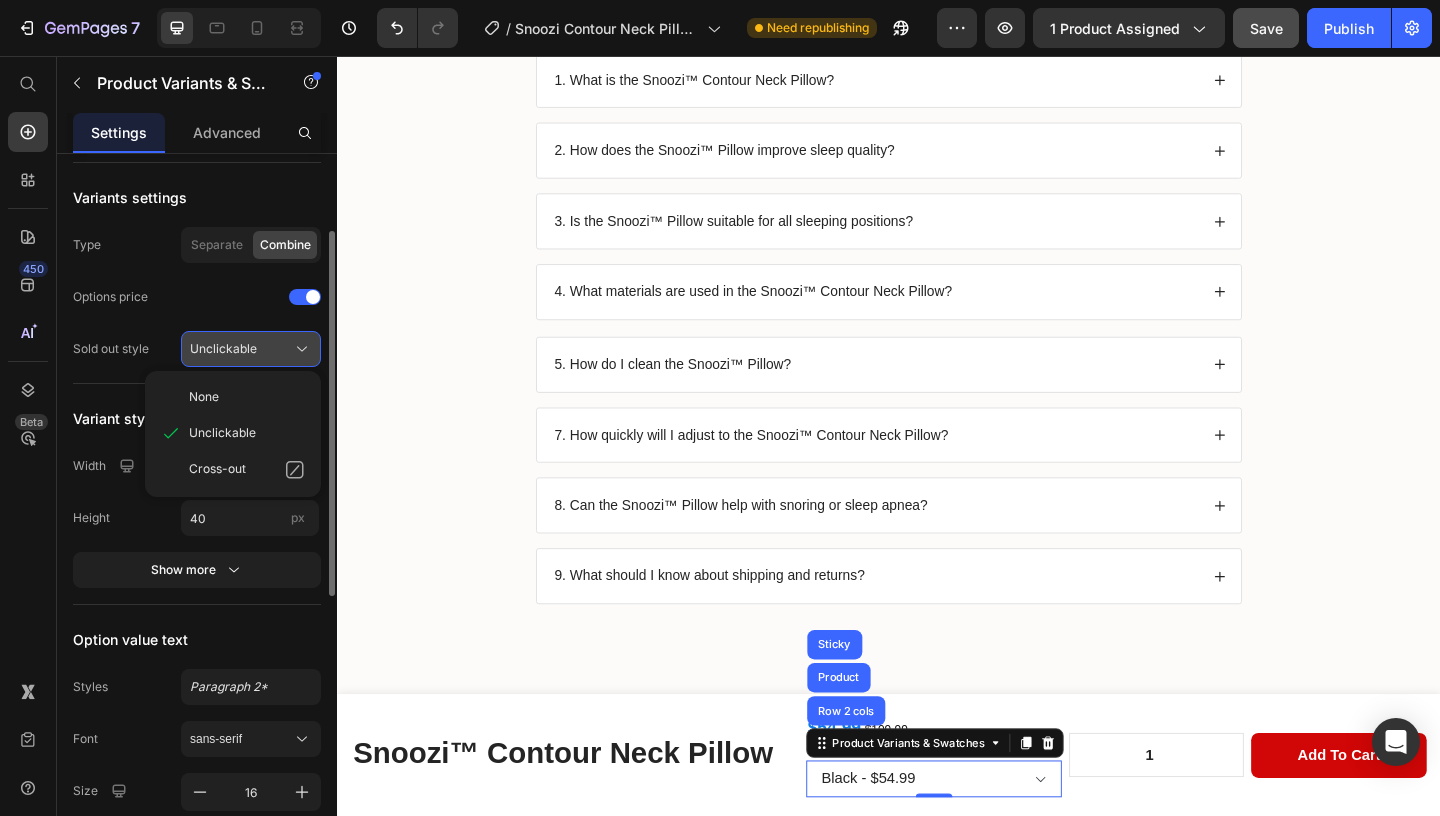 click on "Unclickable" at bounding box center (251, 349) 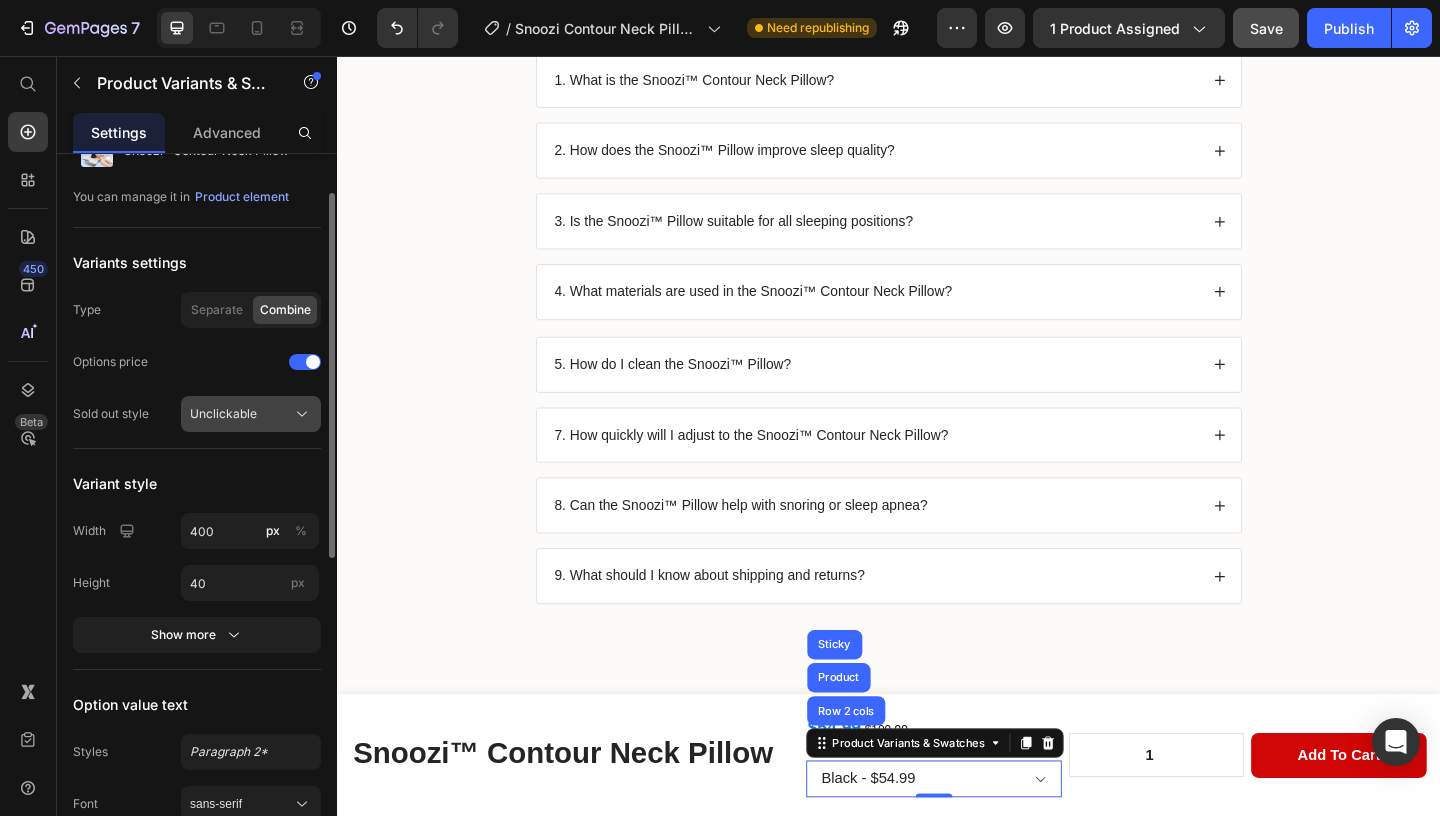 scroll, scrollTop: 84, scrollLeft: 0, axis: vertical 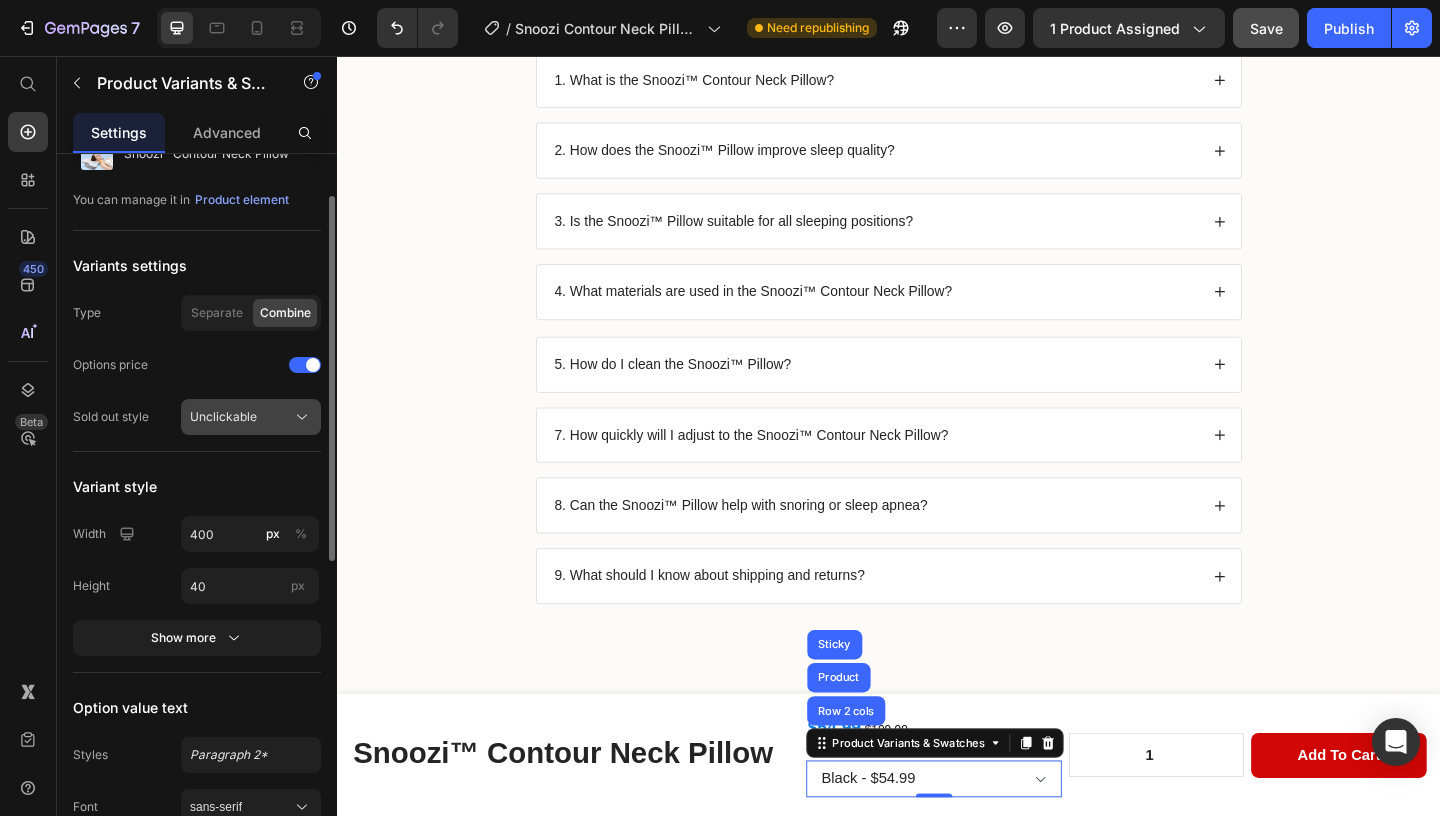 click on "Unclickable" 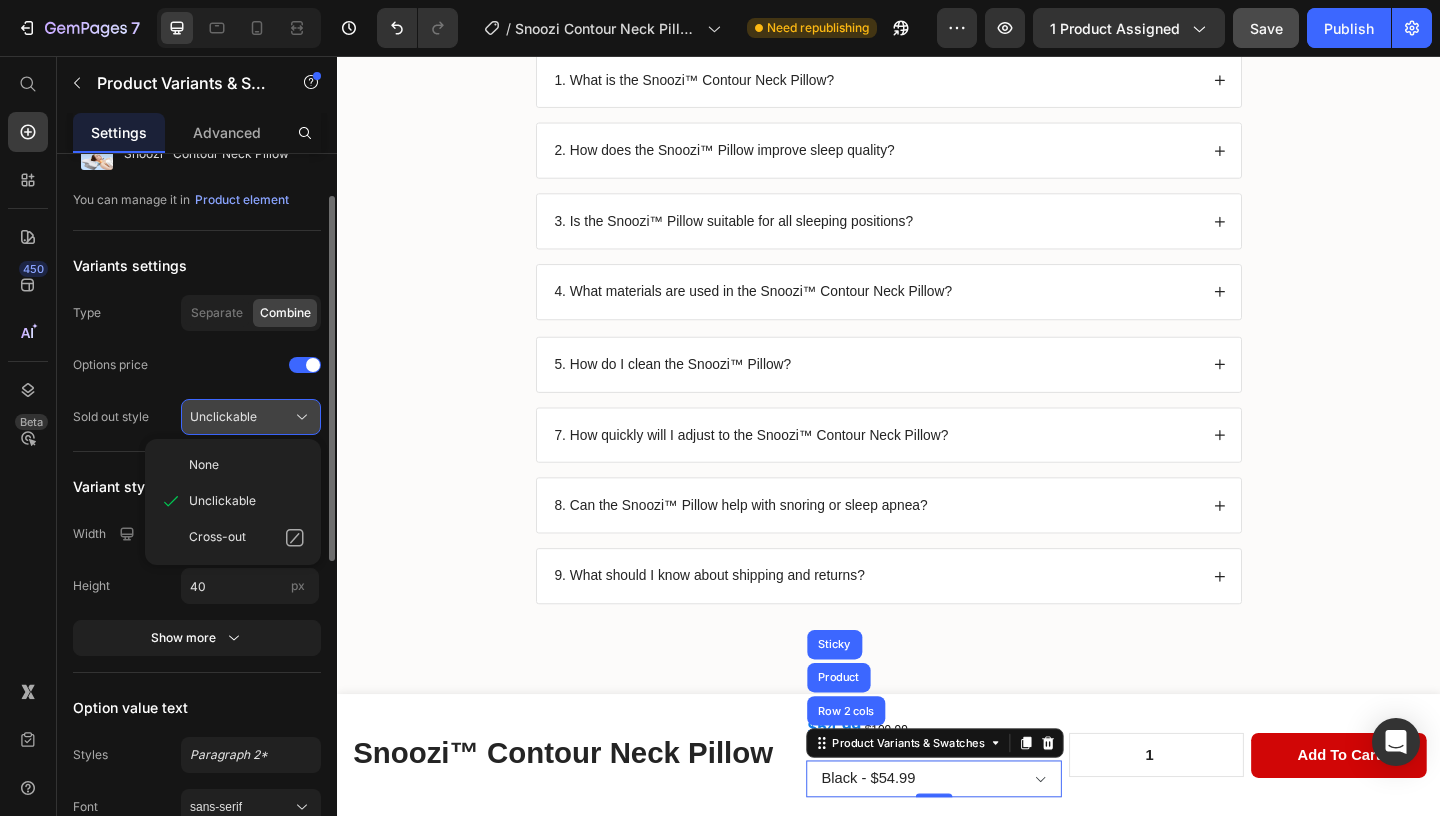click on "Unclickable" 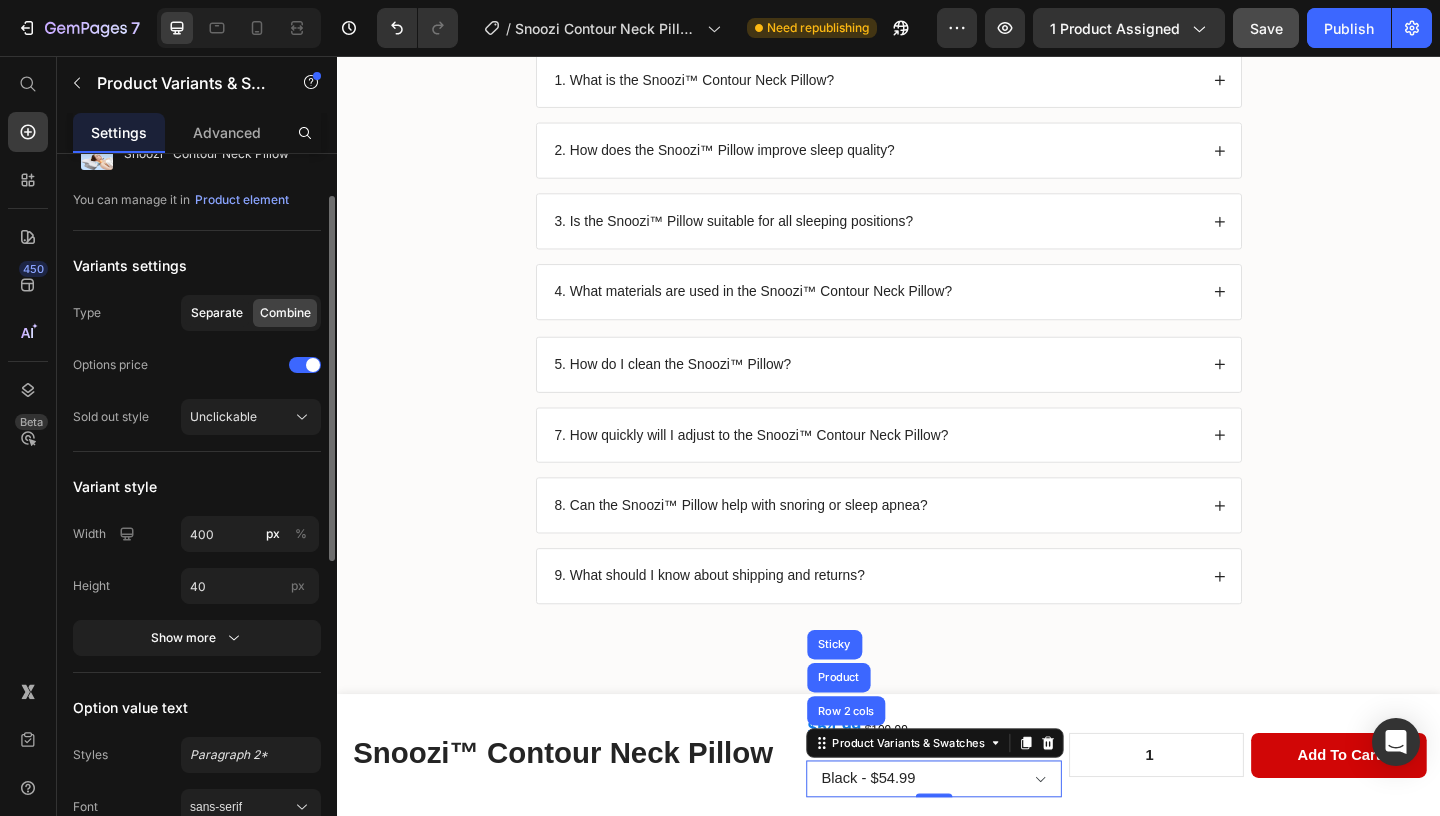 click on "Separate" 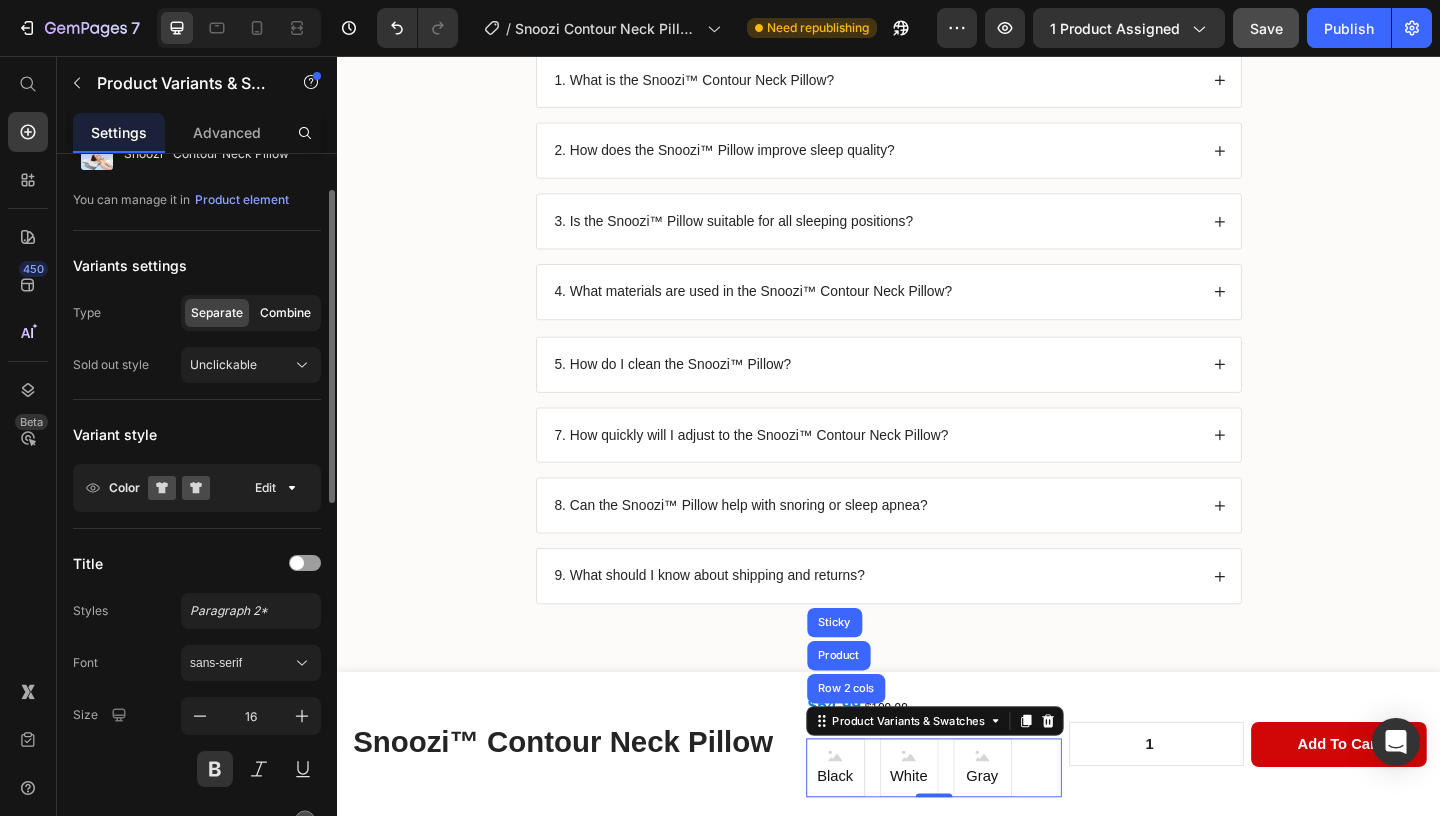 click on "Combine" 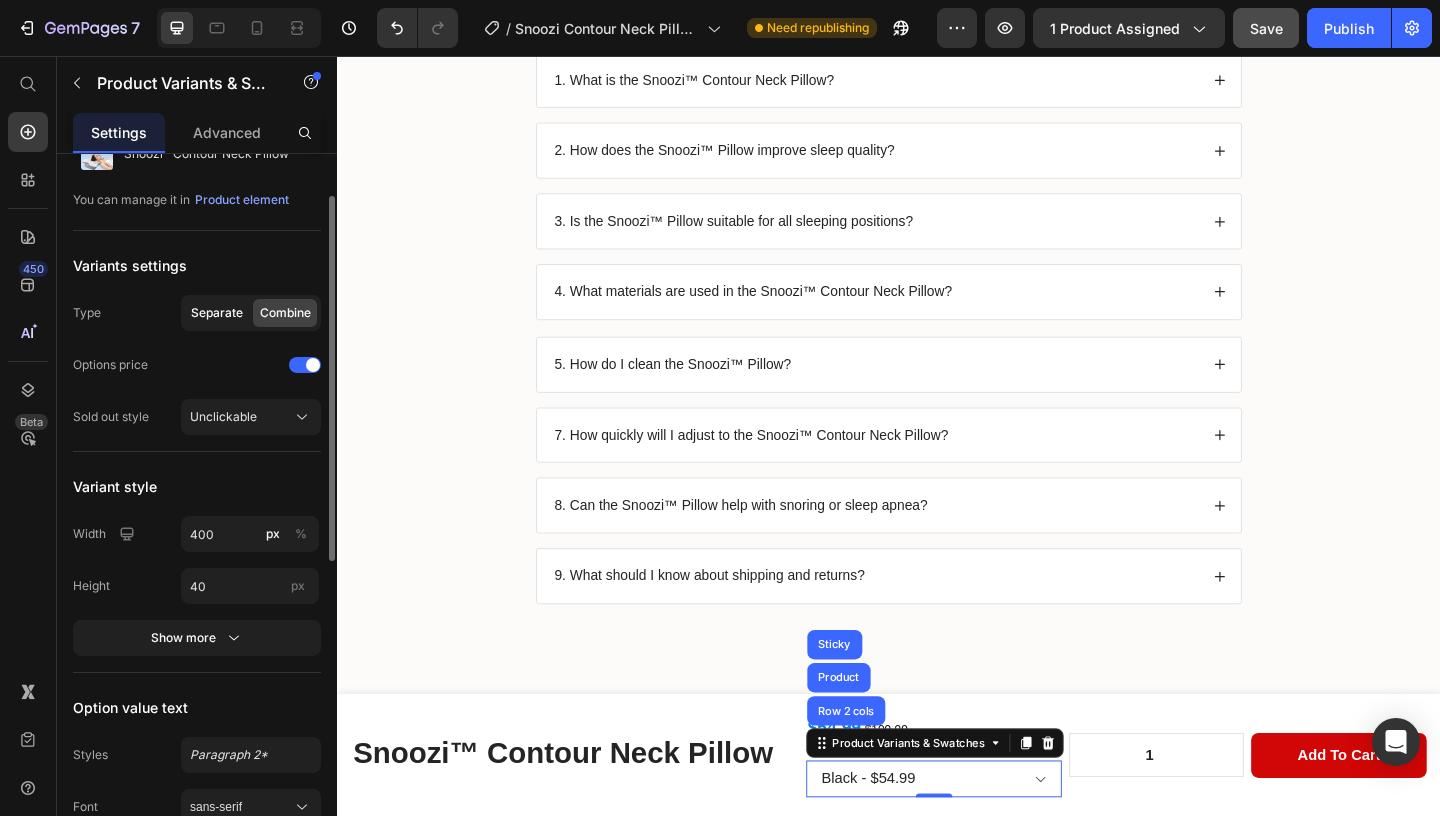 click on "Separate" 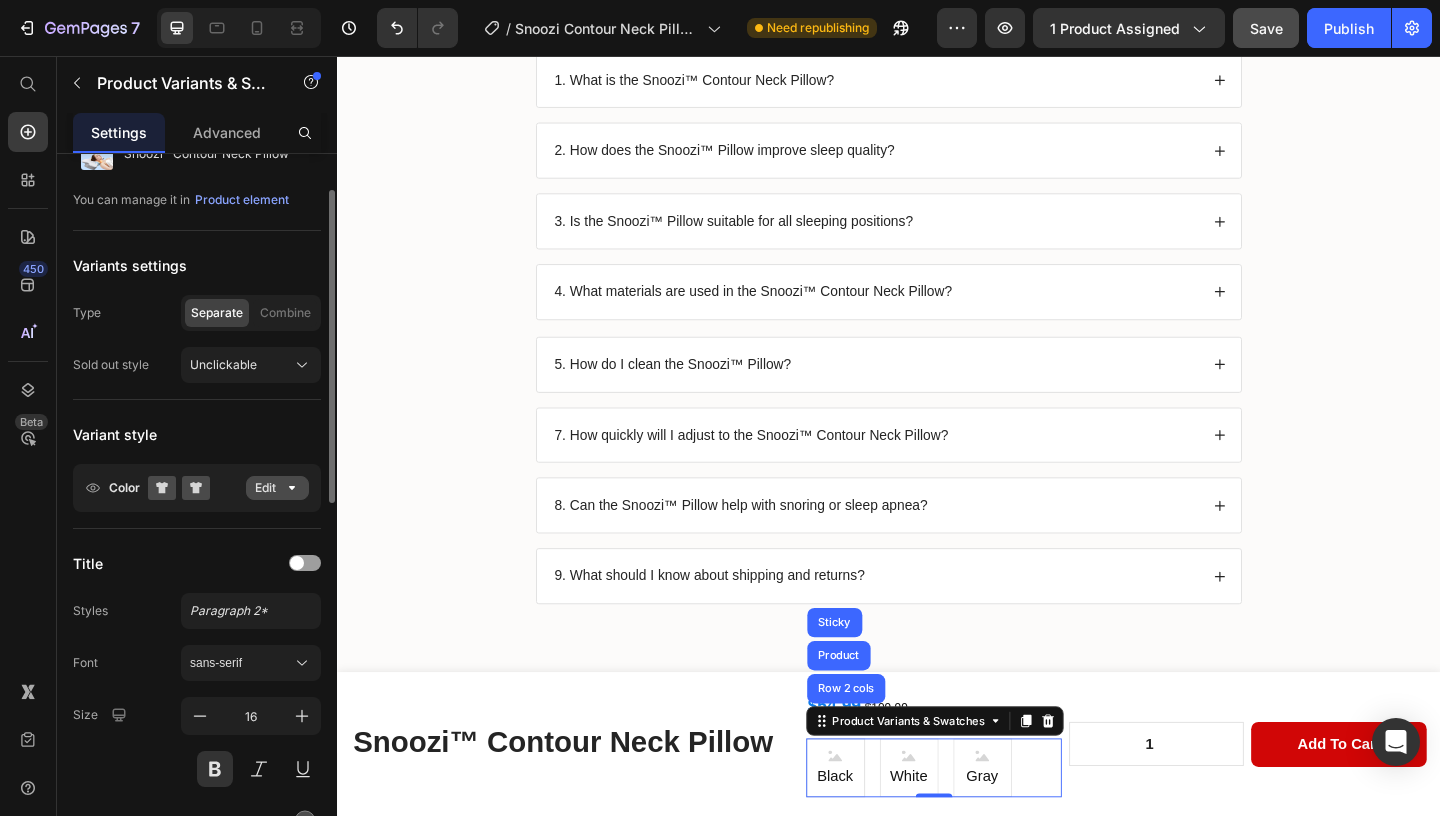 click on "Edit" at bounding box center [277, 488] 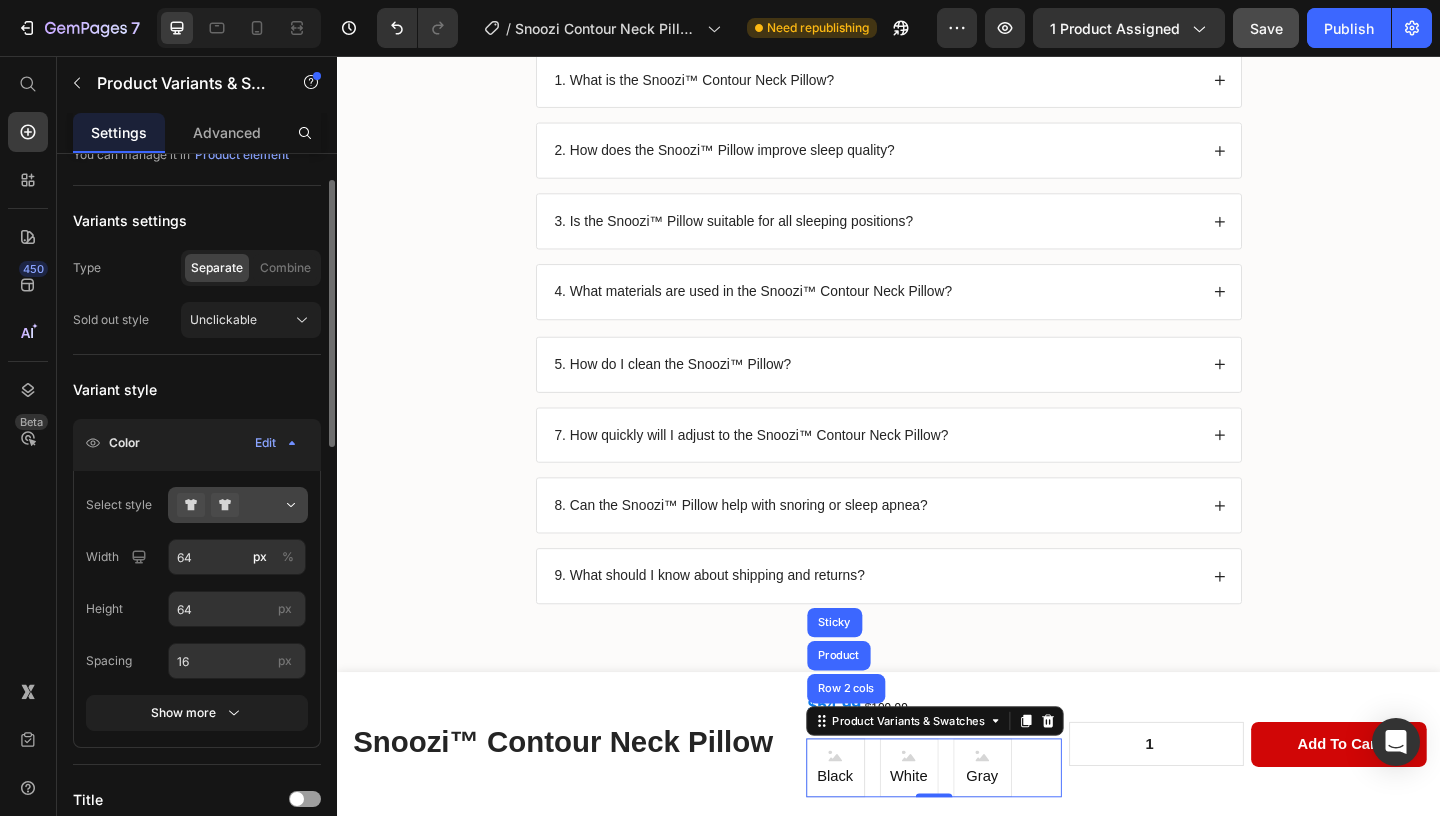 scroll, scrollTop: 130, scrollLeft: 0, axis: vertical 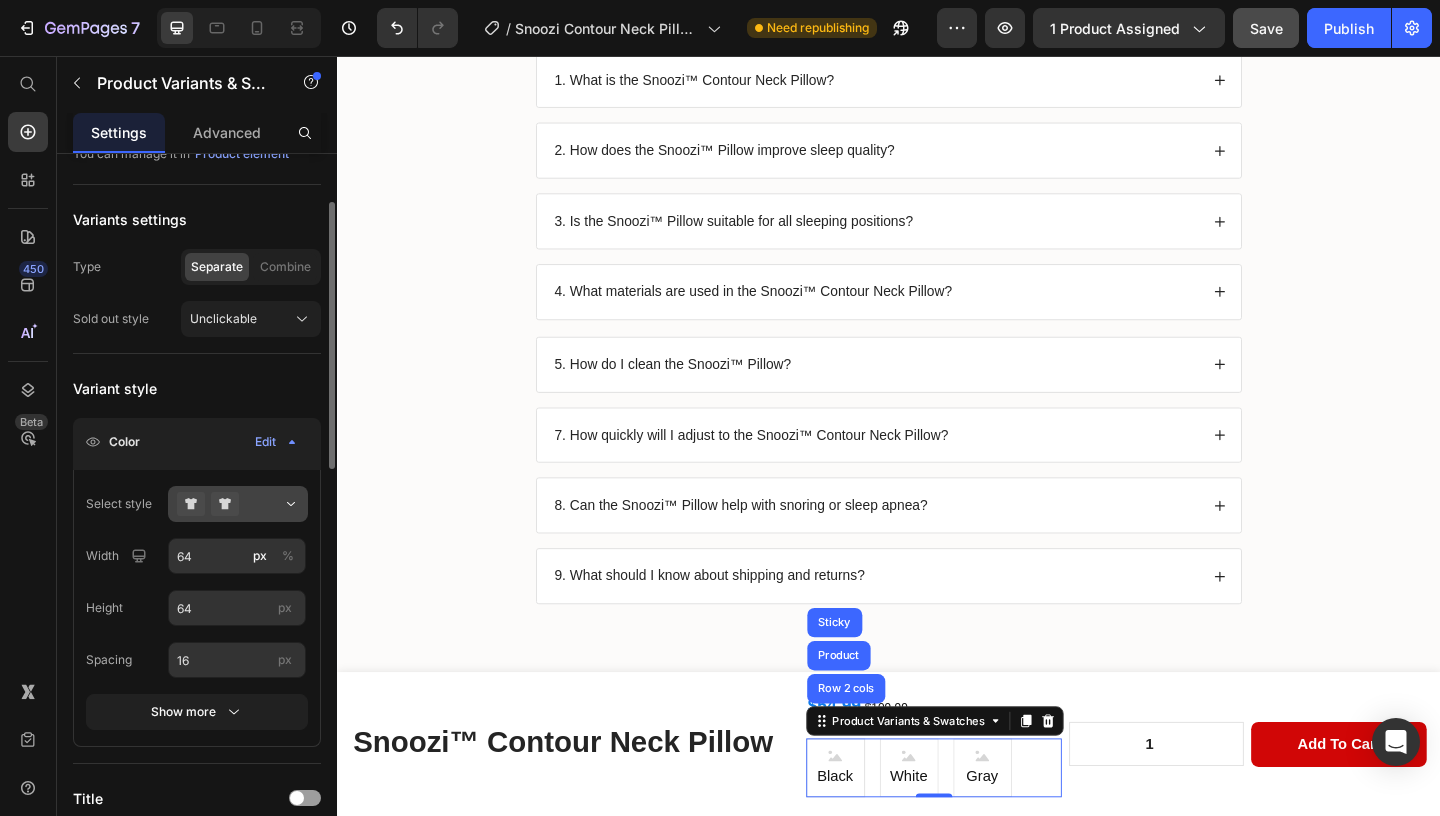 click at bounding box center [238, 504] 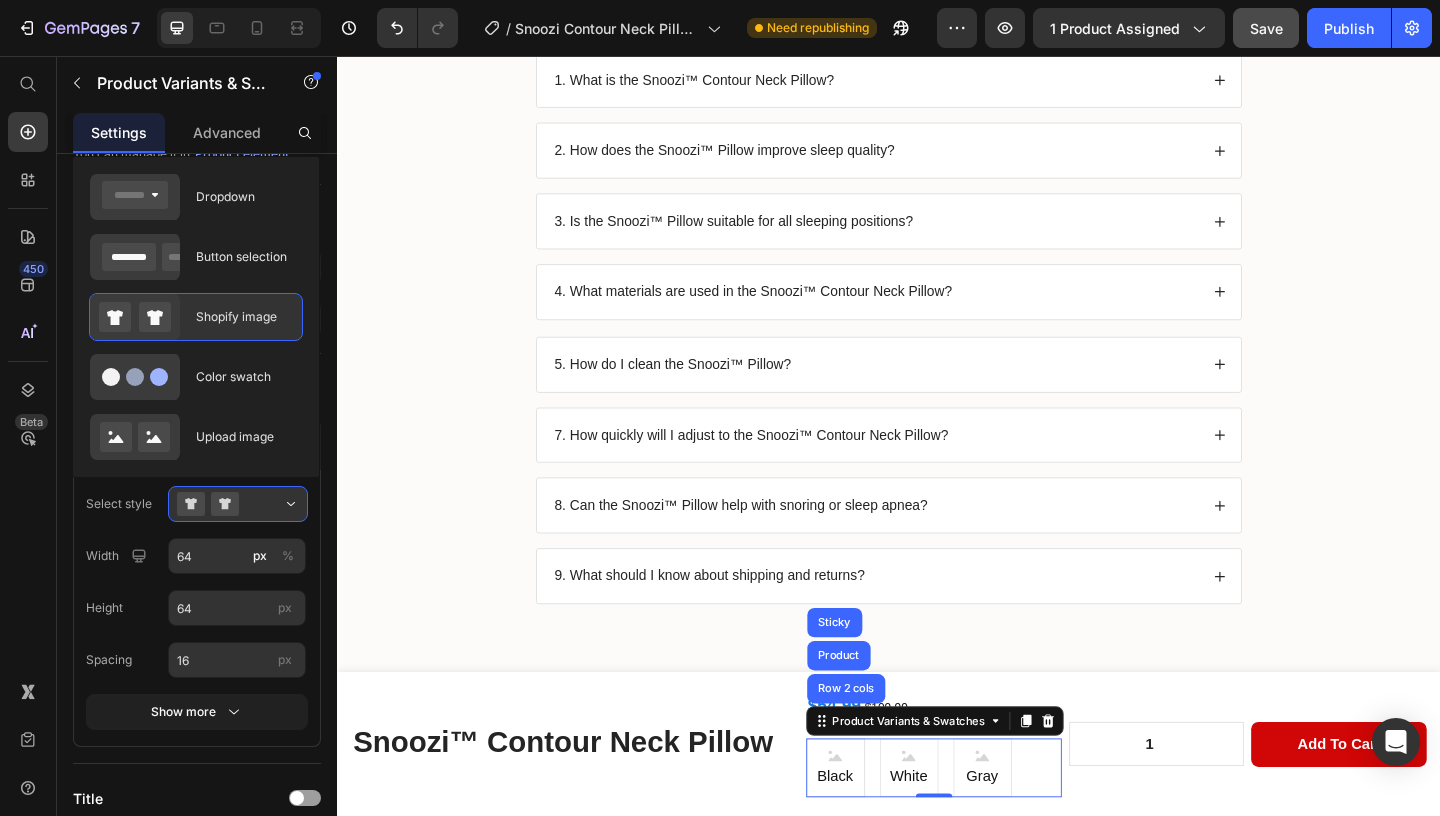 click on "Shopify image" at bounding box center (243, 317) 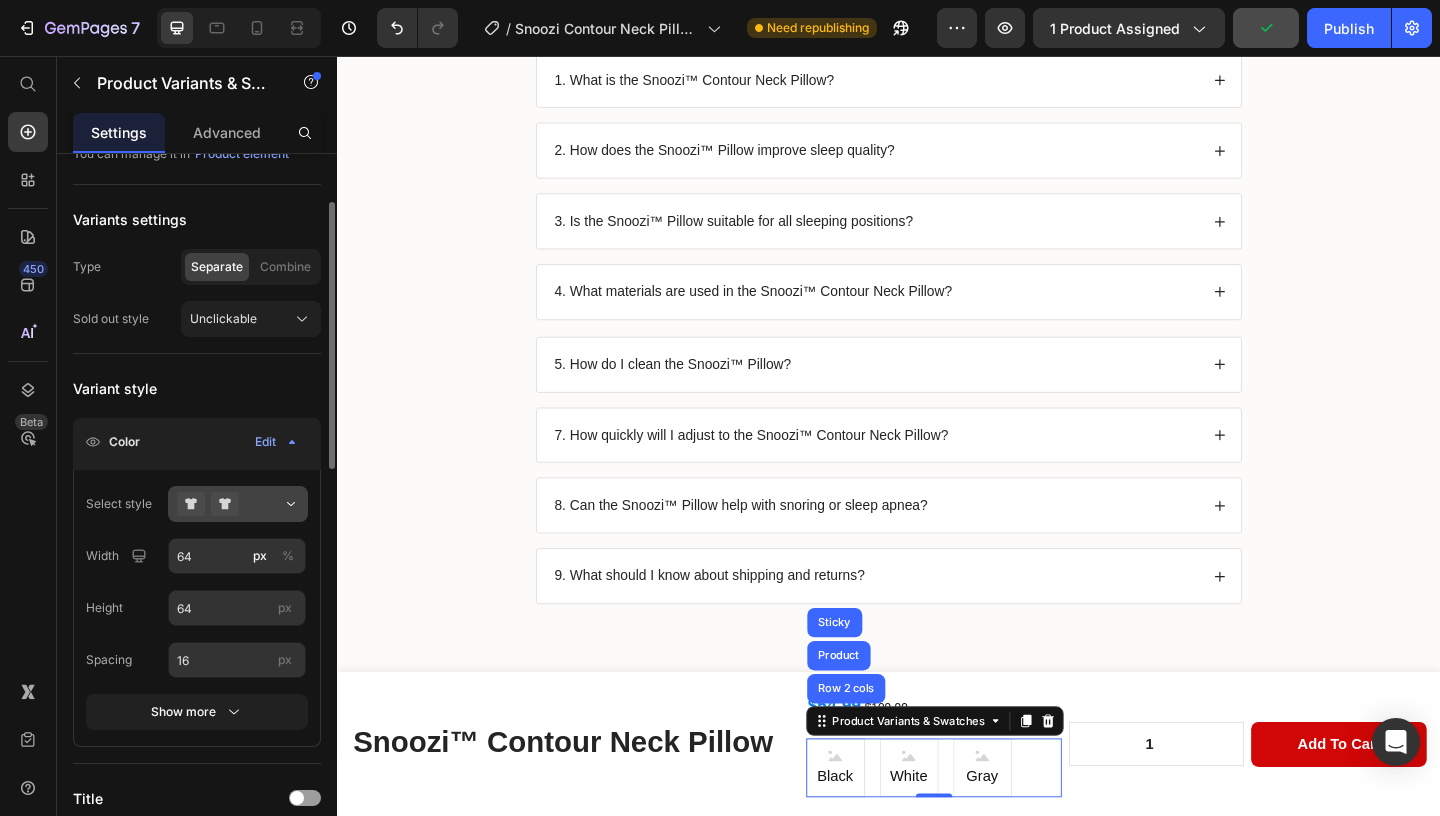 click at bounding box center [238, 504] 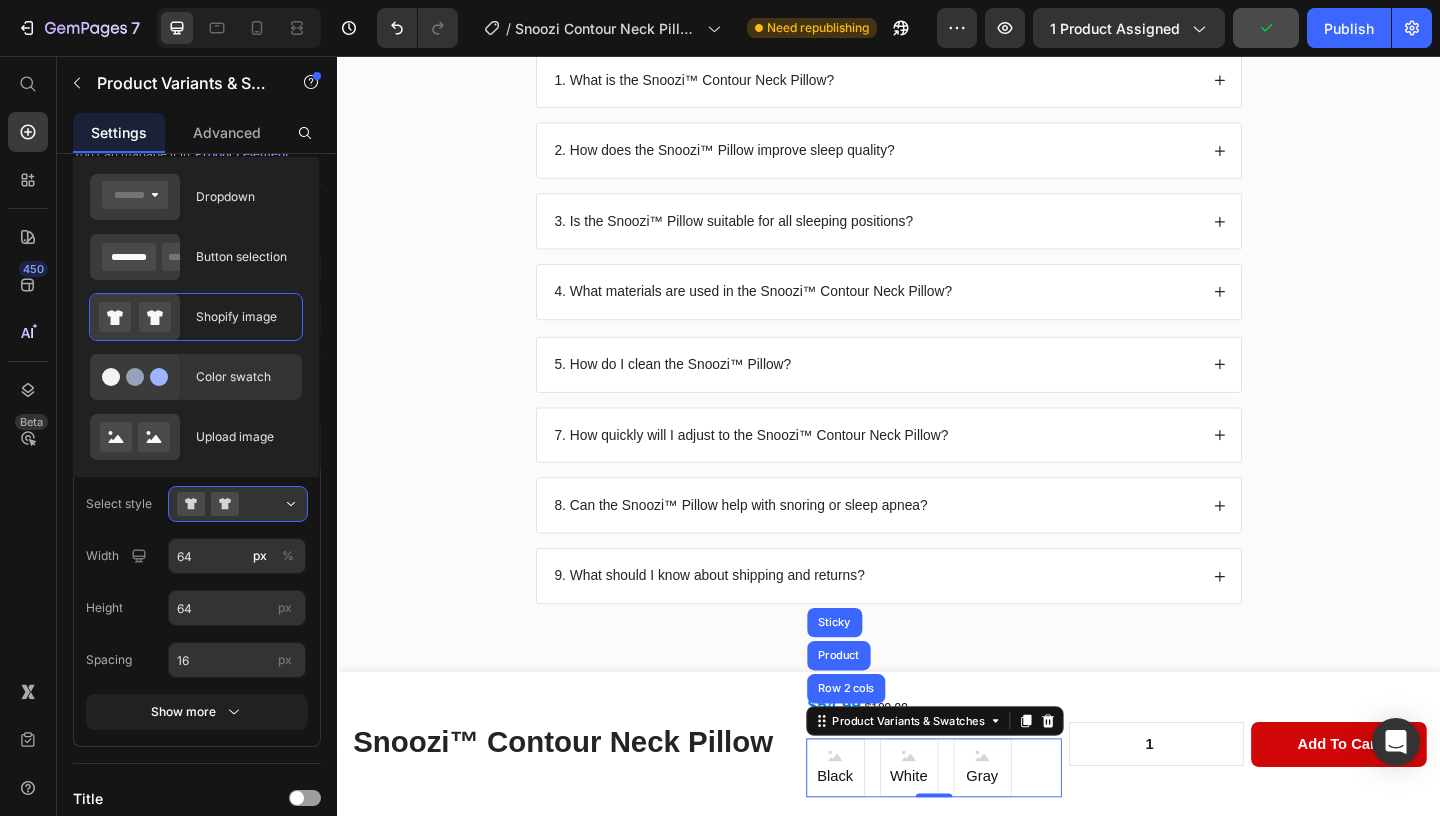 click on "Color swatch" at bounding box center [243, 377] 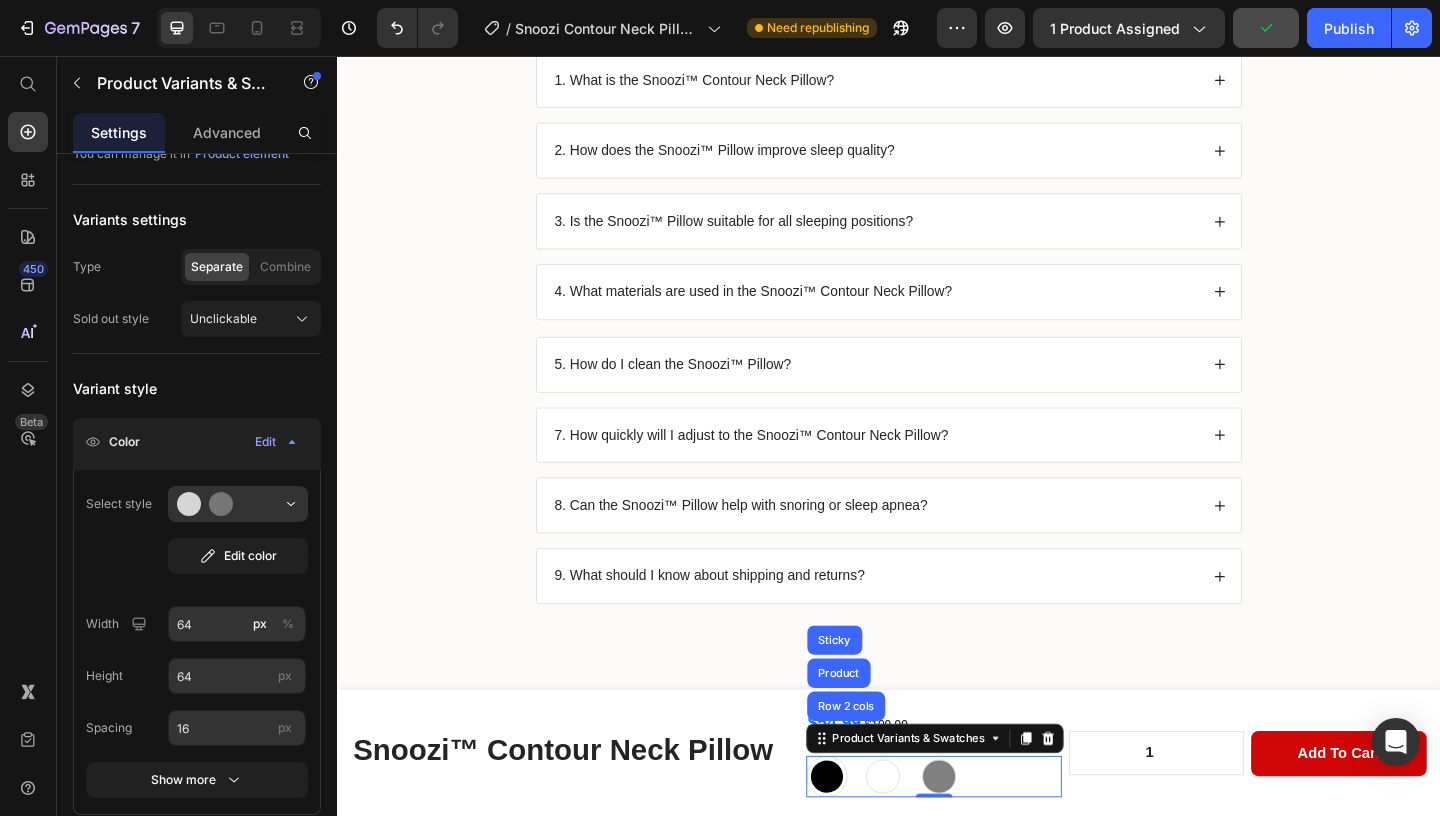 type on "45" 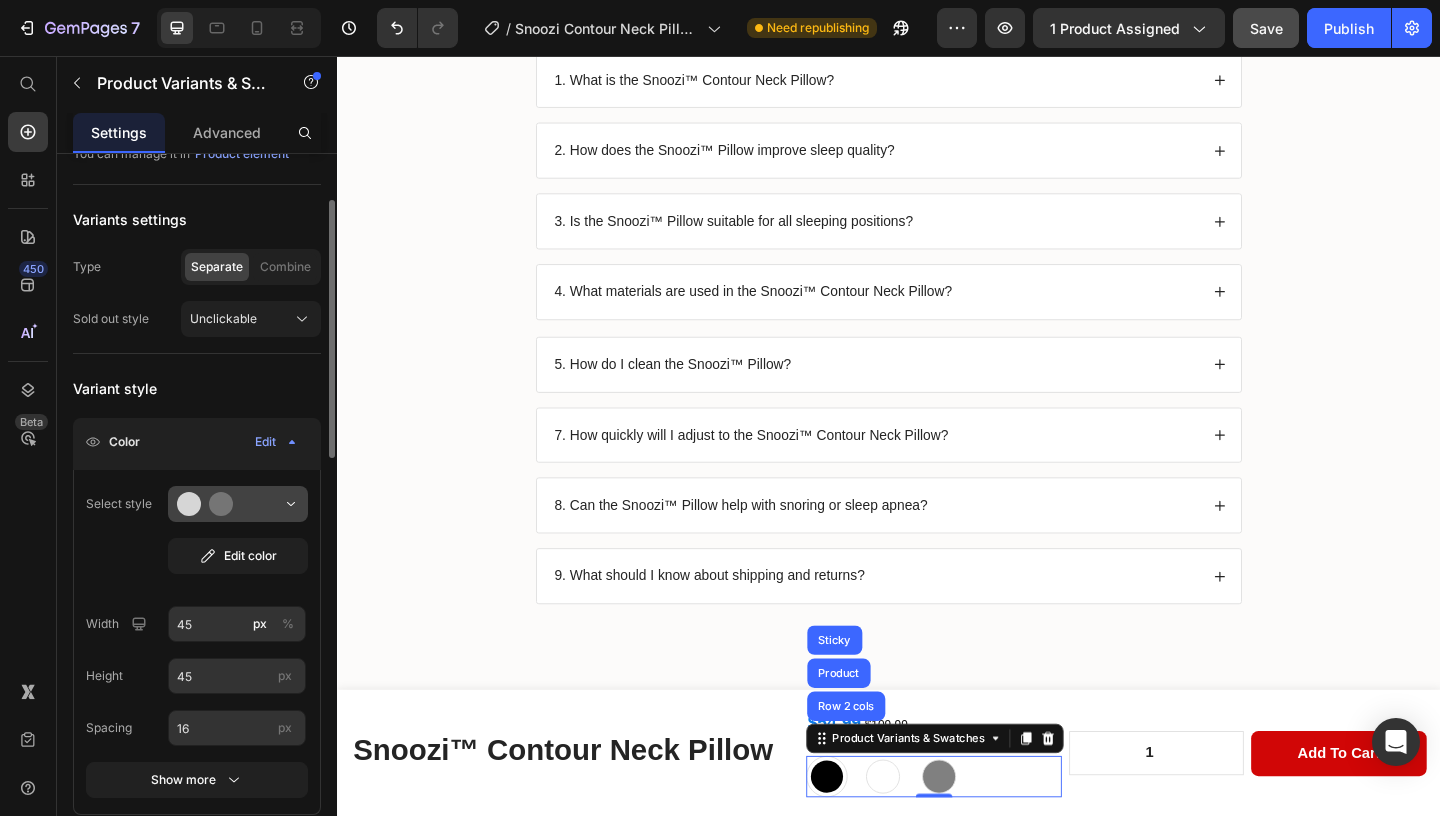 click at bounding box center [238, 504] 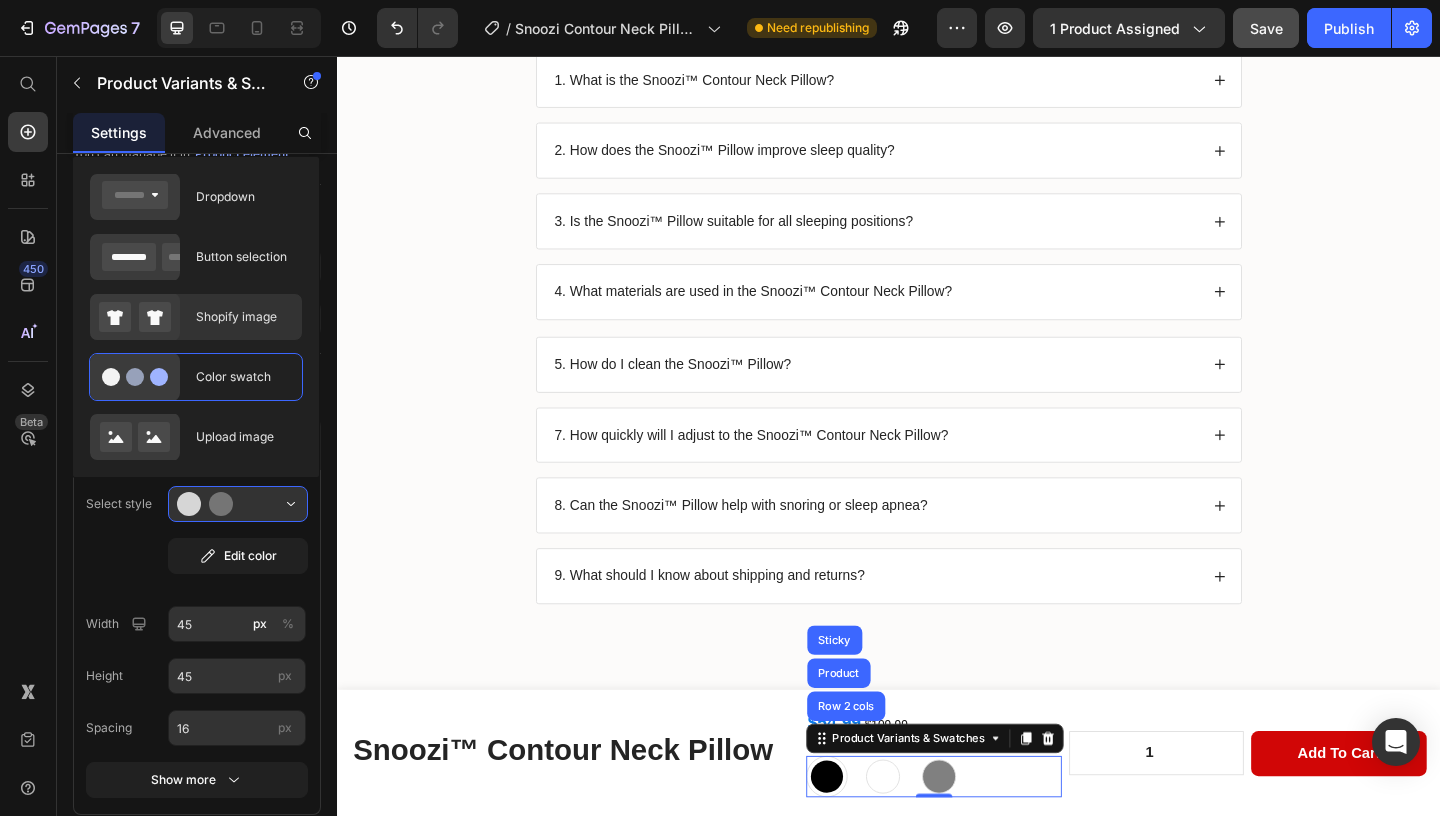 click on "Shopify image" 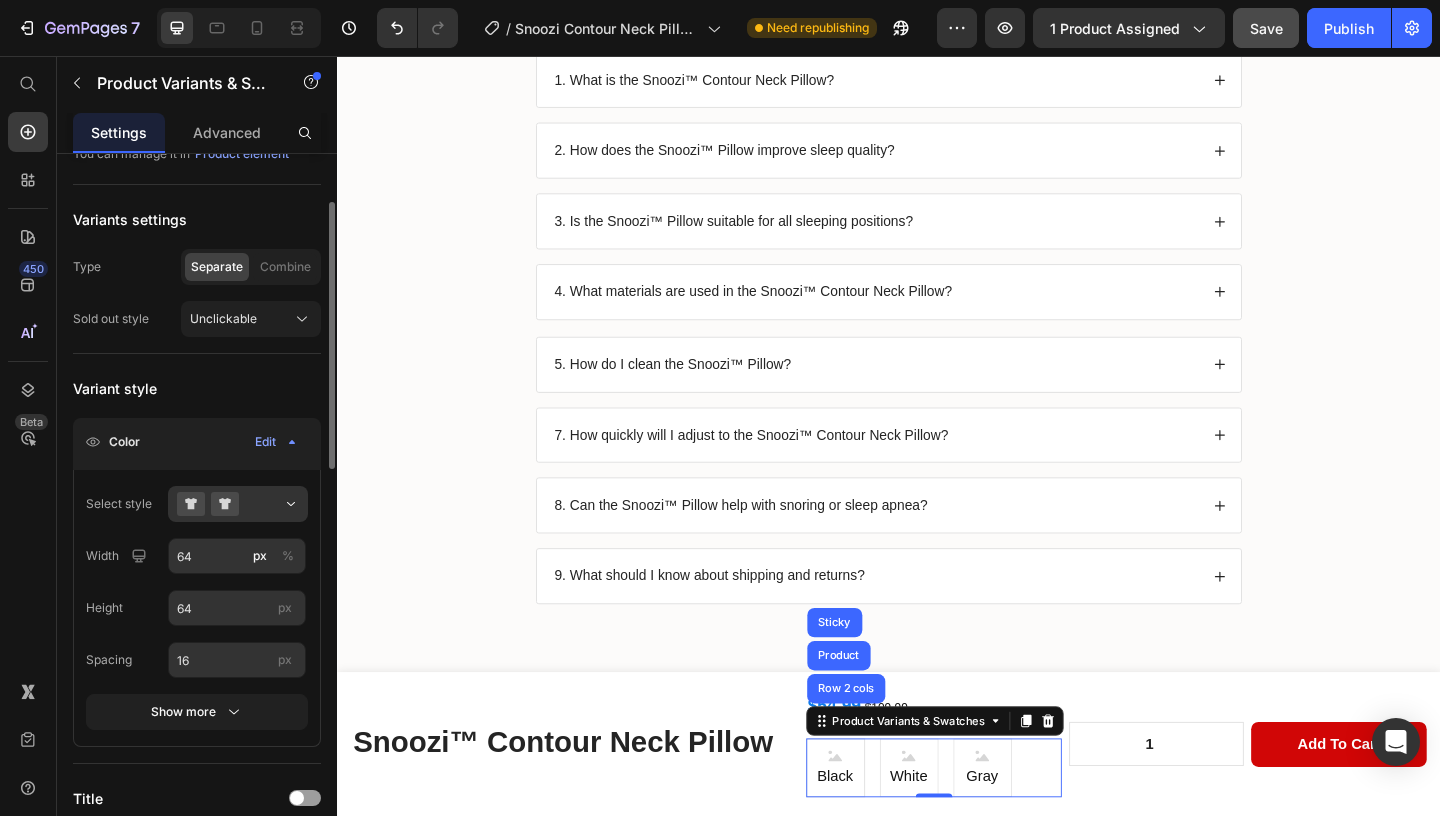 click on "Color Edit" 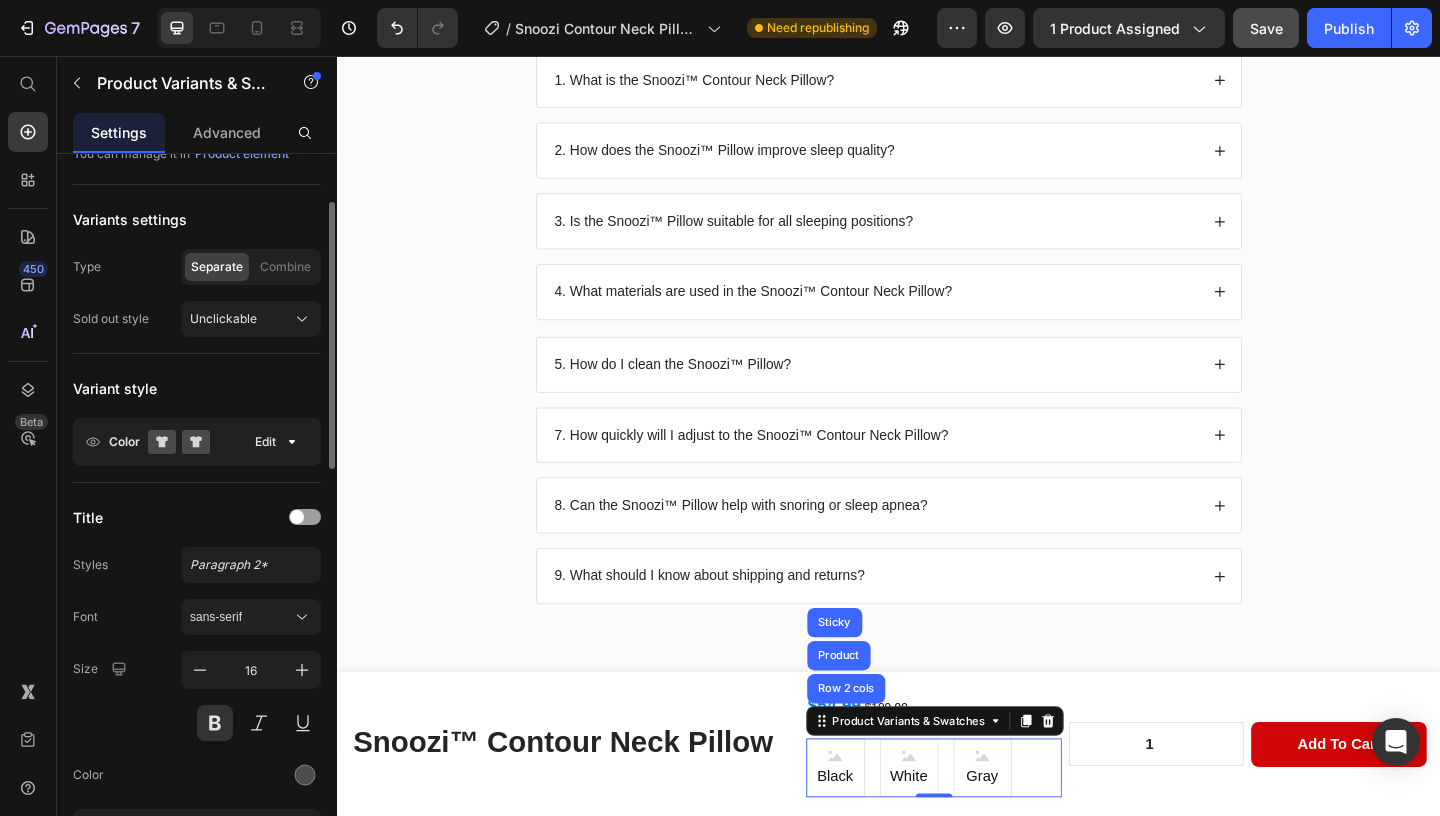 click on "Color Edit" 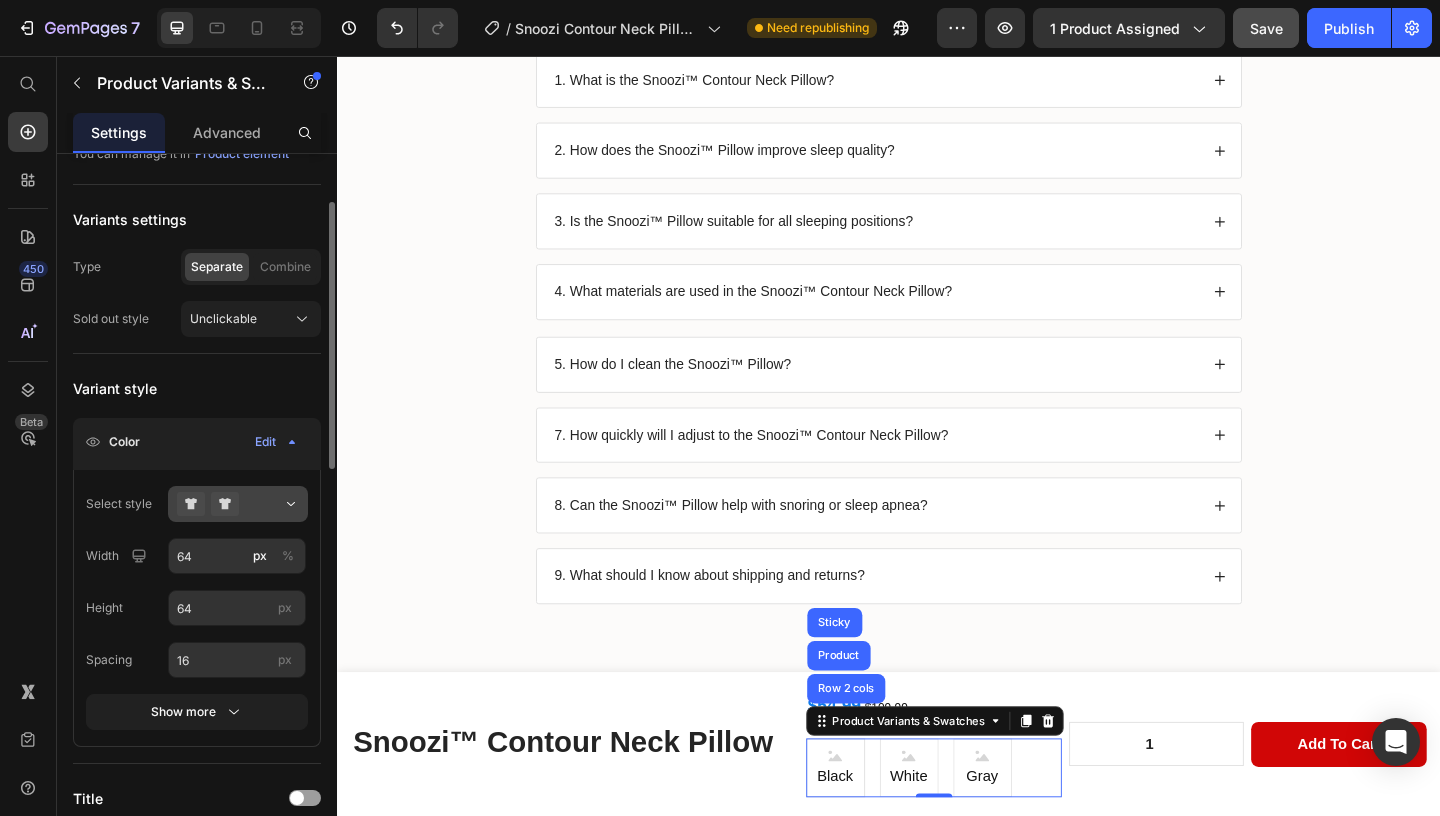 click at bounding box center [238, 504] 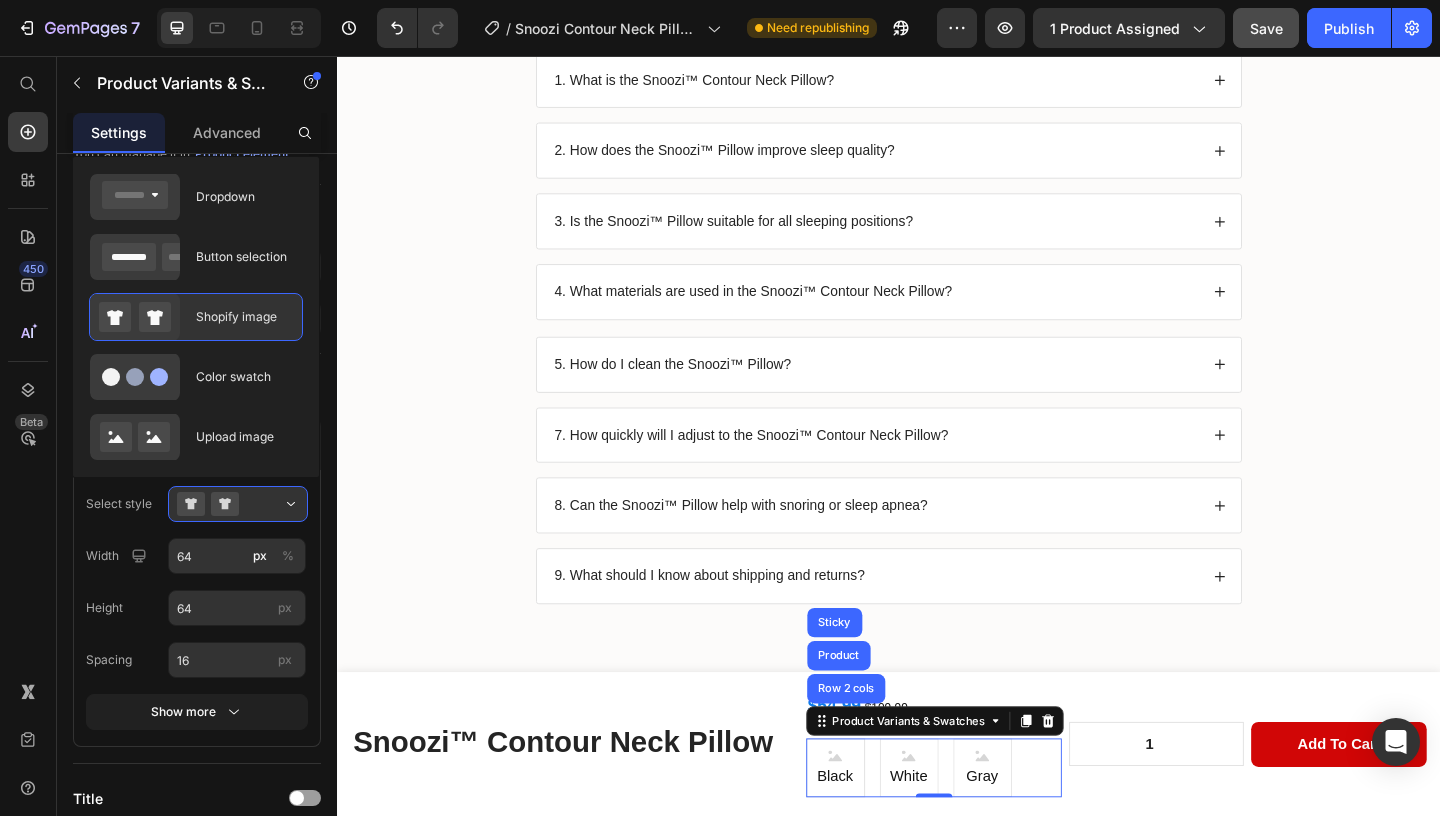 click on "Shopify image" at bounding box center [243, 317] 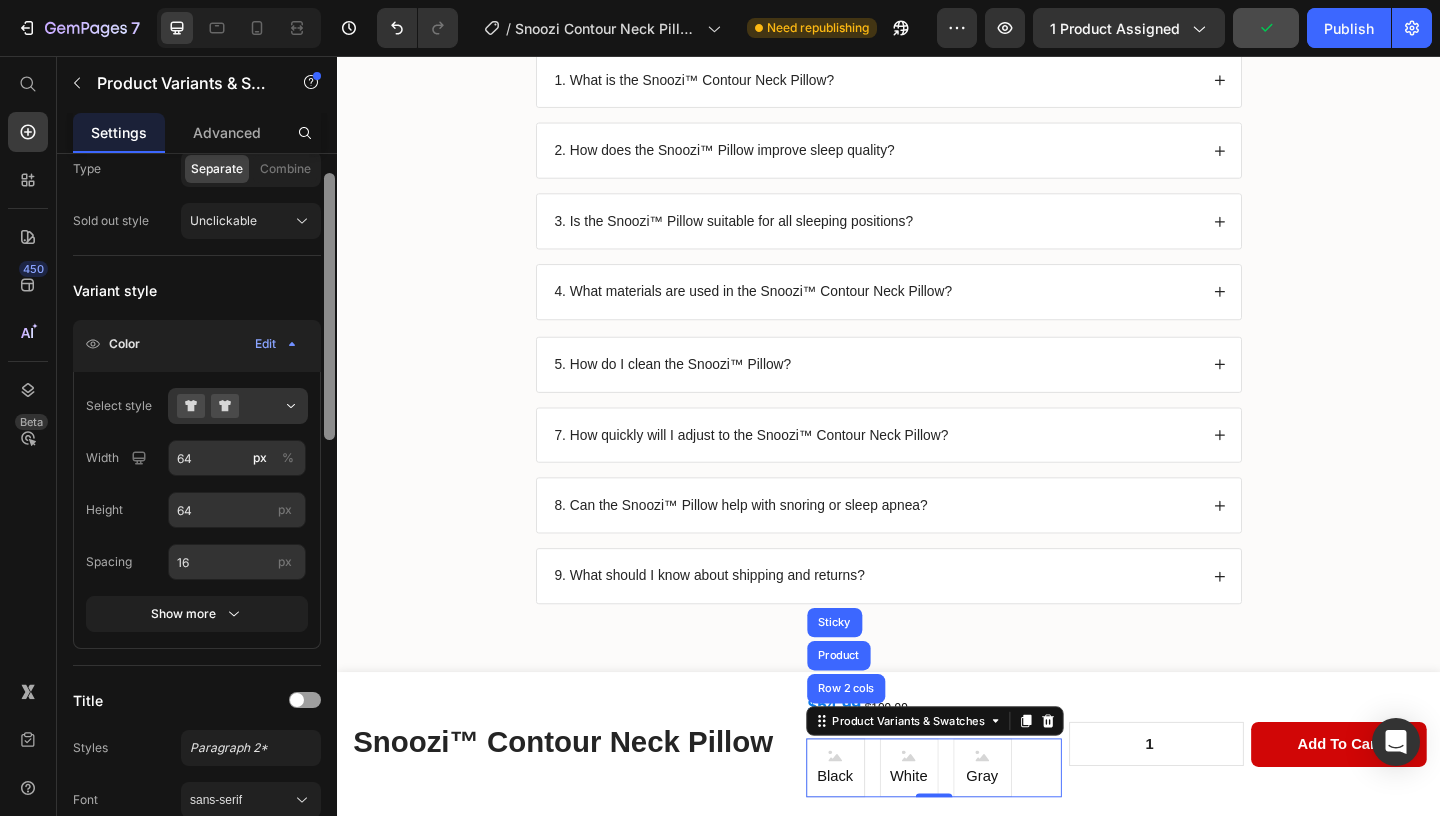 scroll, scrollTop: 238, scrollLeft: 0, axis: vertical 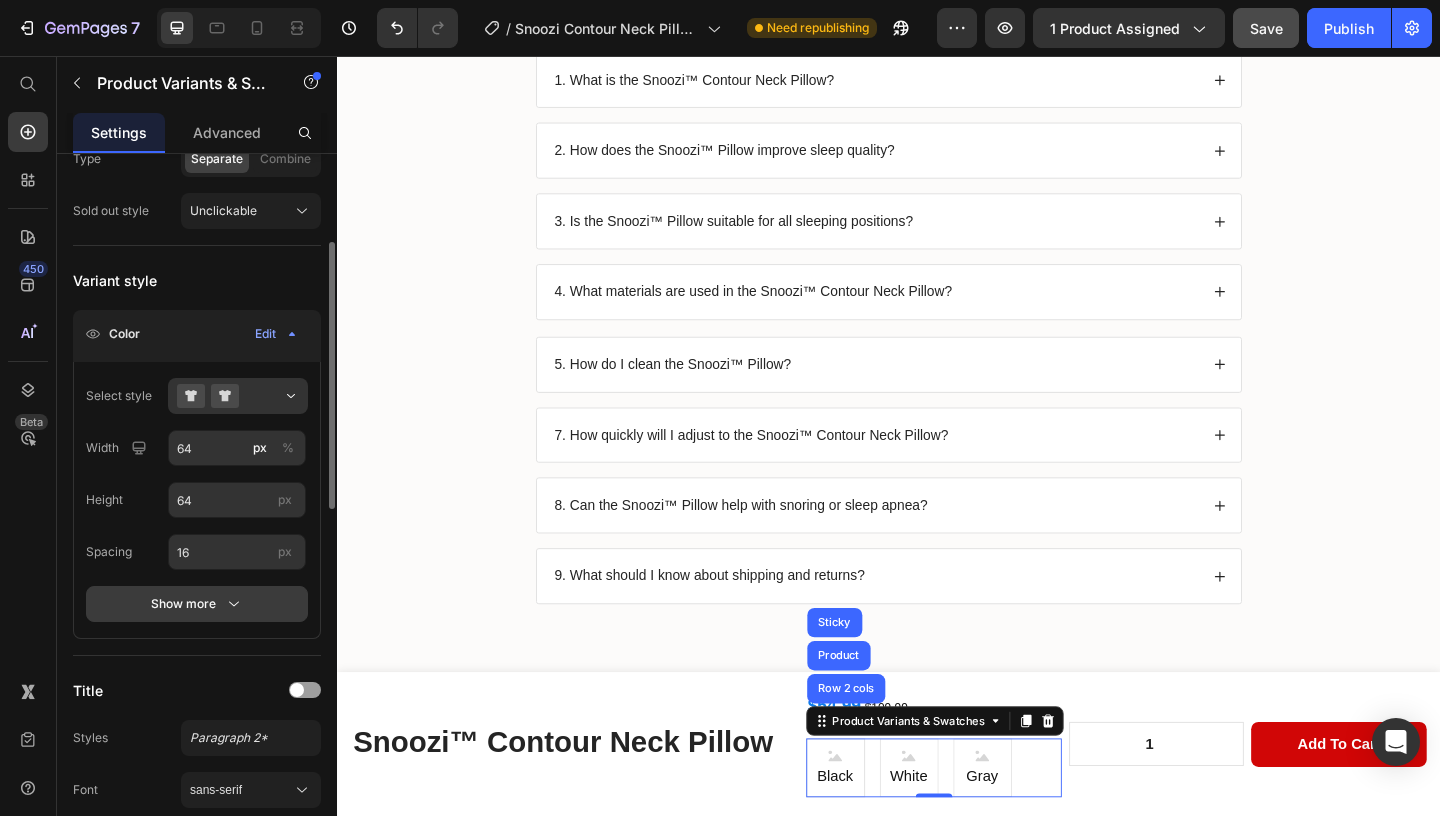 click on "Show more" at bounding box center [197, 604] 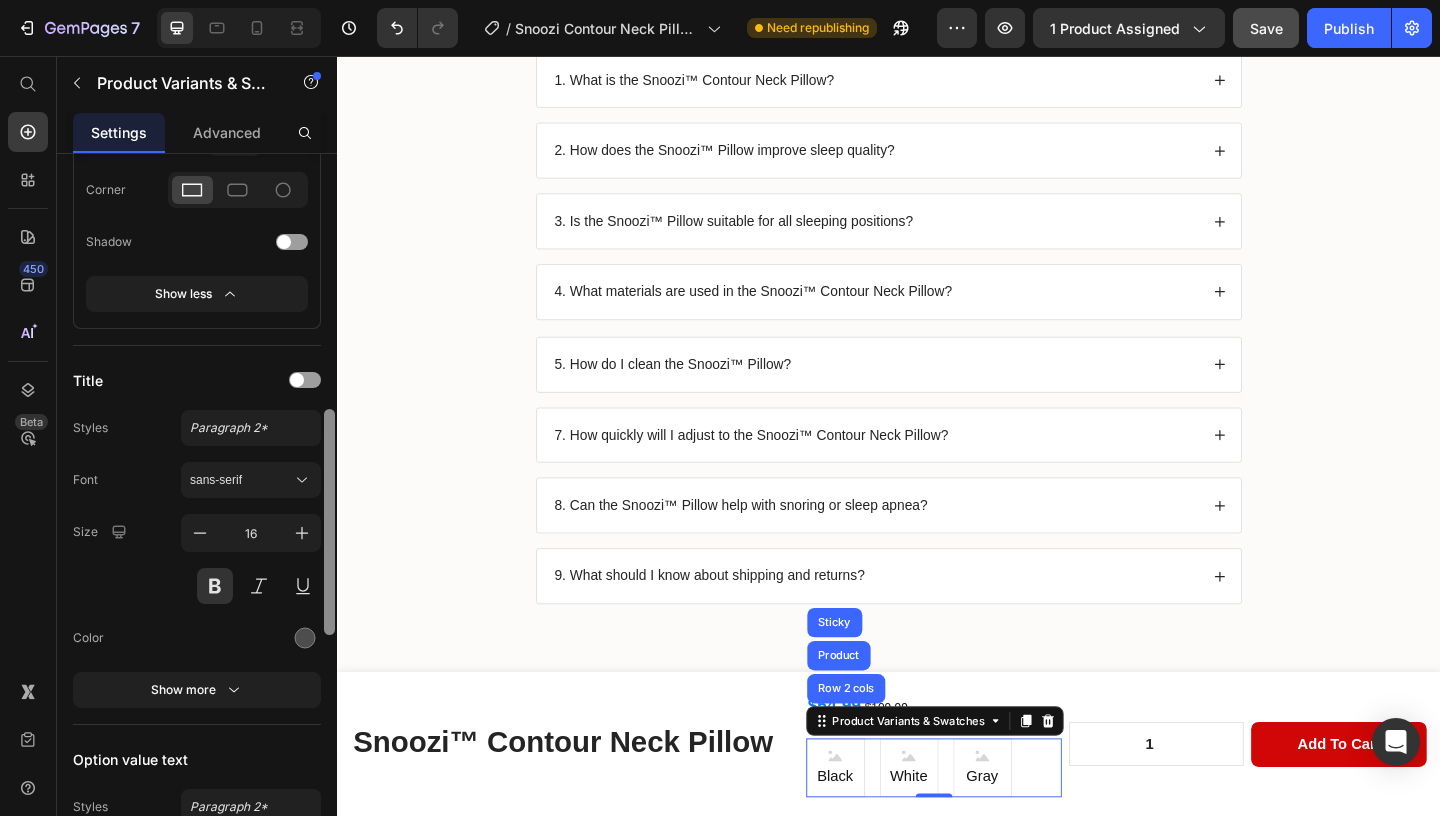 scroll, scrollTop: 911, scrollLeft: 0, axis: vertical 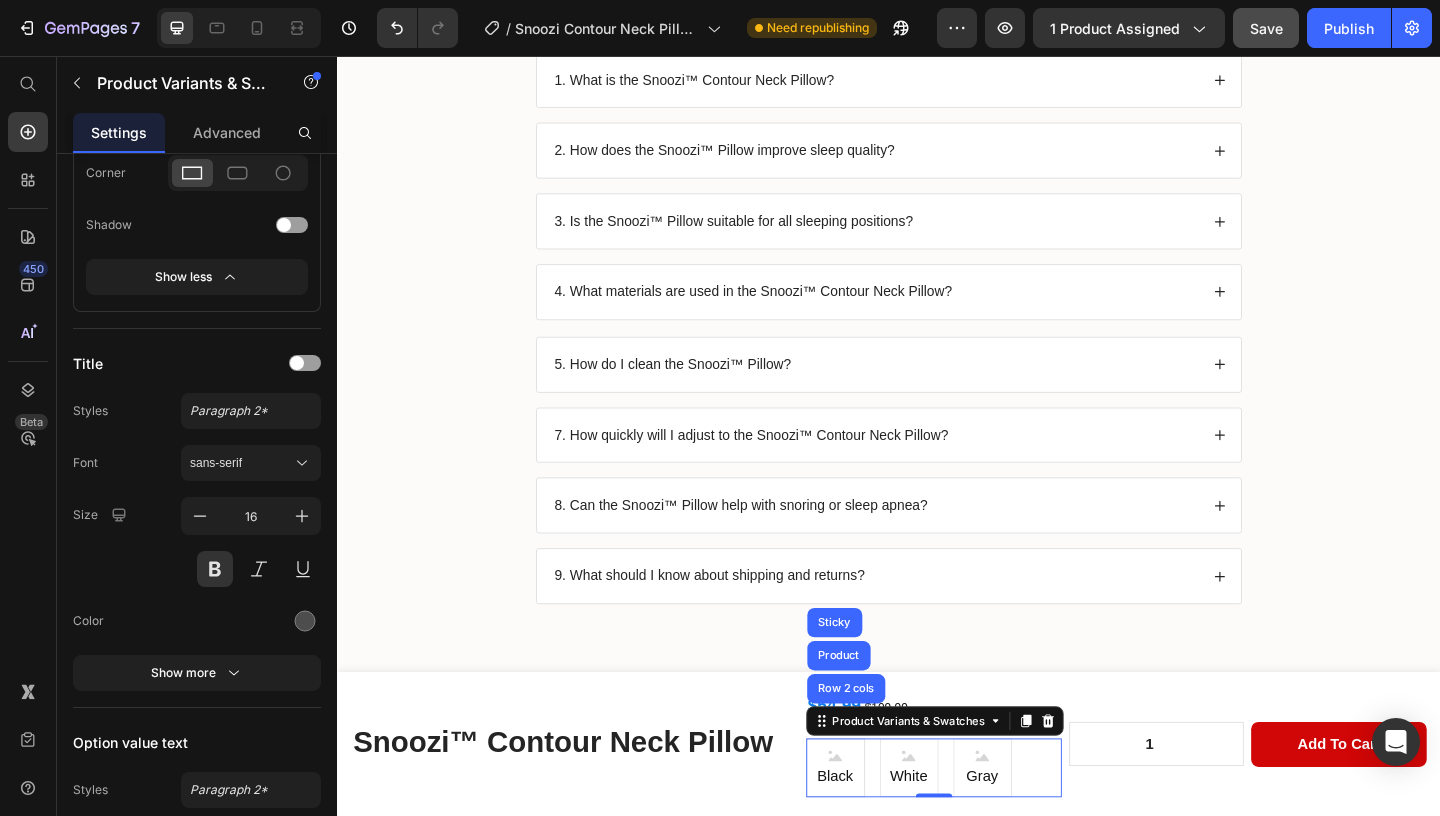 click on "Black" at bounding box center (878, 839) 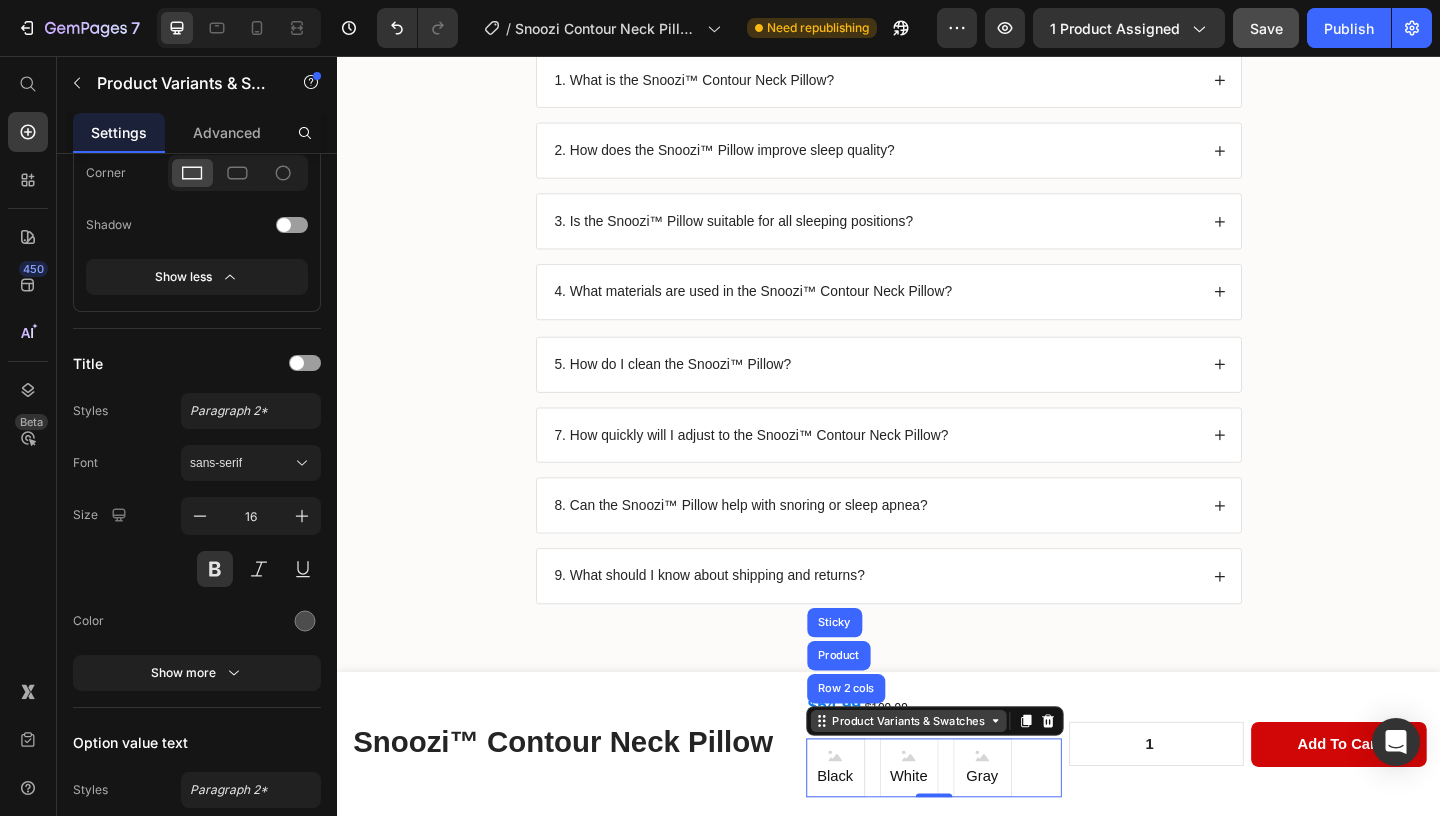 scroll, scrollTop: 911, scrollLeft: 0, axis: vertical 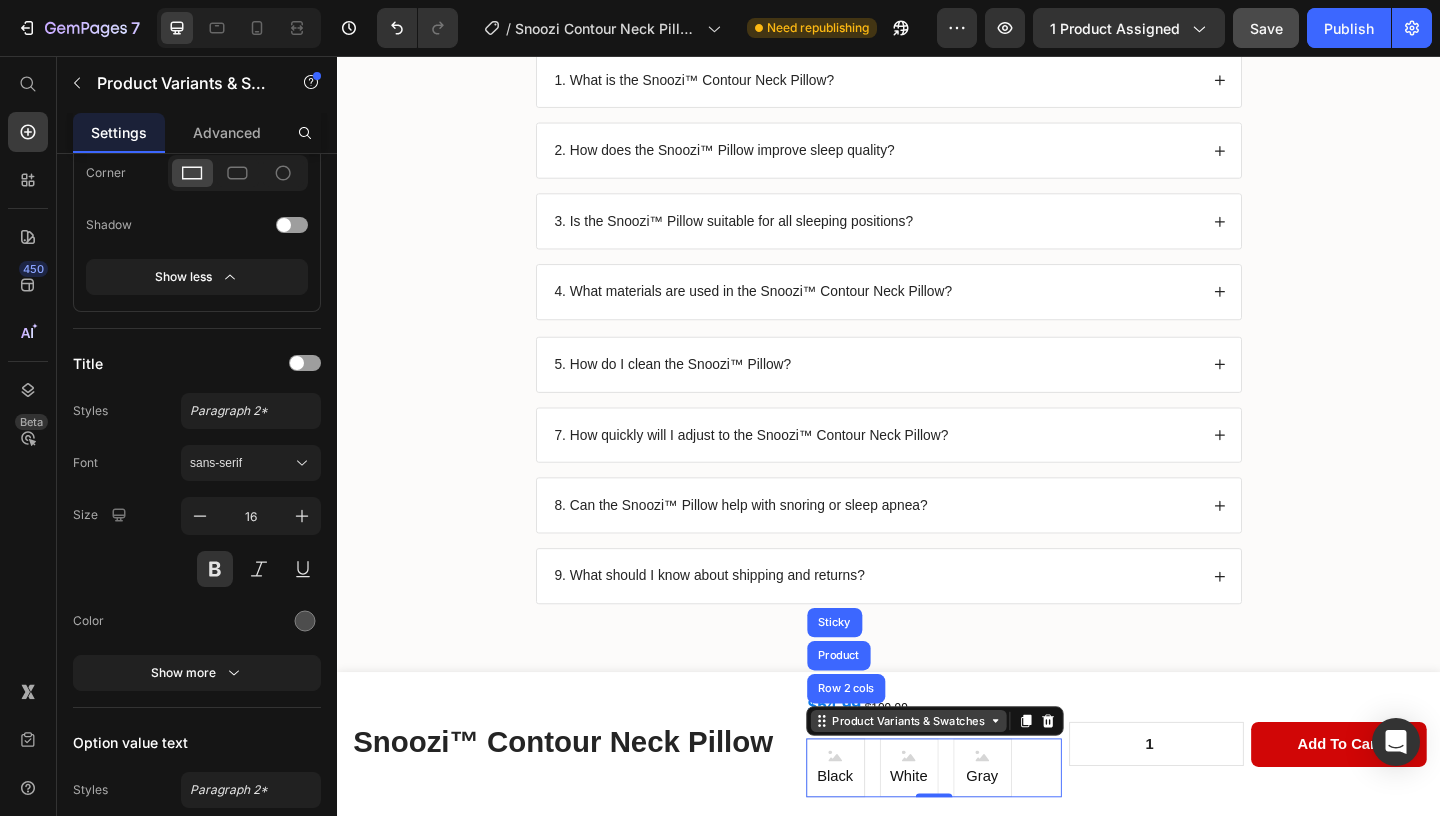 click 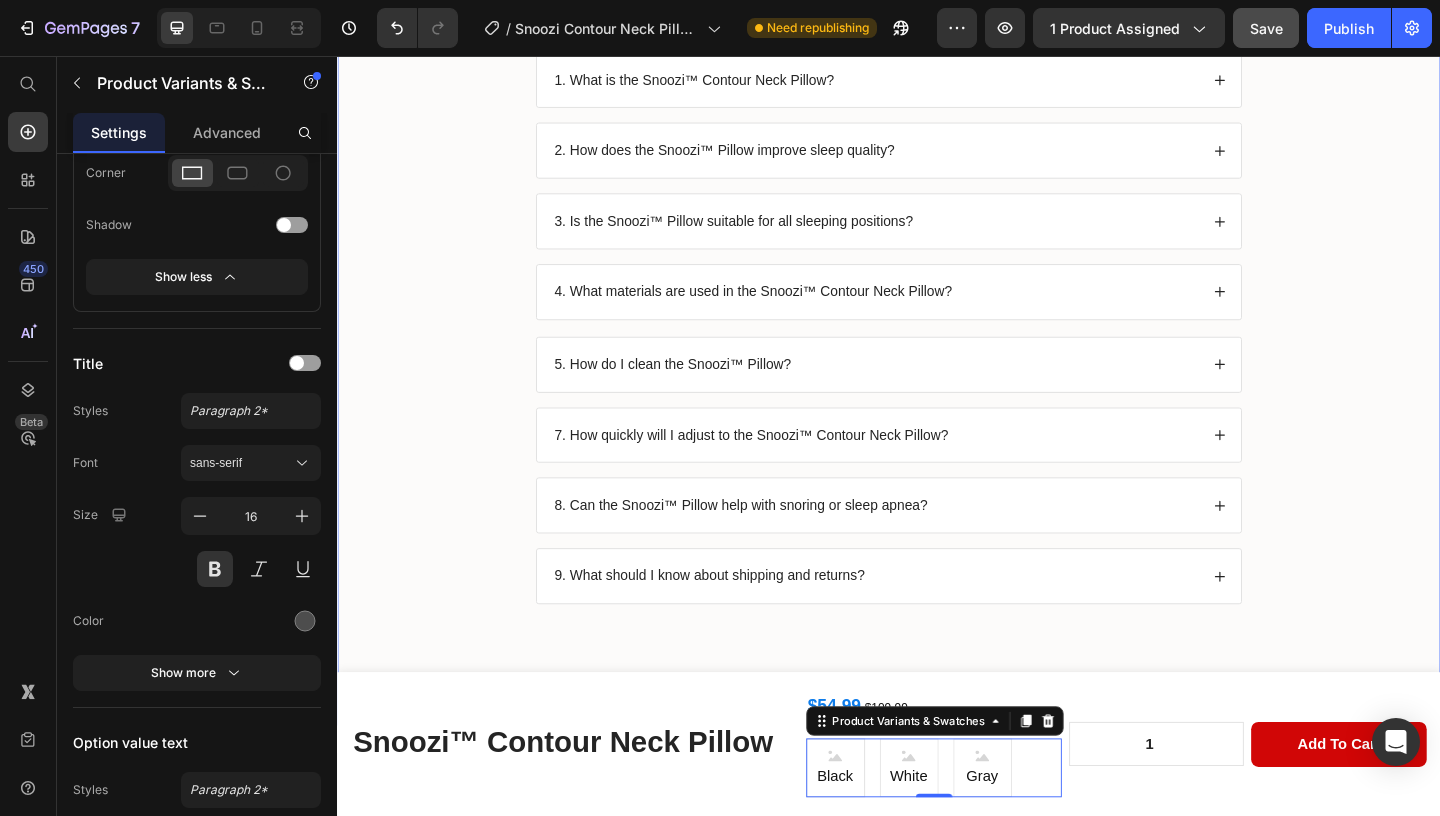 click on "FAQs Heading
1. What is the Snoozi™ Contour Neck Pillow?
2. How does the Snoozi™ Pillow improve sleep quality?
3. Is the Snoozi™ Pillow suitable for all sleeping positions?
4. What materials are used in the Snoozi™ Contour Neck Pillow? Accordion
5. How do I clean the Snoozi™ Pillow?
7. How quickly will I adjust to the Snoozi™ Contour Neck Pillow?
8. Can the Snoozi™ Pillow help with snoring or sleep apnea?
9. What should I know about shipping and returns? Accordion Row" at bounding box center (937, 334) 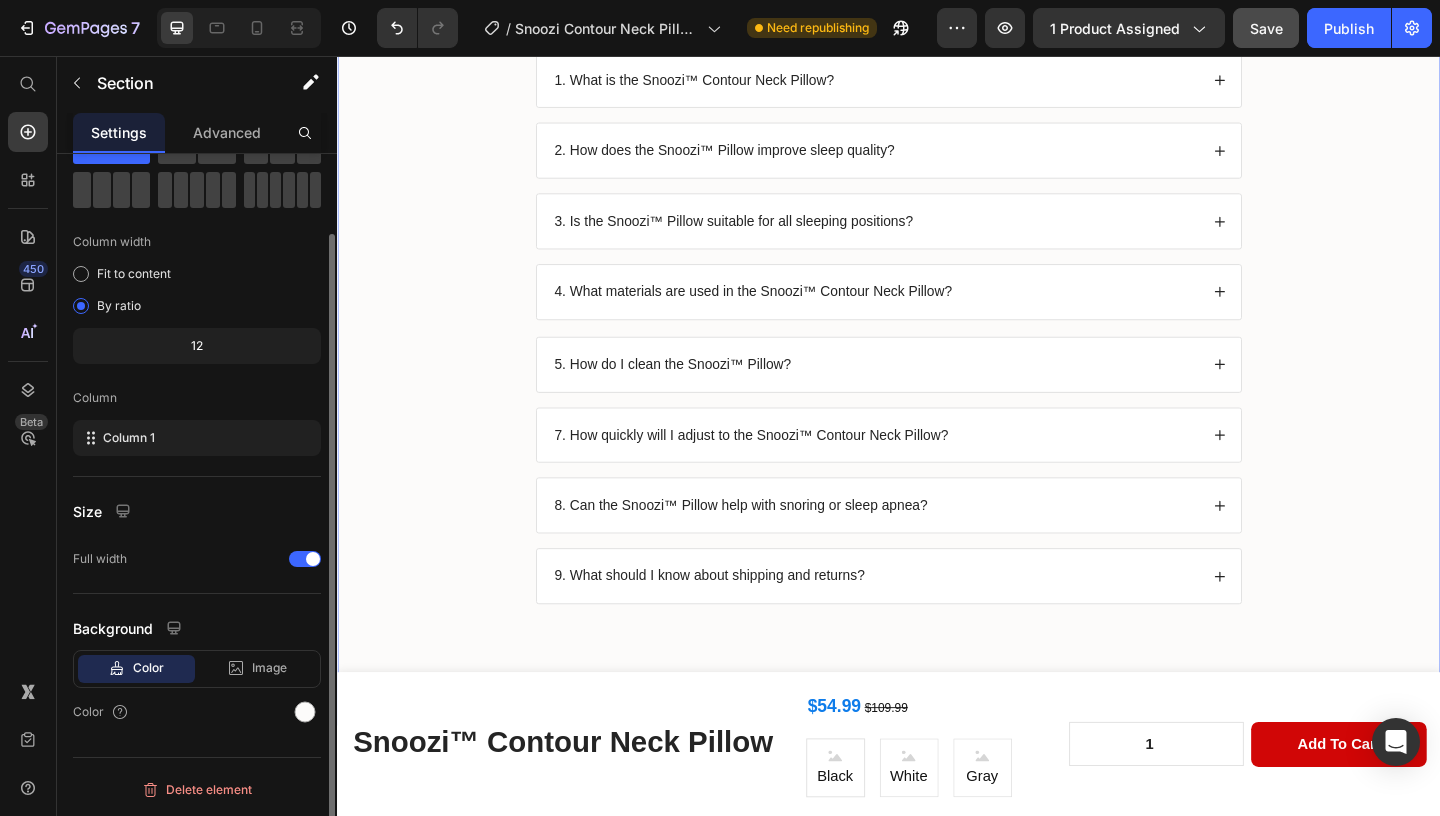 scroll, scrollTop: 0, scrollLeft: 0, axis: both 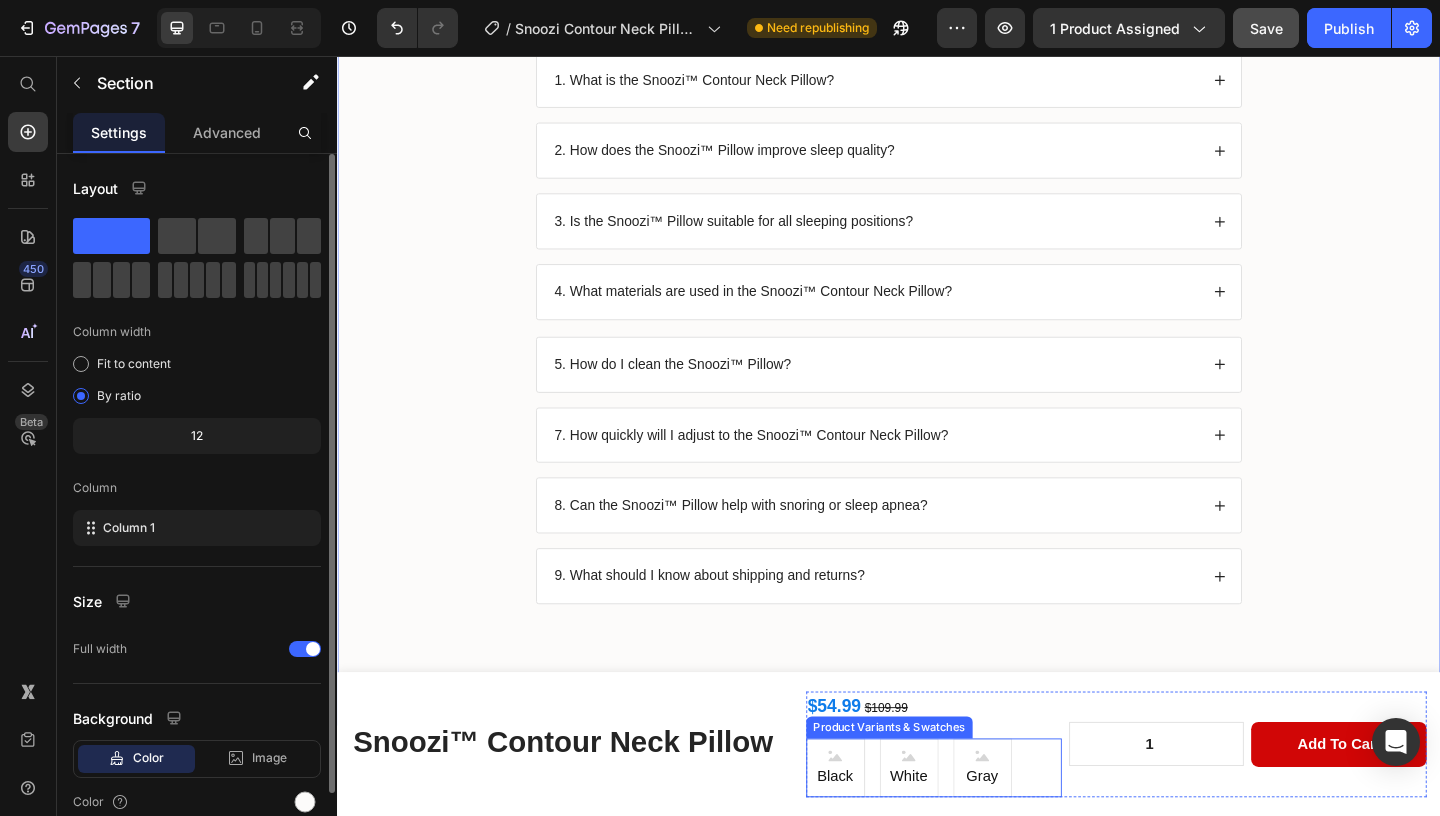 click on "Black" at bounding box center (878, 839) 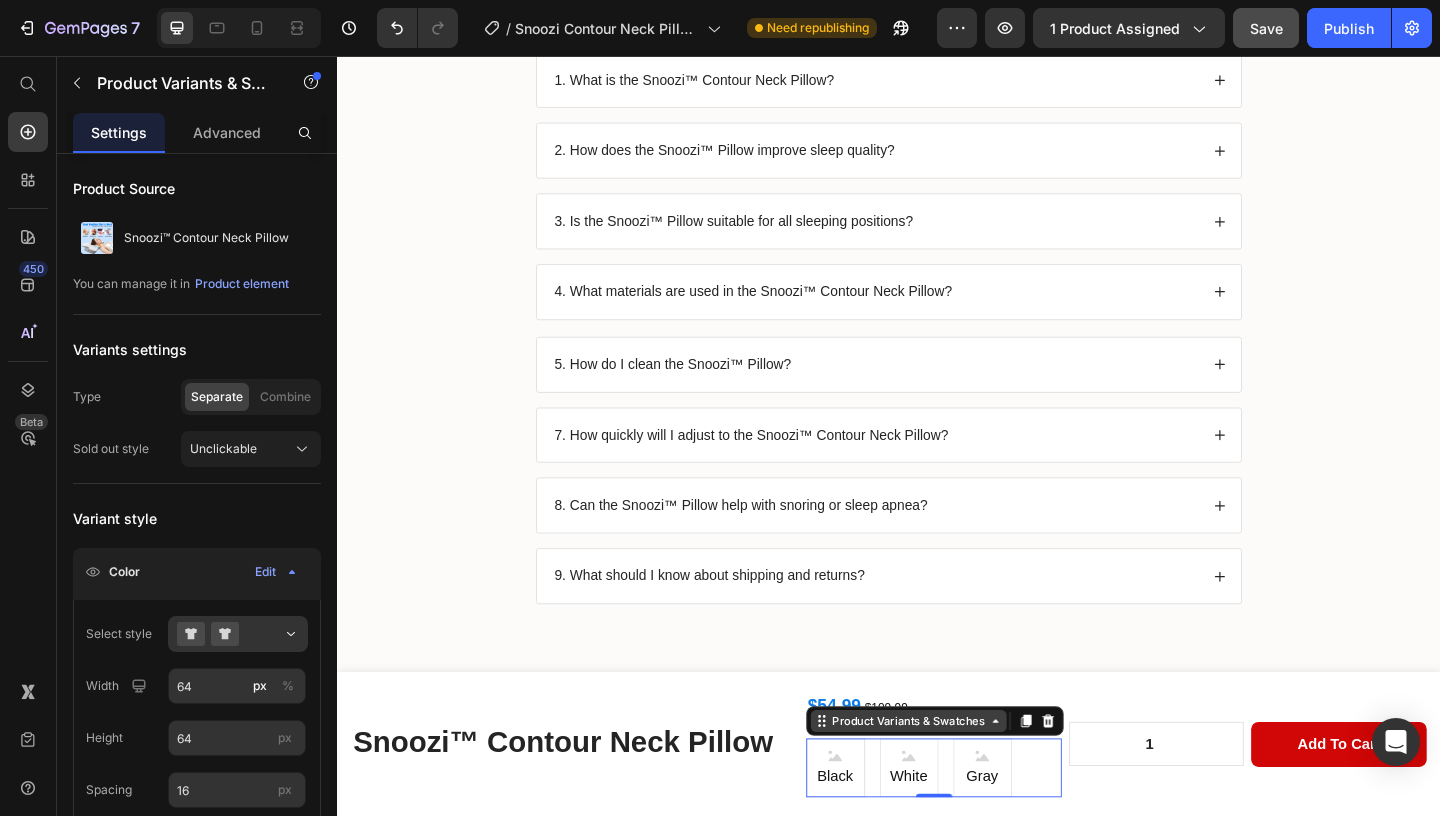 click 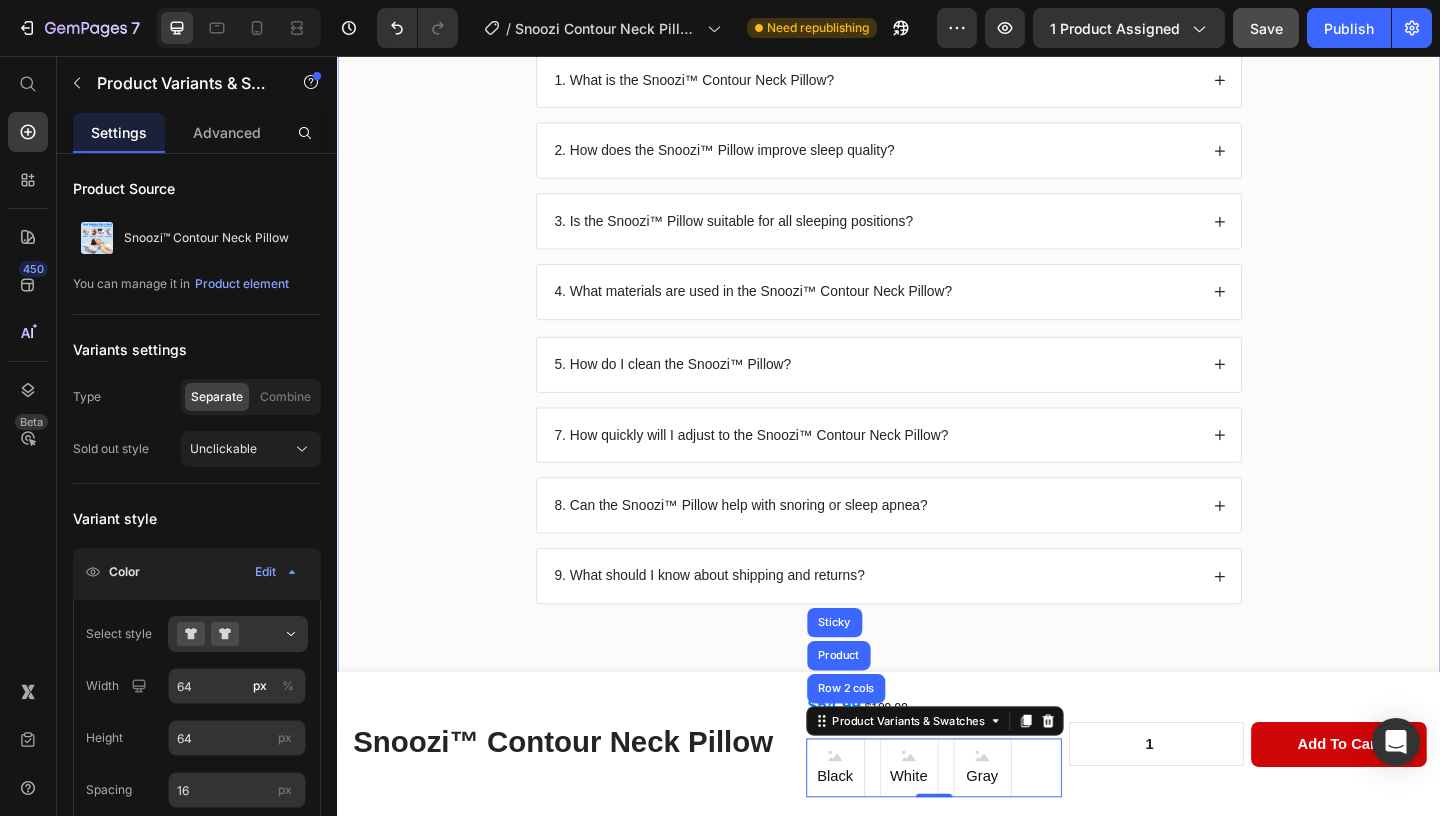 click on "FAQs Heading
1. What is the Snoozi™ Contour Neck Pillow?
2. How does the Snoozi™ Pillow improve sleep quality?
3. Is the Snoozi™ Pillow suitable for all sleeping positions?
4. What materials are used in the Snoozi™ Contour Neck Pillow? Accordion
5. How do I clean the Snoozi™ Pillow?
7. How quickly will I adjust to the Snoozi™ Contour Neck Pillow?
8. Can the Snoozi™ Pillow help with snoring or sleep apnea?
9. What should I know about shipping and returns? Accordion Row" at bounding box center (937, 334) 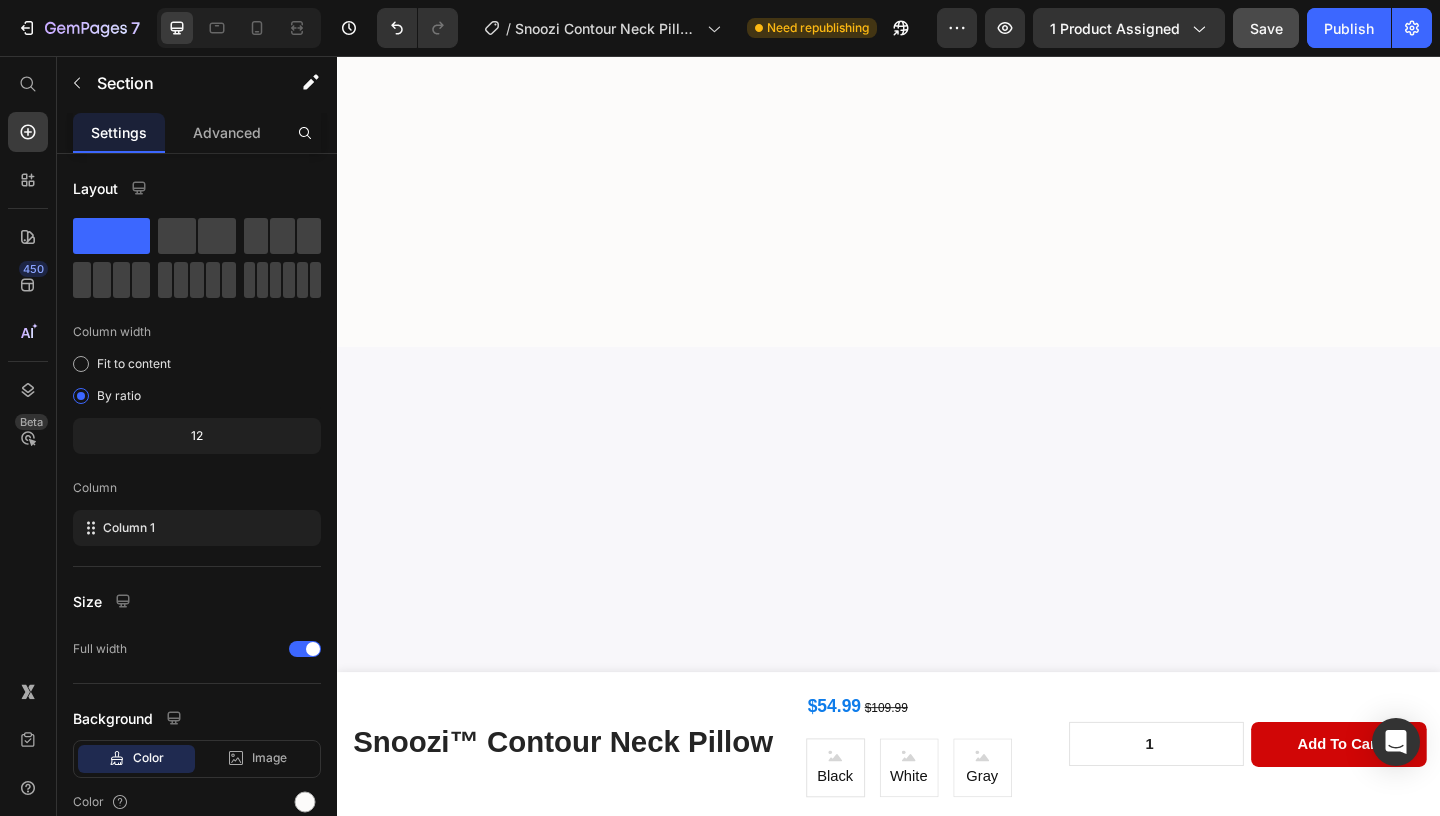 scroll, scrollTop: 0, scrollLeft: 0, axis: both 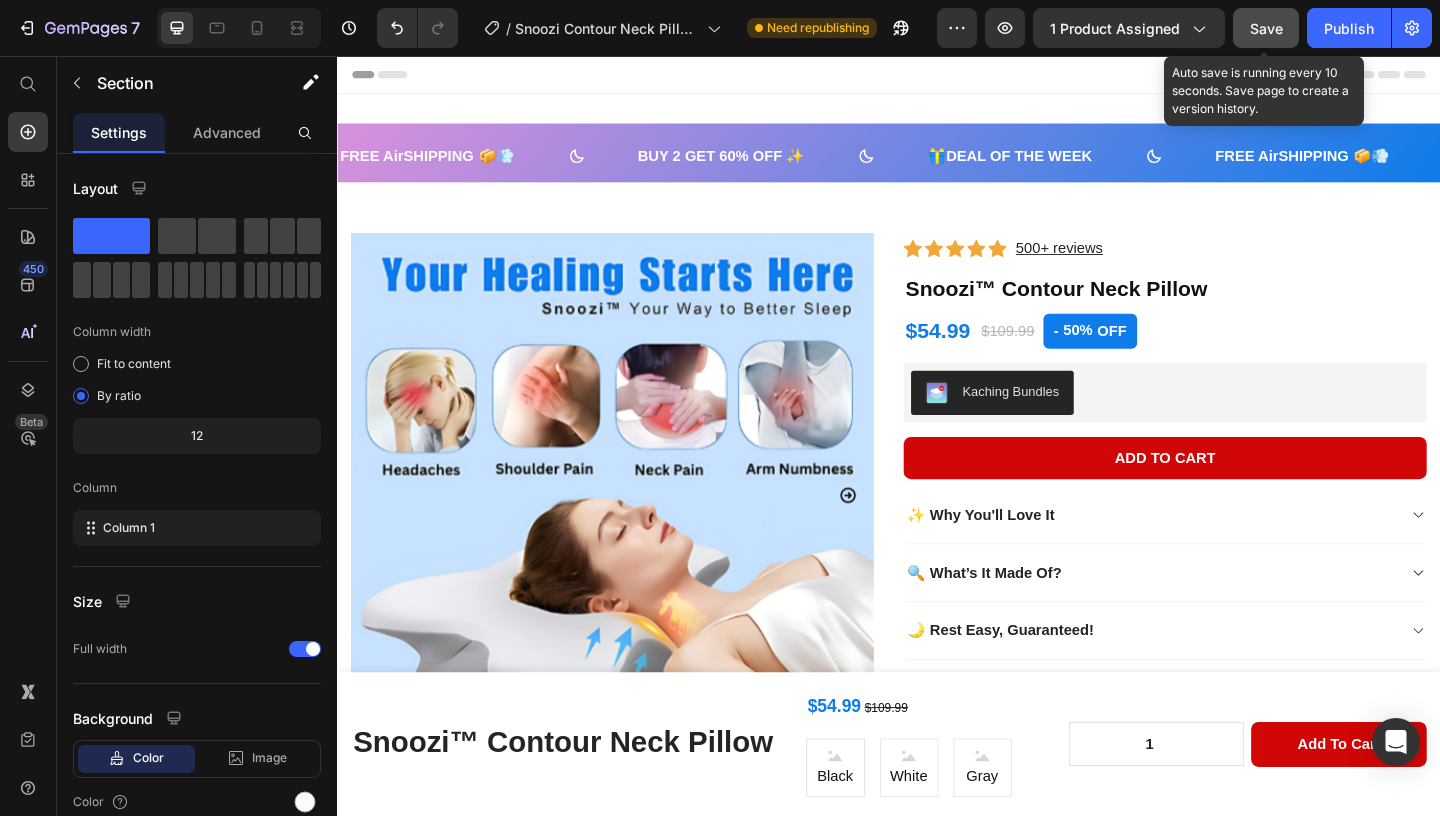 click on "Save" at bounding box center [1266, 28] 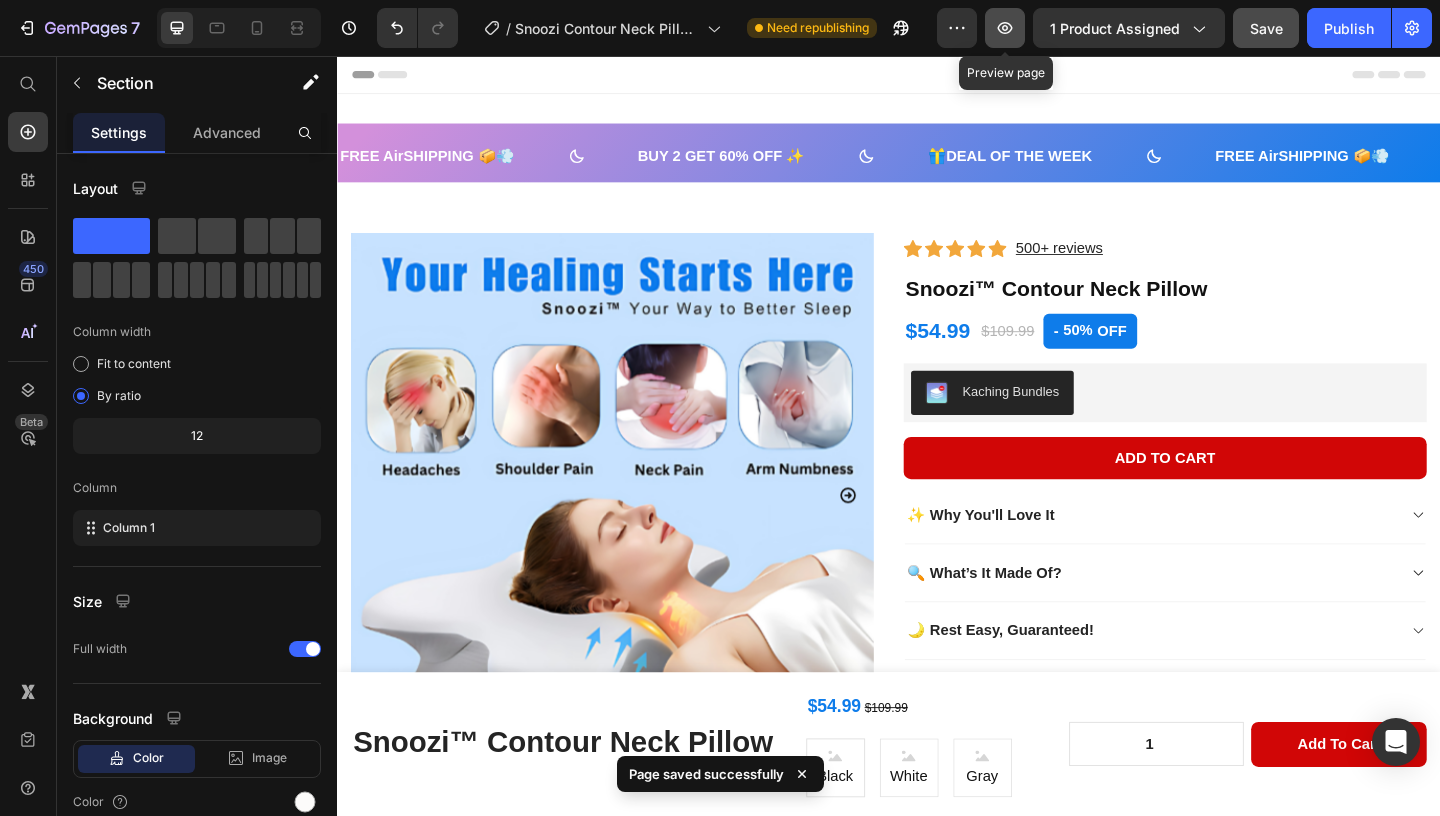 click 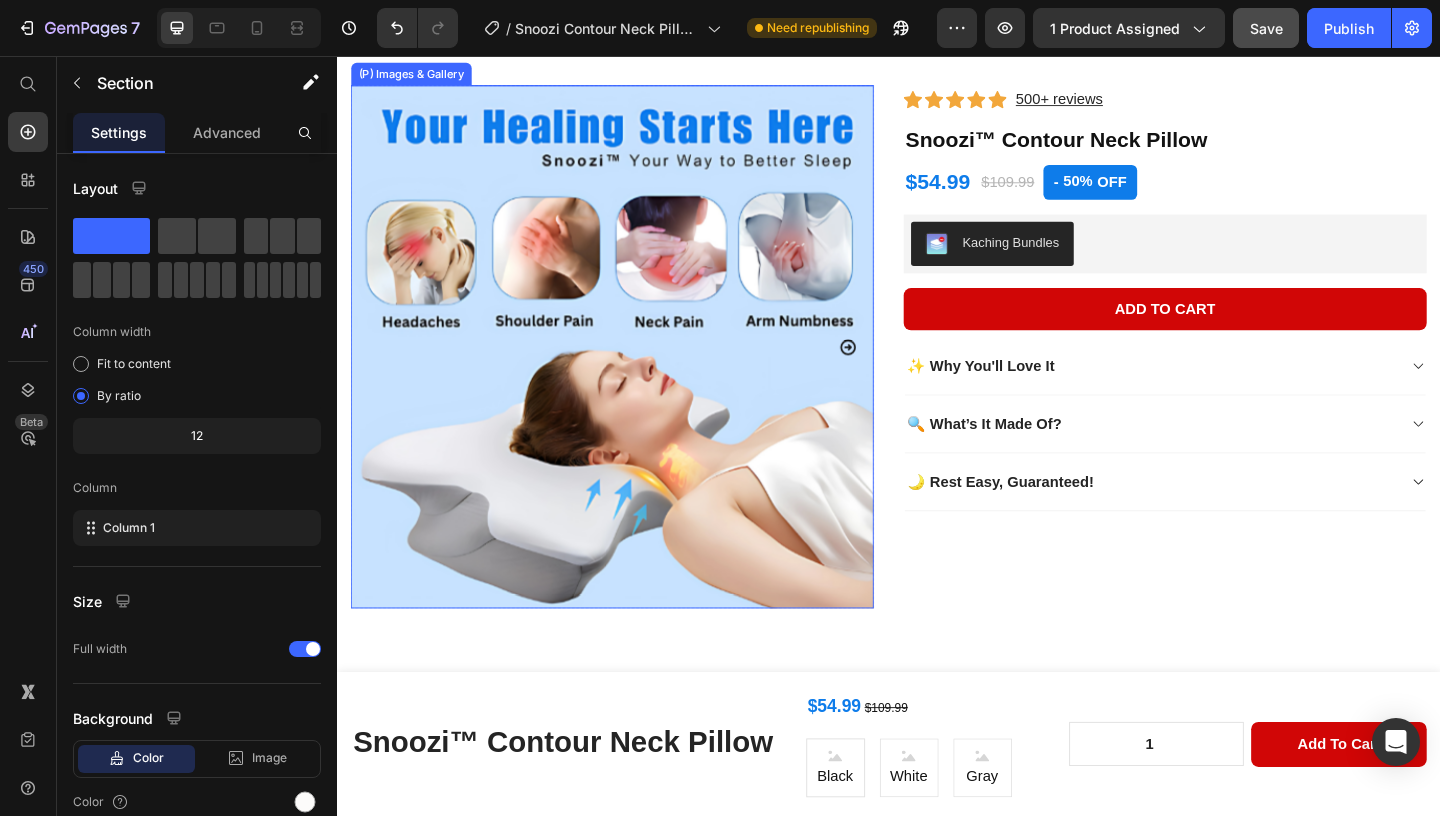 scroll, scrollTop: 671, scrollLeft: 0, axis: vertical 